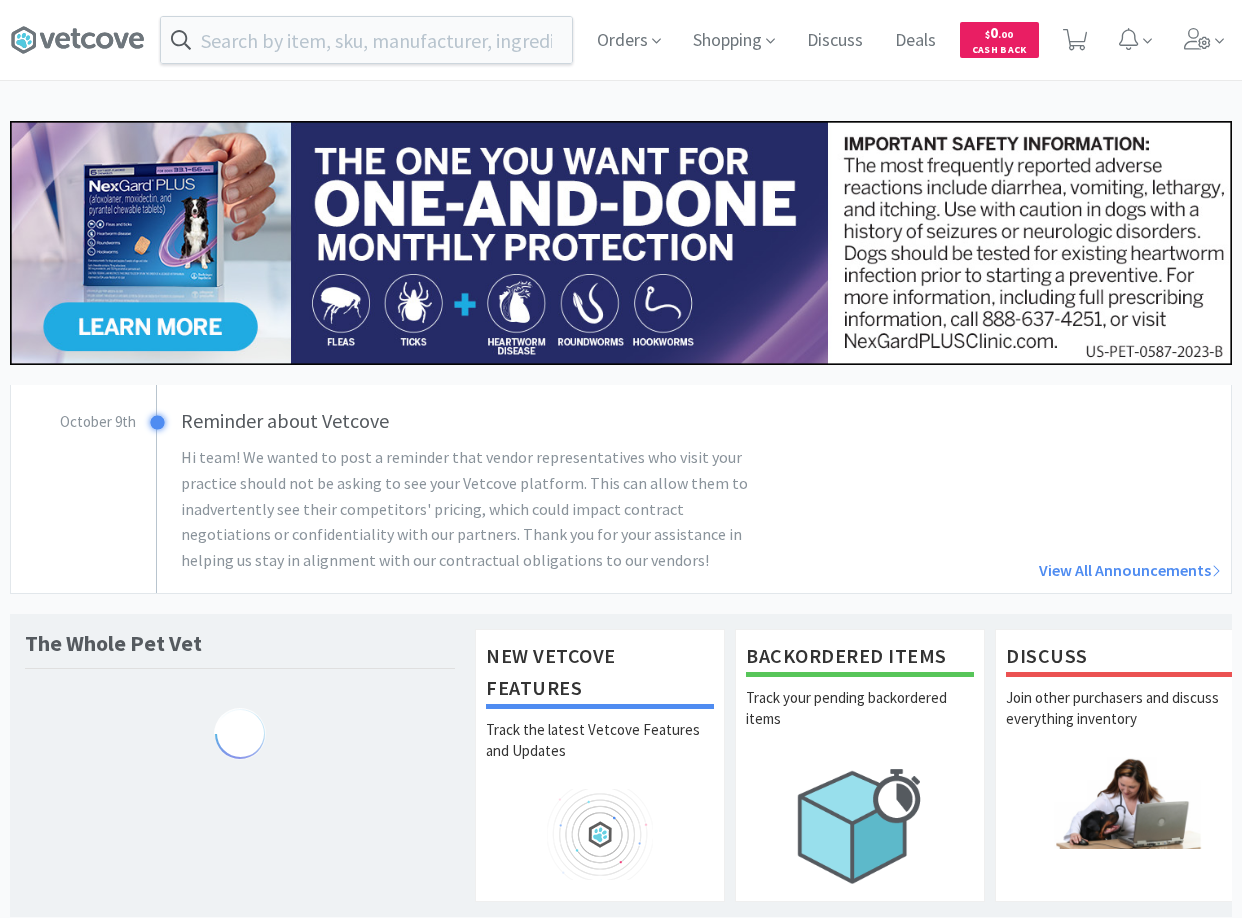 scroll, scrollTop: 0, scrollLeft: 0, axis: both 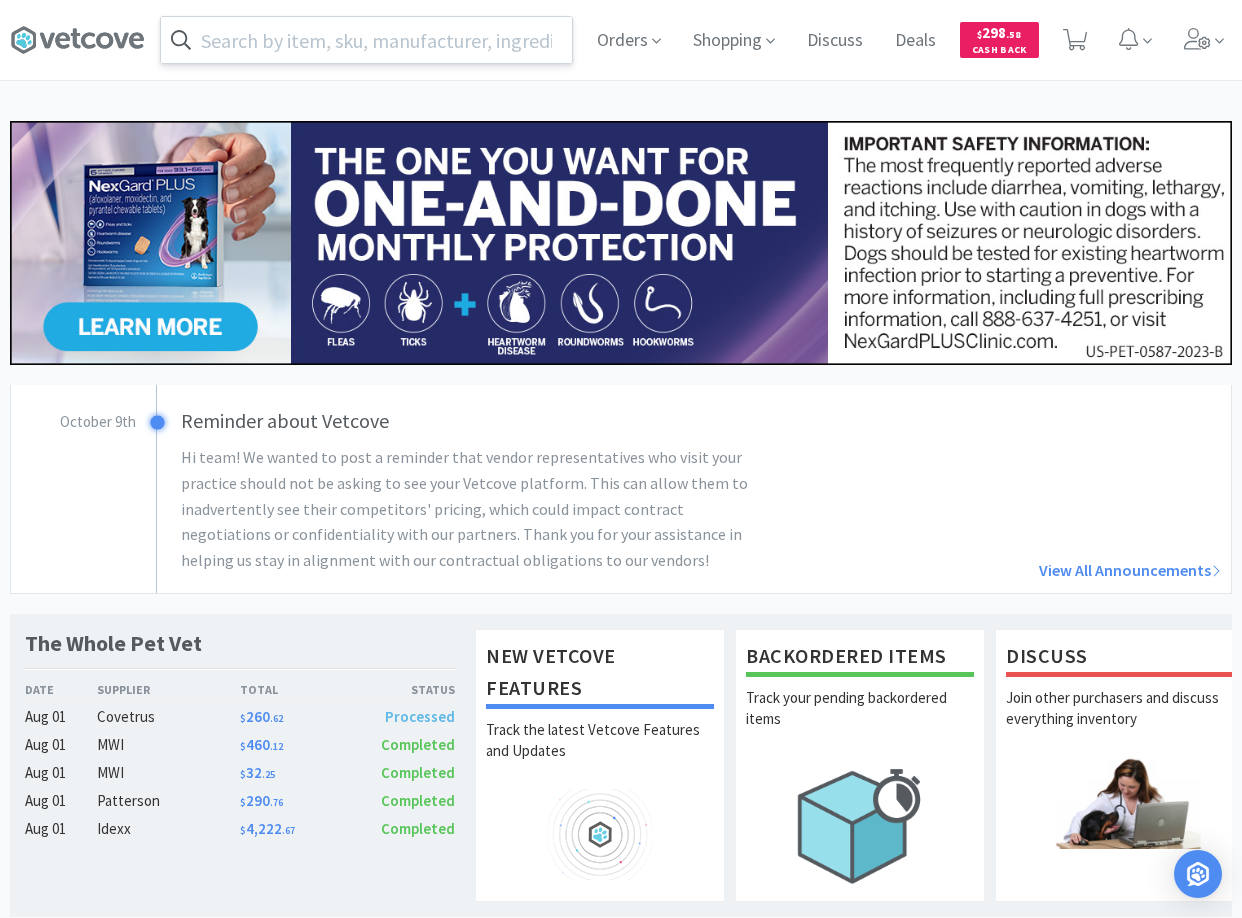 click at bounding box center [366, 40] 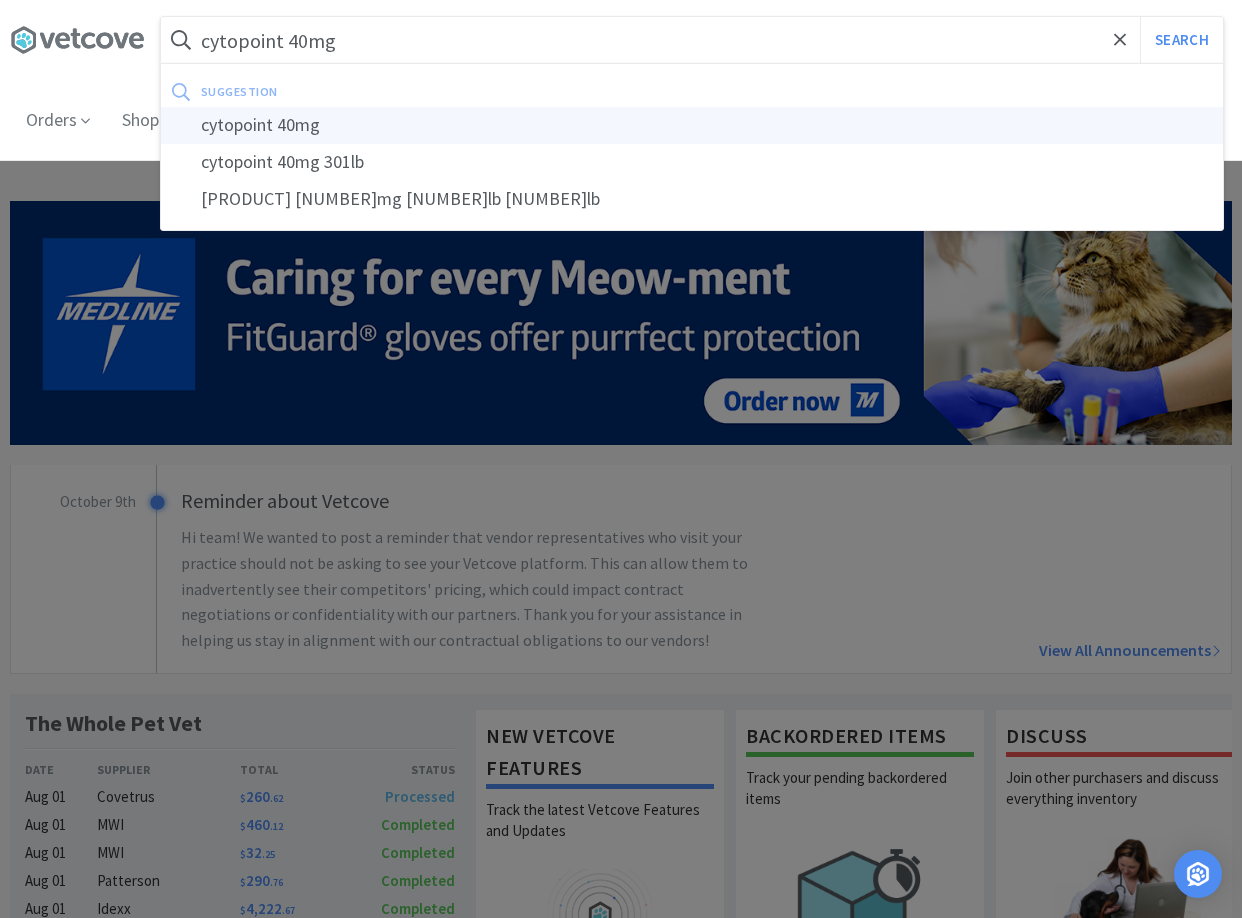 type on "cytopoint 40mg" 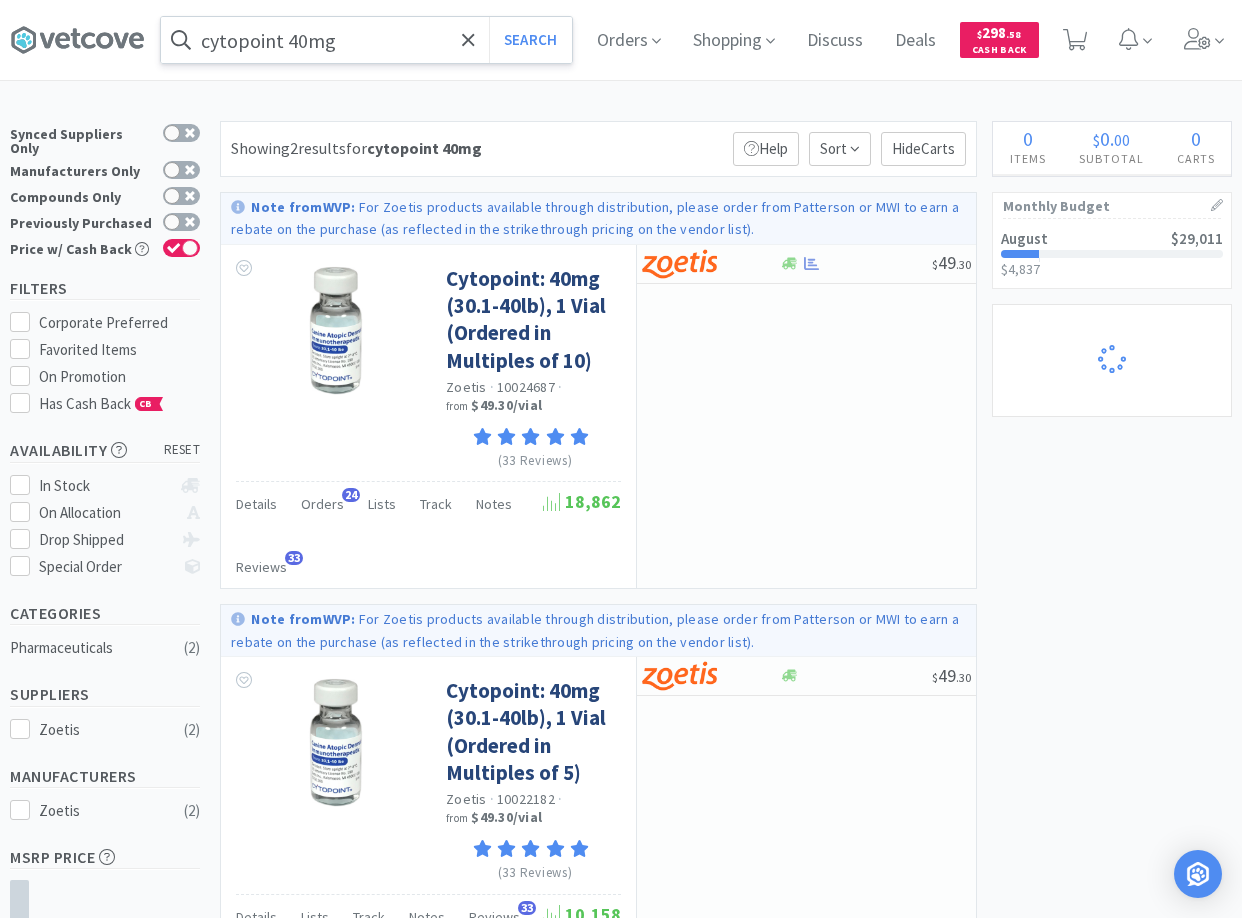 select on "1" 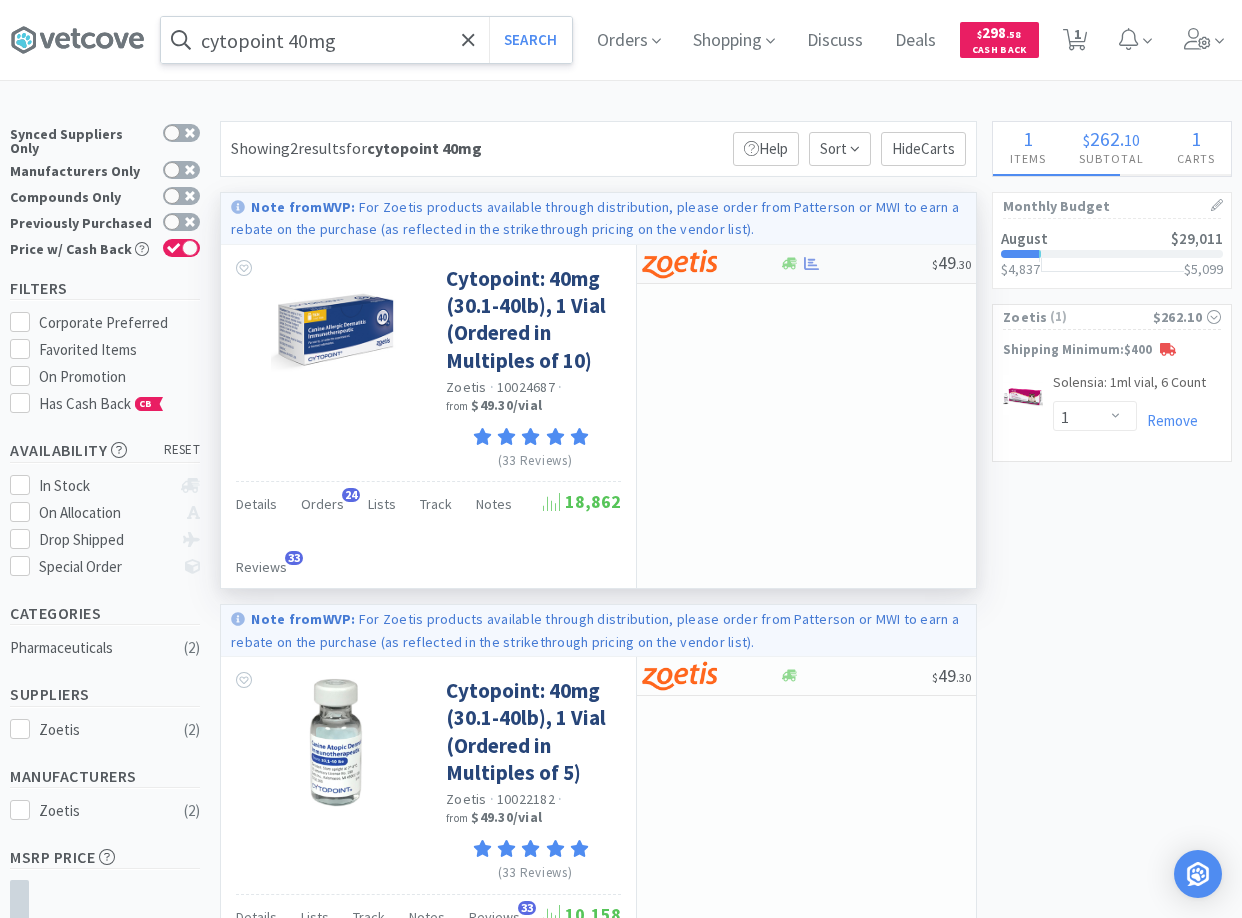 click at bounding box center [855, 263] 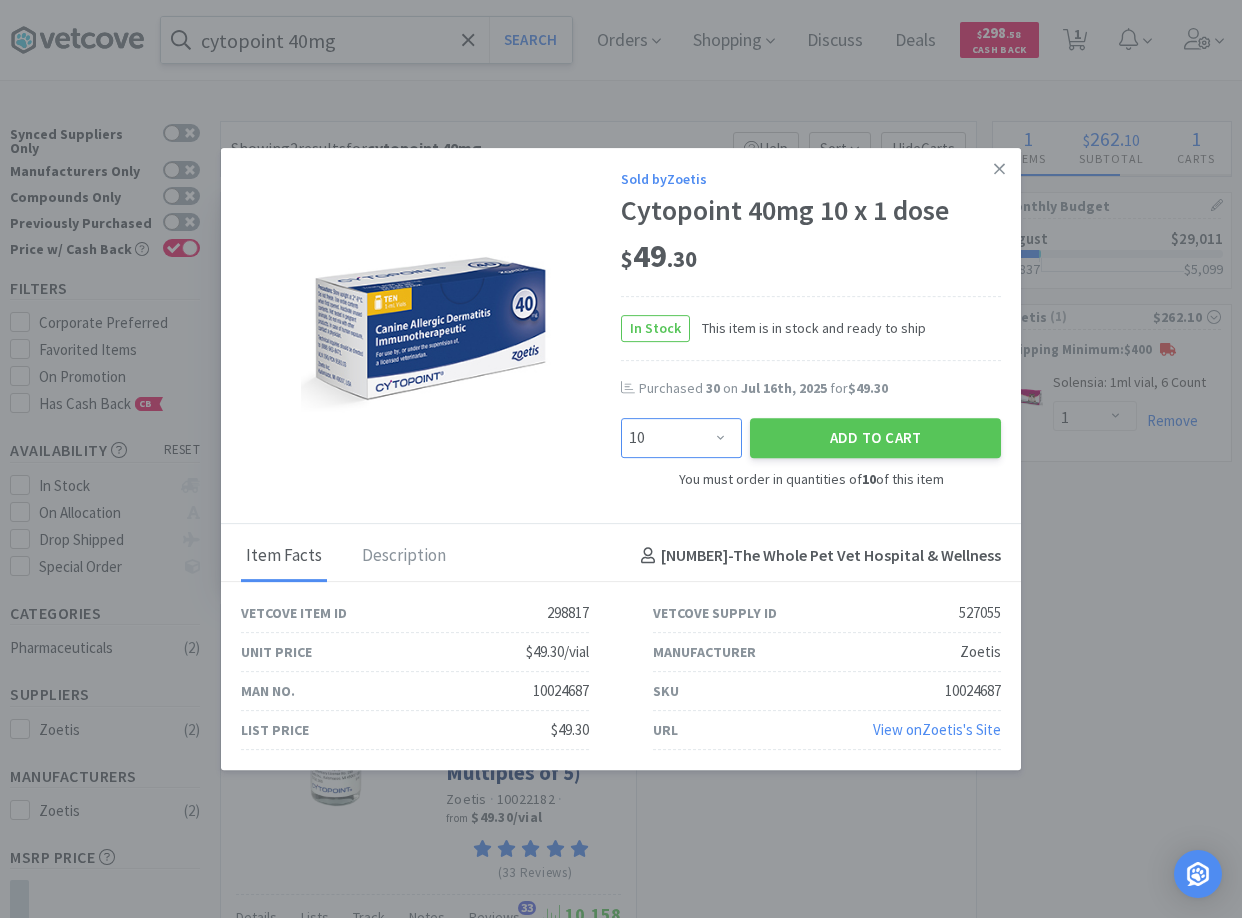 click on "Enter Quantity 10 20 30 40 50 60 70 80 90 100 110 120 130 140 150 160 170 180 190 200 Enter Quantity" at bounding box center (681, 438) 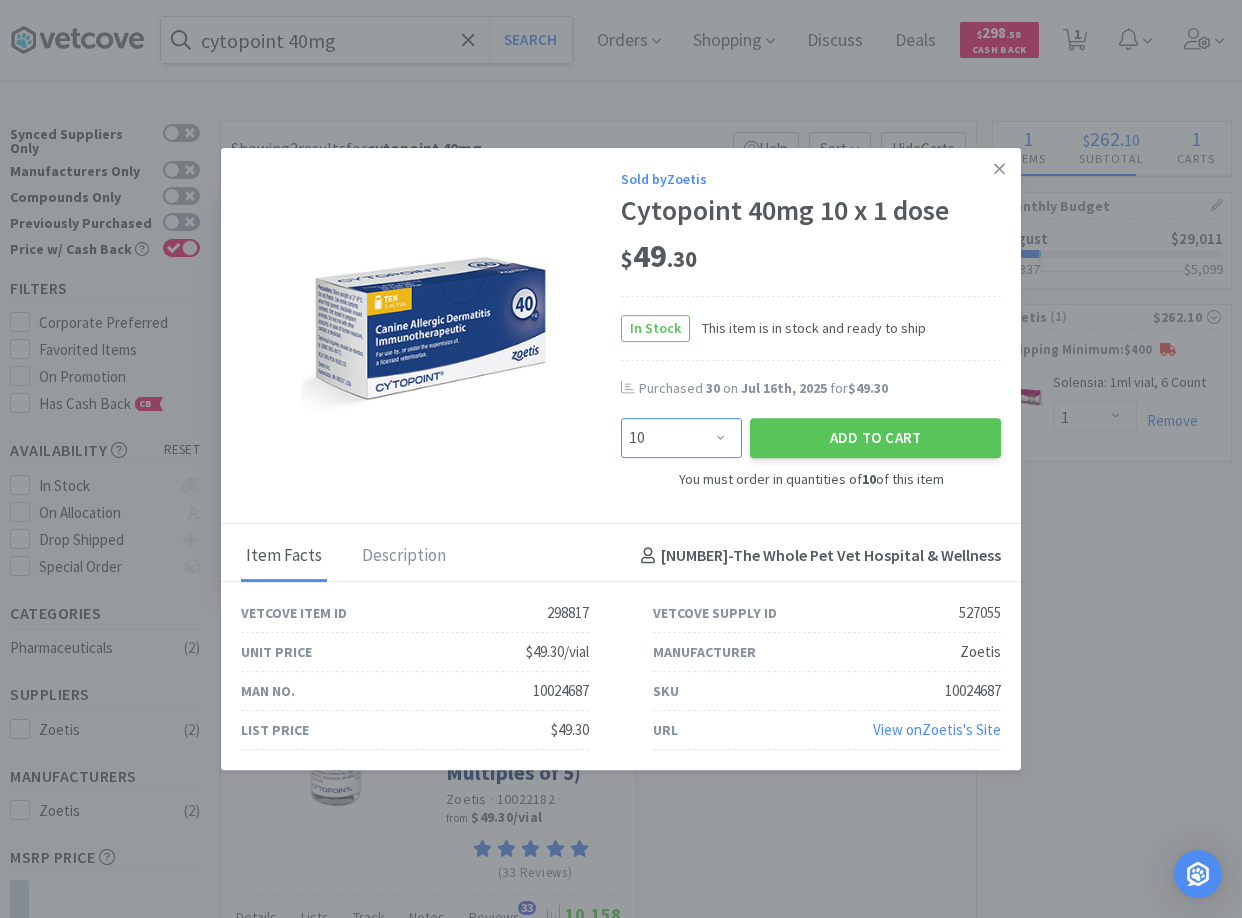 select on "30" 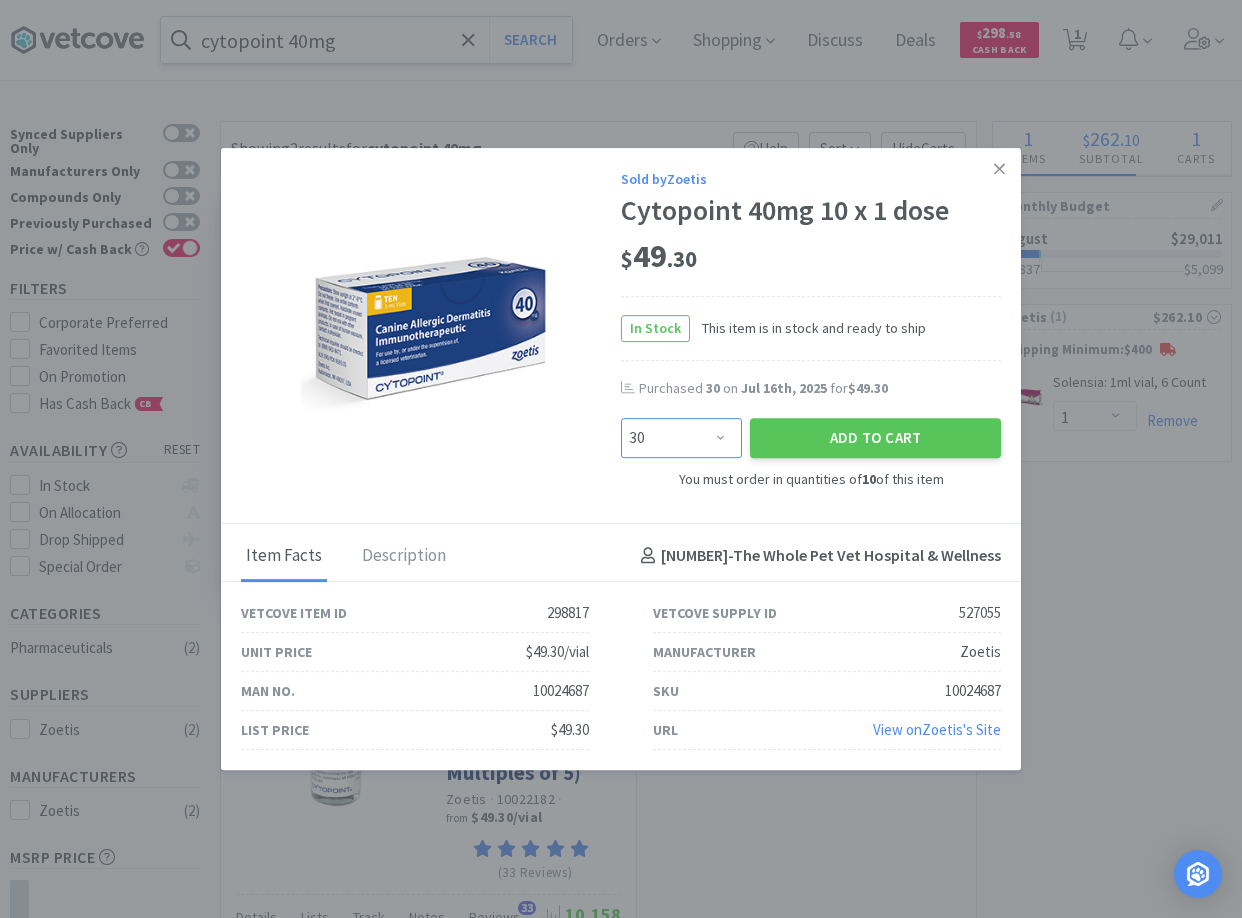 click on "30" at bounding box center (0, 0) 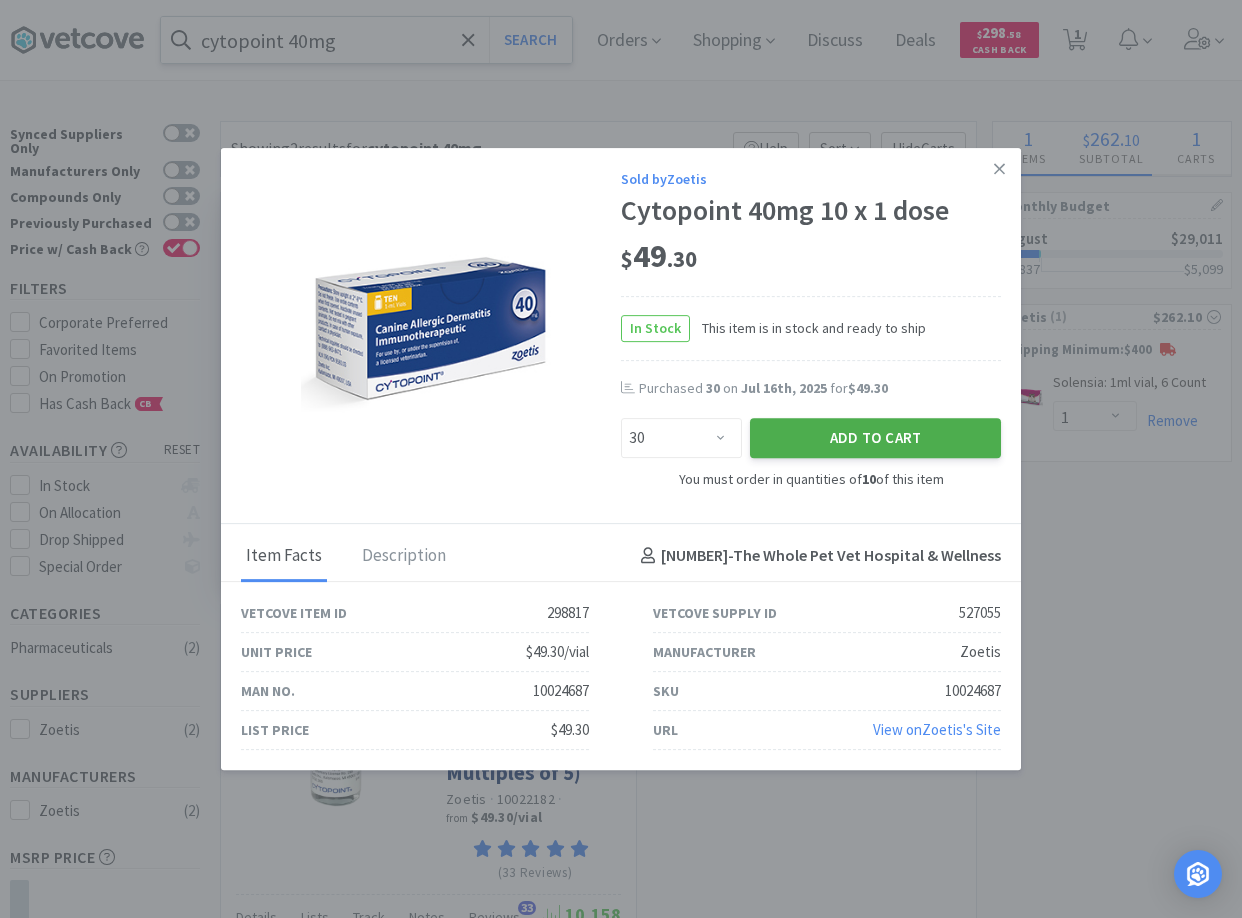 click on "Add to Cart" at bounding box center (875, 438) 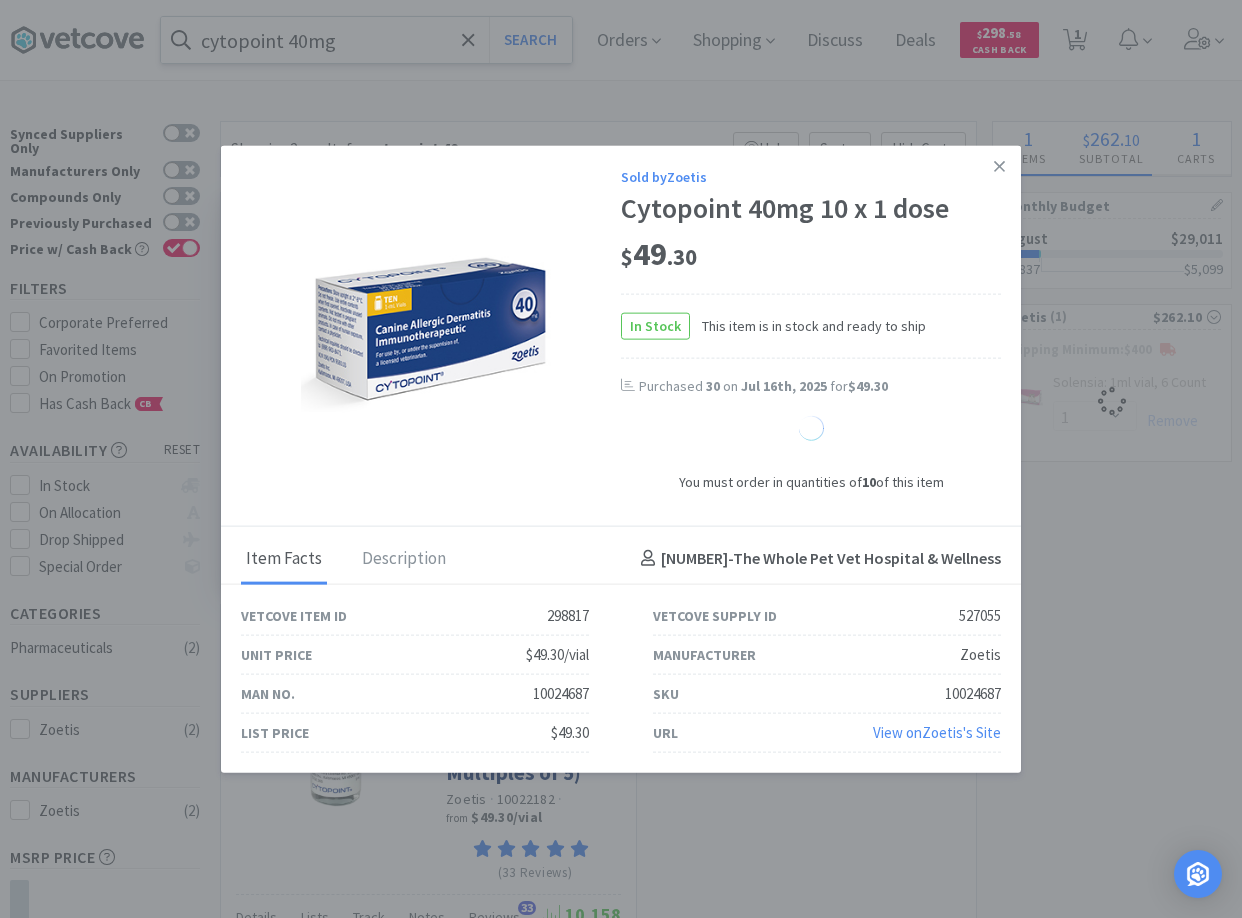 select on "30" 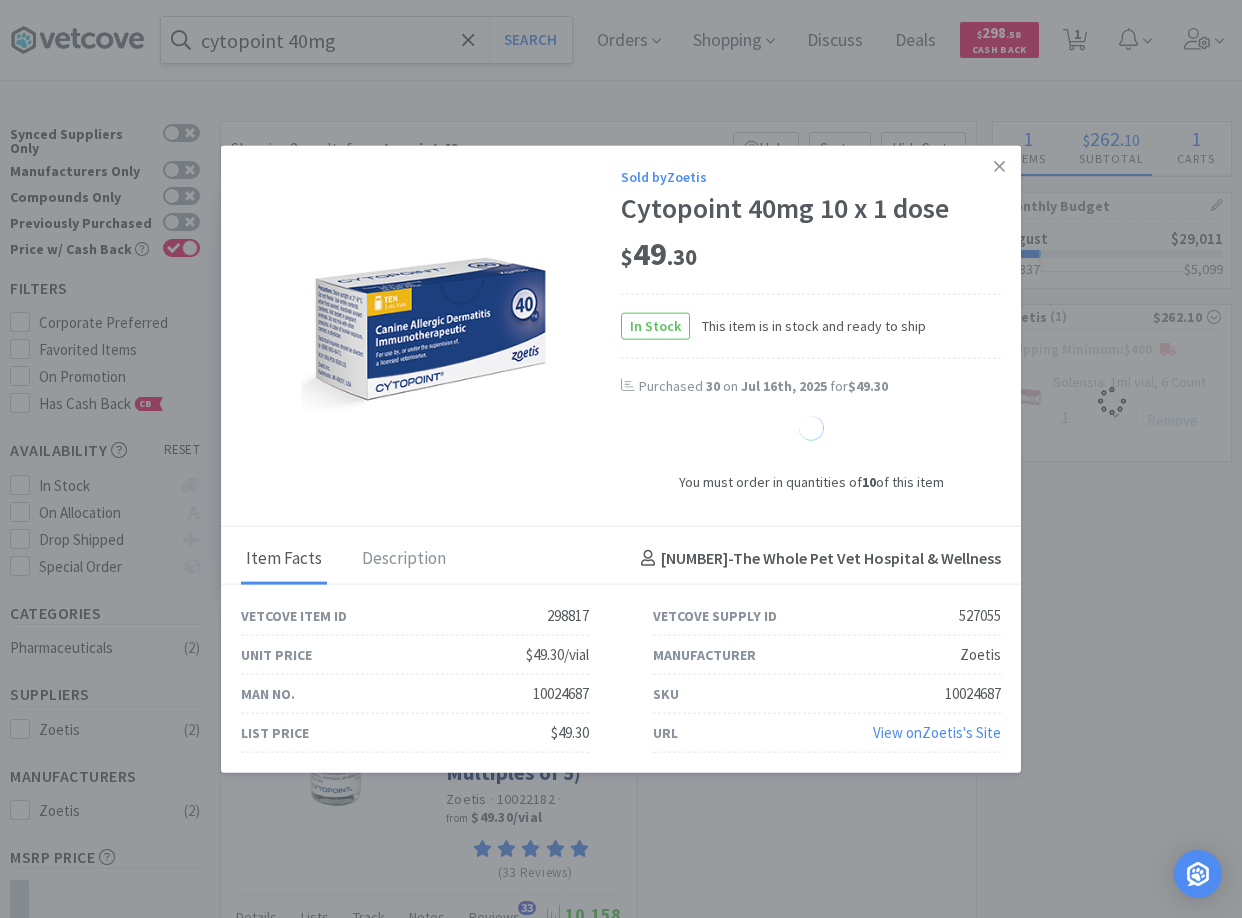 select on "1" 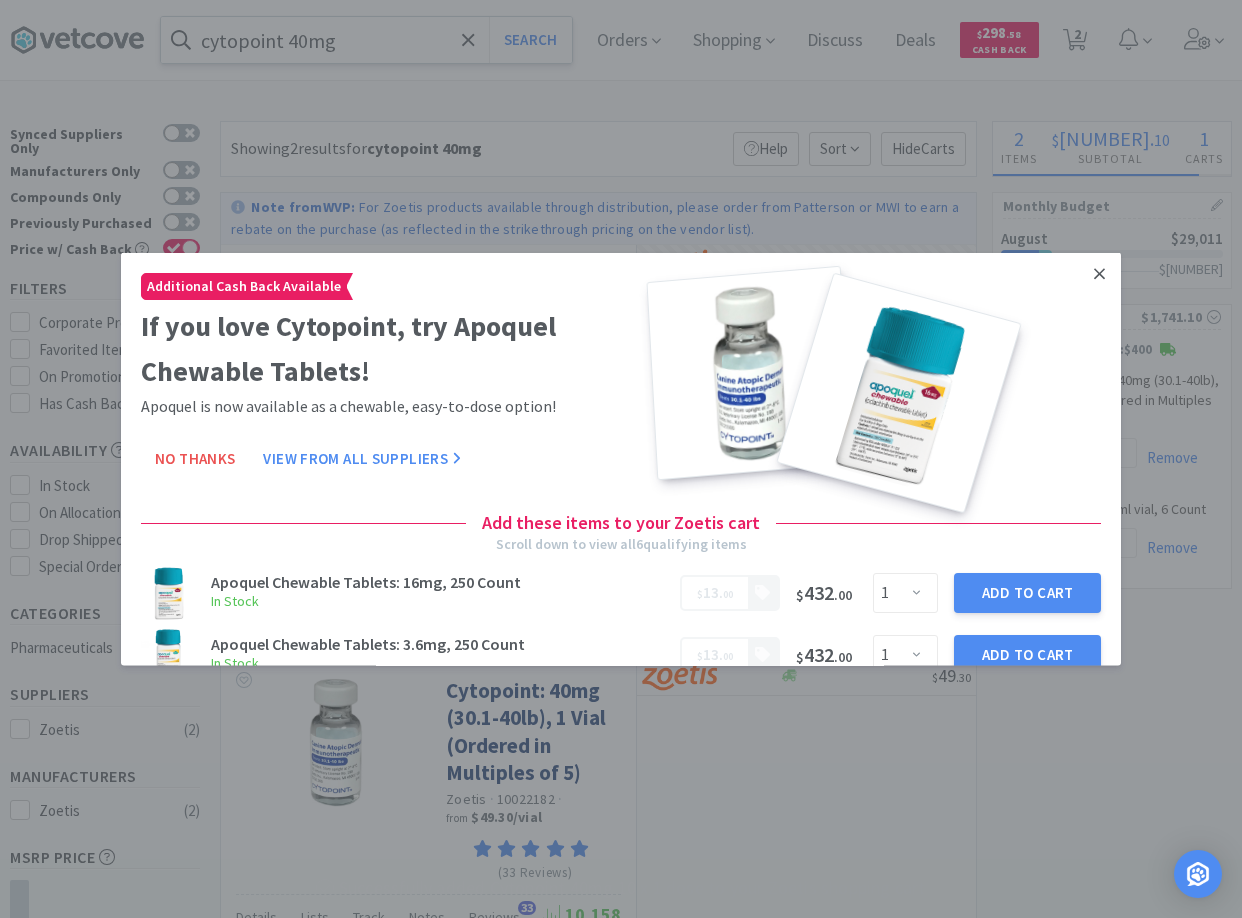 click 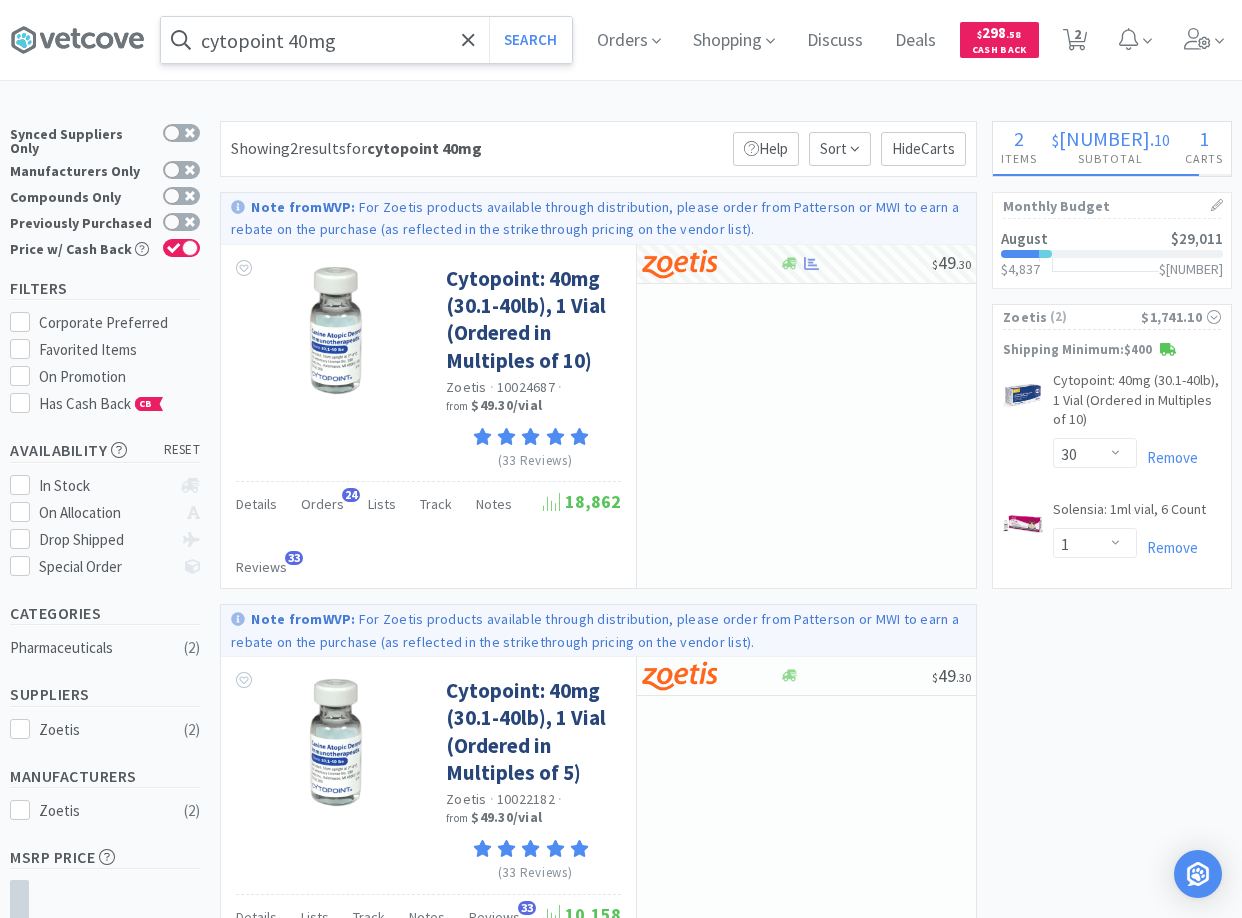 select on "1" 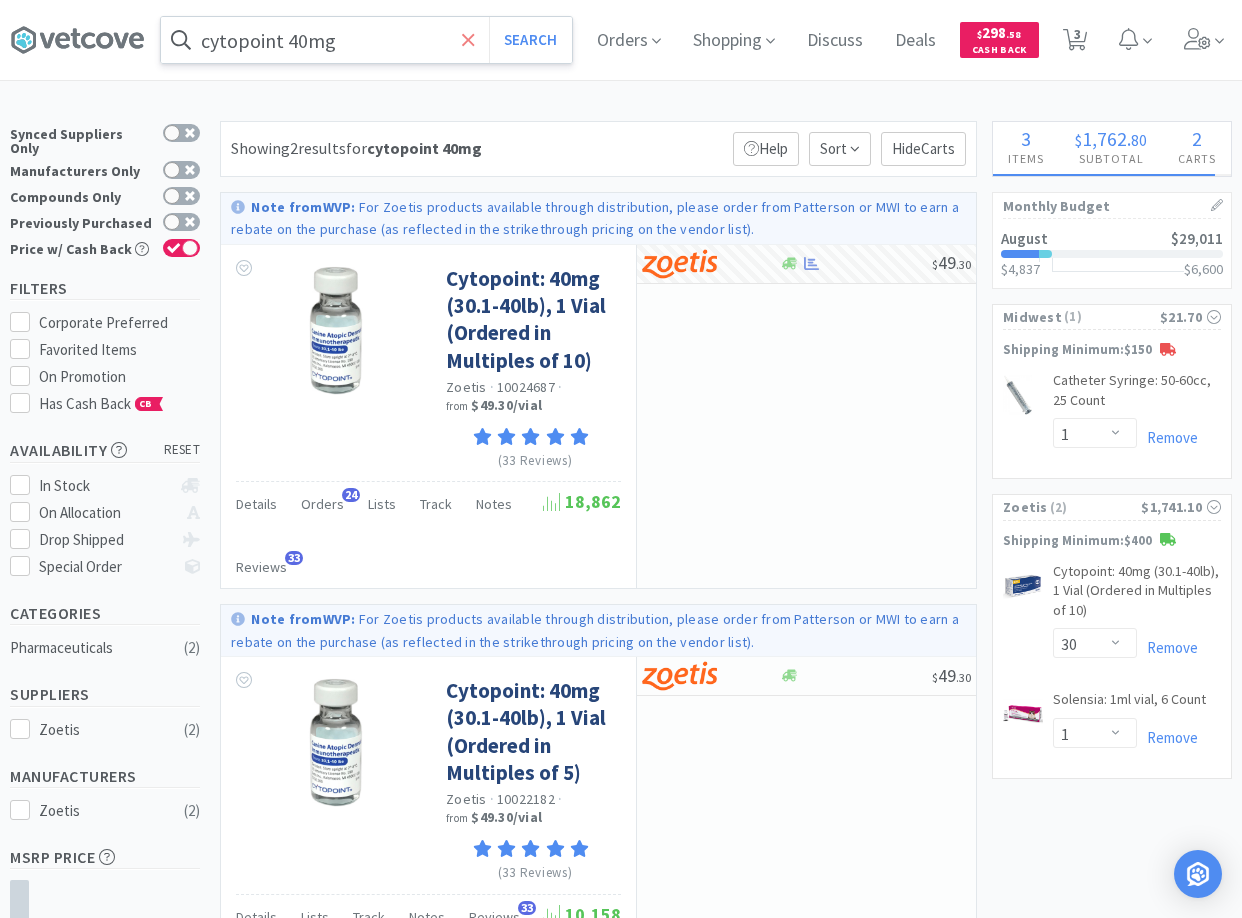 click 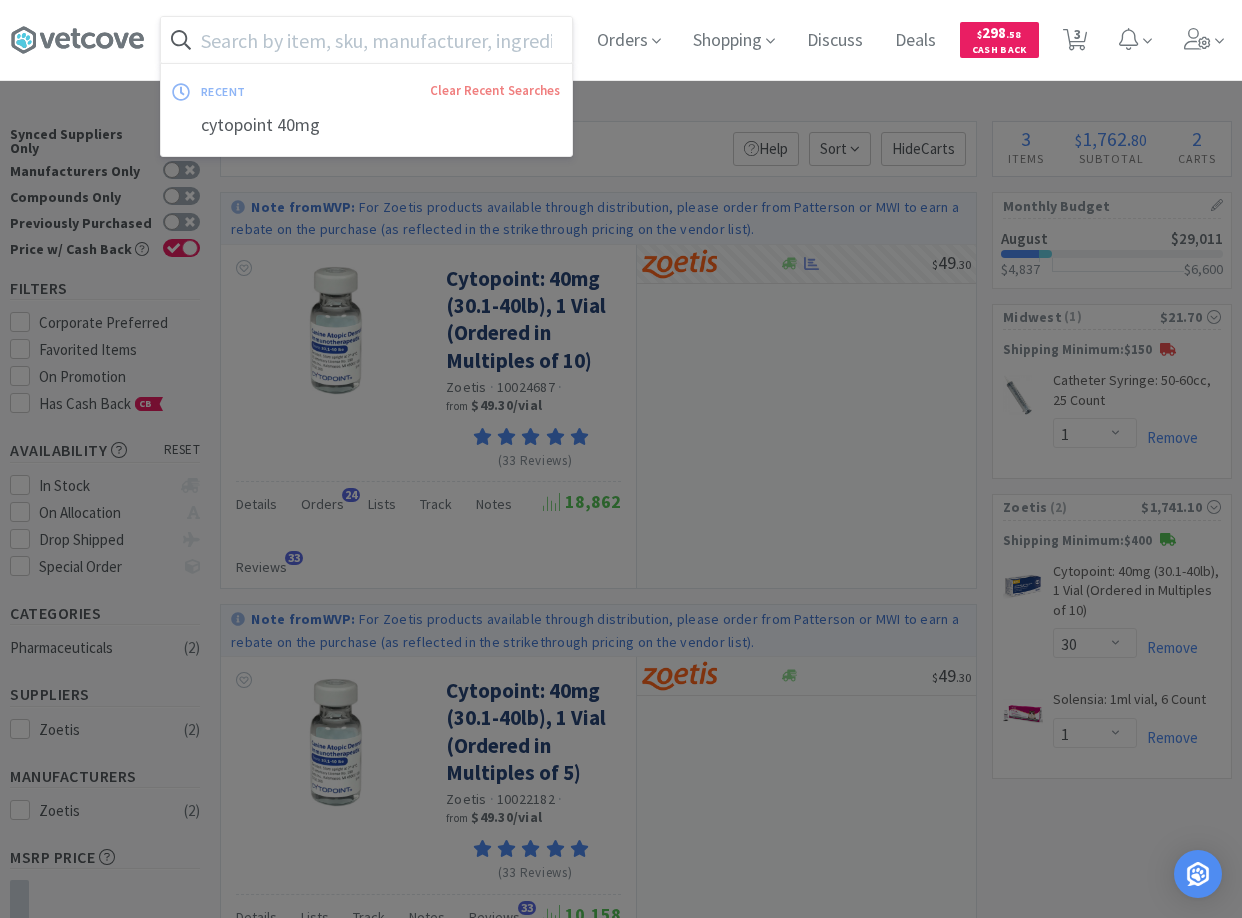 click at bounding box center [621, 459] 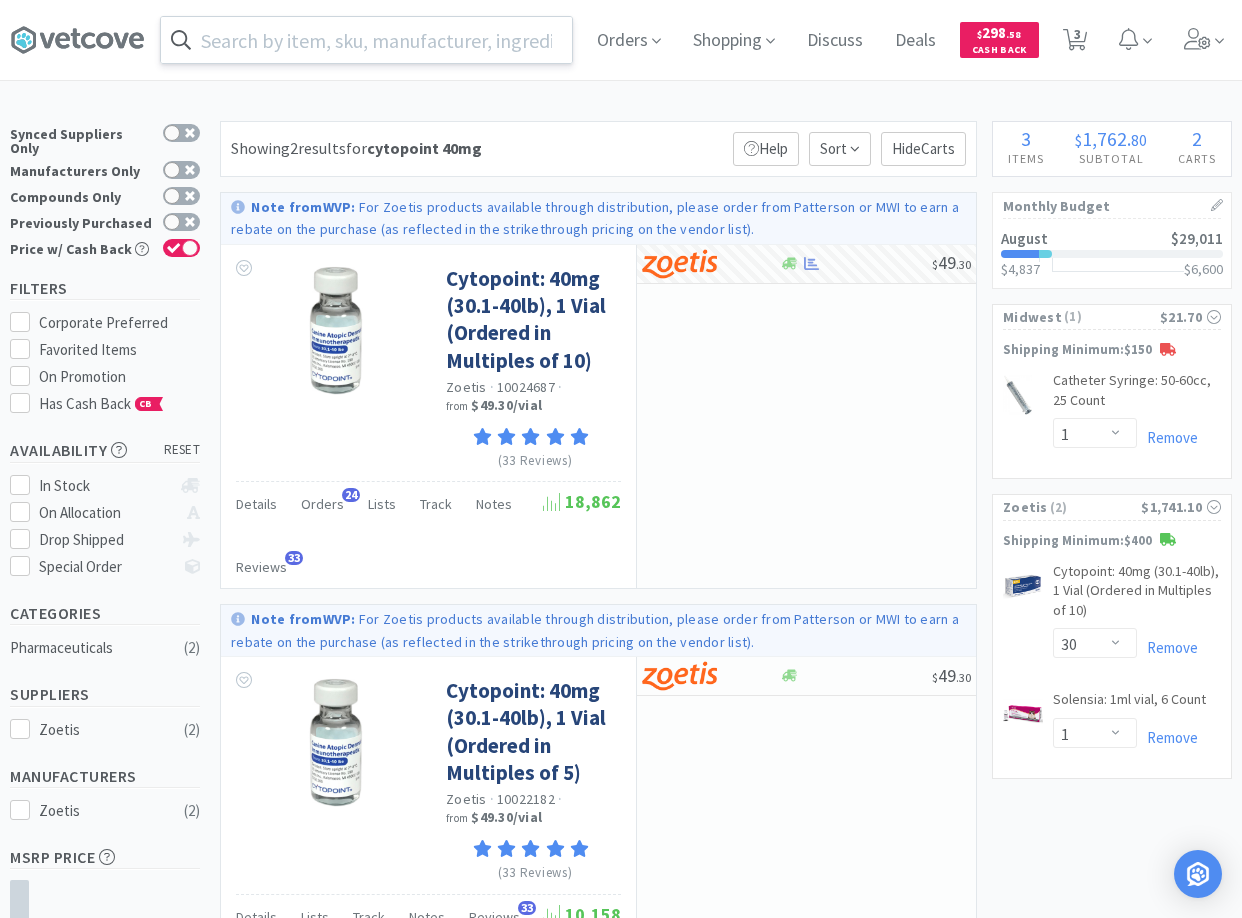click at bounding box center (366, 40) 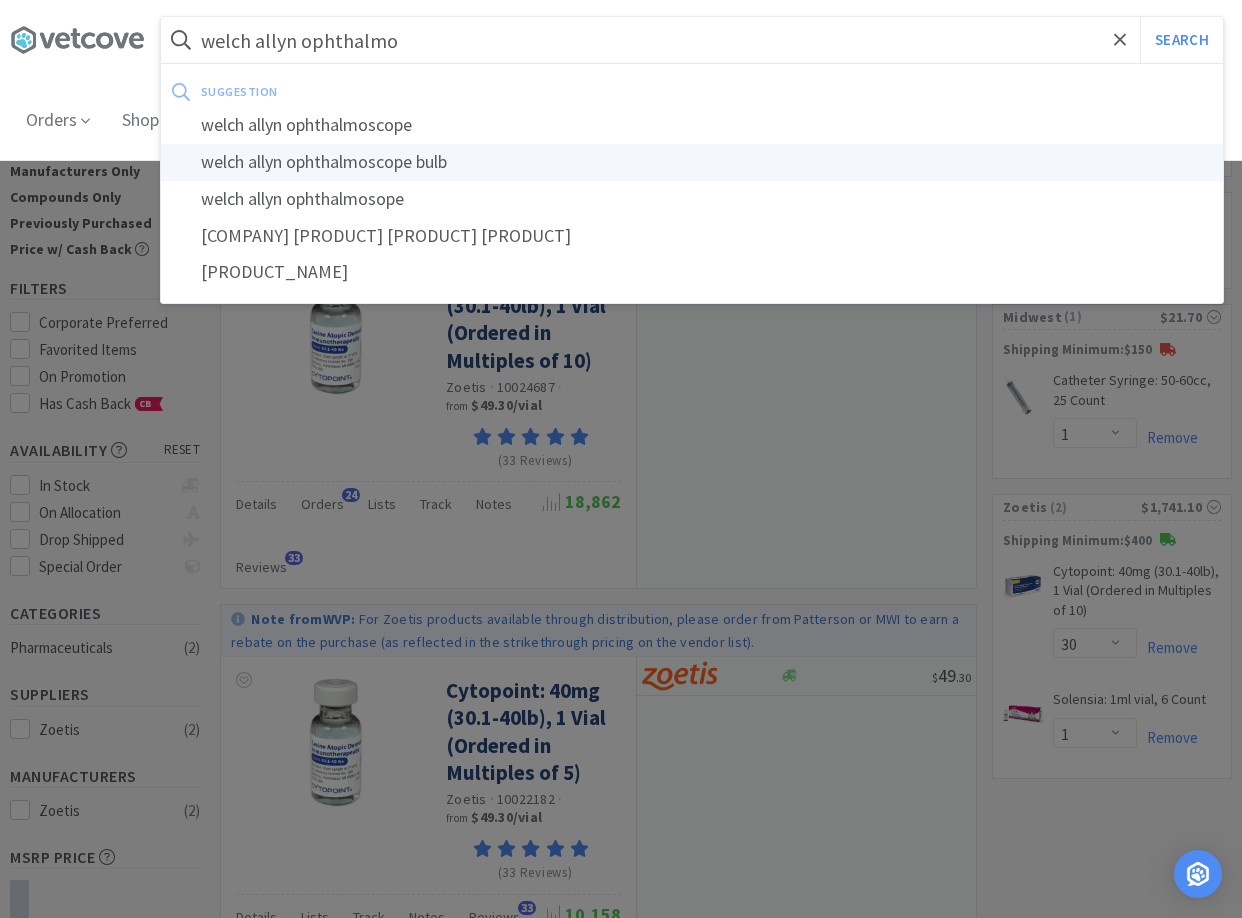 click on "welch allyn ophthalmoscope bulb" at bounding box center [692, 162] 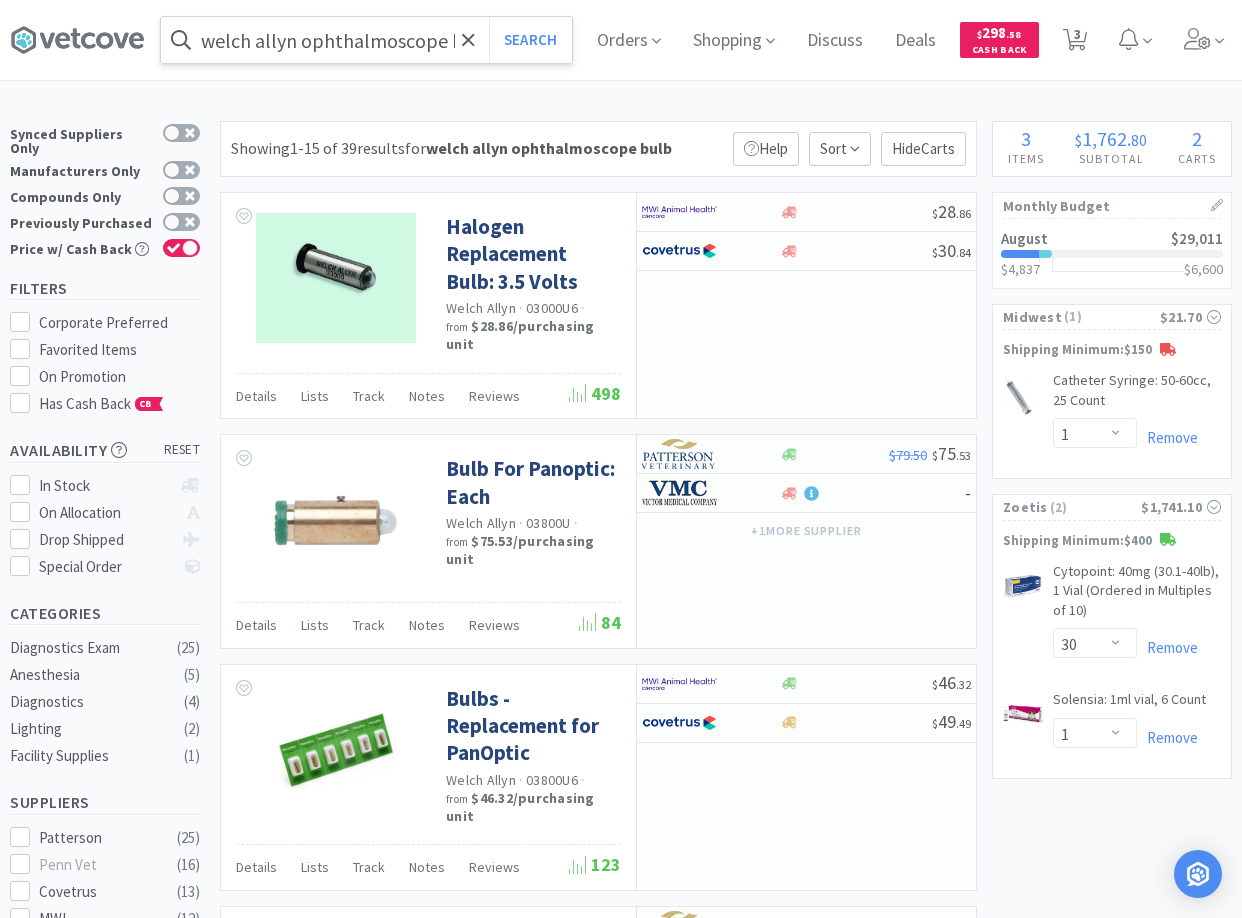 click on "× Filter Results Synced Suppliers Only Manufacturers Only Compounds Only Previously Purchased Price w/ Cash Back Filters Corporate Preferred Favorited Items On Promotion Has Cash Back CB Availability reset In Stock On Allocation Drop Shipped Special Order Categories Diagnostics Exam ( 25 ) Anesthesia ( 5 ) Diagnostics ( 4 ) Lighting ( 2 ) Facility Supplies ( 1 ) Suppliers Patterson ( 25 ) Penn Vet ( 16 ) Covetrus ( 13 ) MWI ( 12 ) Midwest ( 10 ) Victor ( 9 ) Medline ( 4 ) Manufacturers Welch Allyn ( 31 ) Jorgensen Labs ( 6 ) Jorgensen Laboratories Direct ( 6 ) Covetrus ( 1 ) Medline ( 1 ) Vet-Lamps ( 1 ) MSRP Price $0 $1,241 Have any questions? Start a Live Chat Showing 1-15 of 39 results for welch allyn ophthalmoscope bulb Filters Help Sort Hide Carts Halogen Replacement Bulb: 3.5 Volts Welch Allyn · 03000U6 · from $28.86 / purchasing unit Details Lists Track Notes Reviews 498 $ 28 . 86 $" at bounding box center [621, 2305] 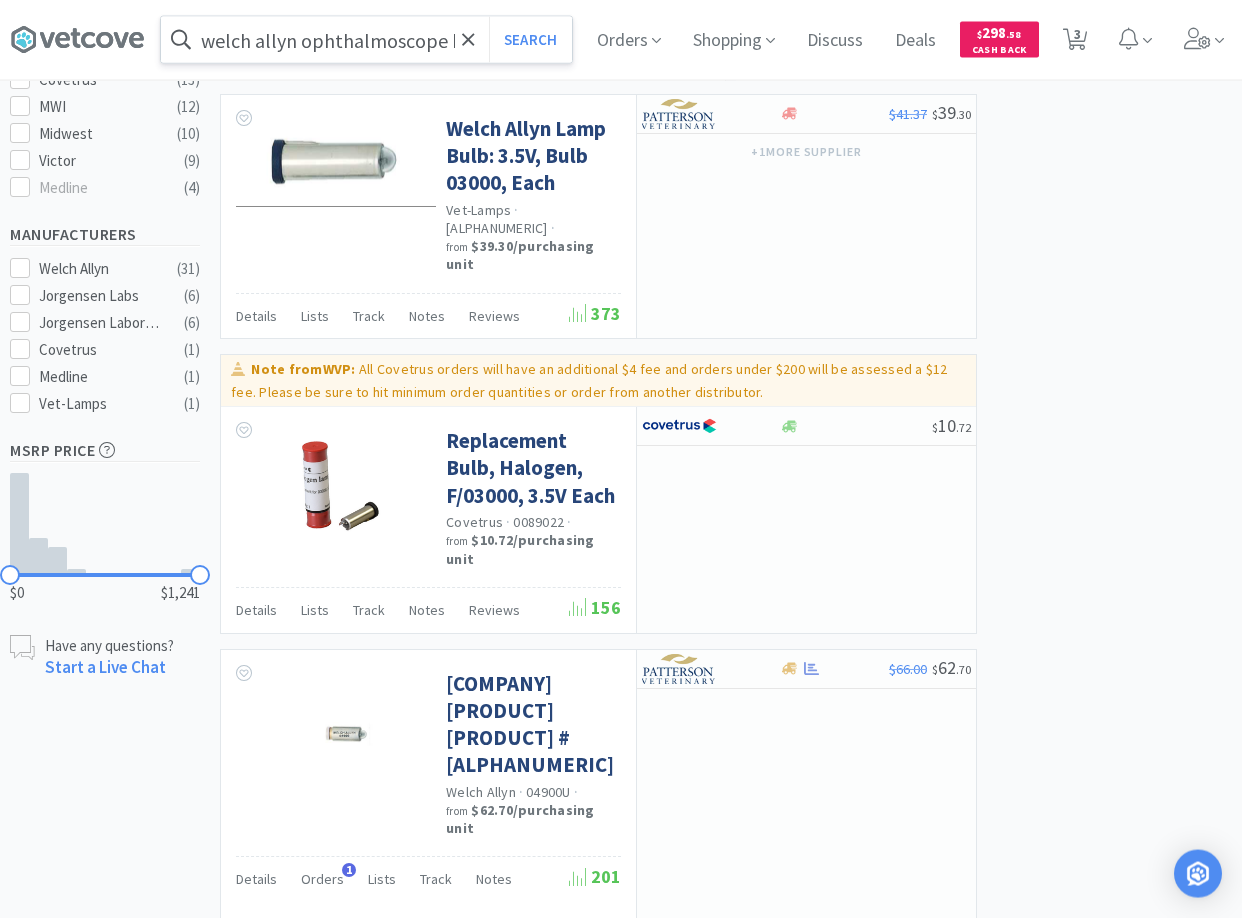 scroll, scrollTop: 816, scrollLeft: 0, axis: vertical 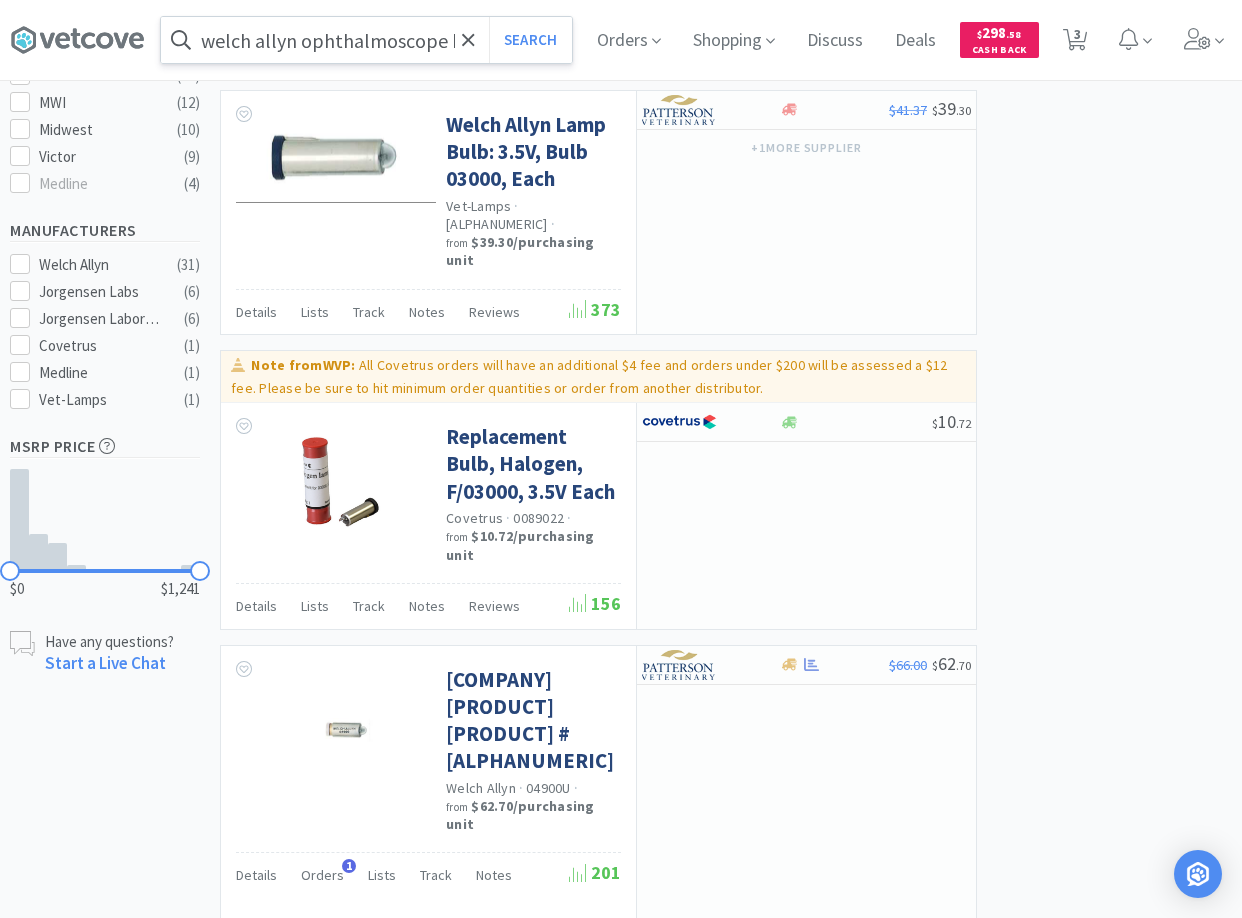 click on "× Filter Results Synced Suppliers Only Manufacturers Only Compounds Only Previously Purchased Price w/ Cash Back Filters Corporate Preferred Favorited Items On Promotion Has Cash Back CB Availability reset In Stock On Allocation Drop Shipped Special Order Categories Diagnostics Exam ( 25 ) Anesthesia ( 5 ) Diagnostics ( 4 ) Lighting ( 2 ) Facility Supplies ( 1 ) Suppliers Patterson ( 25 ) Penn Vet ( 16 ) Covetrus ( 13 ) MWI ( 12 ) Midwest ( 10 ) Victor ( 9 ) Medline ( 4 ) Manufacturers Welch Allyn ( 31 ) Jorgensen Labs ( 6 ) Jorgensen Laboratories Direct ( 6 ) Covetrus ( 1 ) Medline ( 1 ) Vet-Lamps ( 1 ) MSRP Price $0 $1,241 Have any questions? Start a Live Chat Showing 1-15 of 39 results for welch allyn ophthalmoscope bulb Filters Help Sort Hide Carts Halogen Replacement Bulb: 3.5 Volts Welch Allyn · 03000U6 · from $28.86 / purchasing unit Details Lists Track Notes Reviews 498 $ 28 . 86 $" at bounding box center (621, 1489) 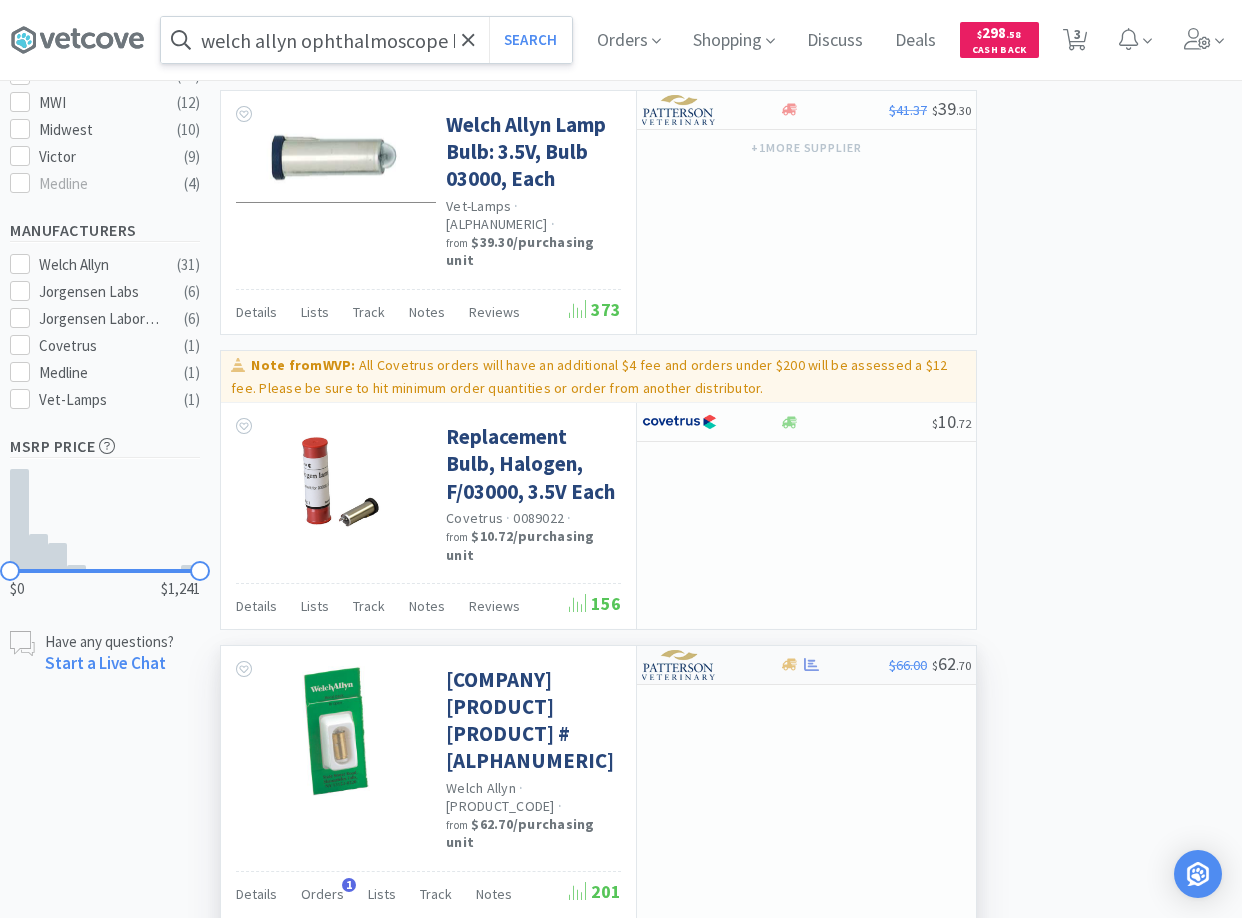 click at bounding box center [834, 664] 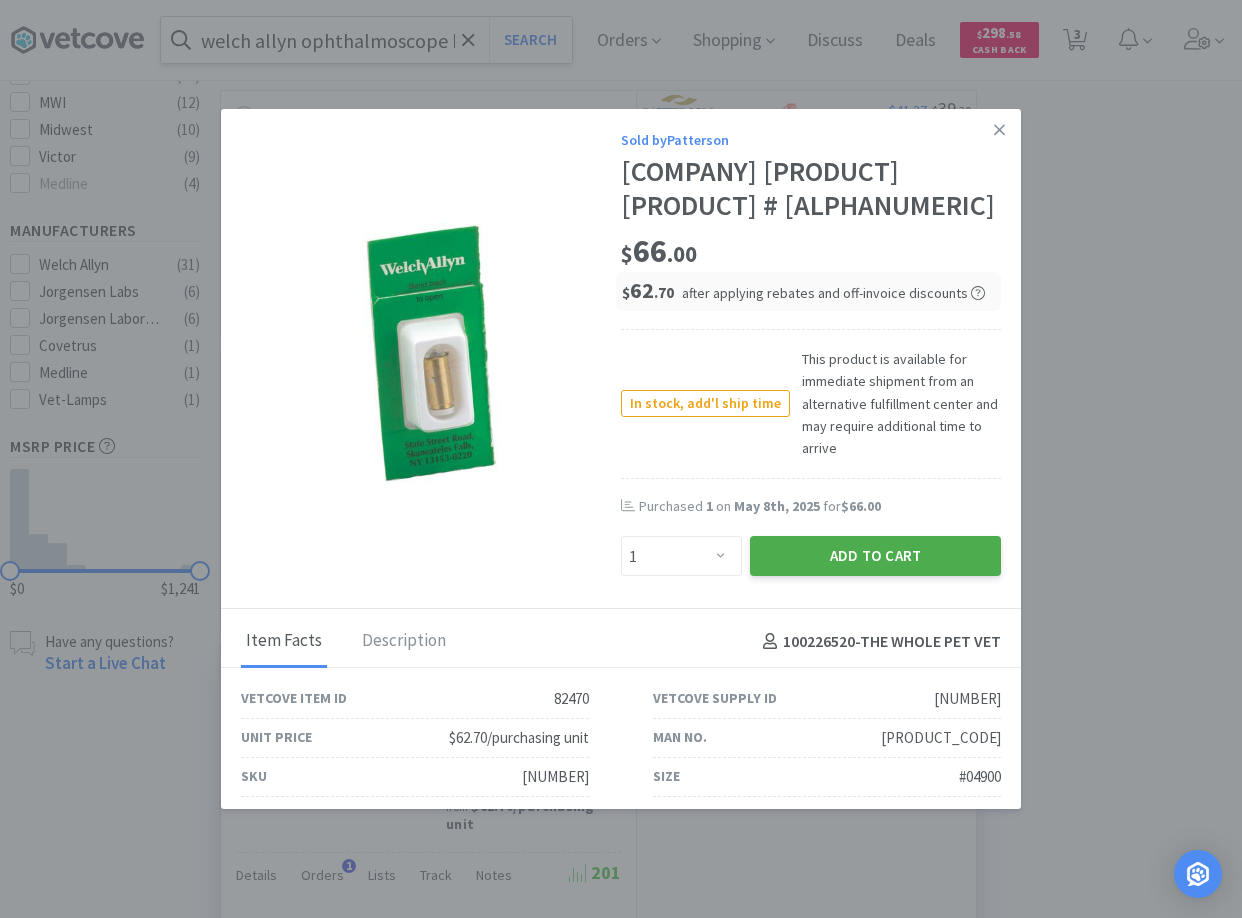 click on "Add to Cart" at bounding box center [875, 556] 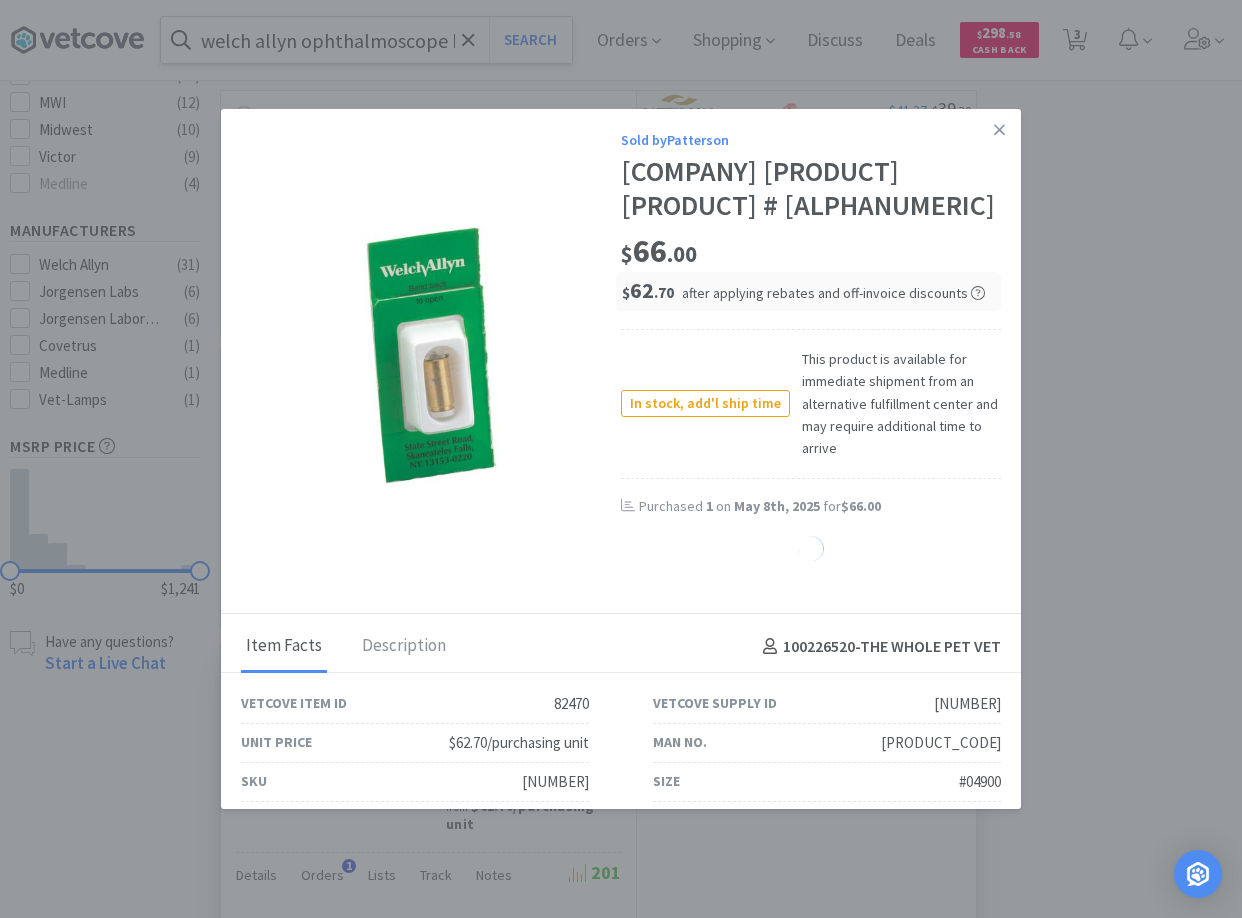 select on "1" 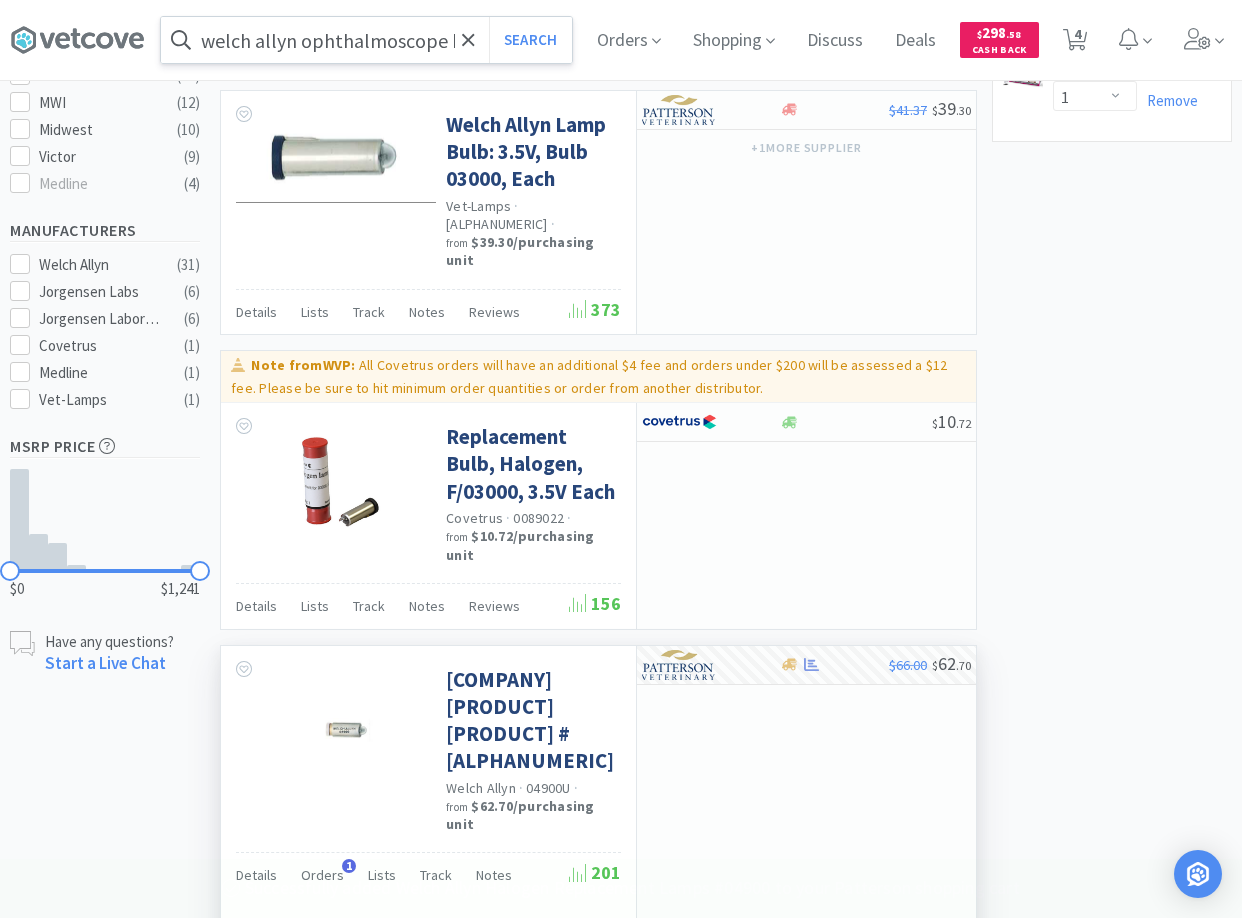 scroll, scrollTop: 0, scrollLeft: 0, axis: both 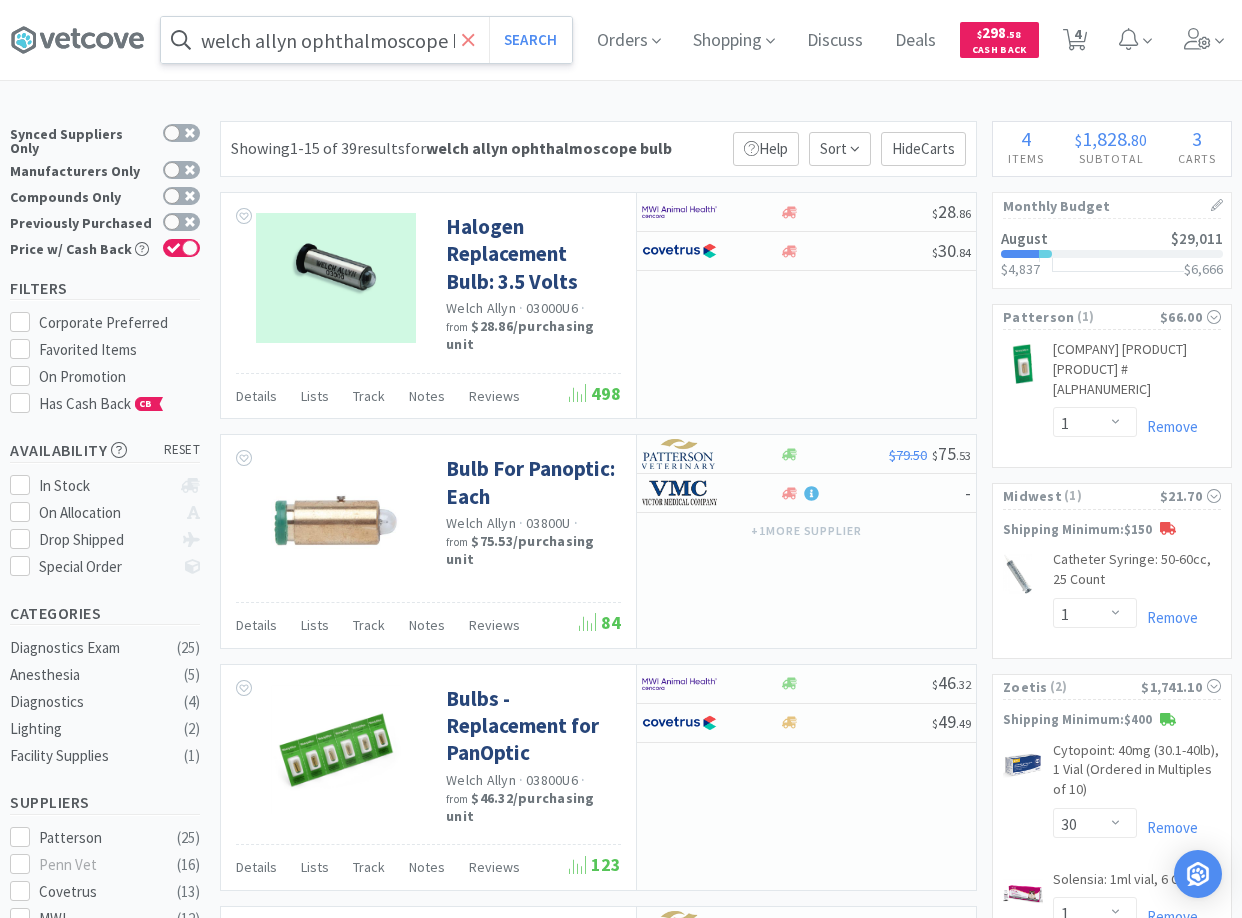 click 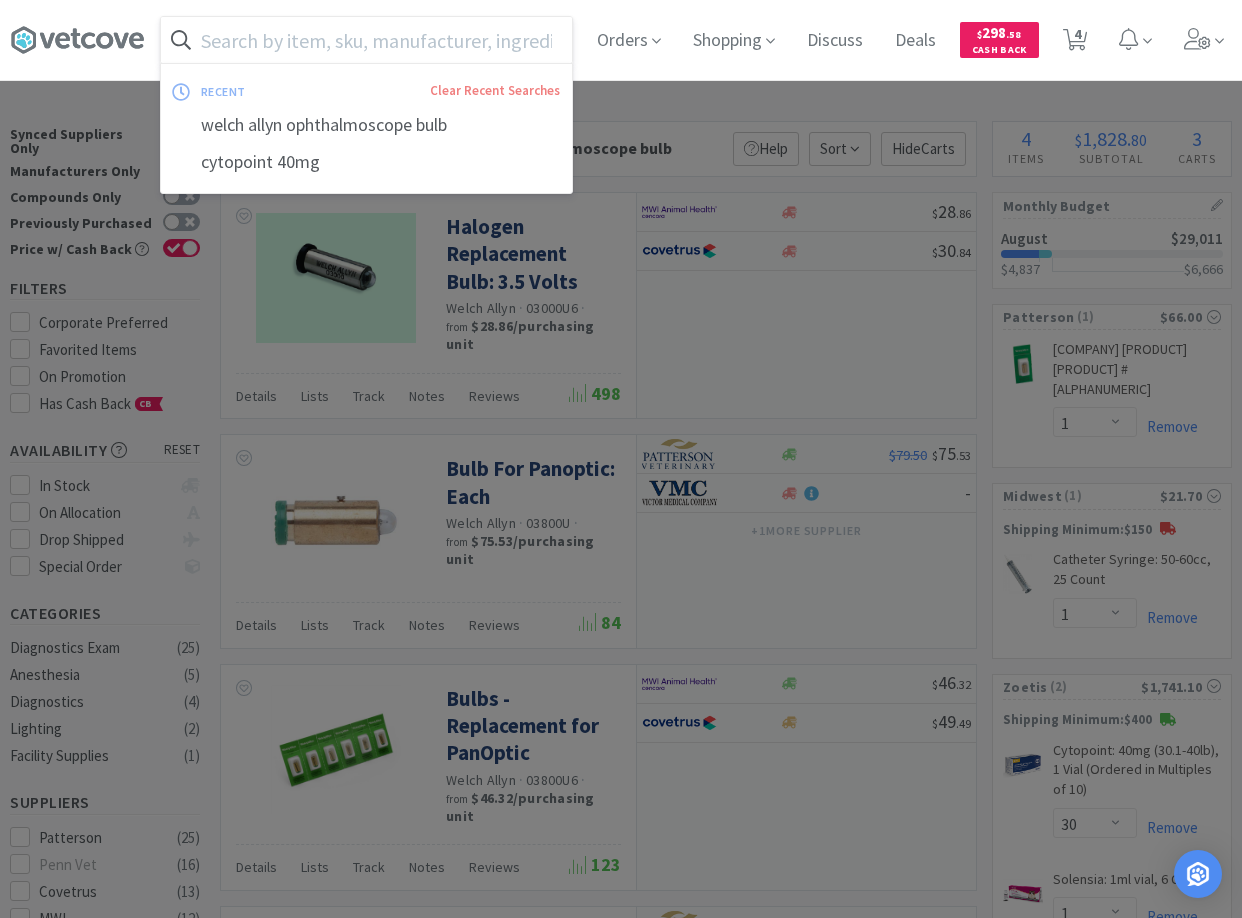 click at bounding box center [366, 40] 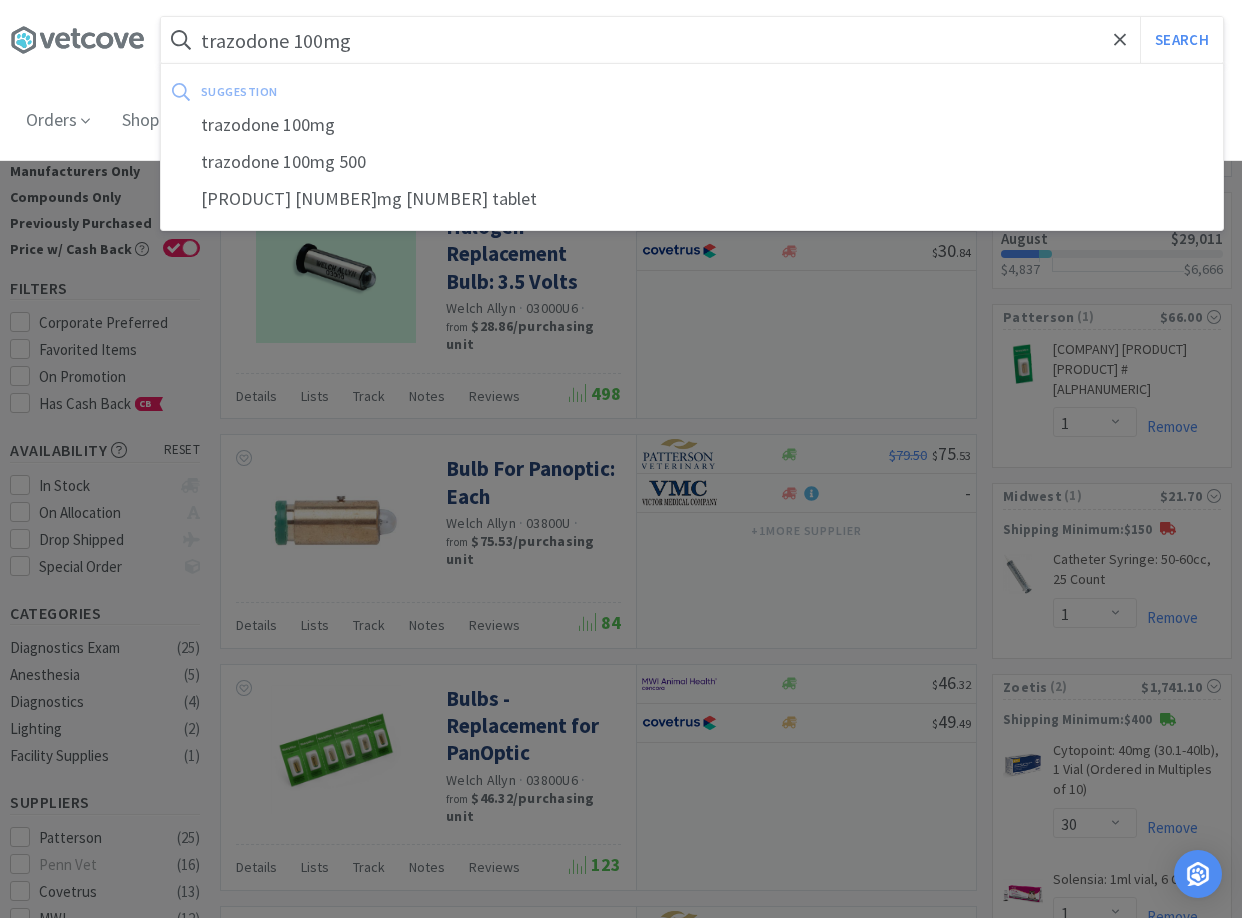 type on "trazodone 100mg" 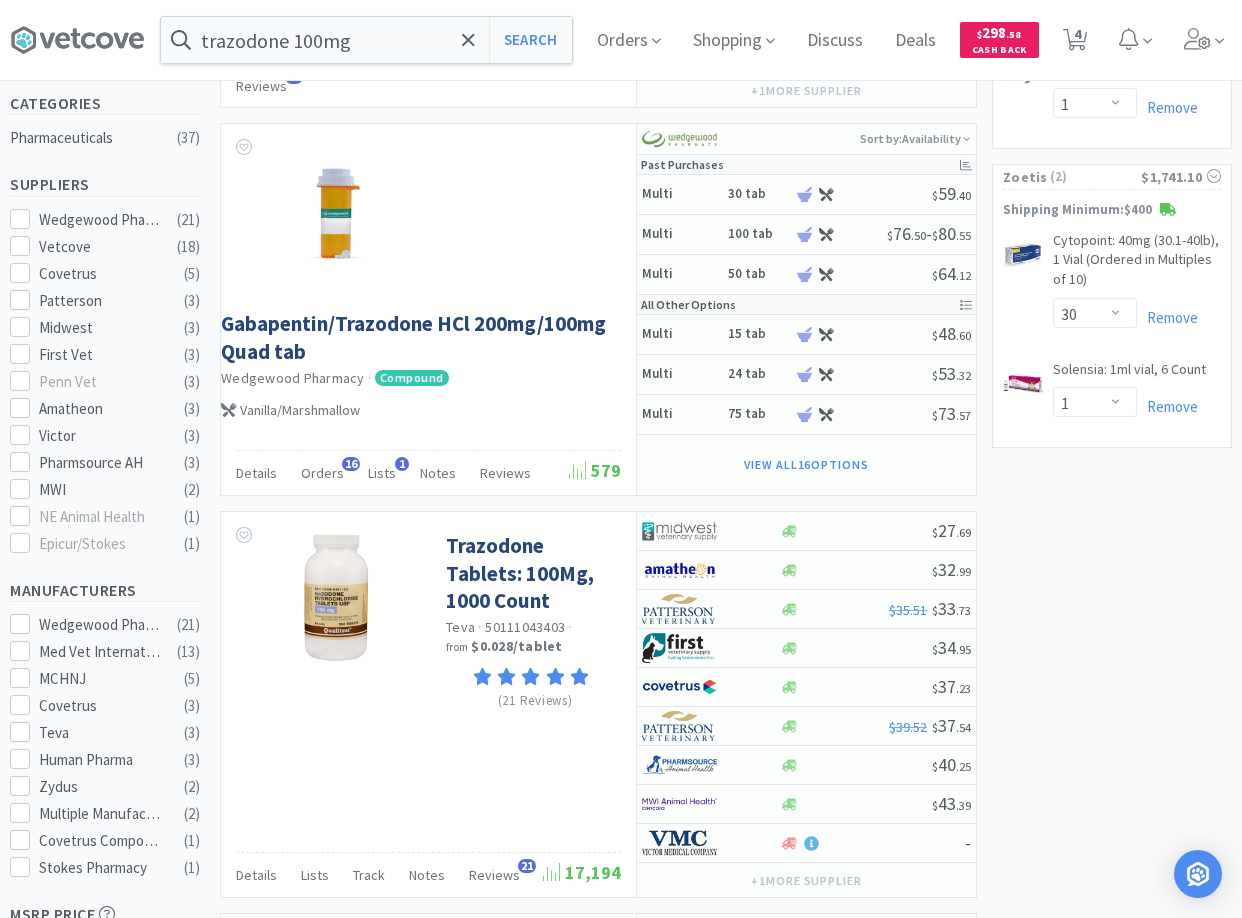 scroll, scrollTop: 0, scrollLeft: 0, axis: both 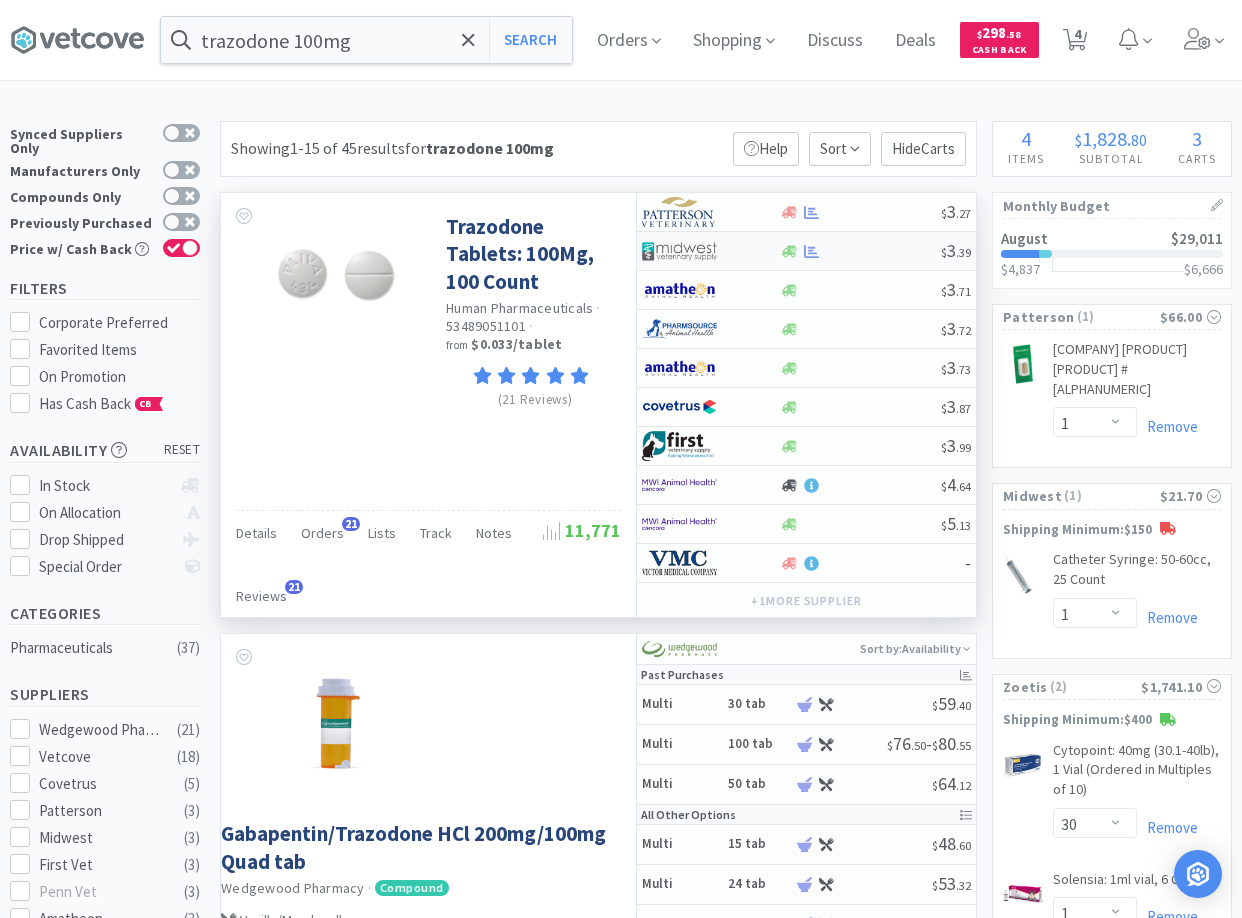click at bounding box center (860, 251) 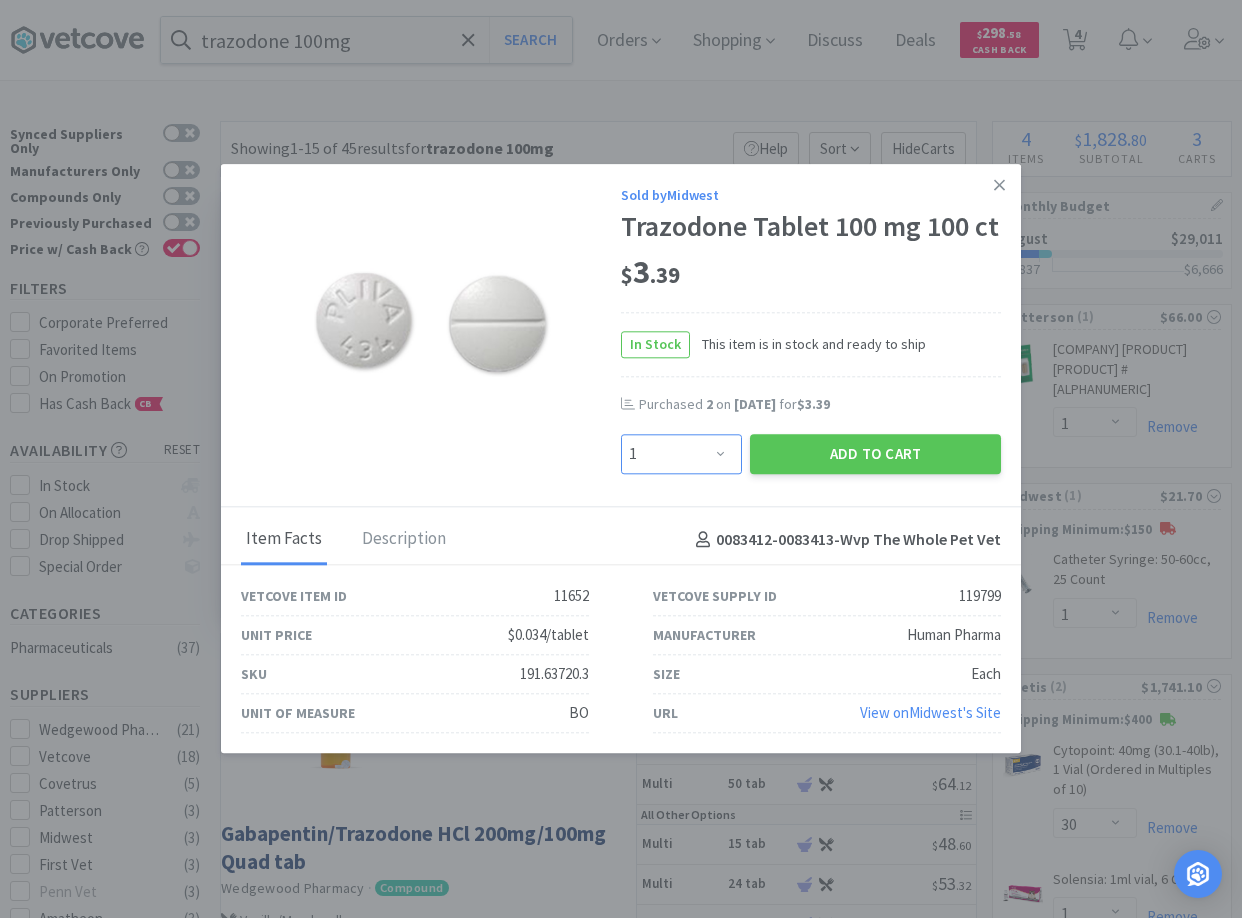 click on "Enter Quantity 1 2 3 4 5 6 7 8 9 10 11 12 13 14 15 16 17 18 19 20 Enter Quantity" at bounding box center (681, 454) 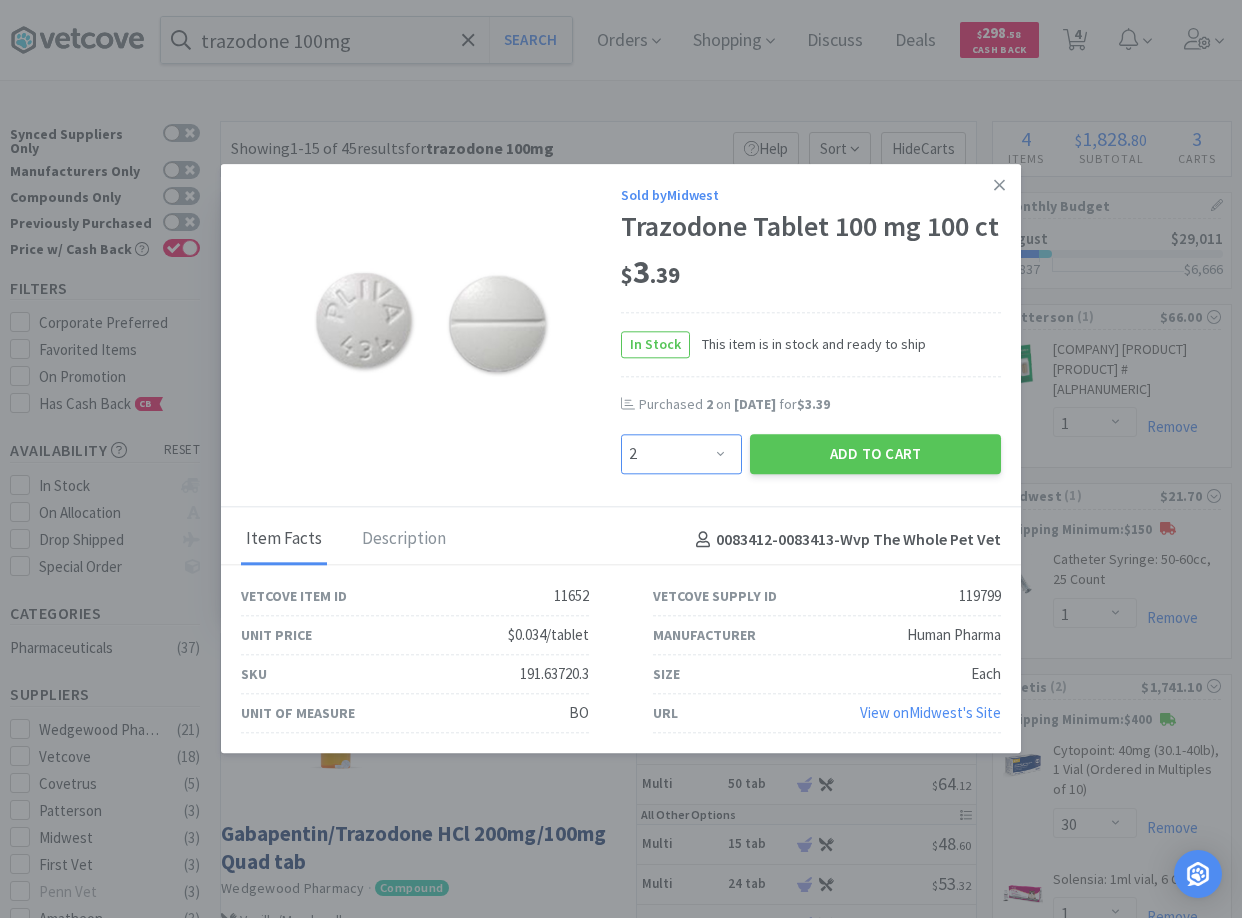 click on "2" at bounding box center [0, 0] 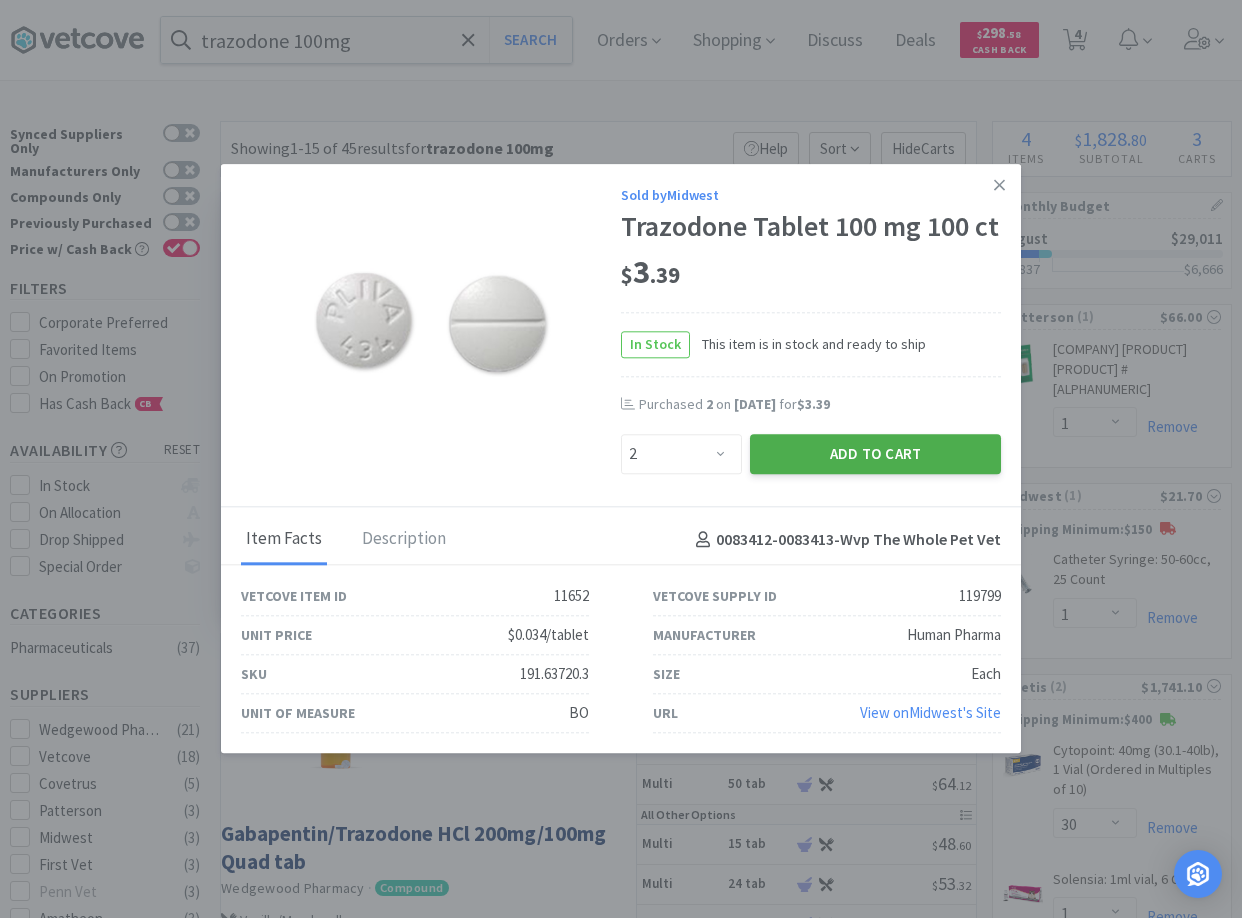 click on "Add to Cart" at bounding box center (875, 454) 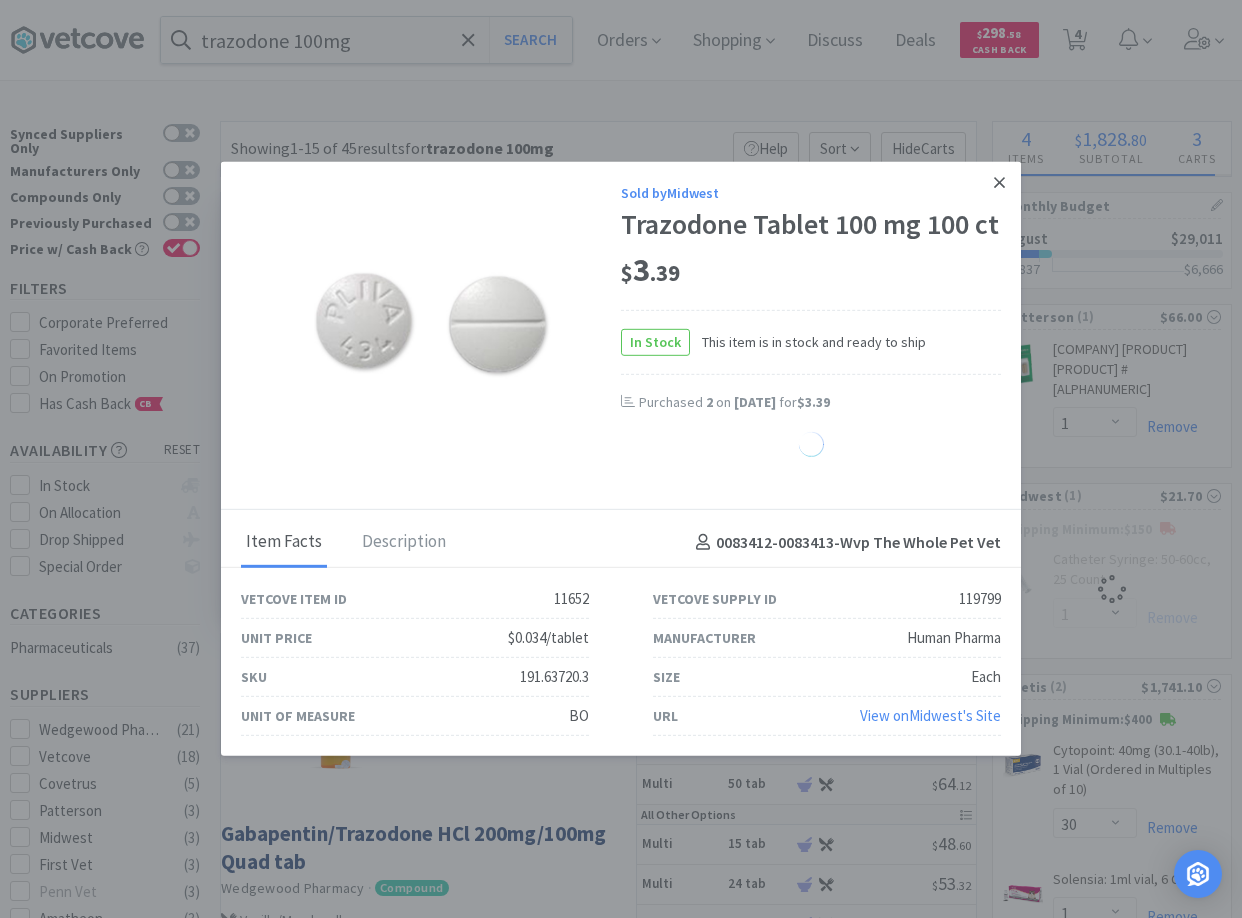 click 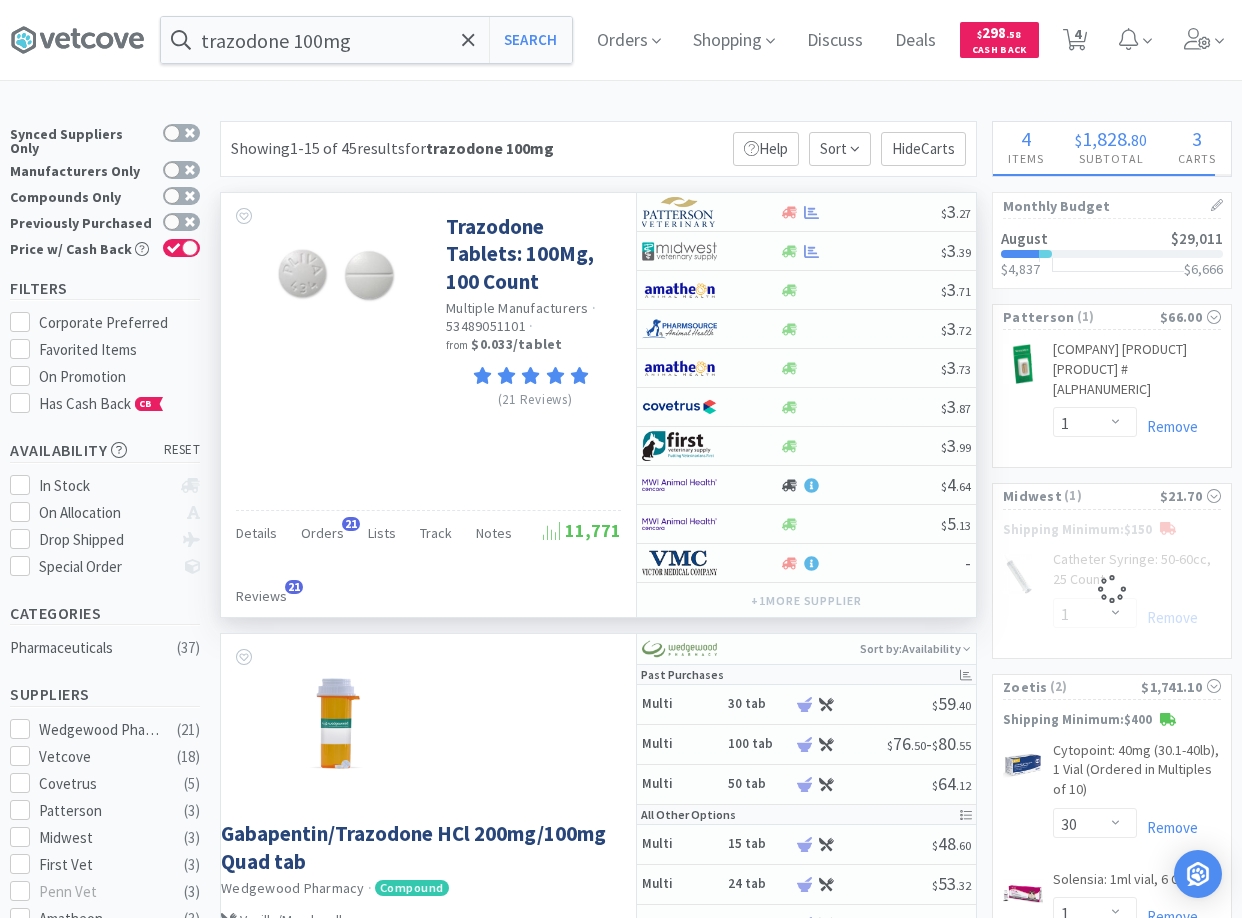 select on "2" 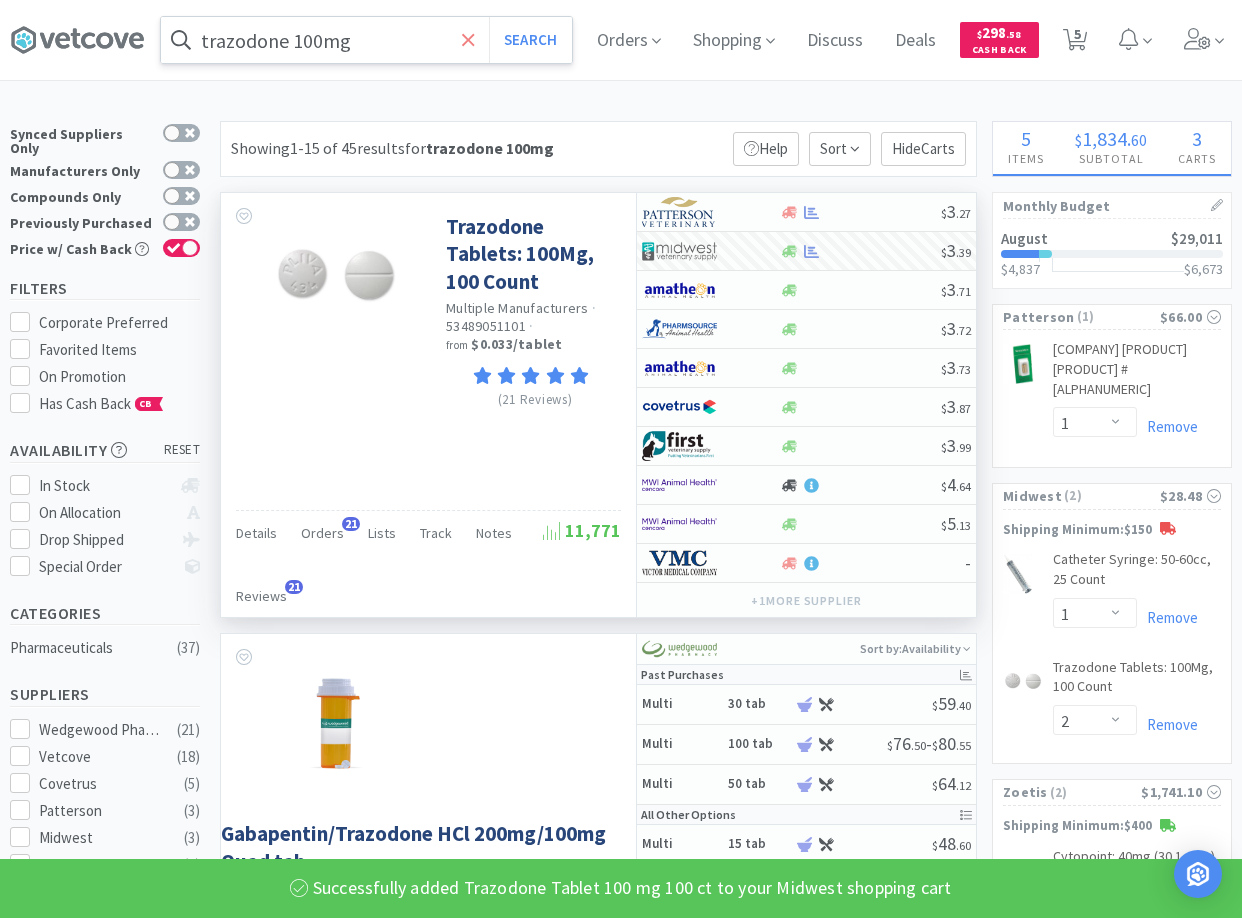 click 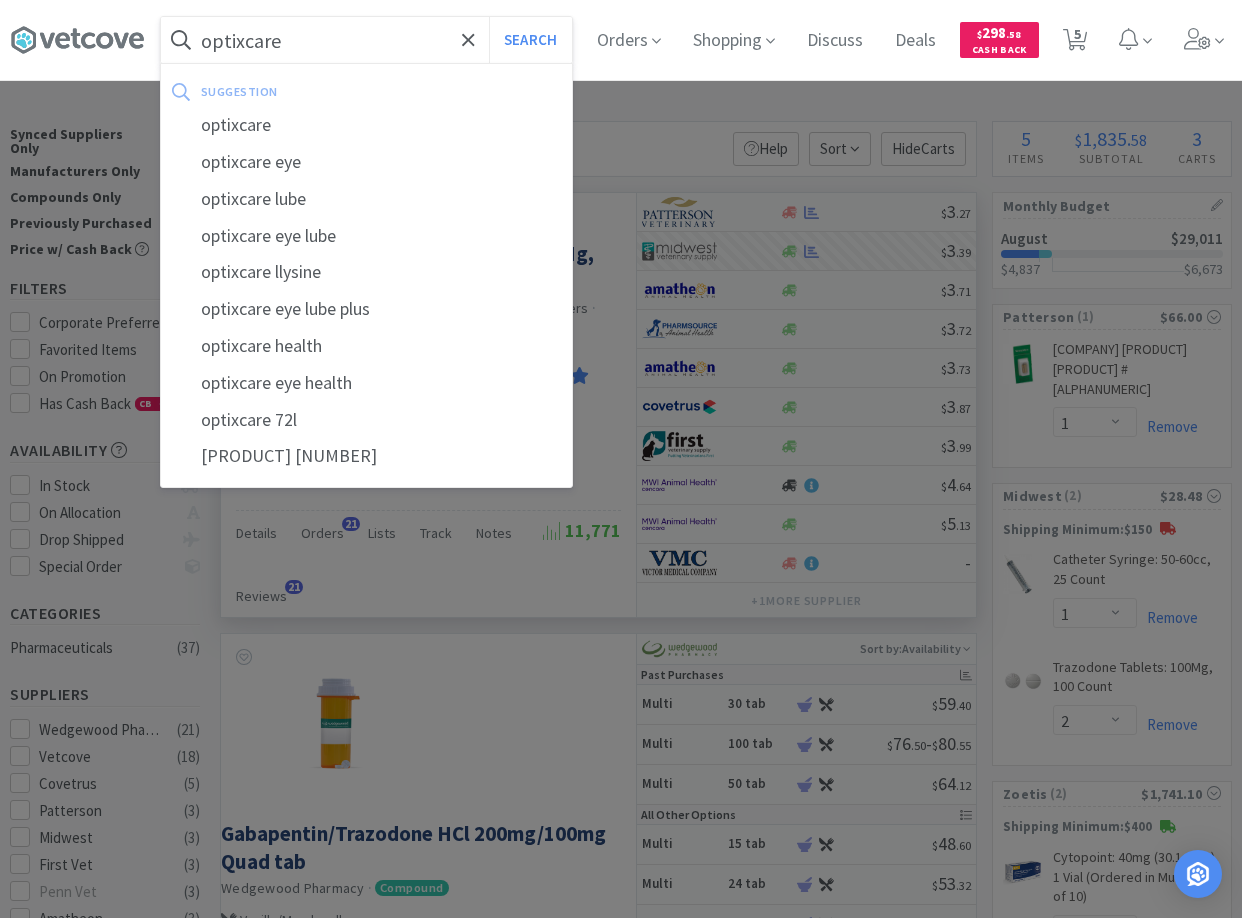 type on "optixcare" 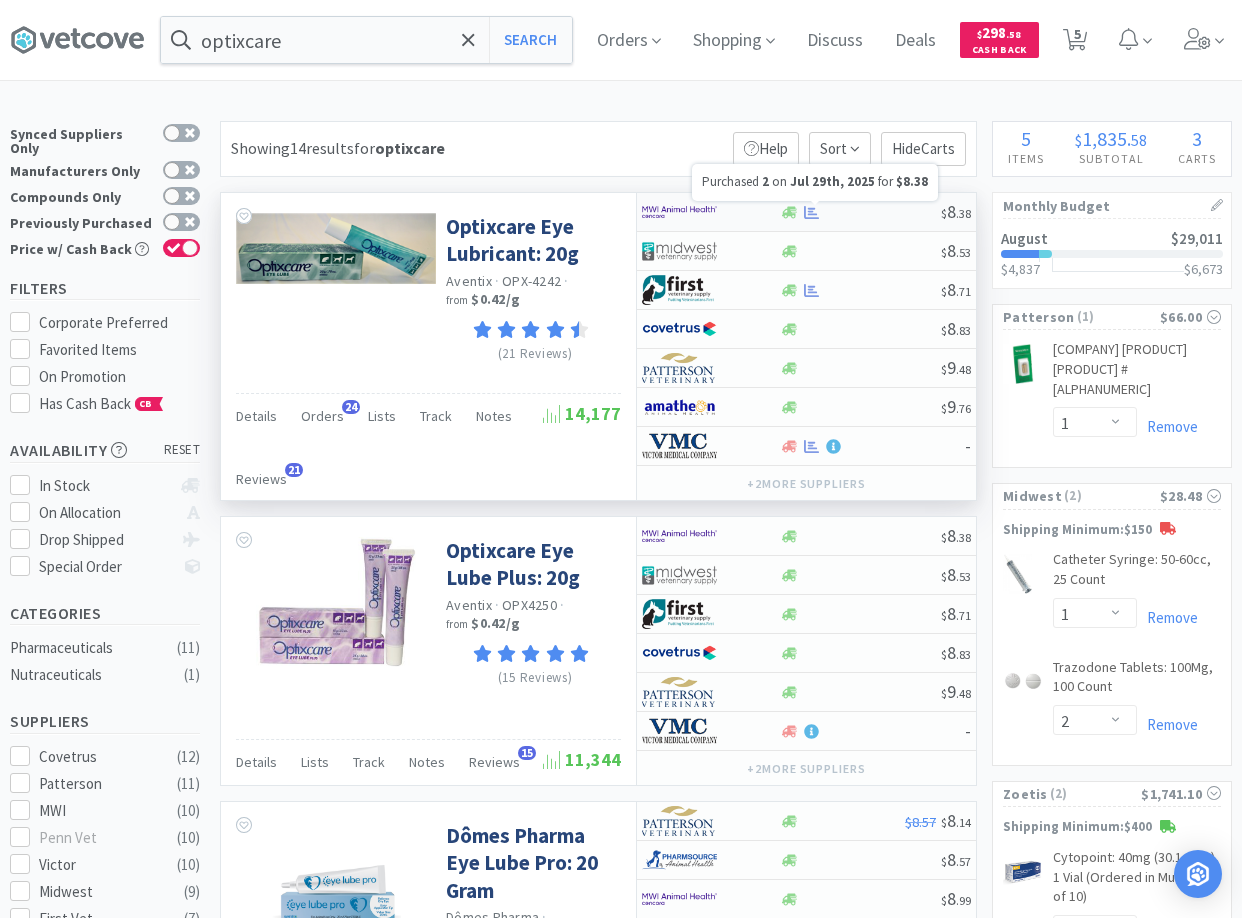 click on "$ 8 . 38" at bounding box center (806, 212) 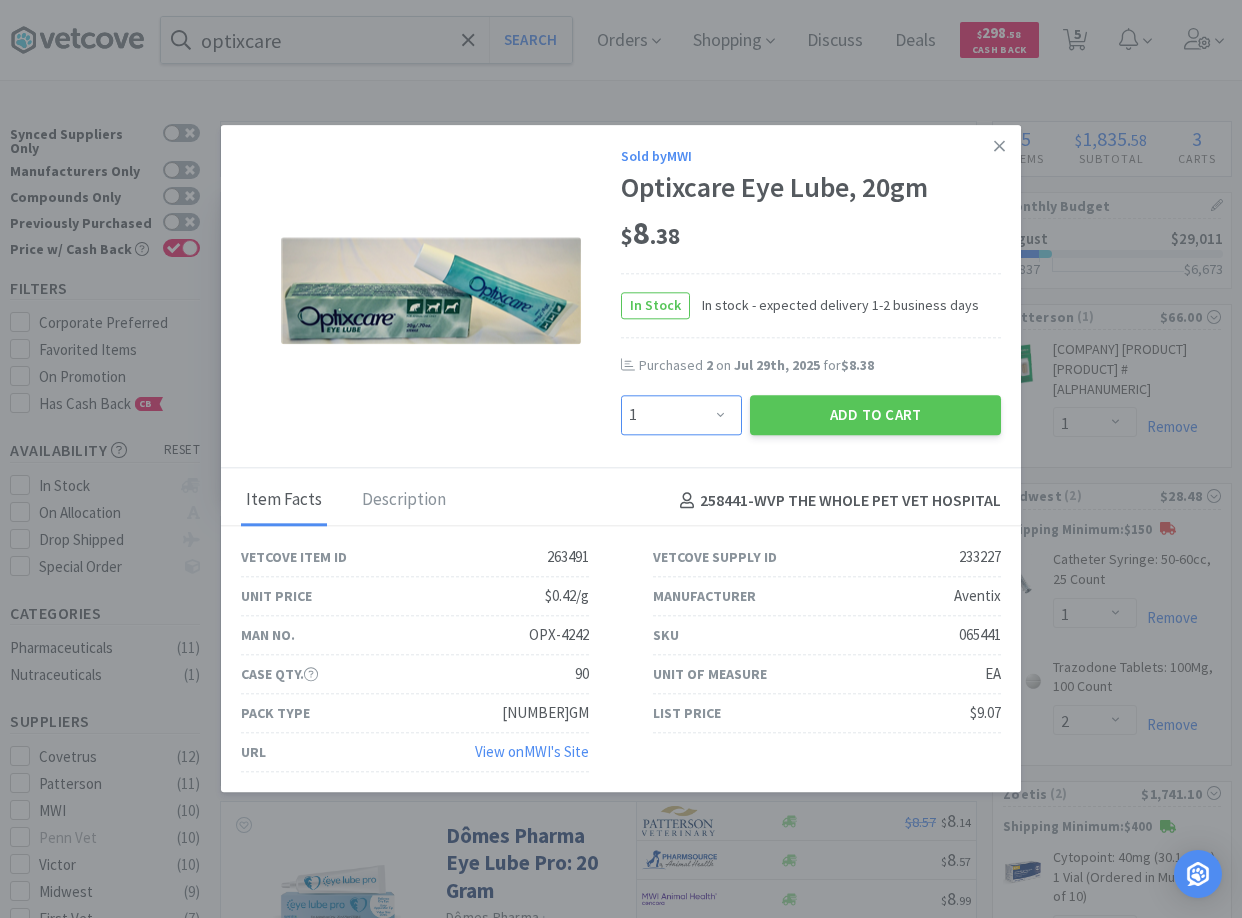 click on "Enter Quantity 1 2 3 4 5 6 7 8 9 10 11 12 13 14 15 16 17 18 19 20 Enter Quantity" at bounding box center (681, 415) 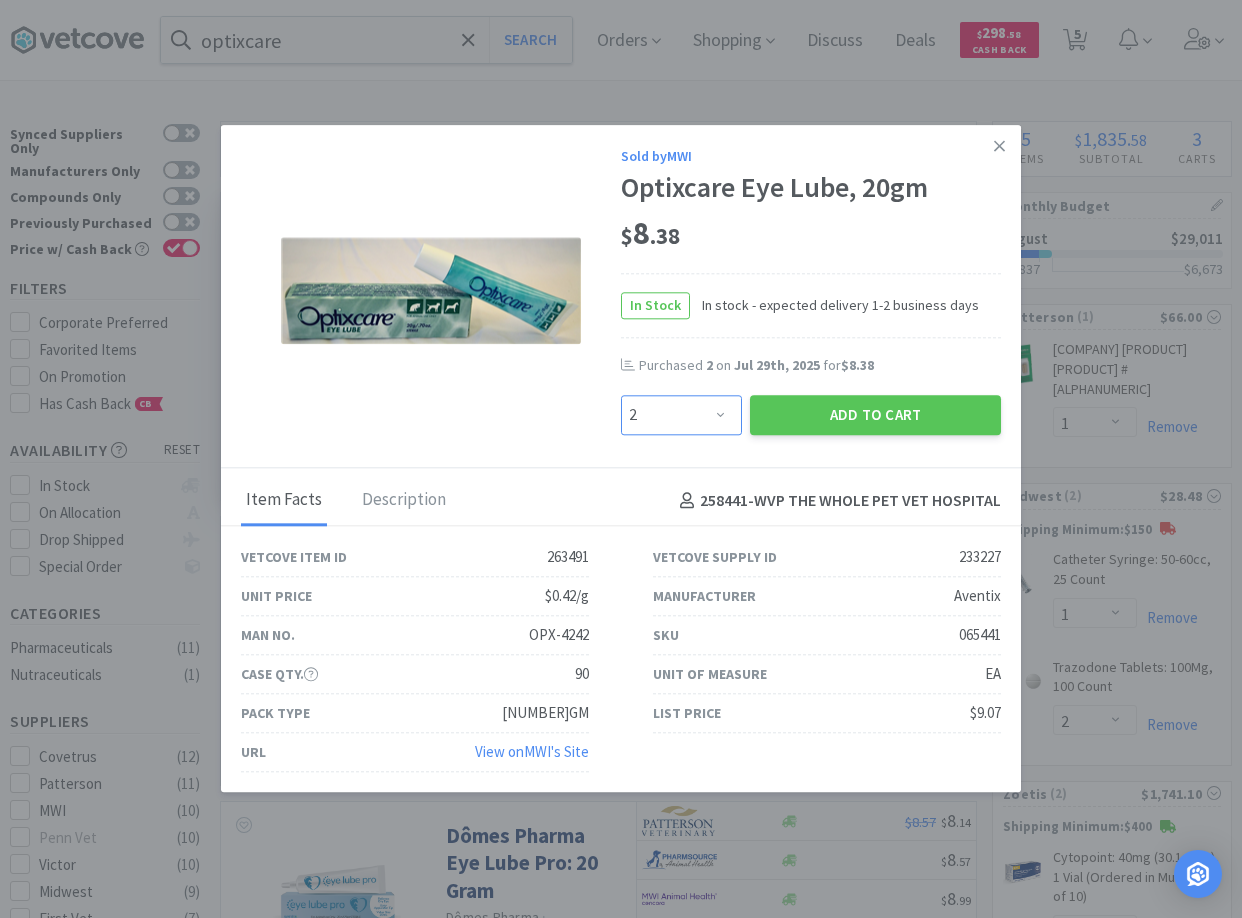 click on "2" at bounding box center [0, 0] 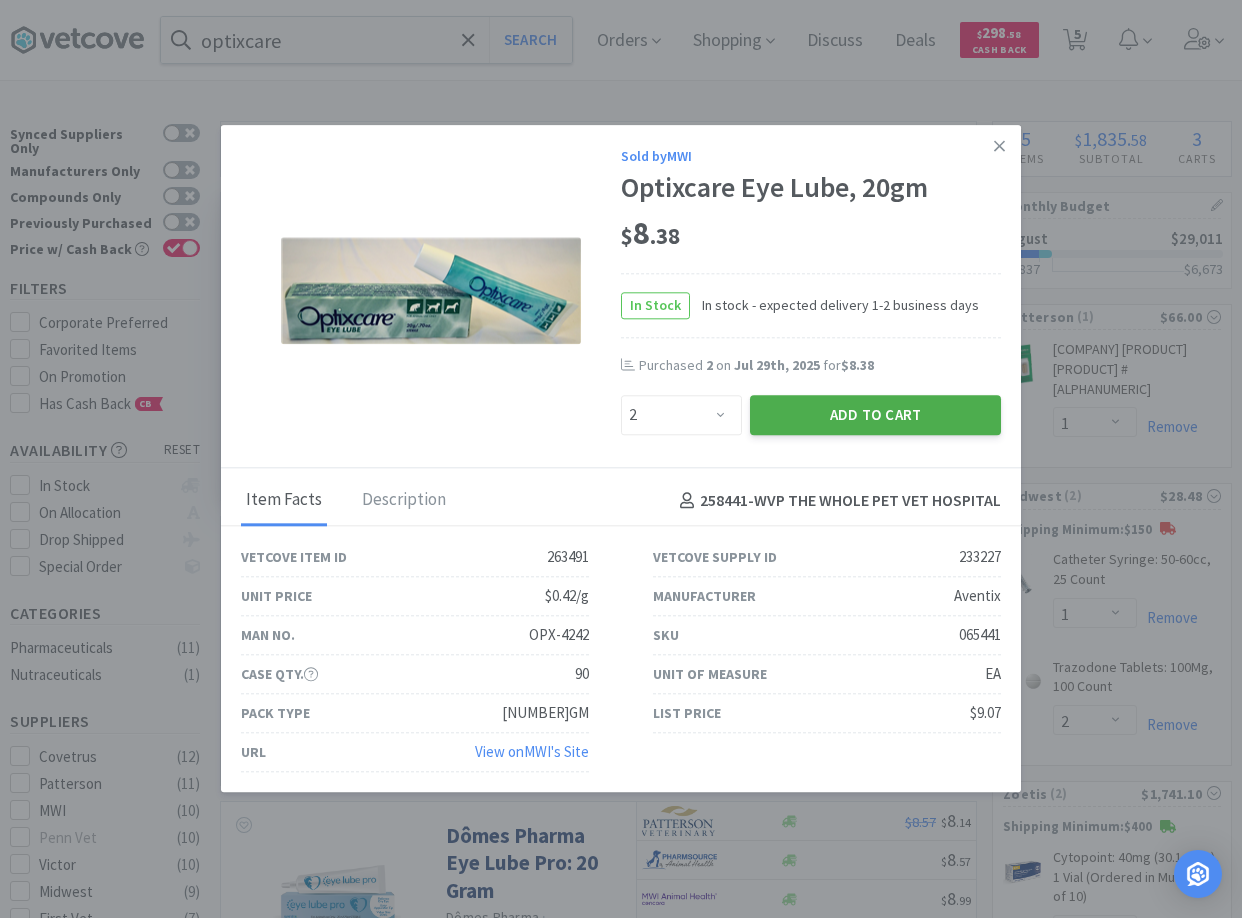 click on "Add to Cart" at bounding box center [875, 415] 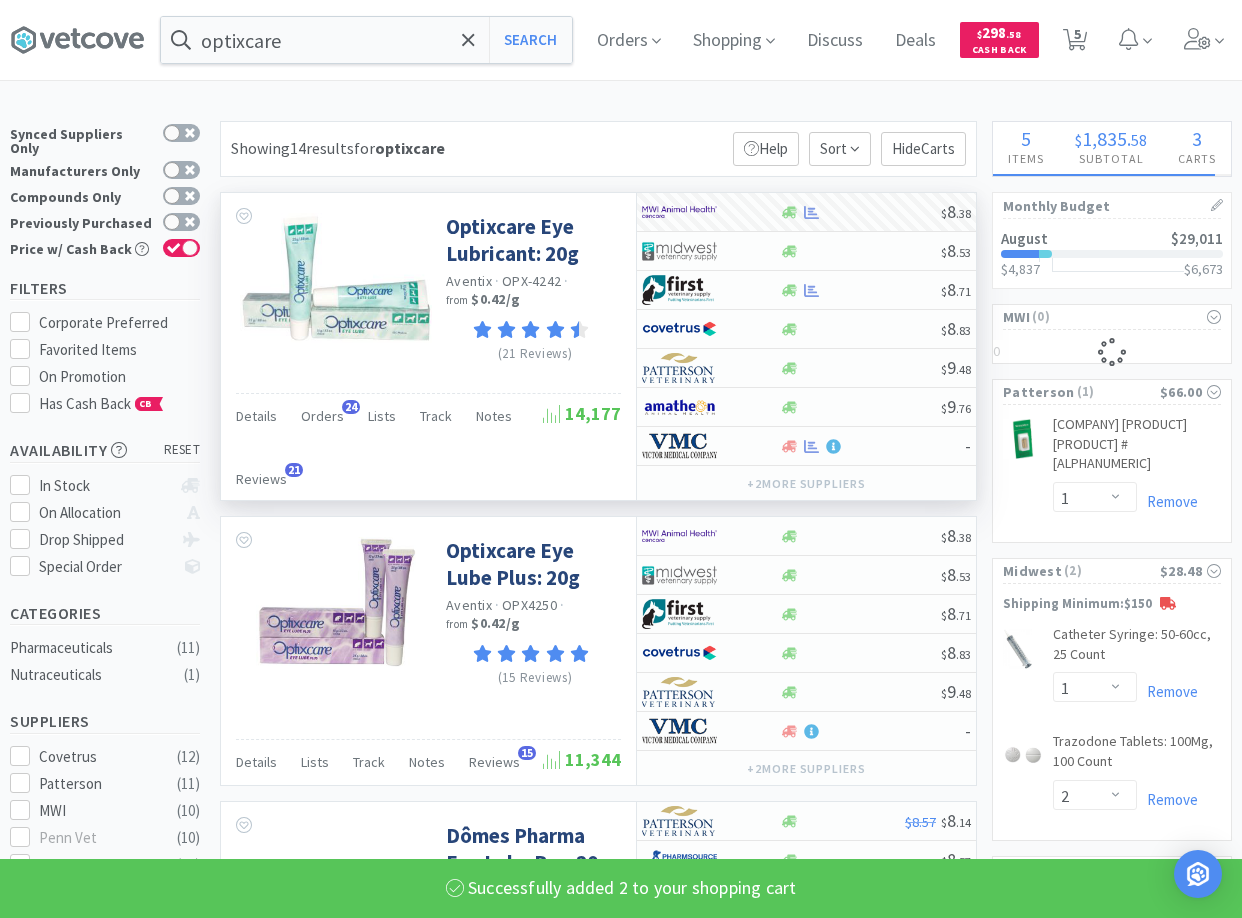 select on "2" 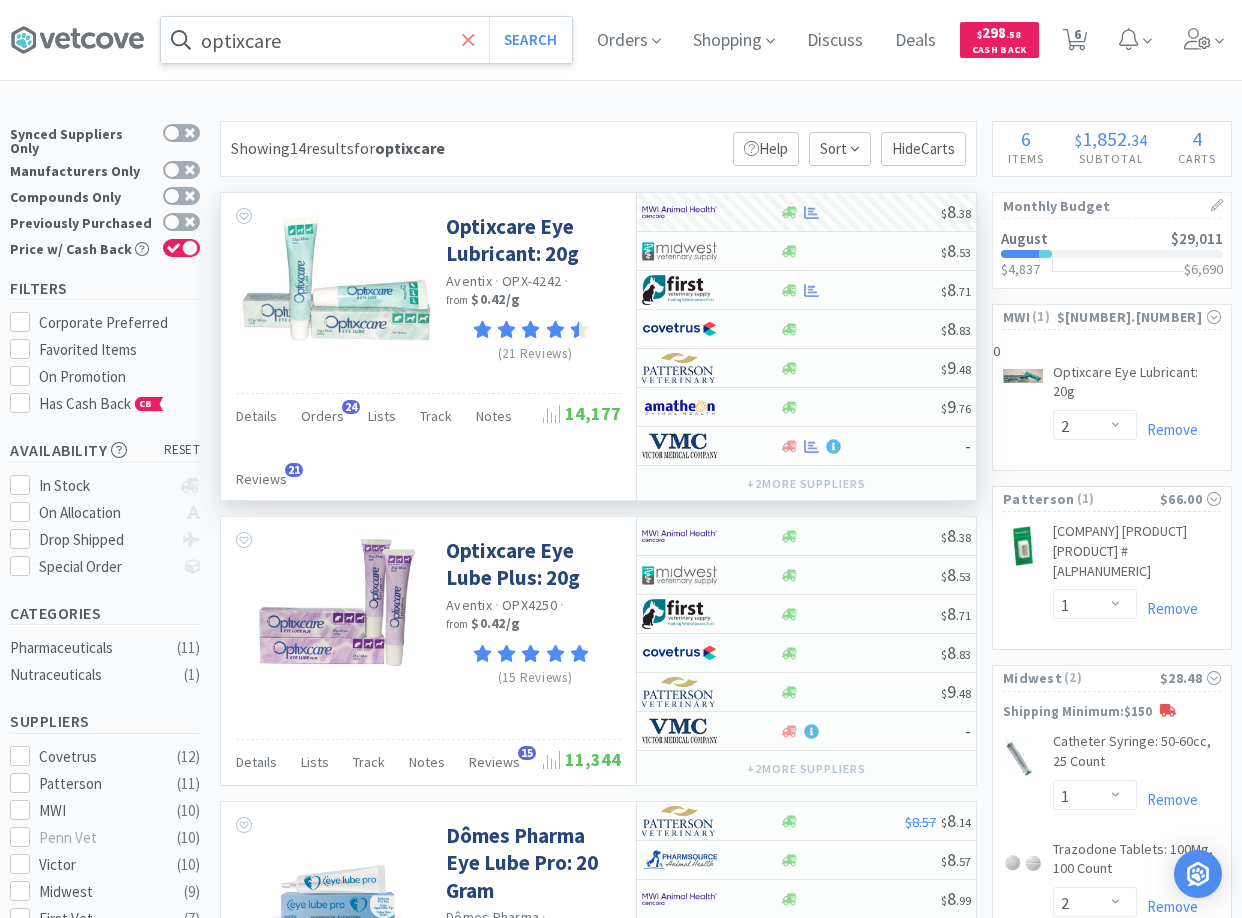 click at bounding box center (468, 40) 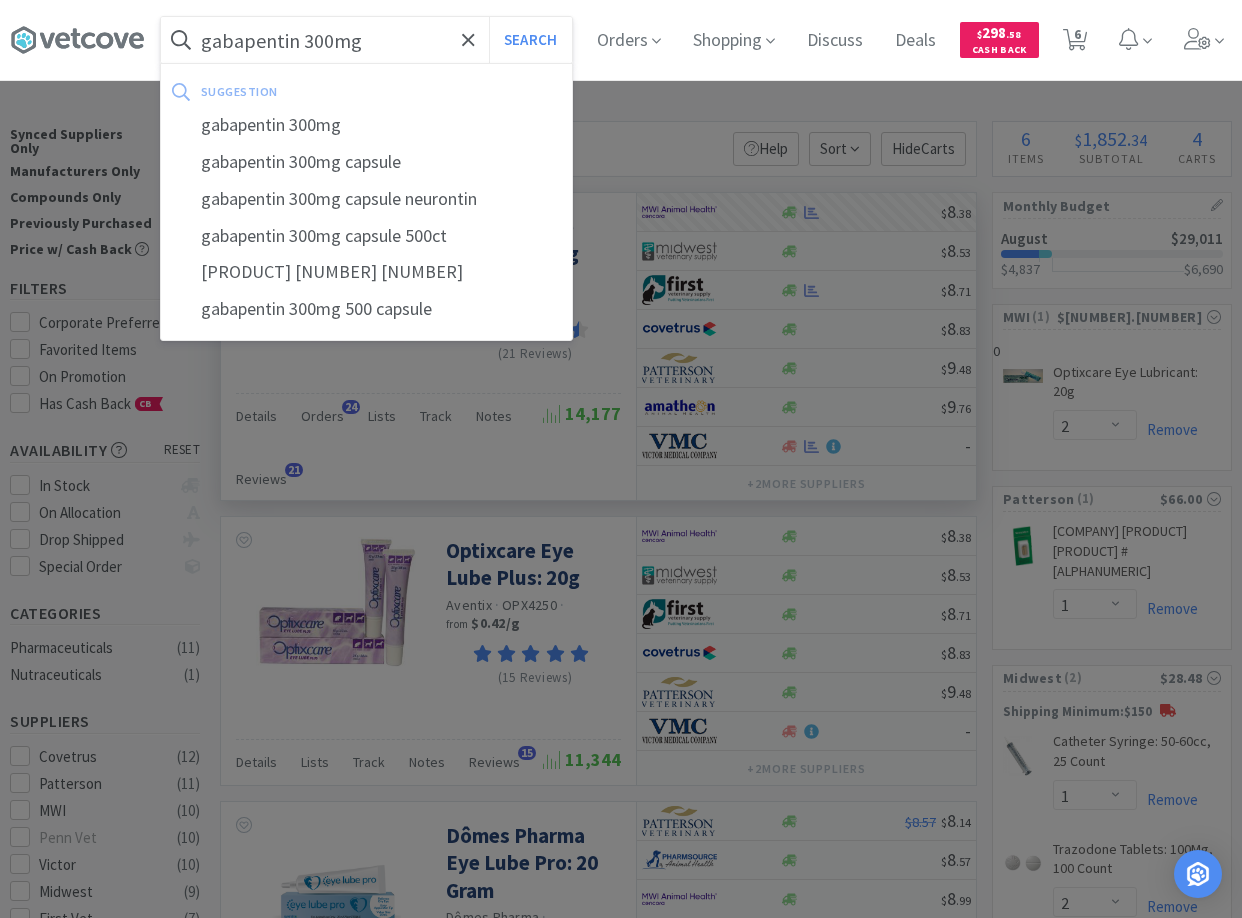 type on "gabapentin 300mg" 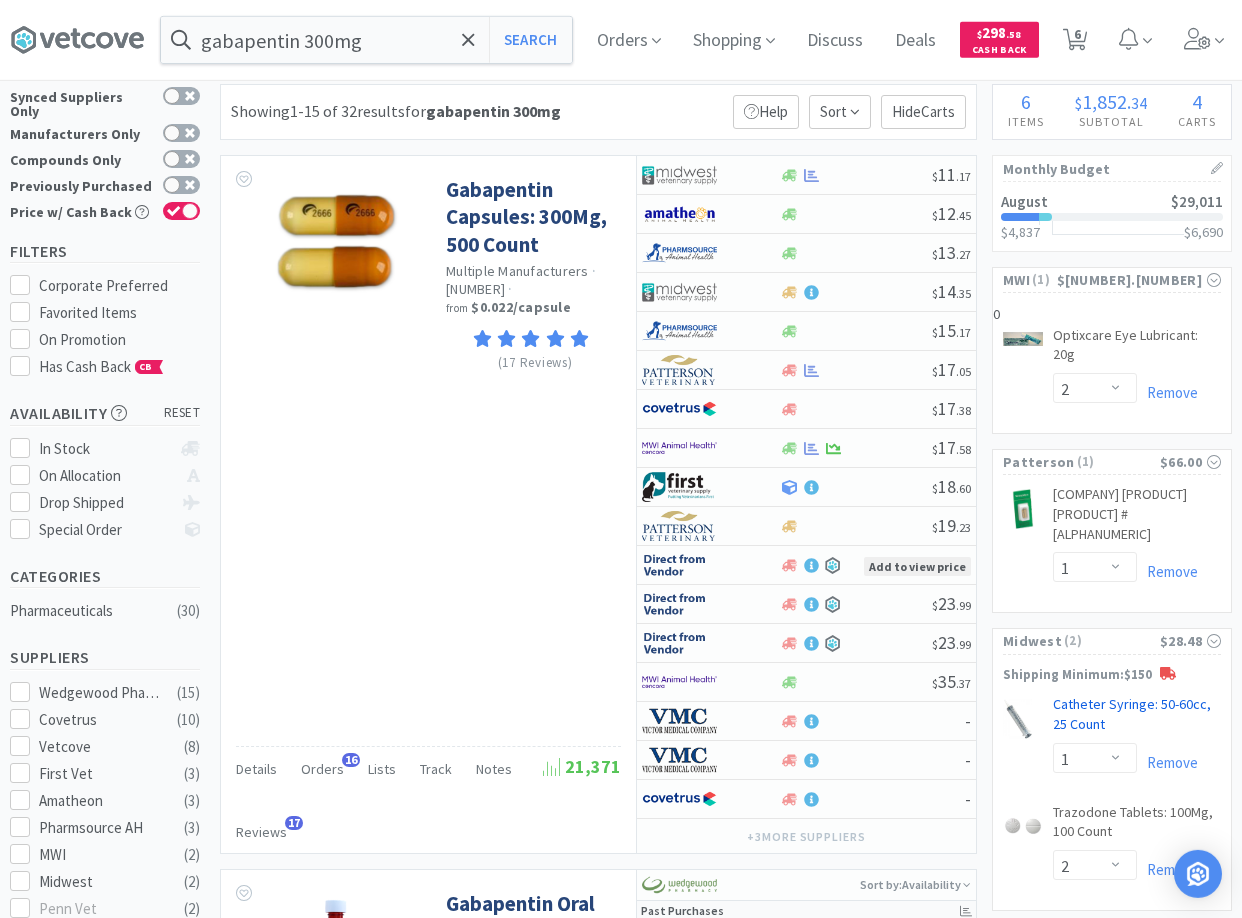 scroll, scrollTop: 0, scrollLeft: 0, axis: both 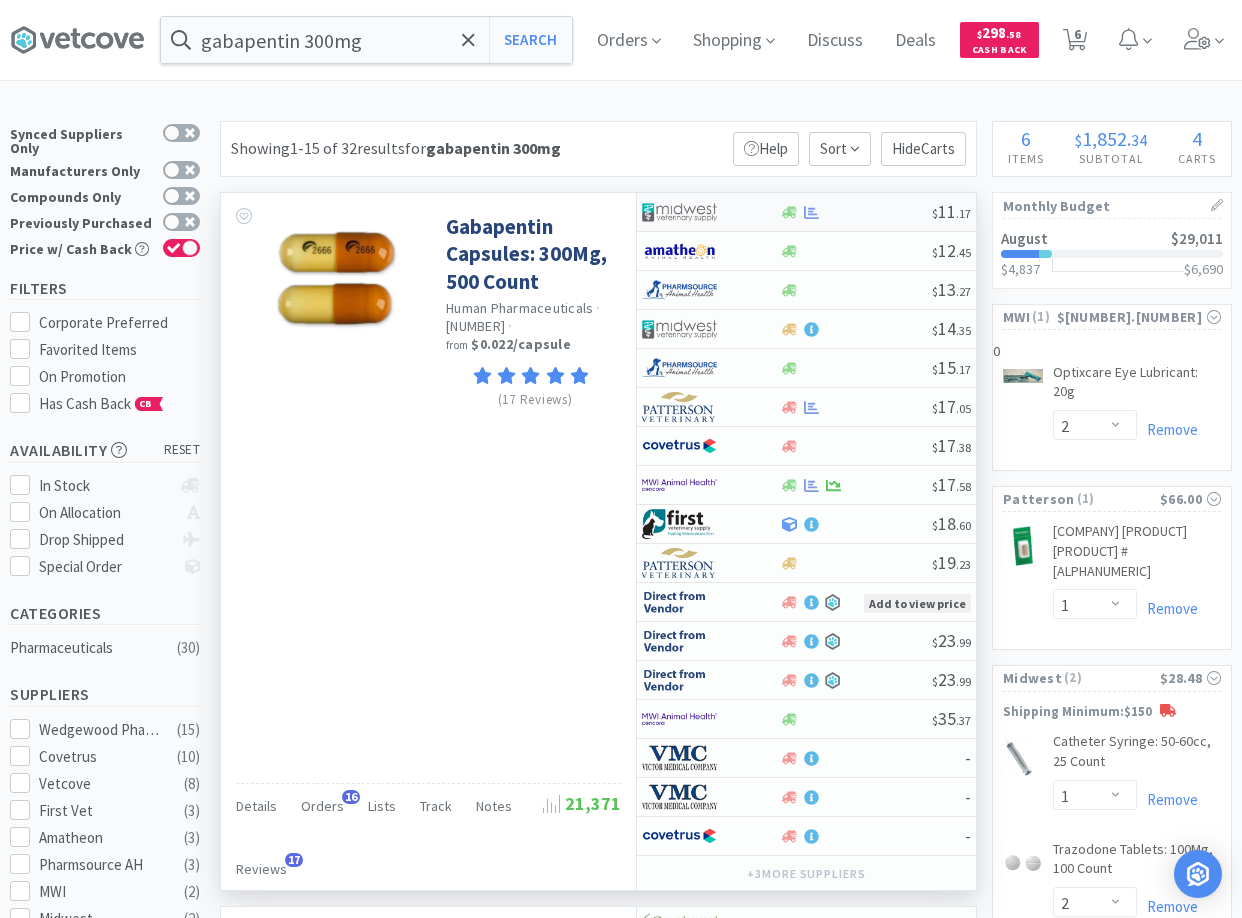 click at bounding box center (855, 212) 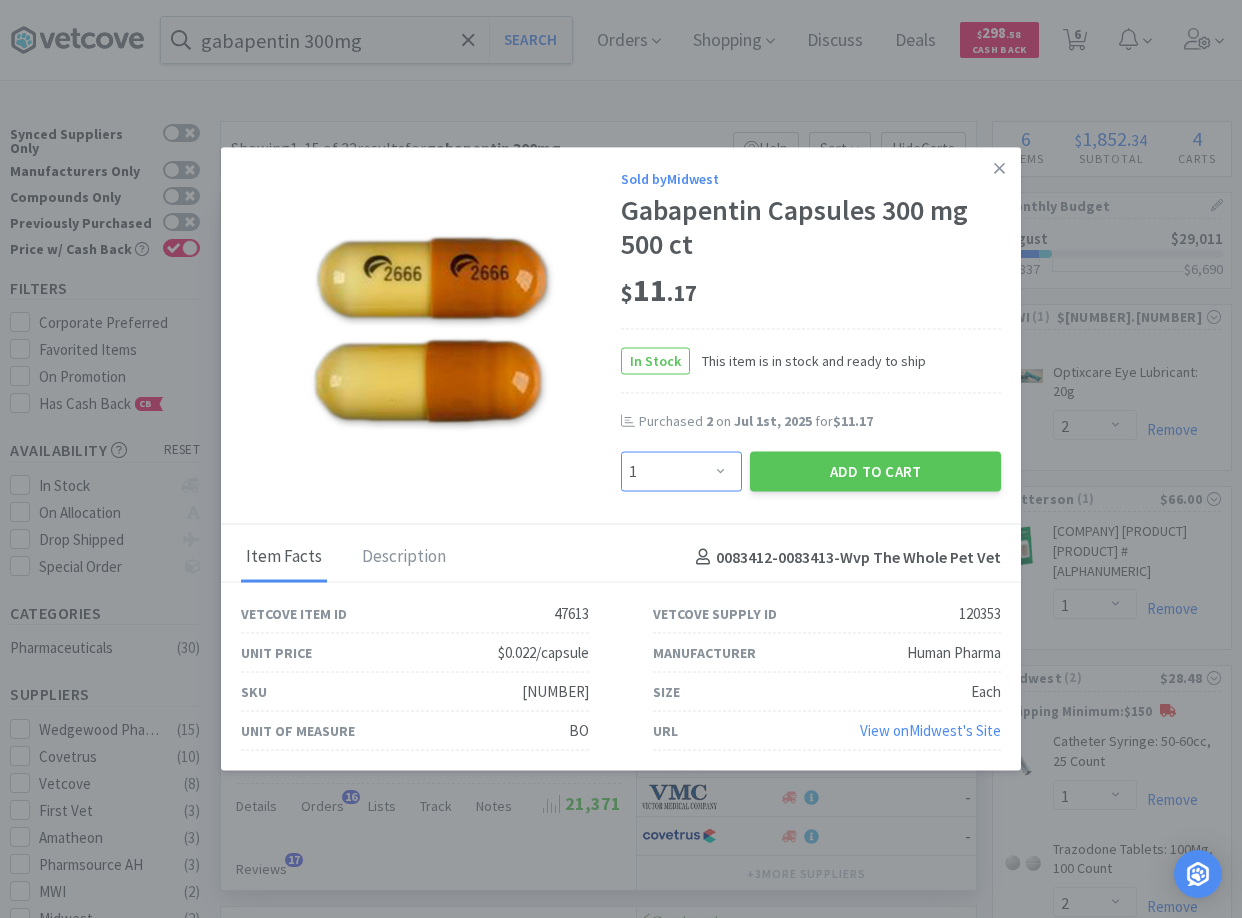 click on "Enter Quantity 1 2 3 4 5 6 7 8 9 10 11 12 13 14 15 16 17 18 19 20 Enter Quantity" at bounding box center (681, 471) 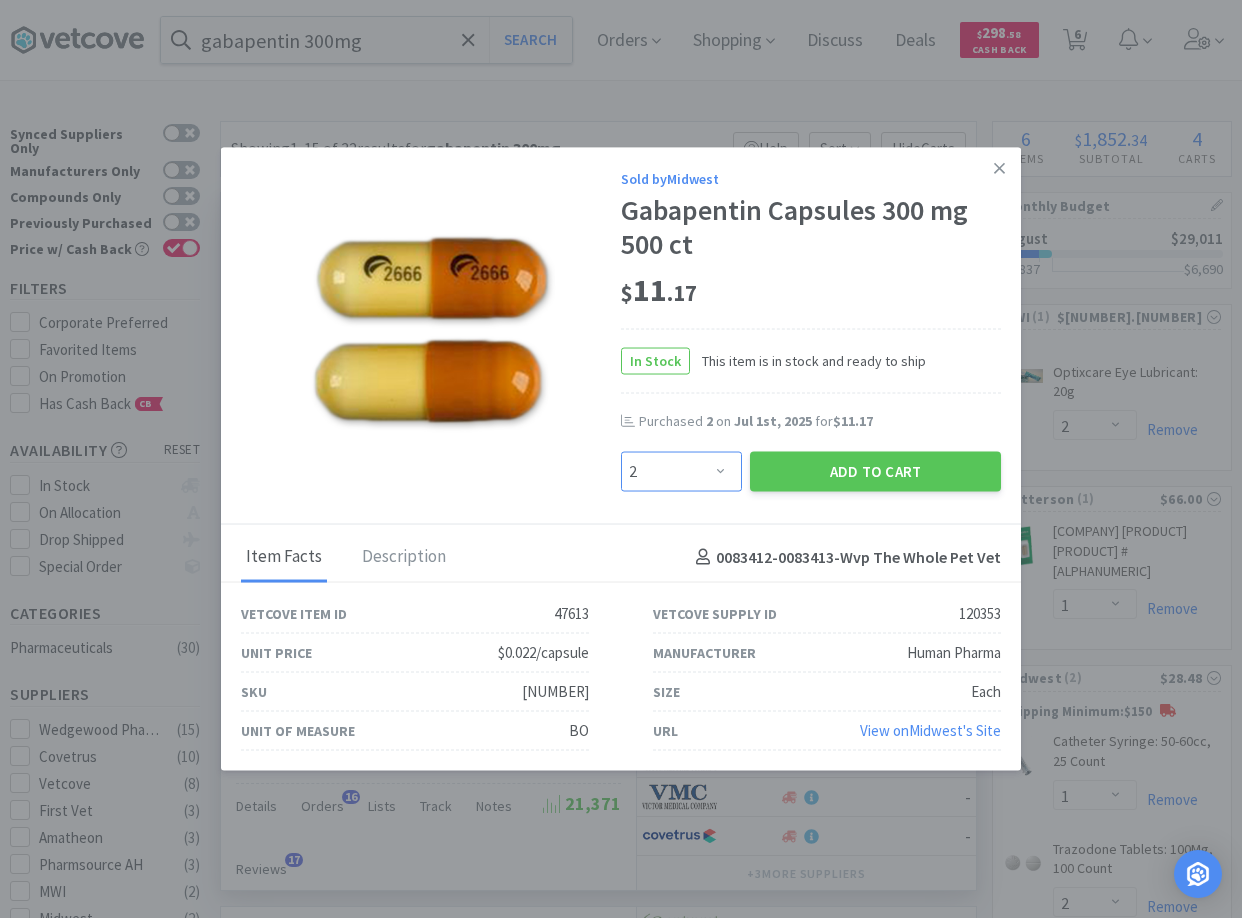click on "2" at bounding box center [0, 0] 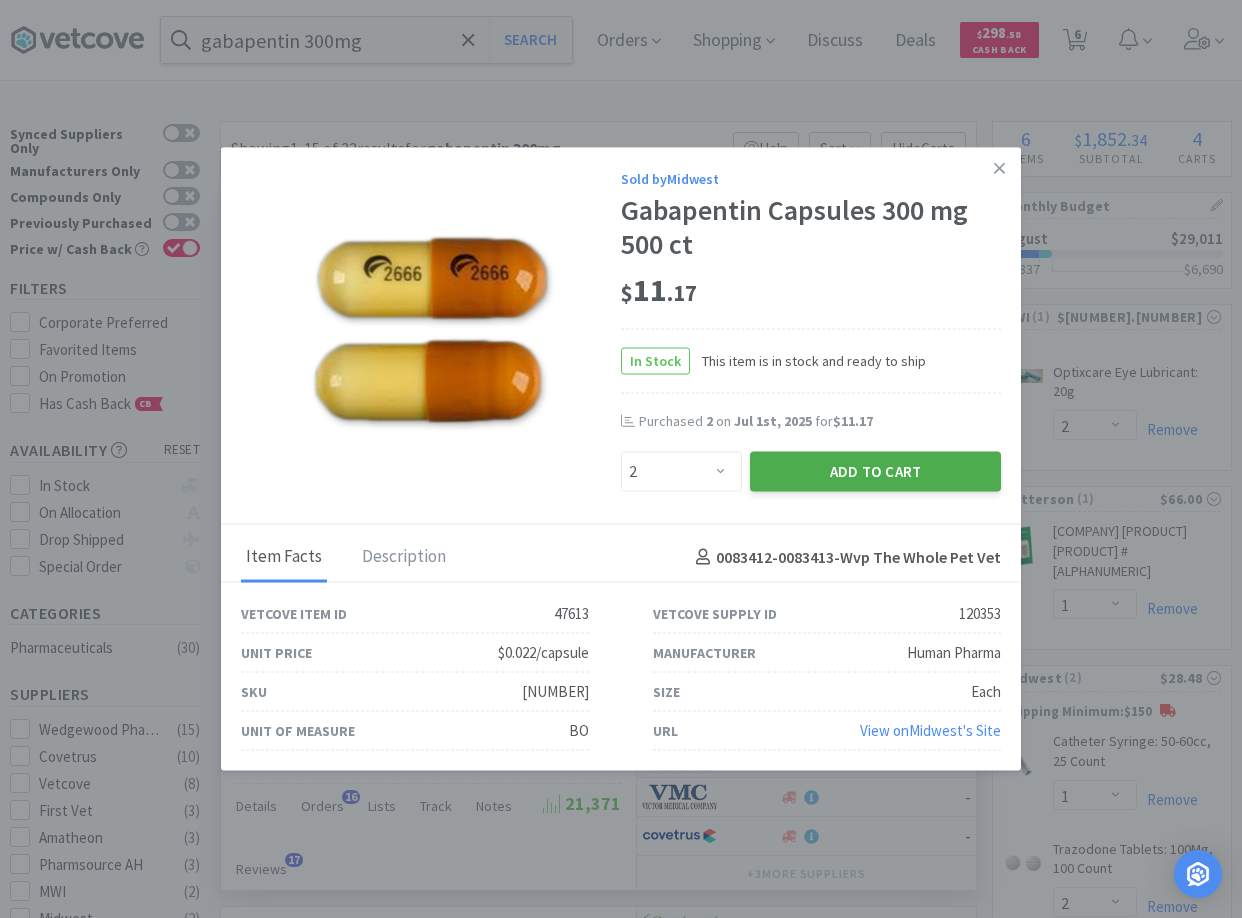 click on "Add to Cart" at bounding box center [875, 471] 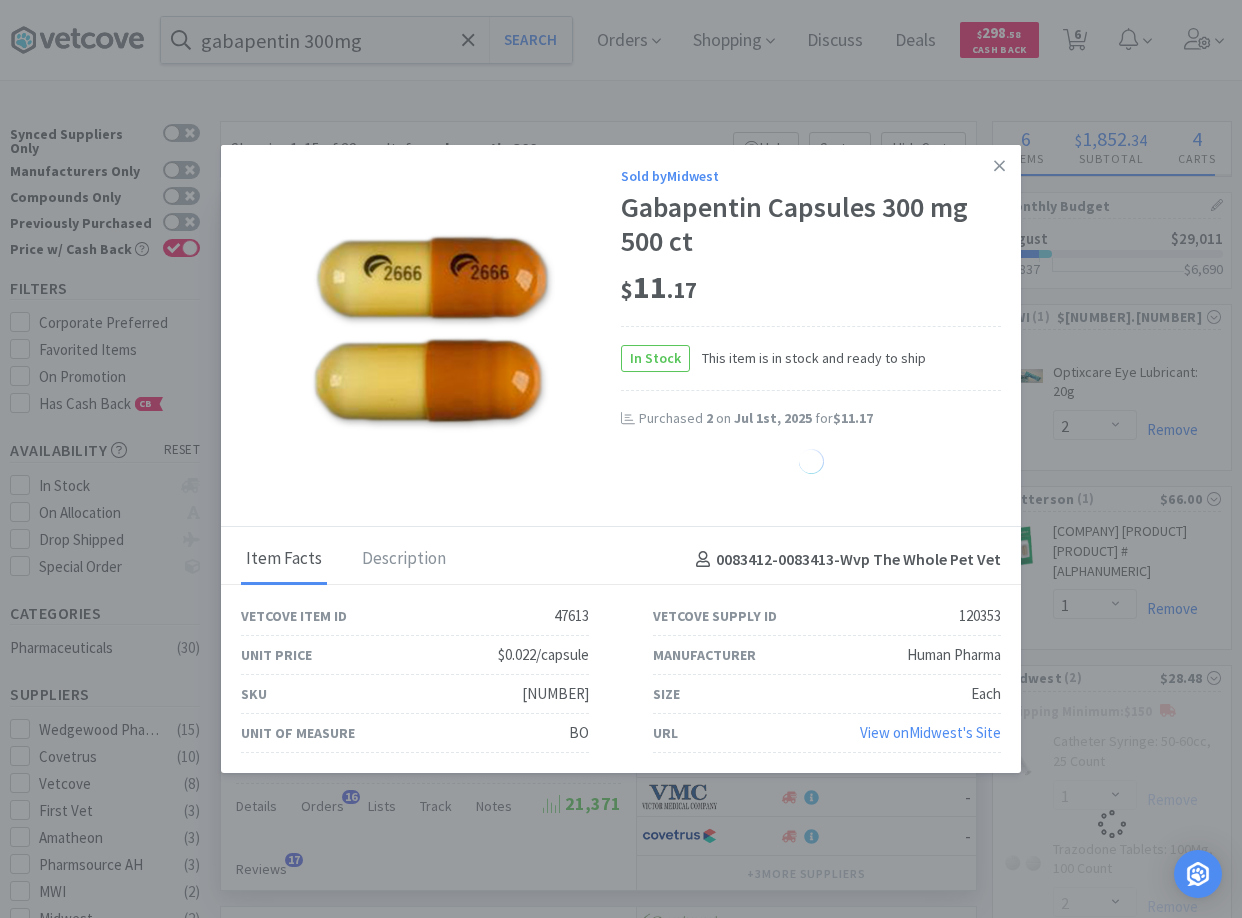 select on "2" 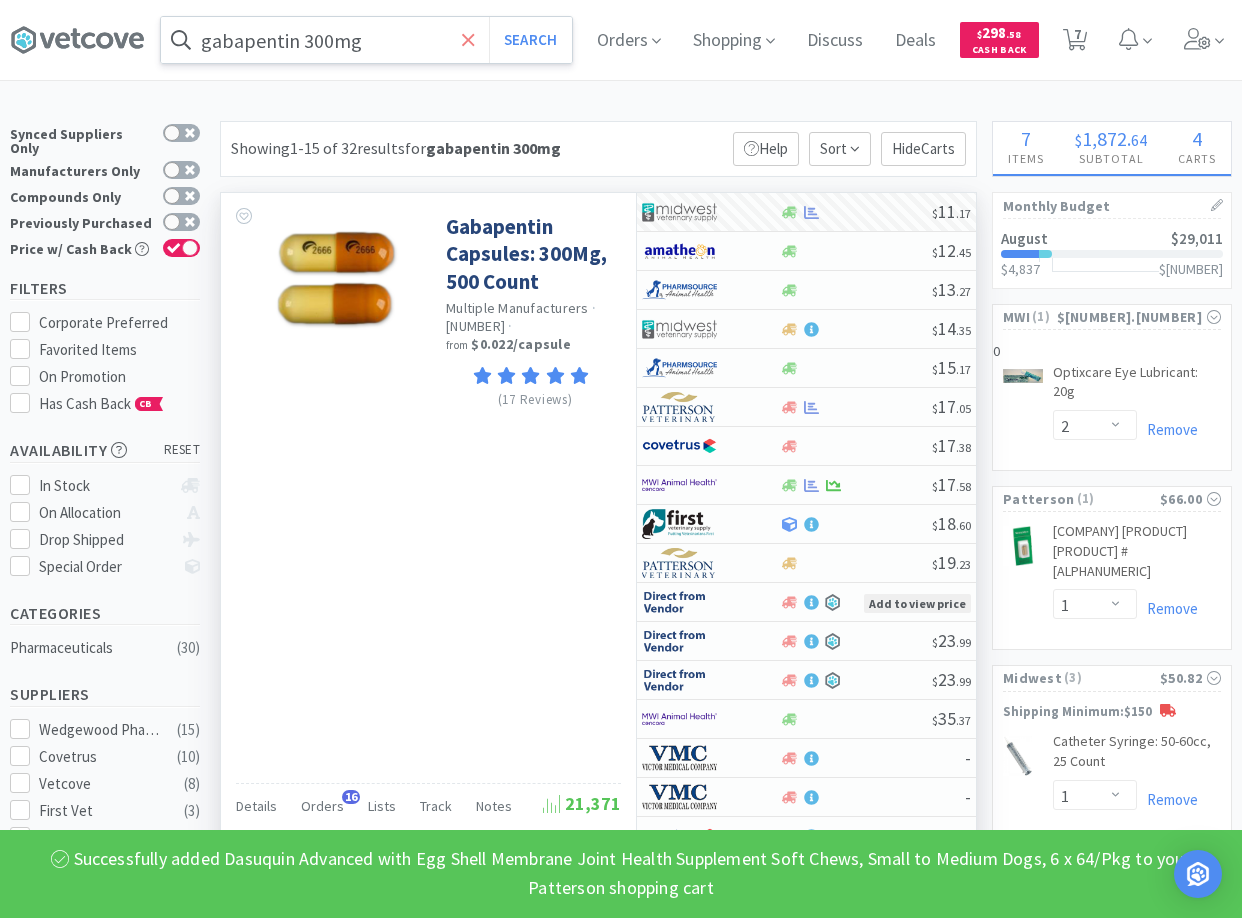 click 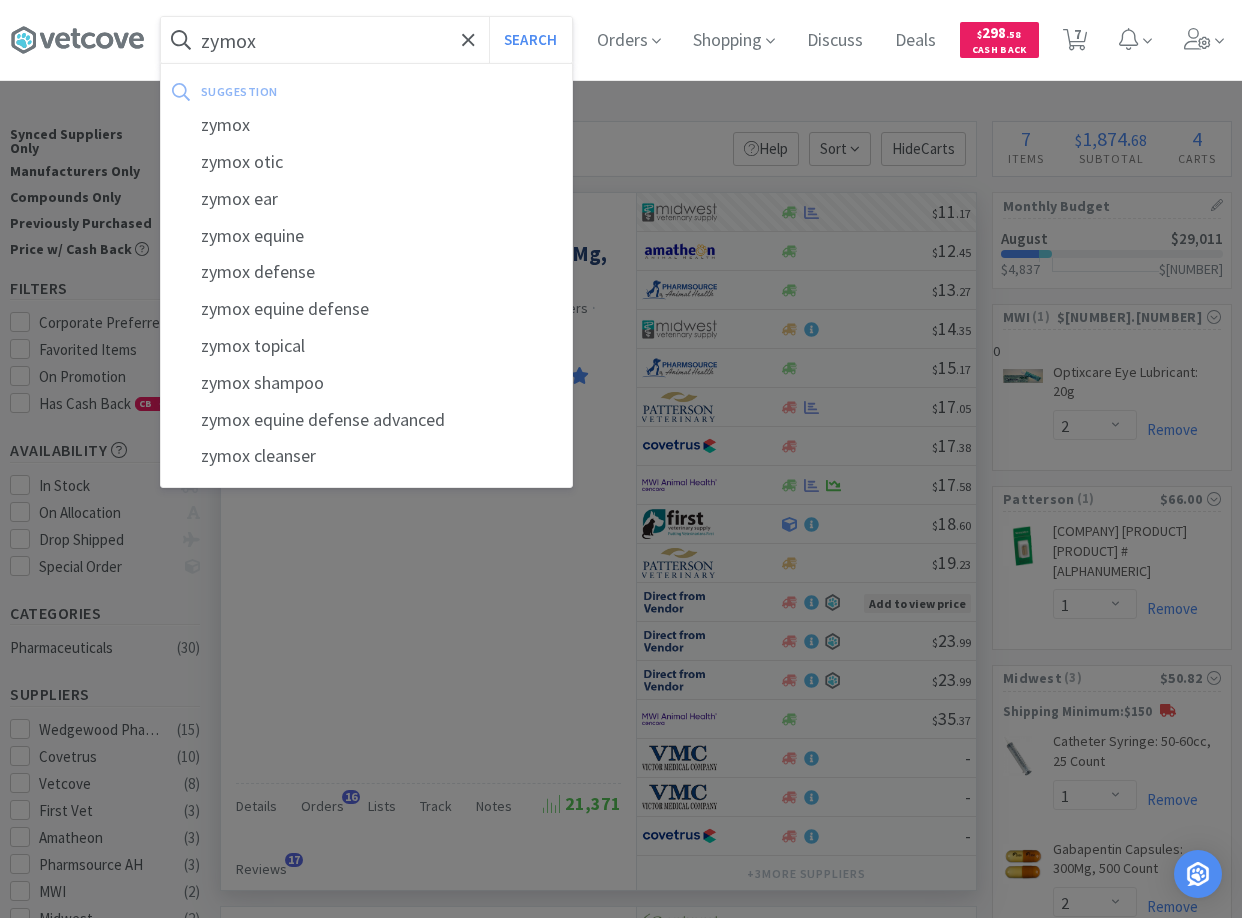 type on "zymox" 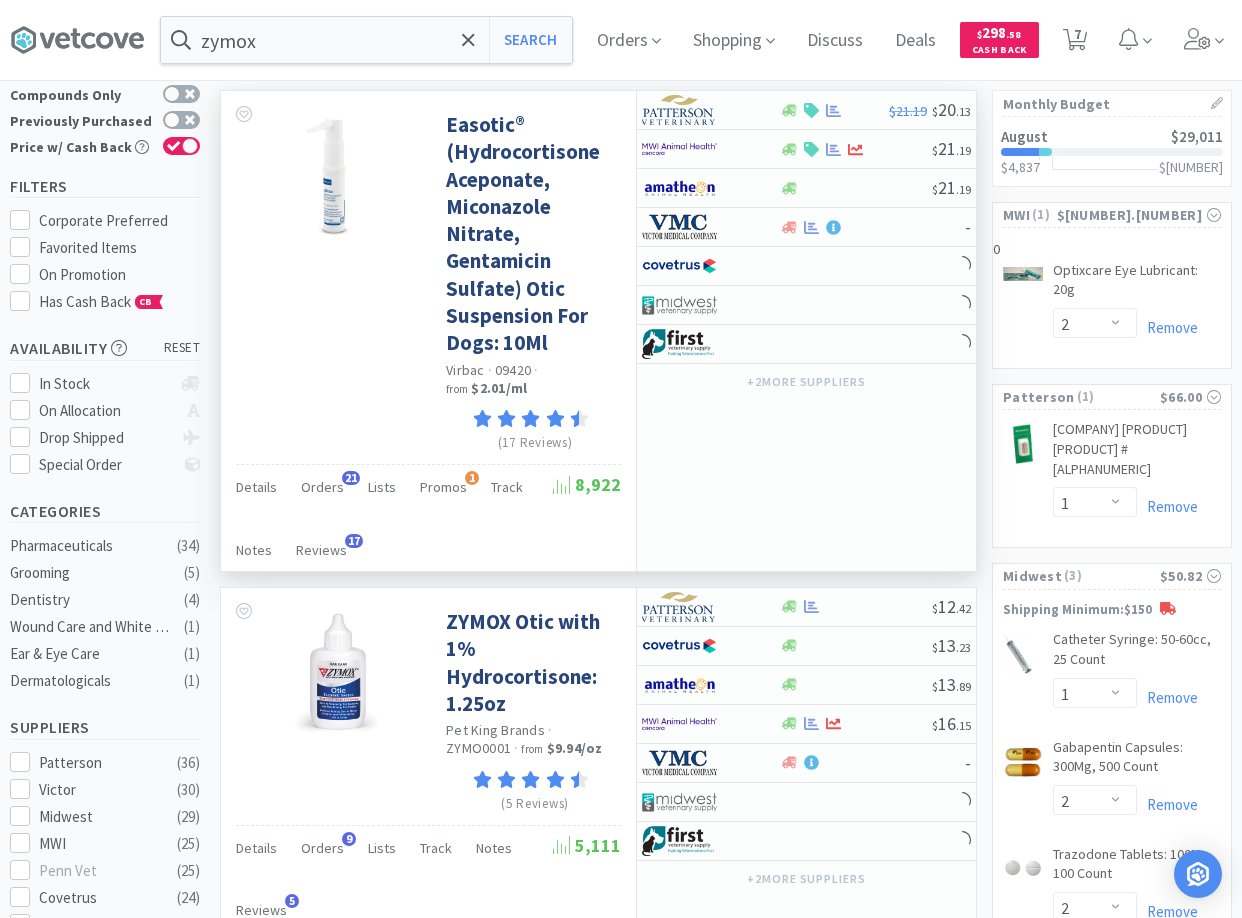 scroll, scrollTop: 204, scrollLeft: 0, axis: vertical 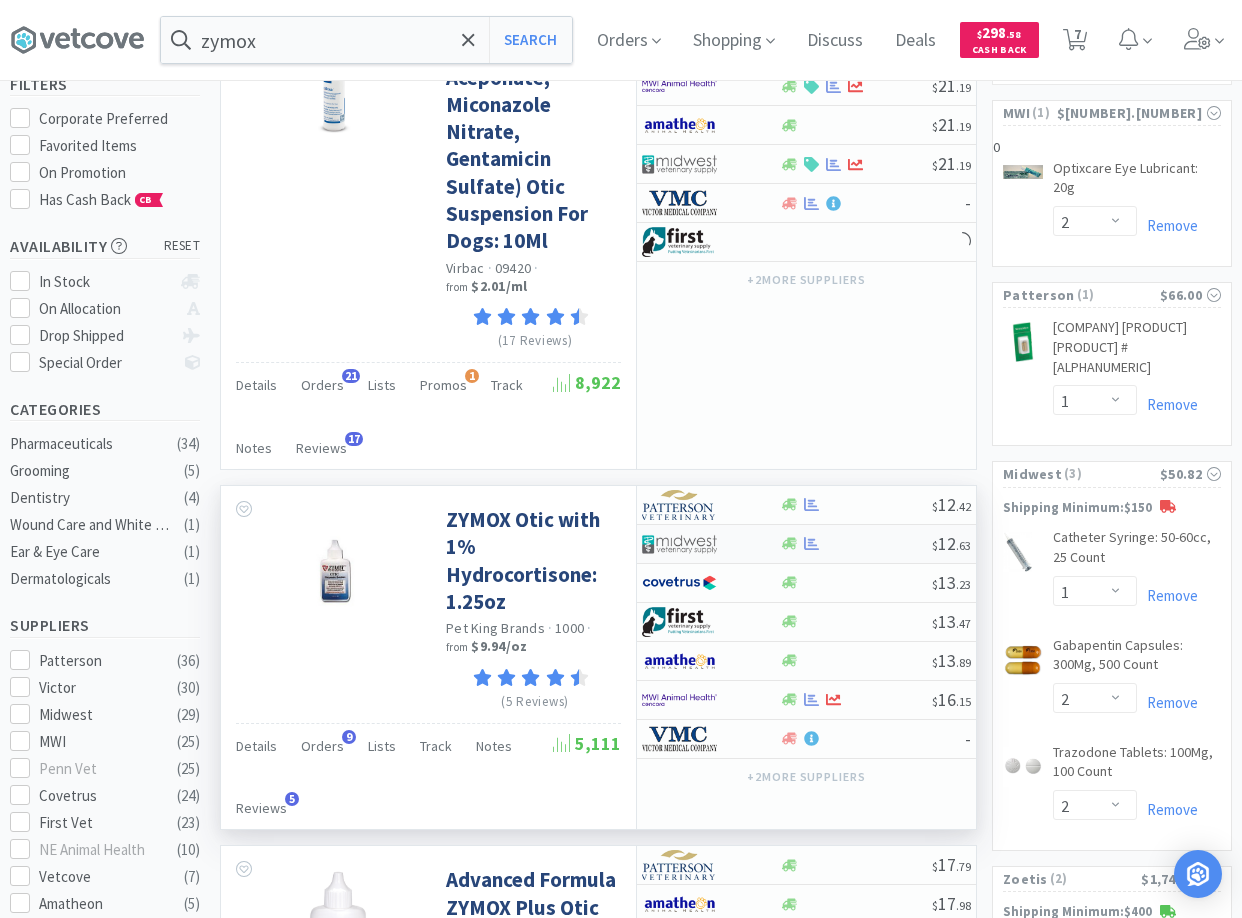 click at bounding box center (855, 543) 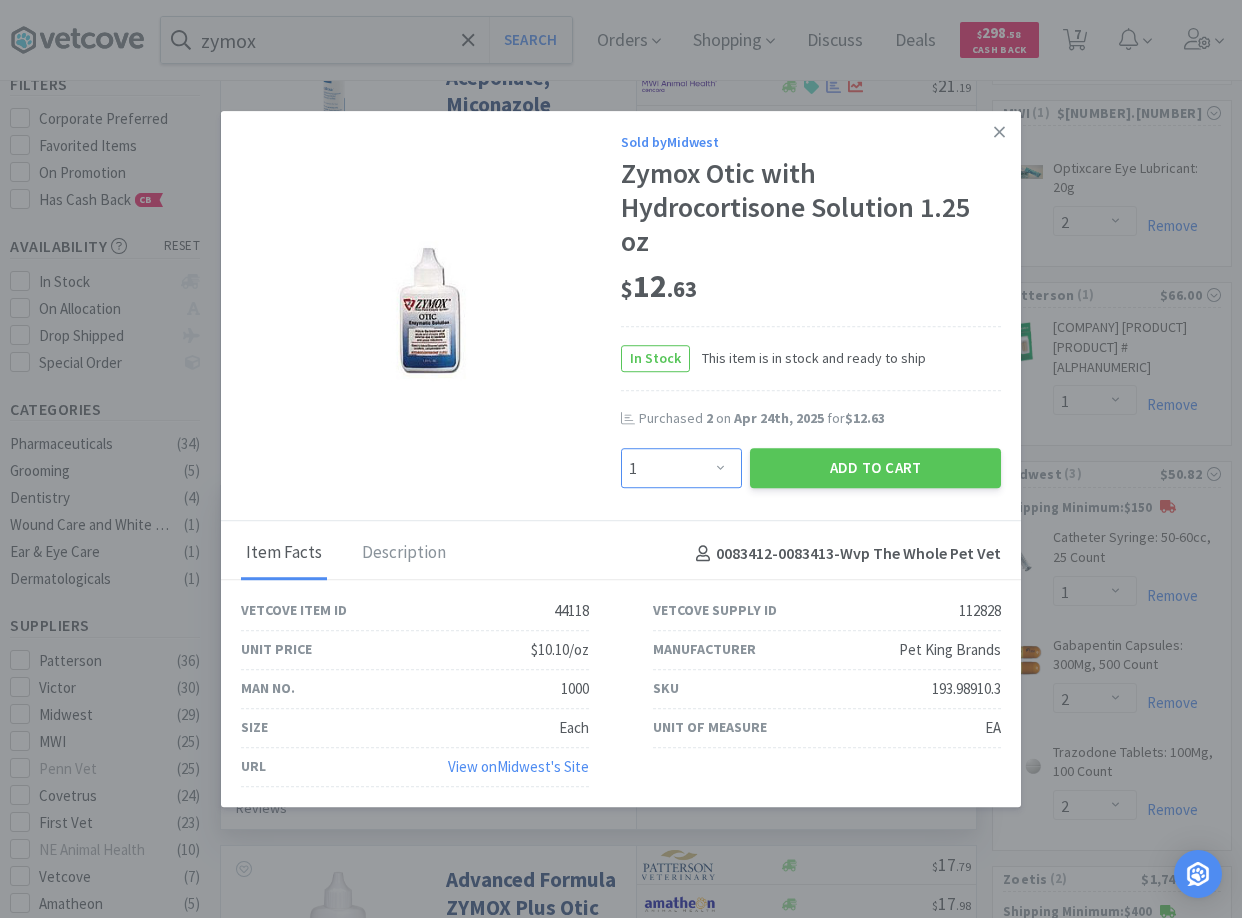 click on "Enter Quantity 1 2 3 4 5 6 7 8 9 10 11 12 13 14 15 16 17 18 19 20 Enter Quantity" at bounding box center (681, 469) 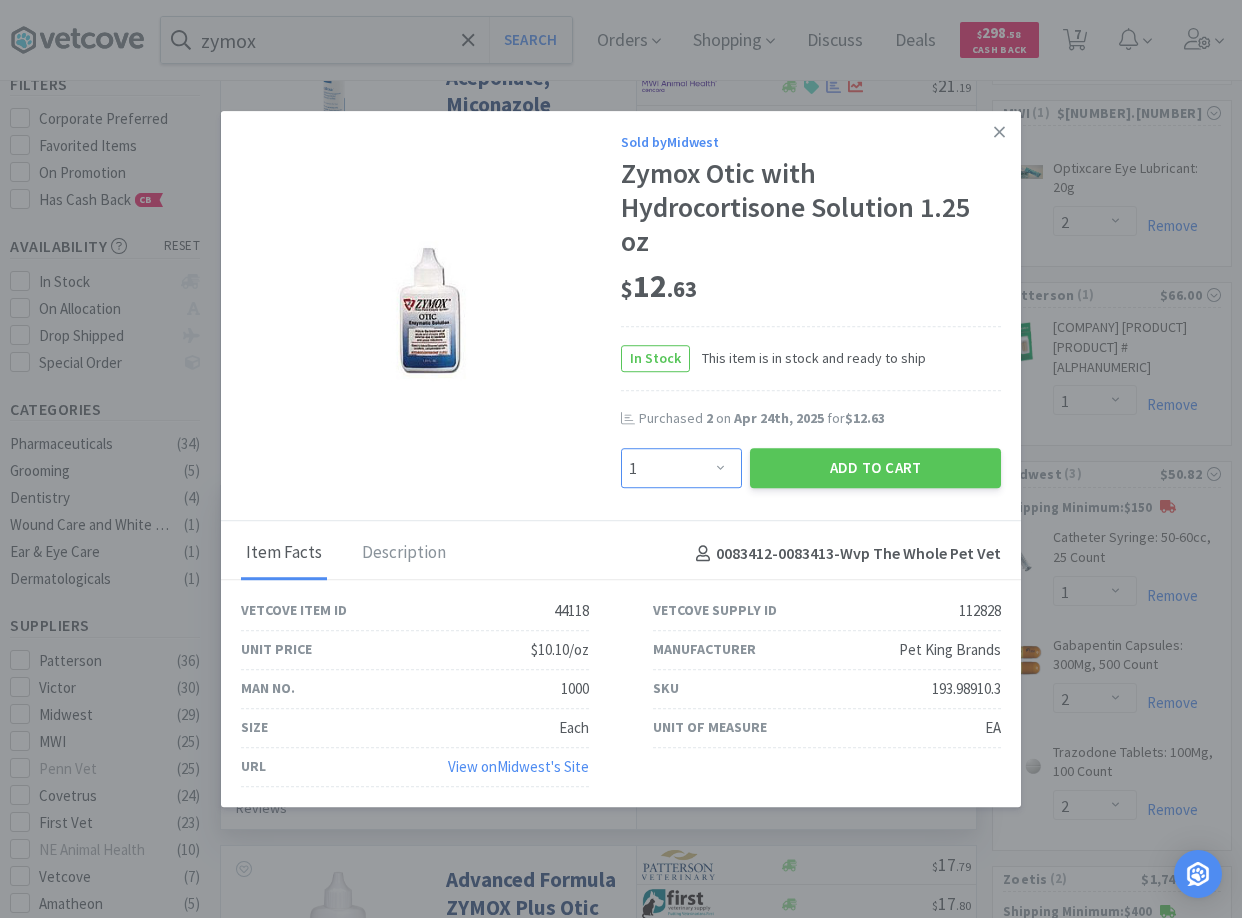select on "3" 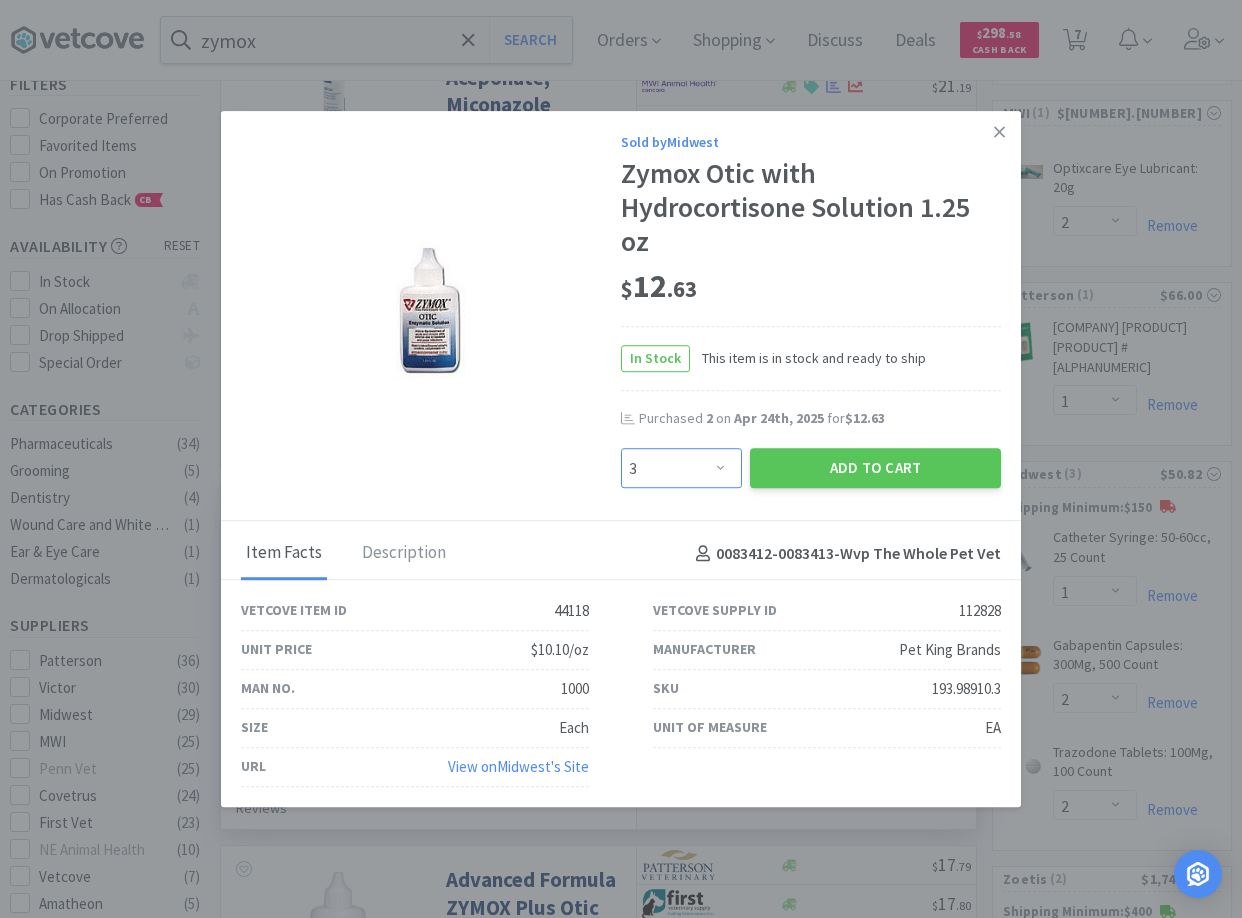 click on "3" at bounding box center [0, 0] 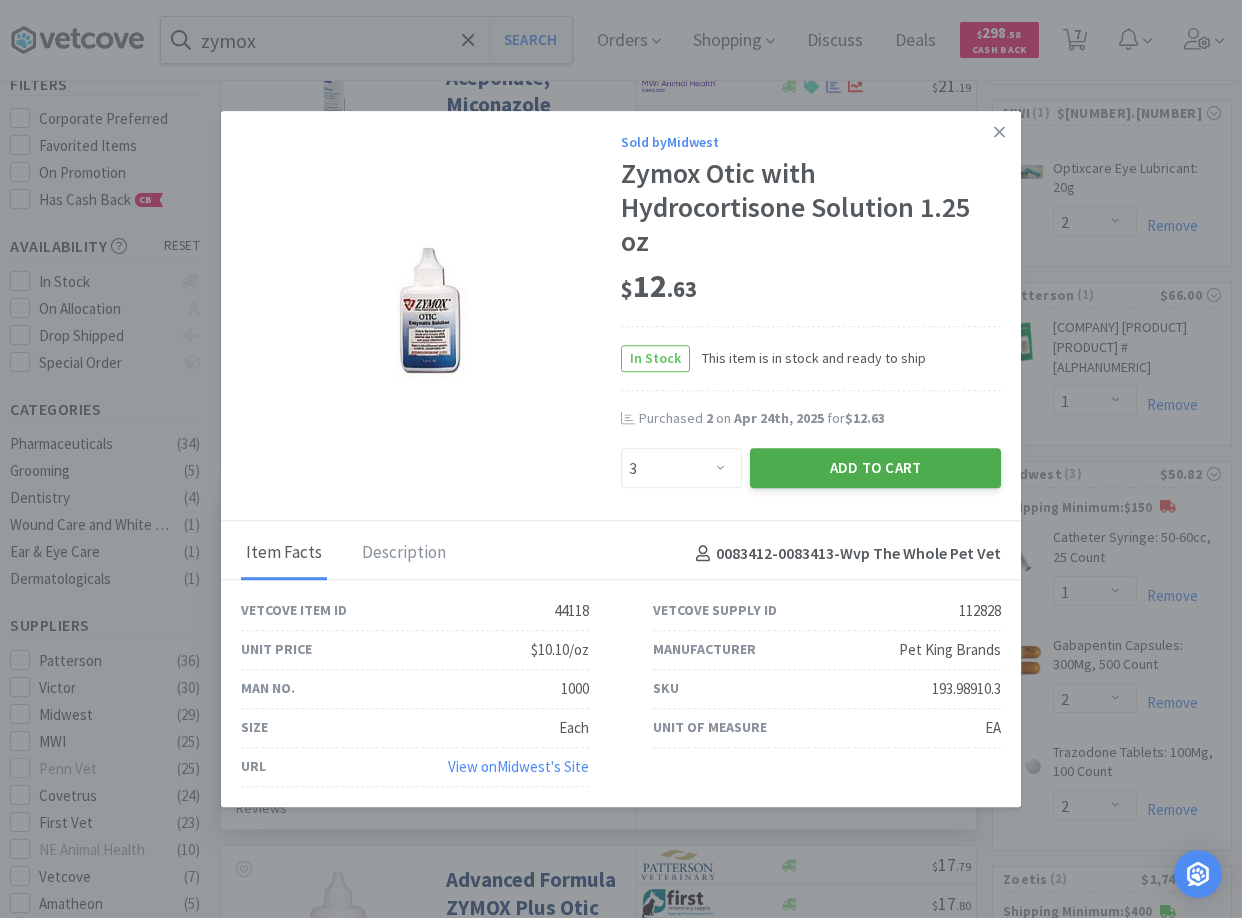 click on "Add to Cart" at bounding box center [875, 469] 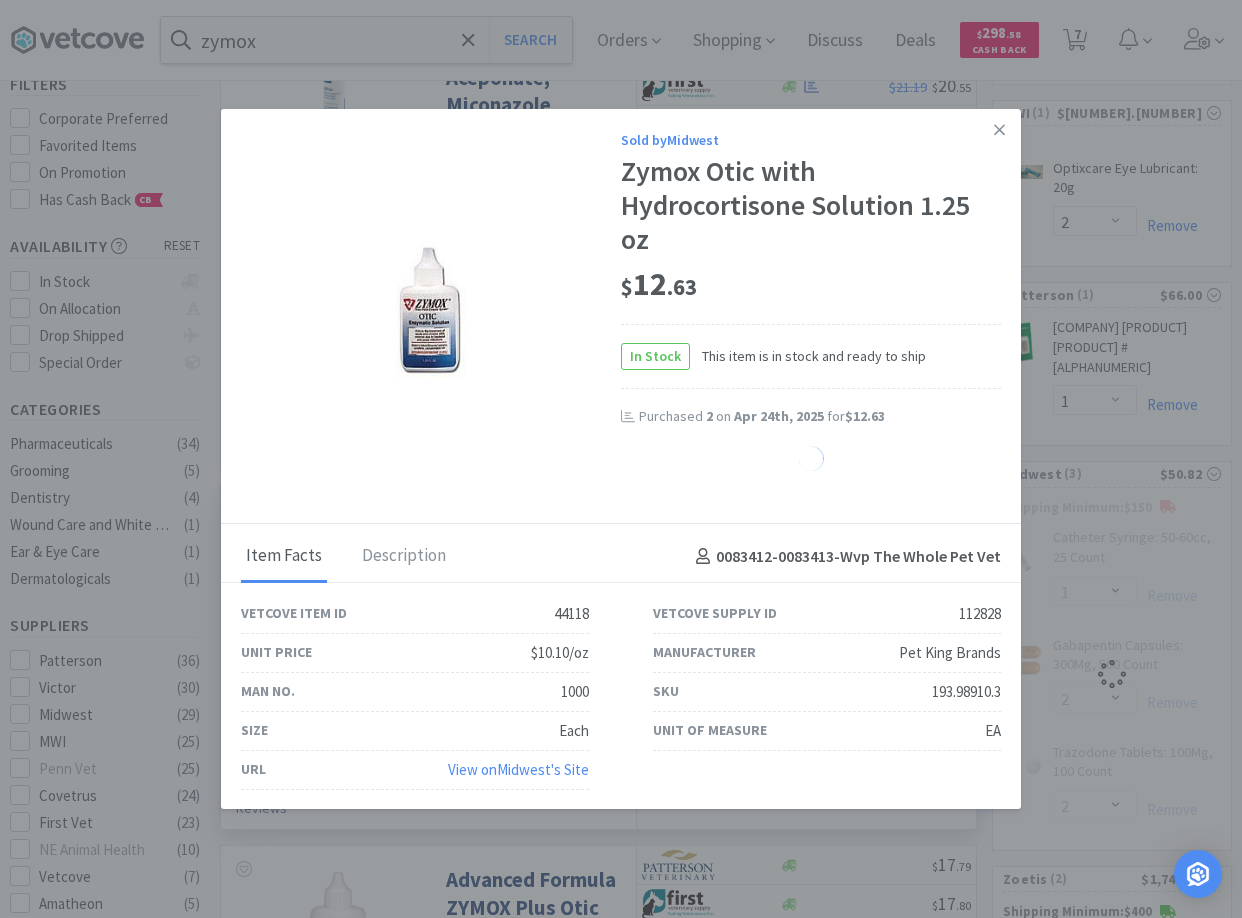 select on "3" 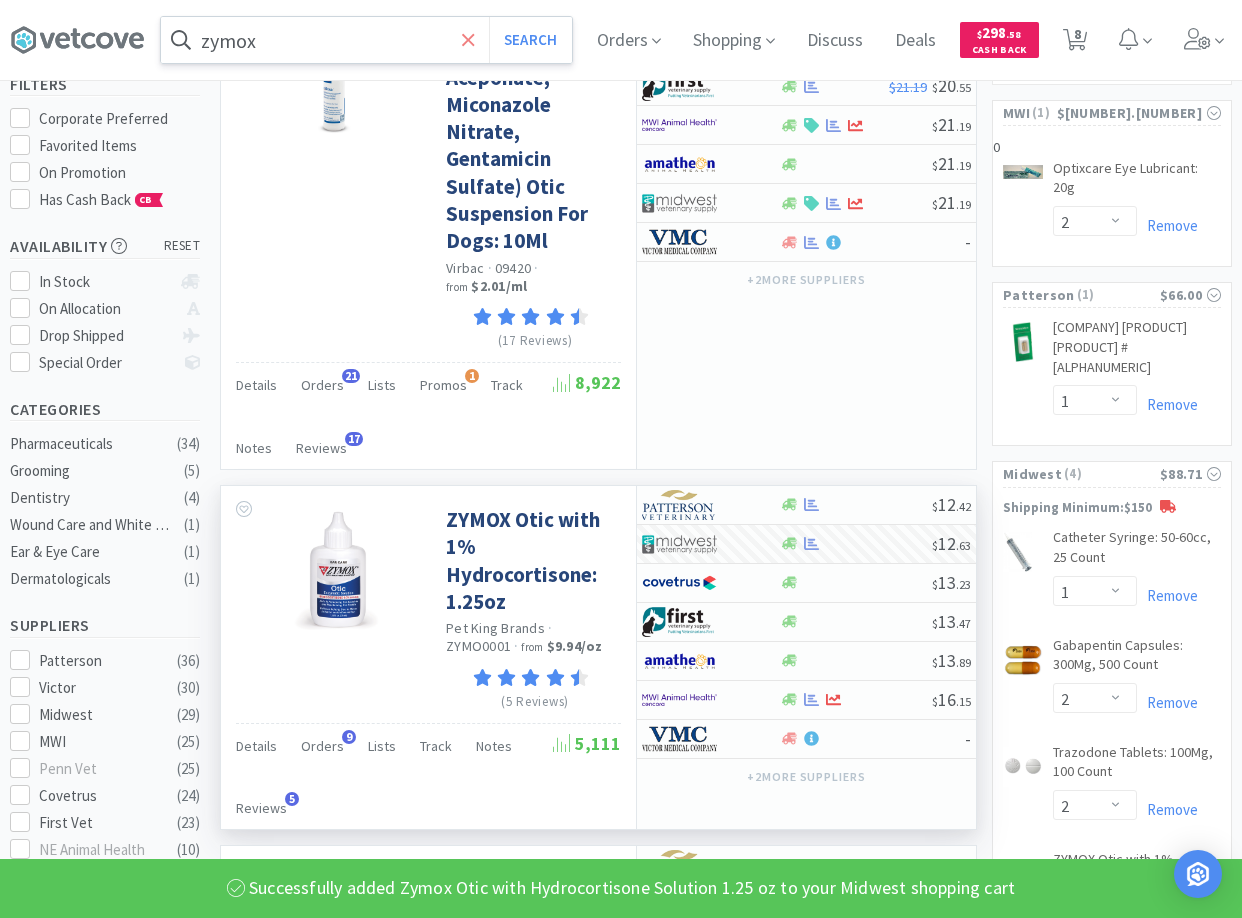 click at bounding box center (468, 40) 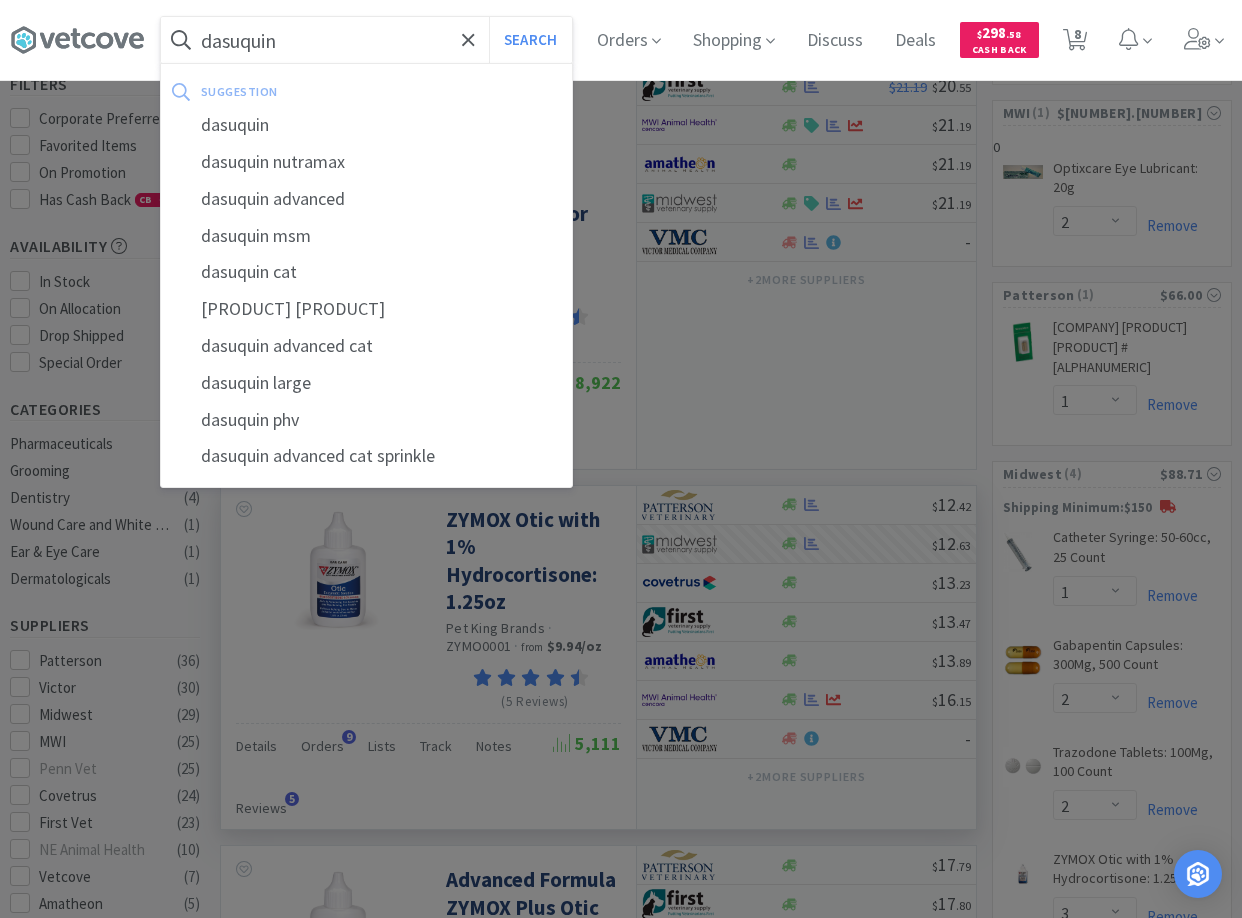 type on "dasuquin" 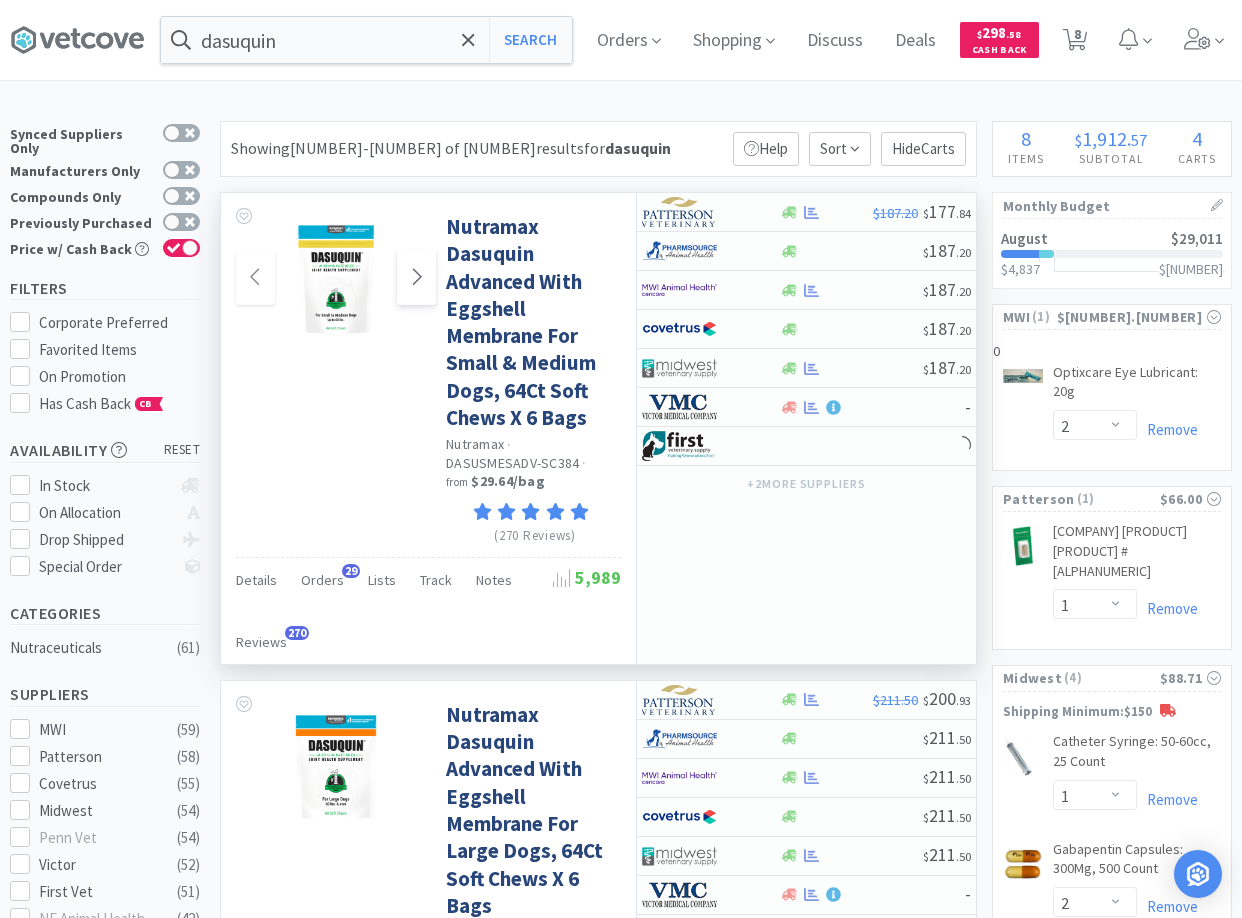click at bounding box center (416, 277) 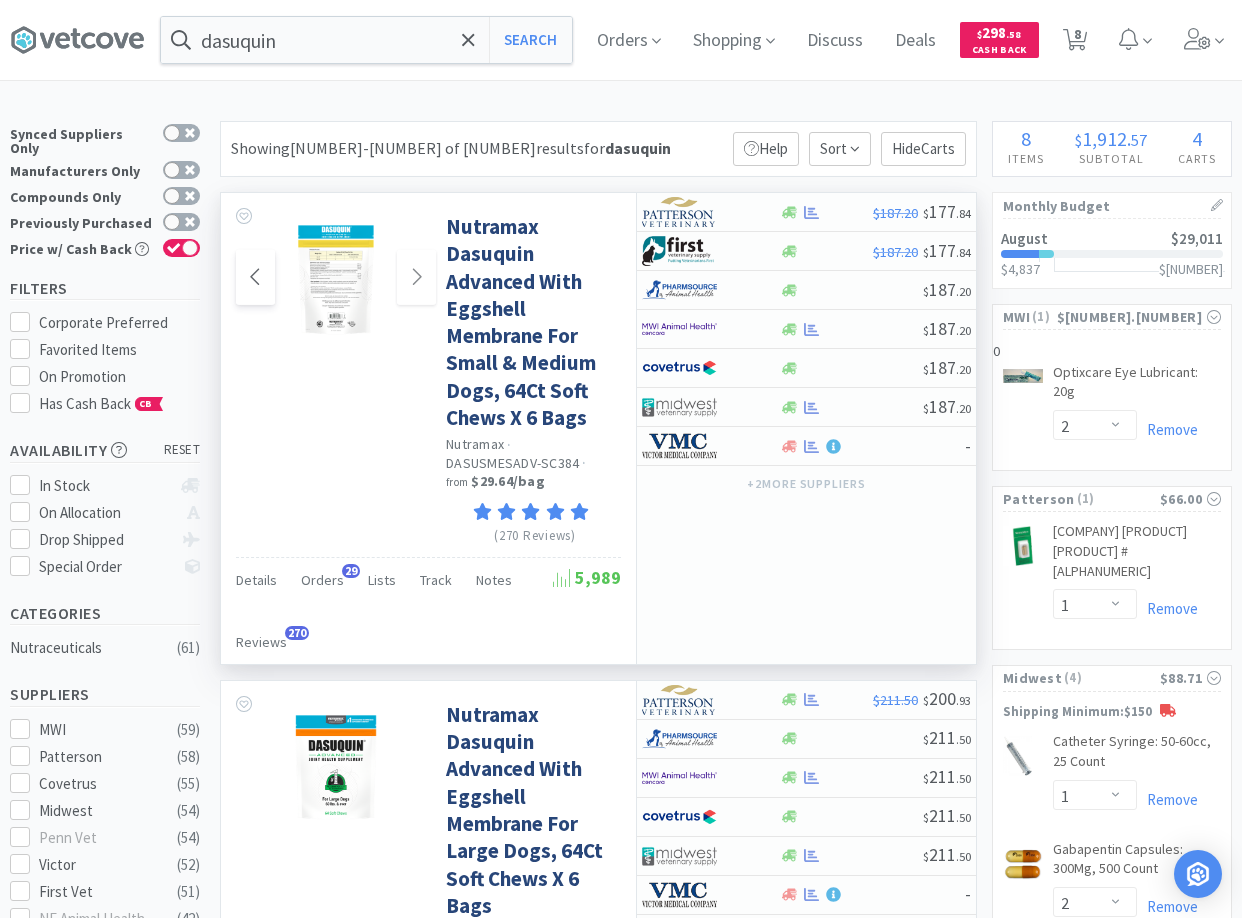 click 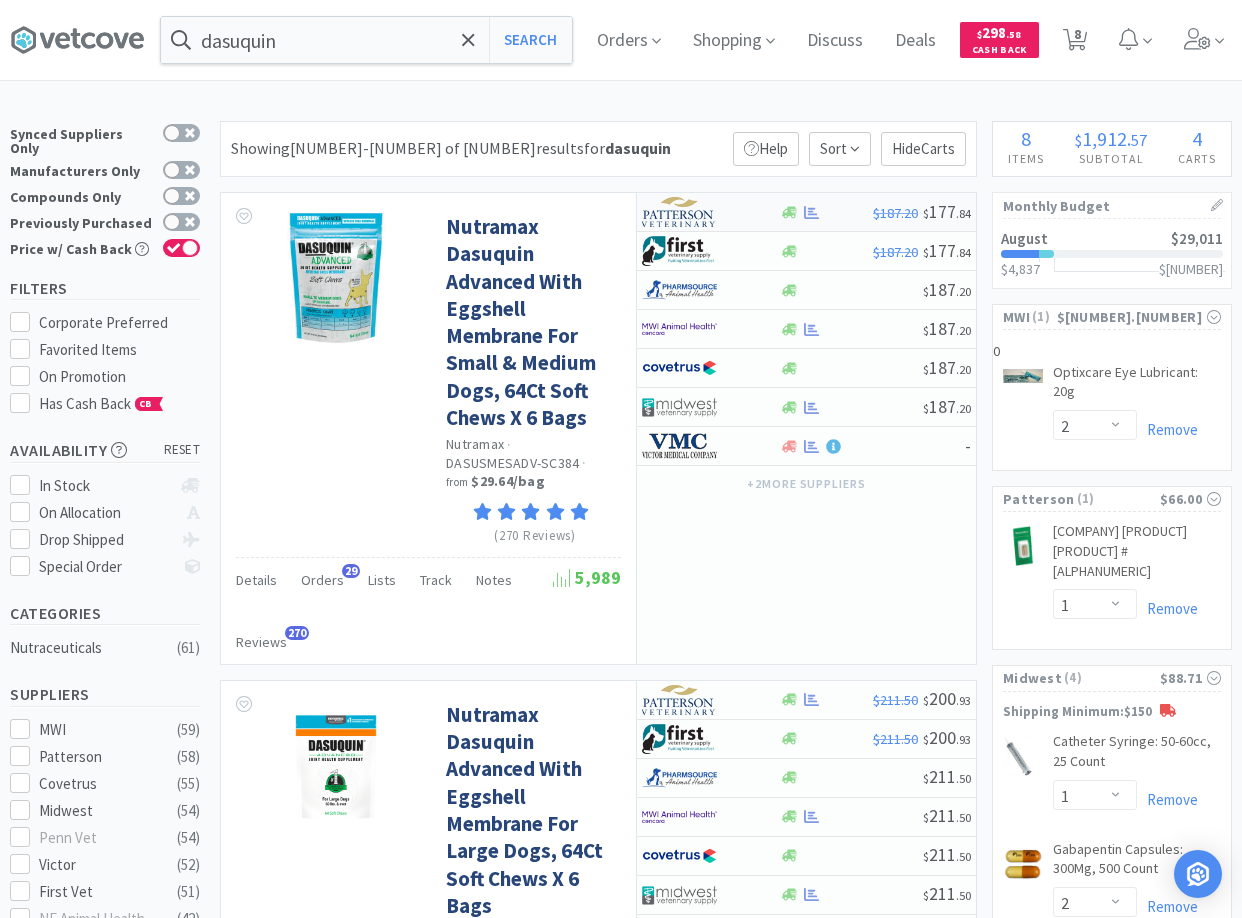 click at bounding box center [697, 212] 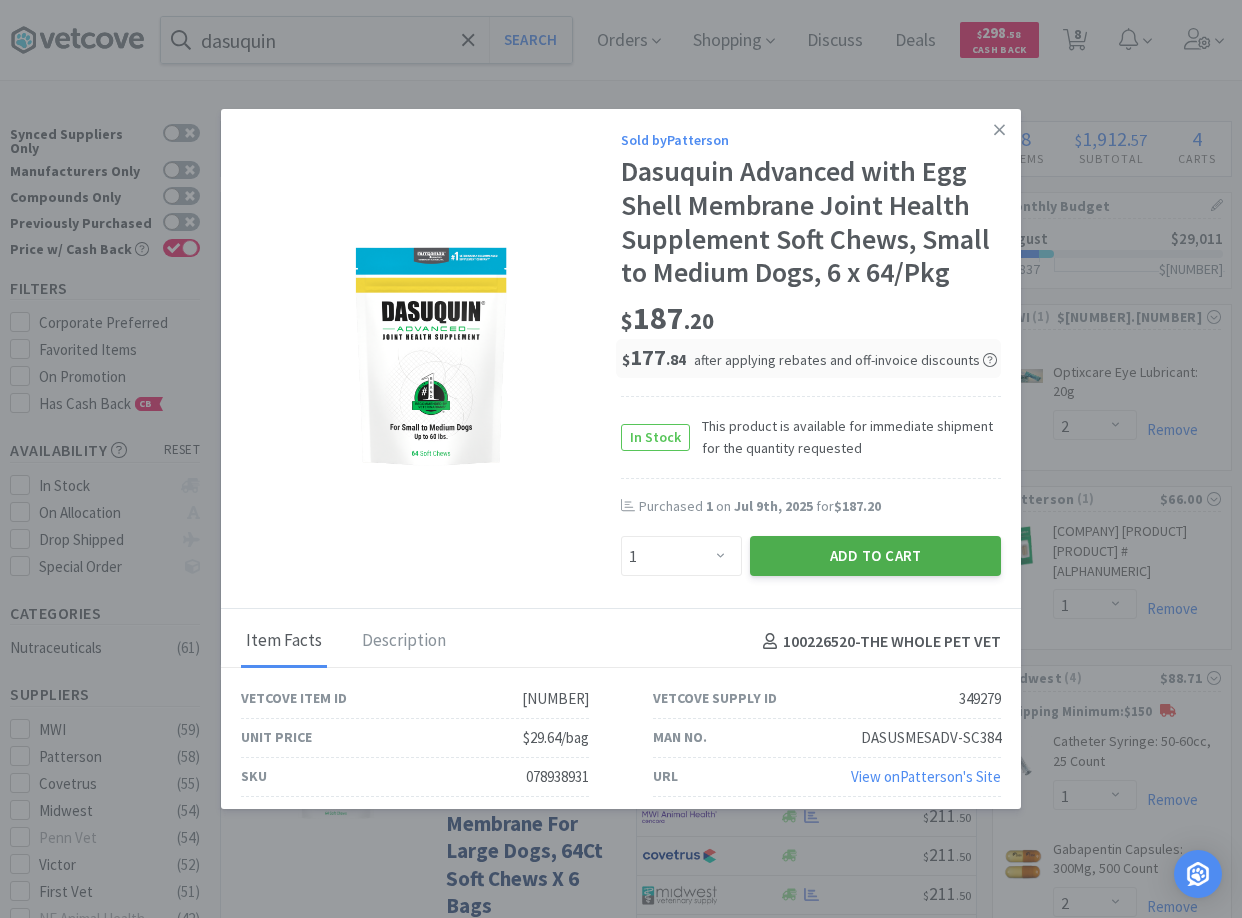 click on "Add to Cart" at bounding box center (875, 556) 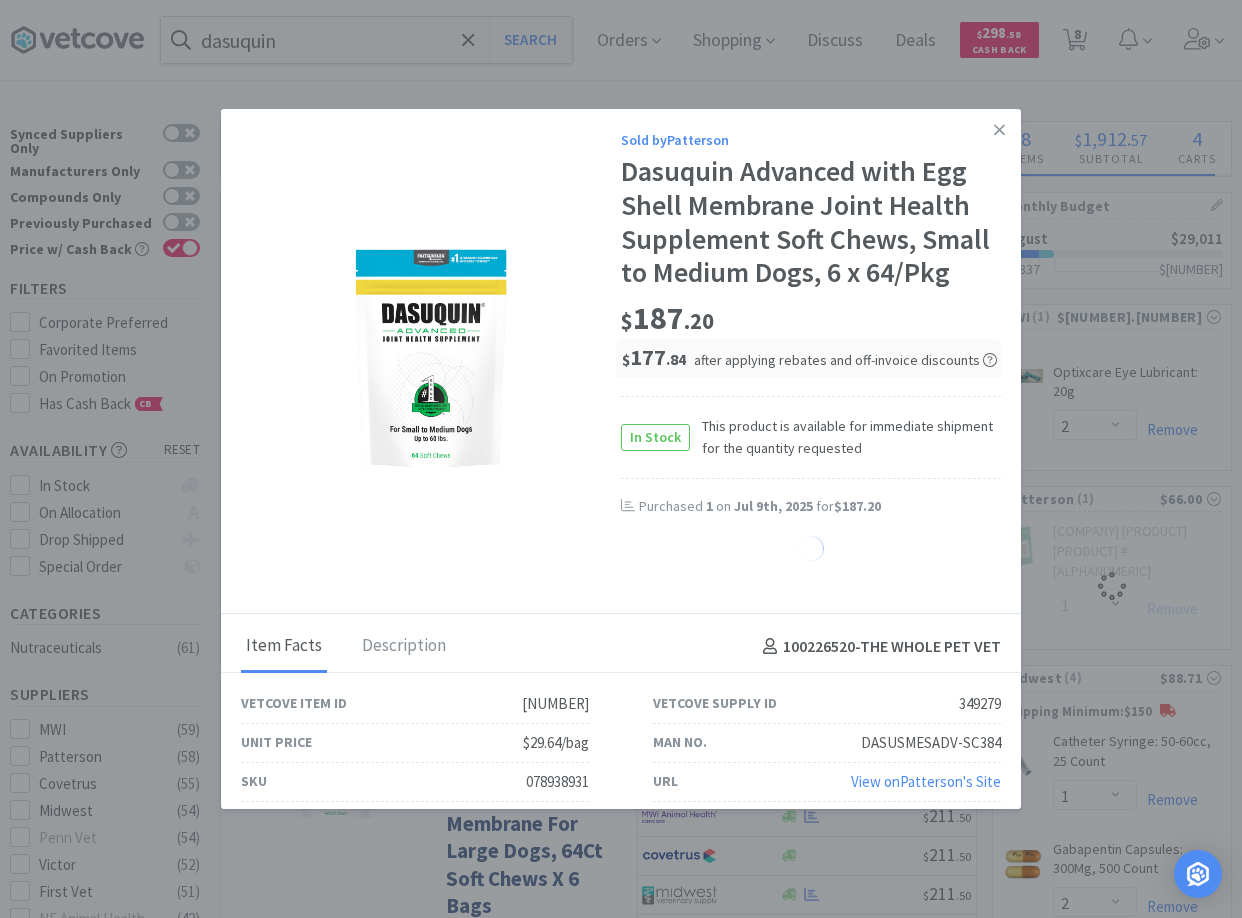 select on "1" 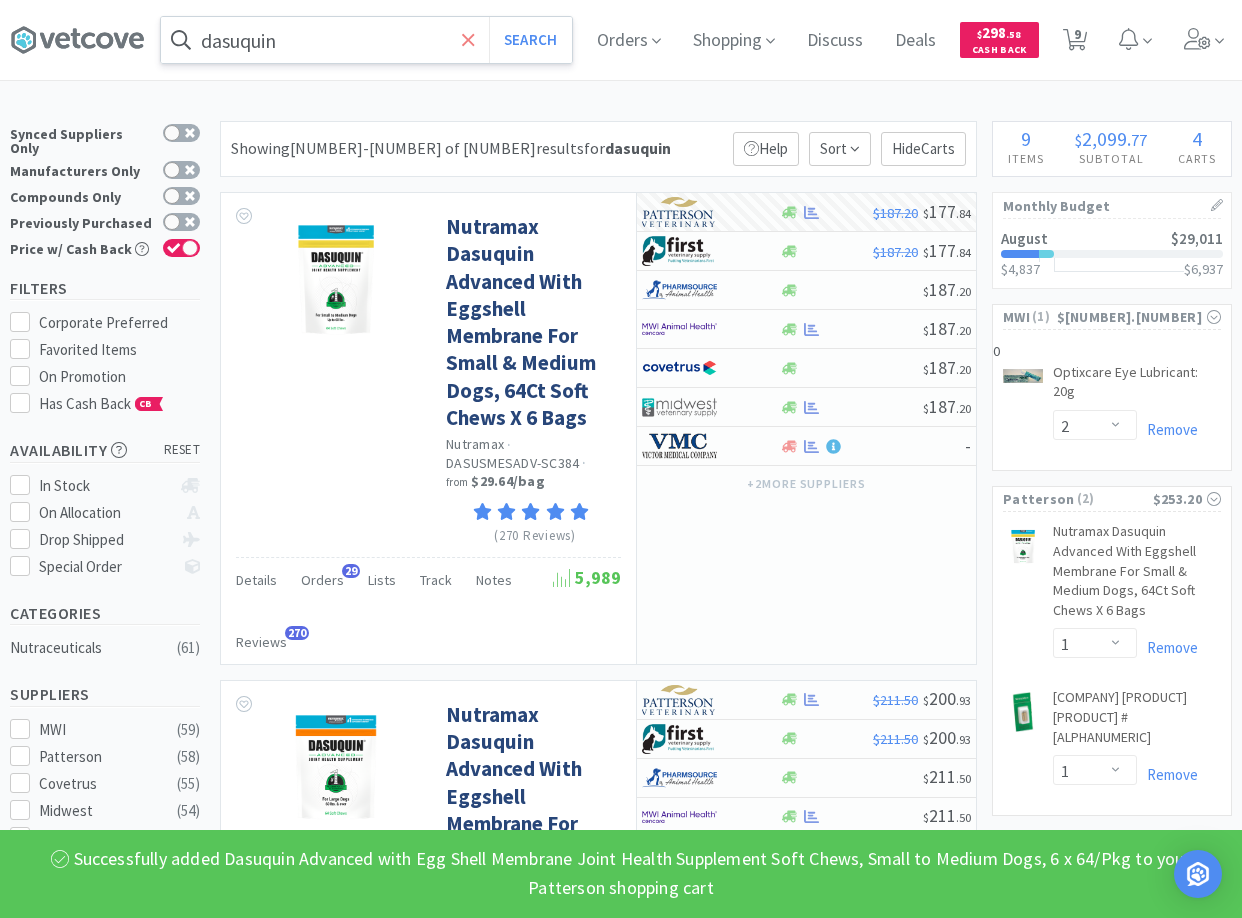 click 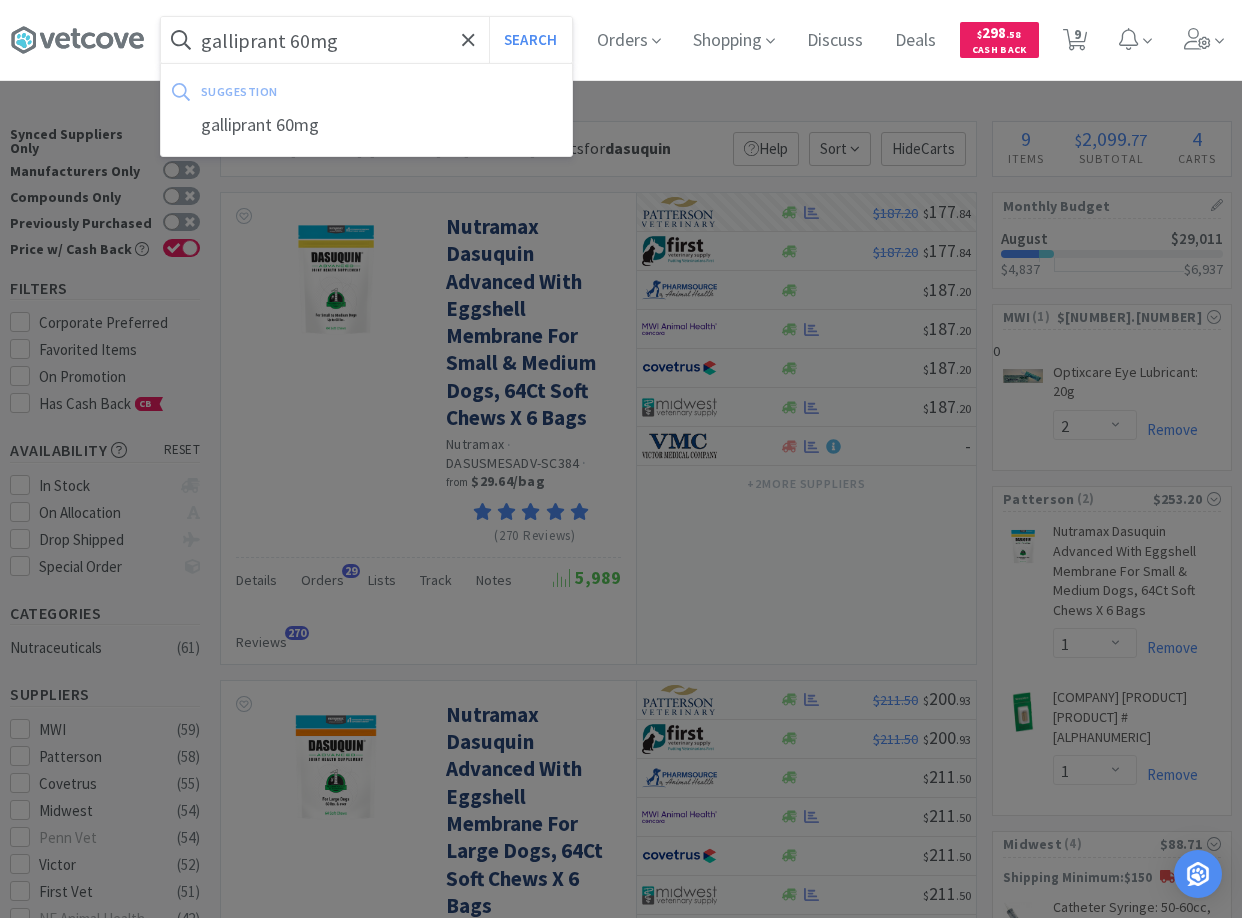 type on "galliprant 60mg" 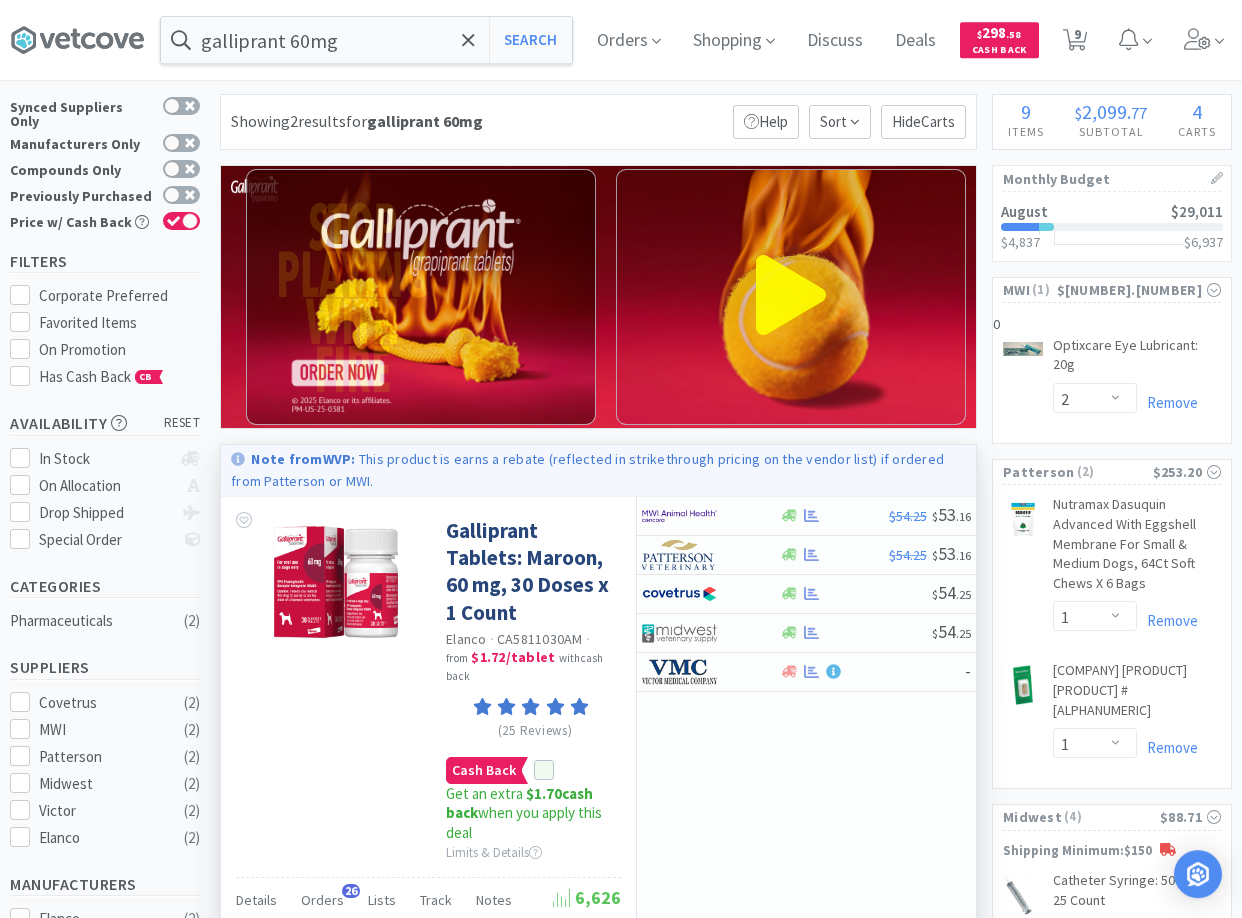 scroll, scrollTop: 102, scrollLeft: 0, axis: vertical 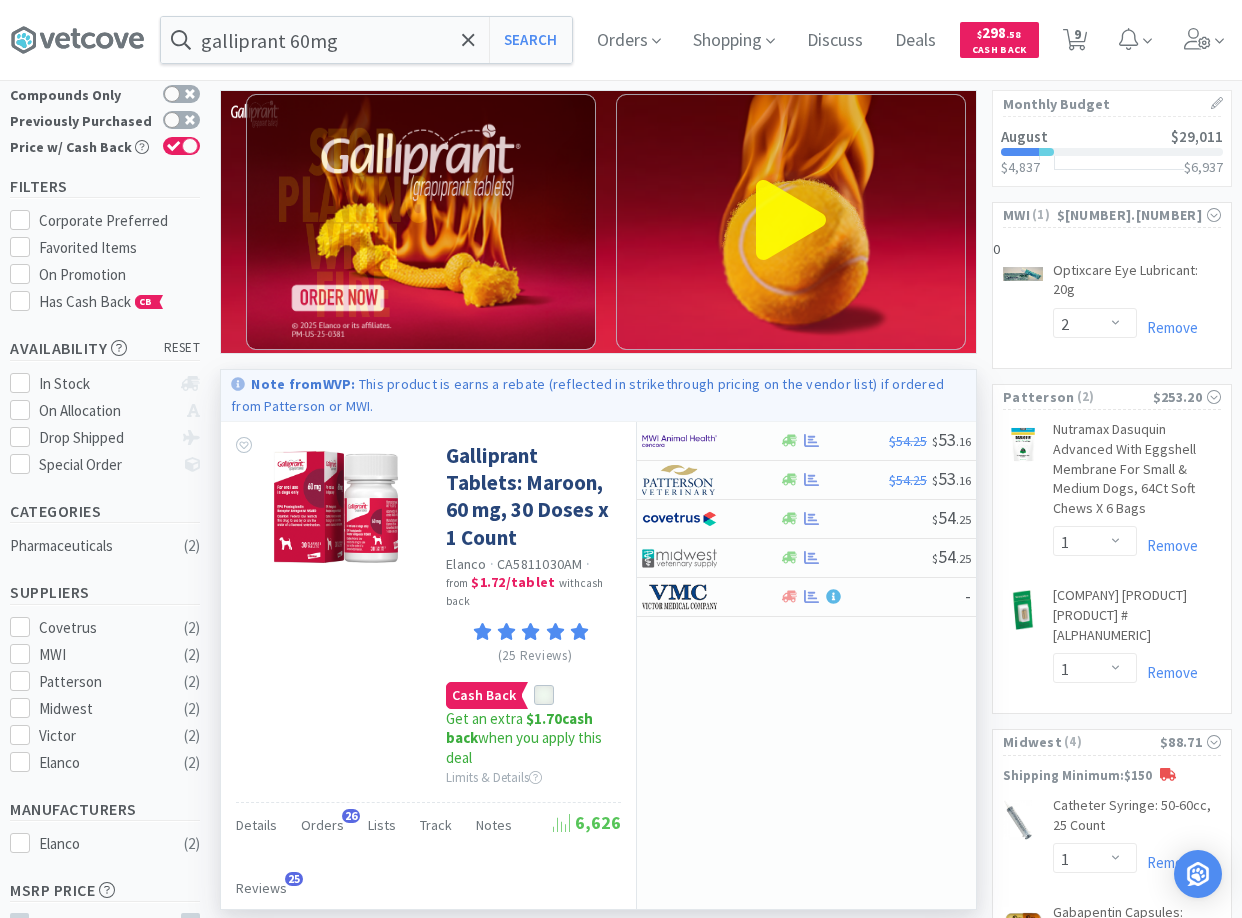 click 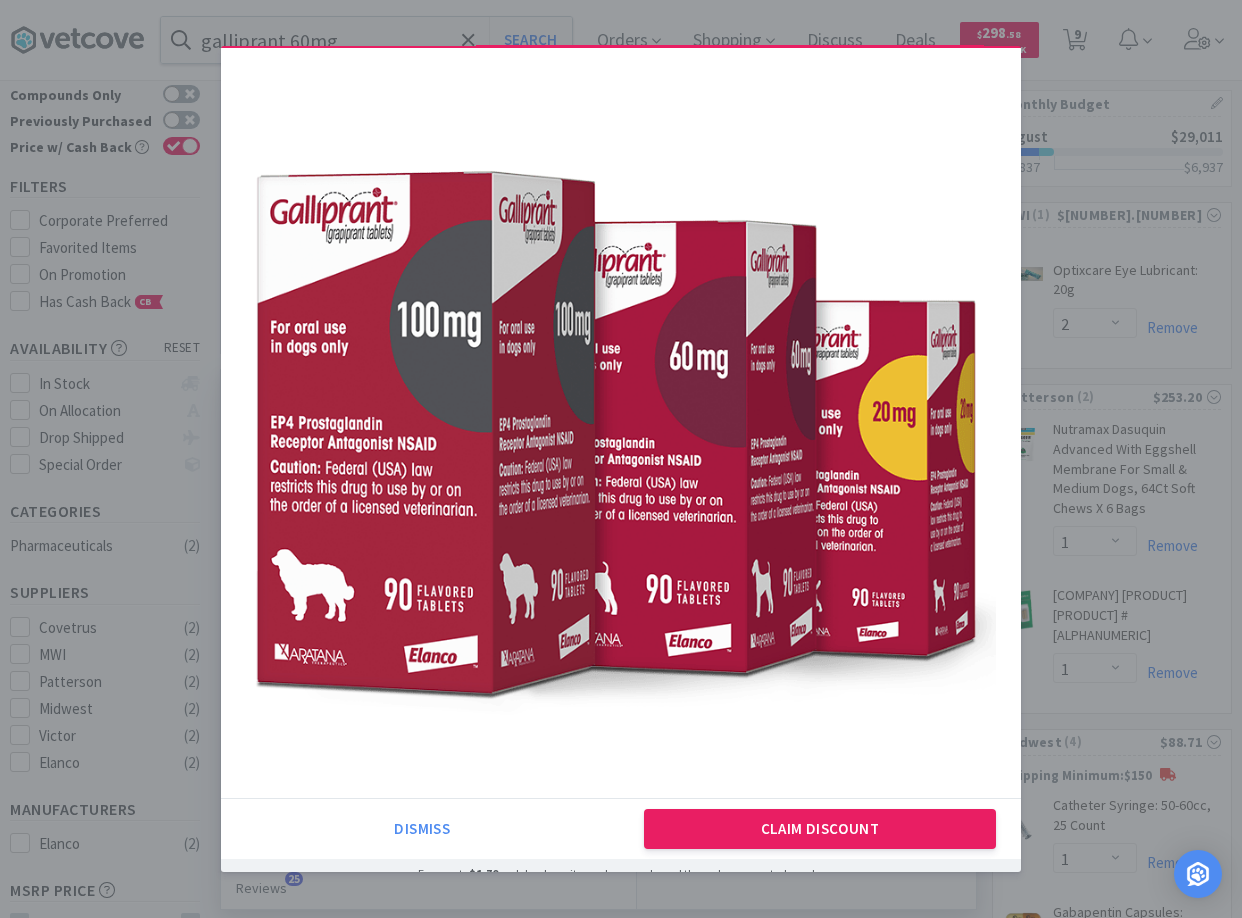 scroll, scrollTop: 57, scrollLeft: 0, axis: vertical 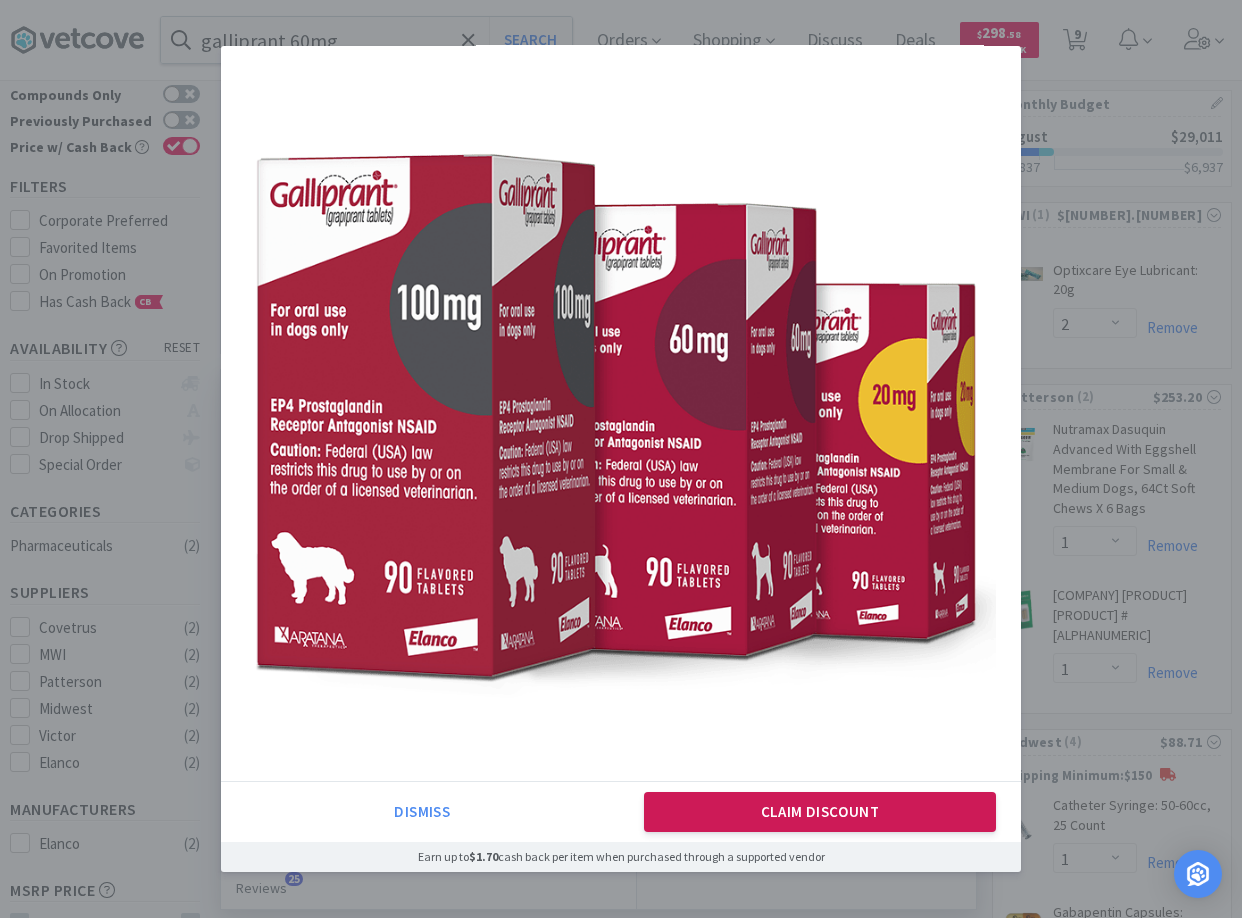 click on "Claim Discount" at bounding box center (820, 812) 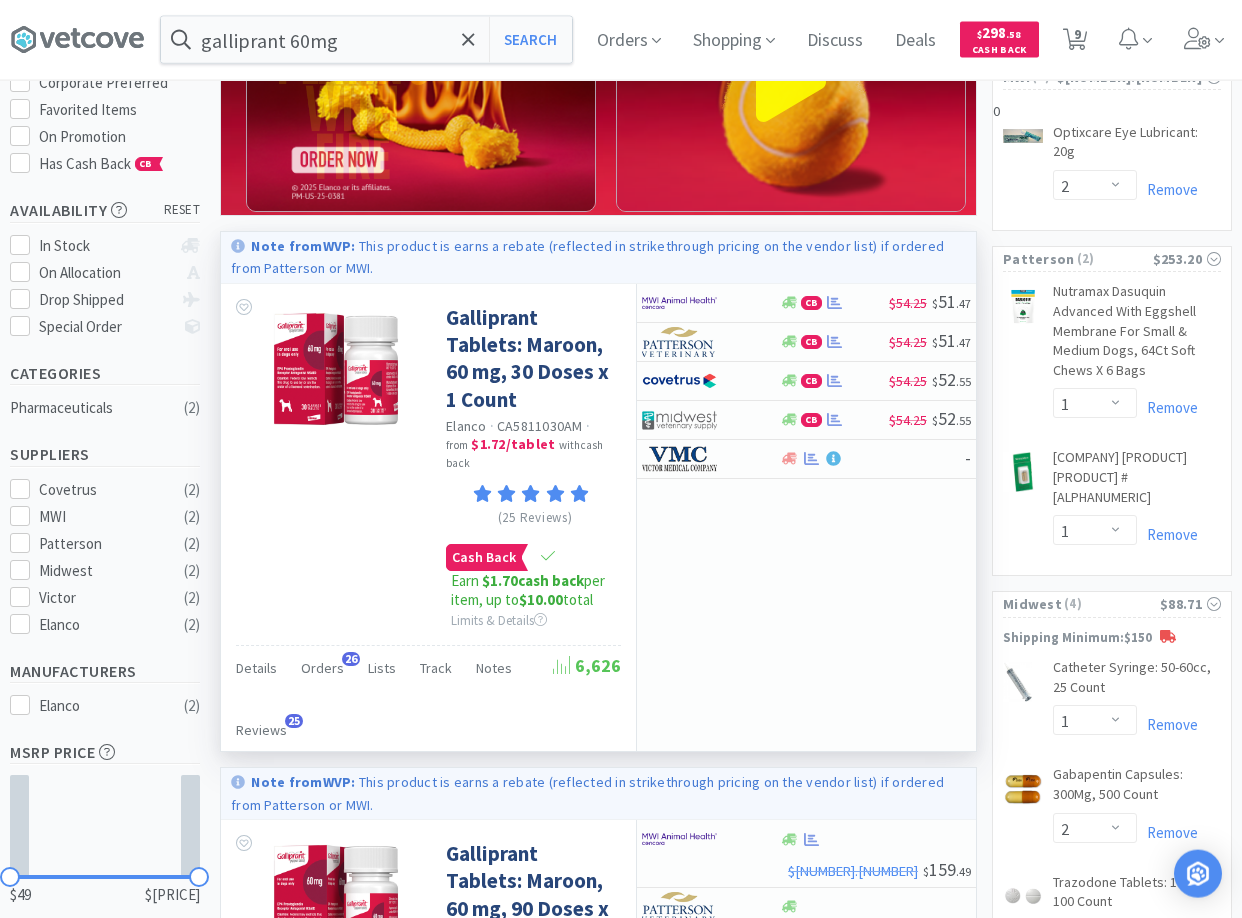 scroll, scrollTop: 102, scrollLeft: 0, axis: vertical 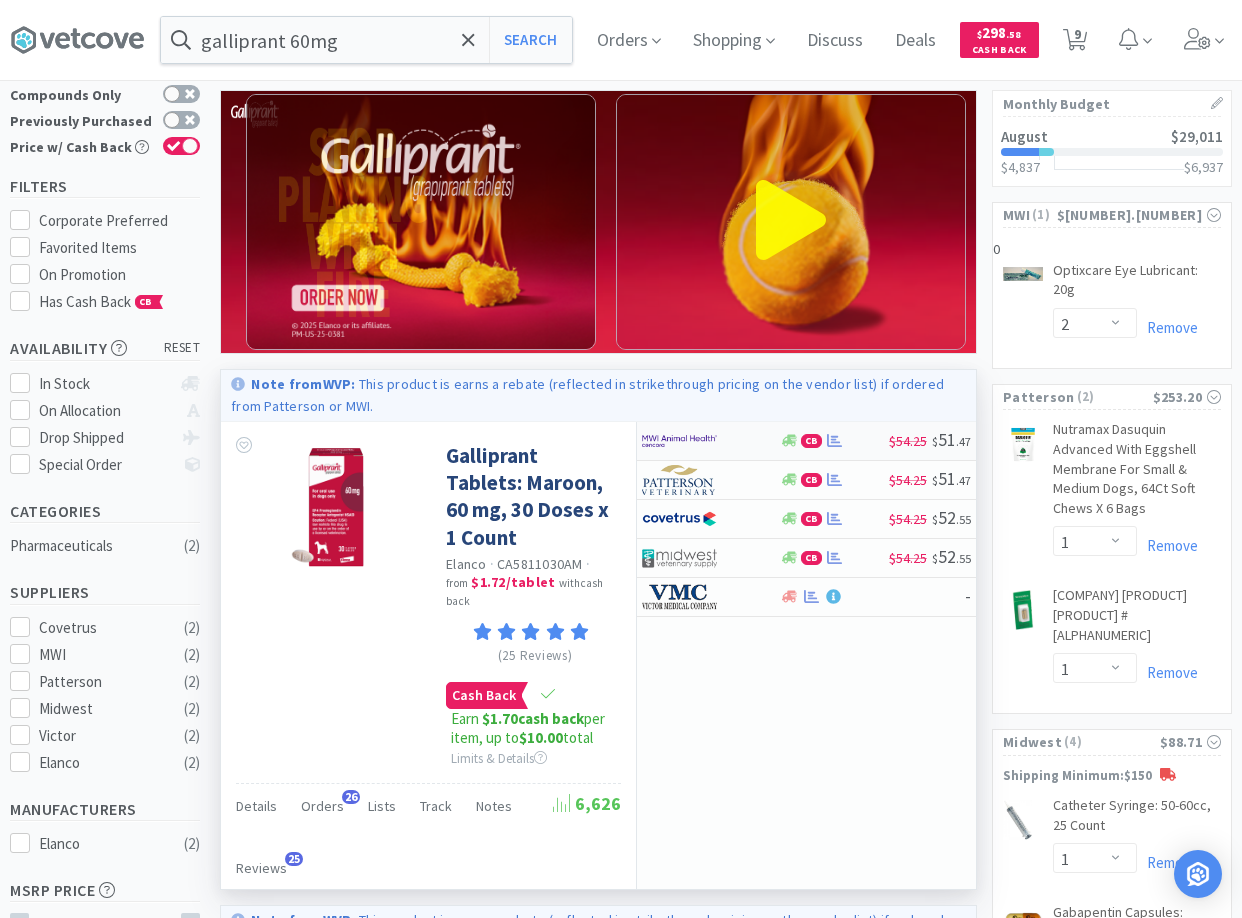 click at bounding box center (679, 441) 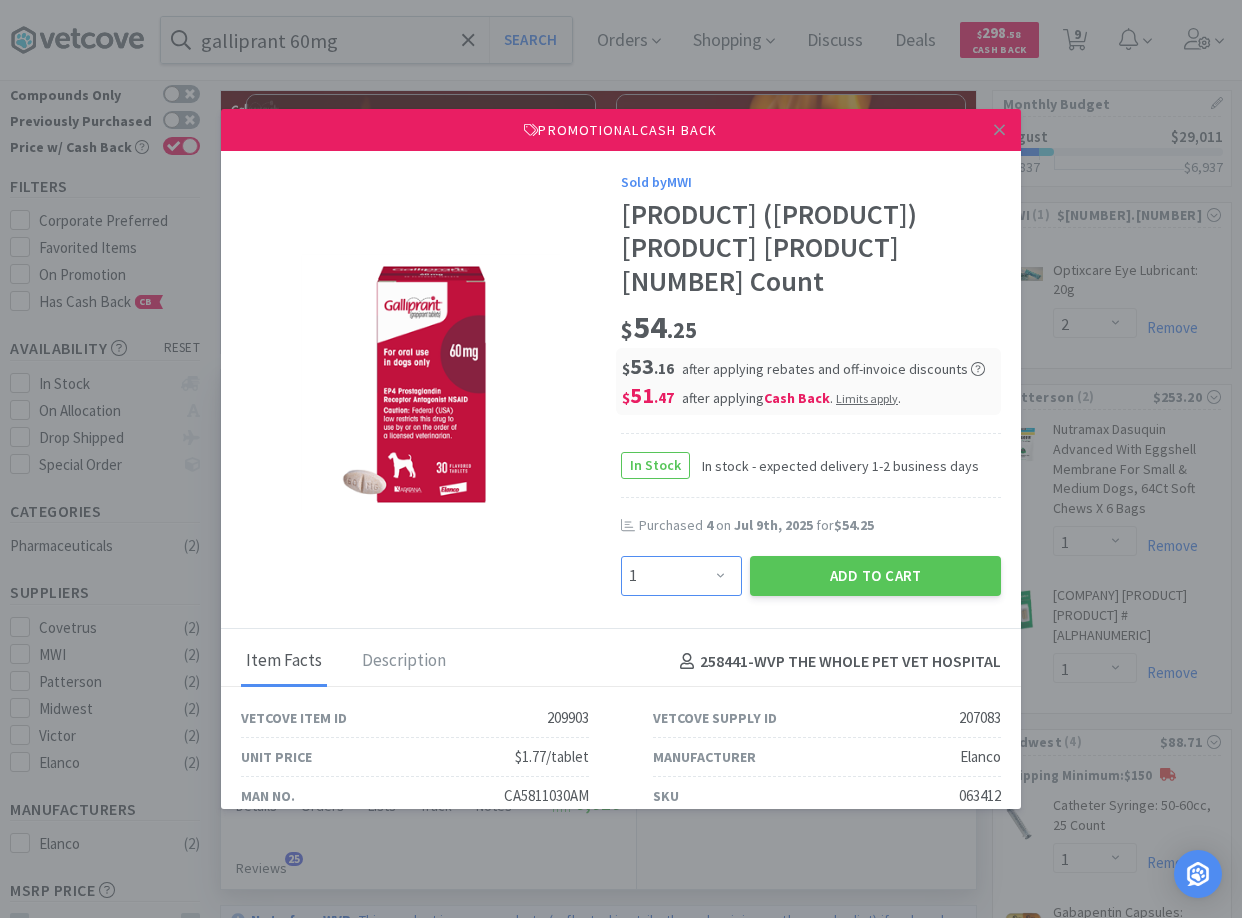click on "Enter Quantity 1 2 3 4 5 6 7 8 9 10 11 12 13 14 15 16 17 18 19 20 Enter Quantity" at bounding box center (681, 576) 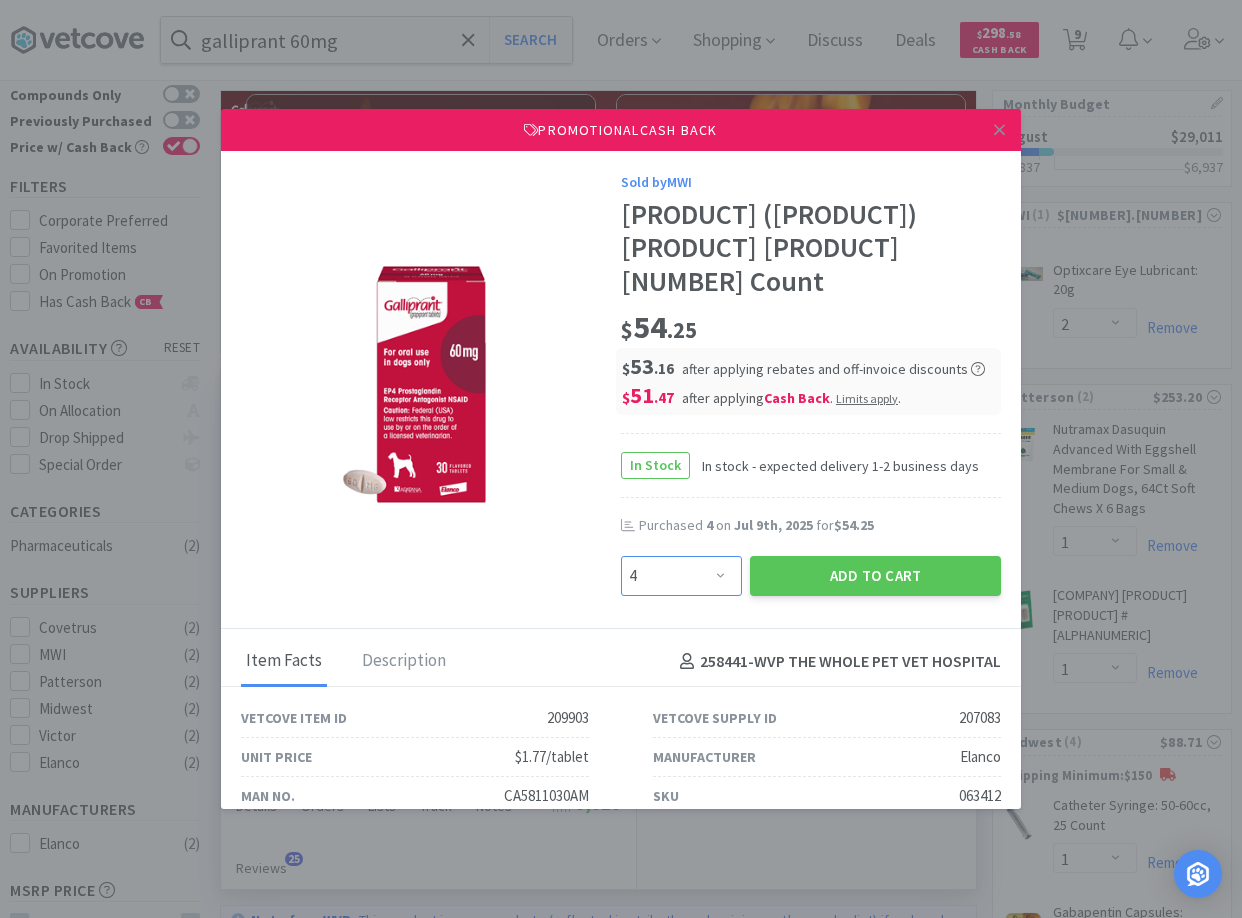click on "4" at bounding box center [0, 0] 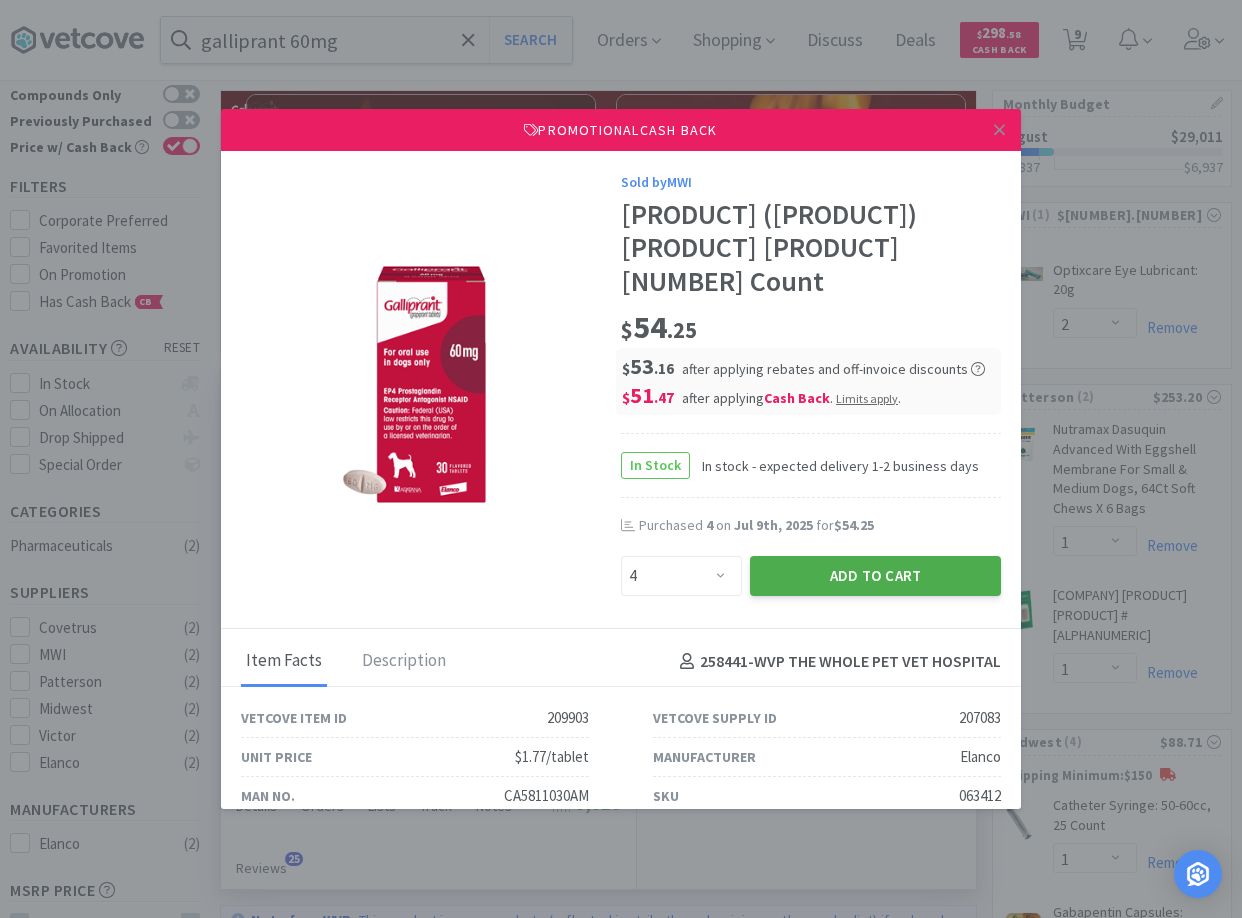 click on "Add to Cart" at bounding box center [875, 576] 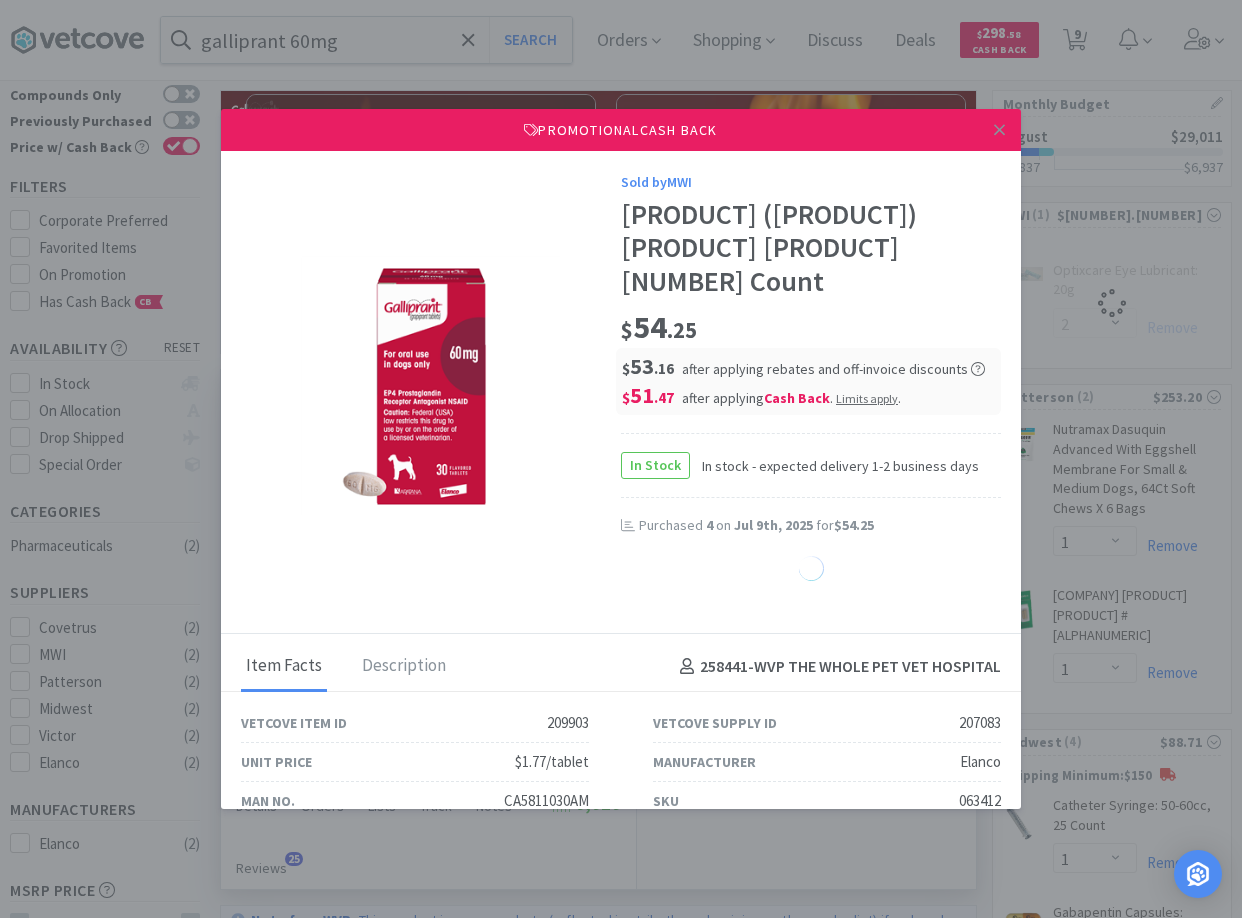 select on "1" 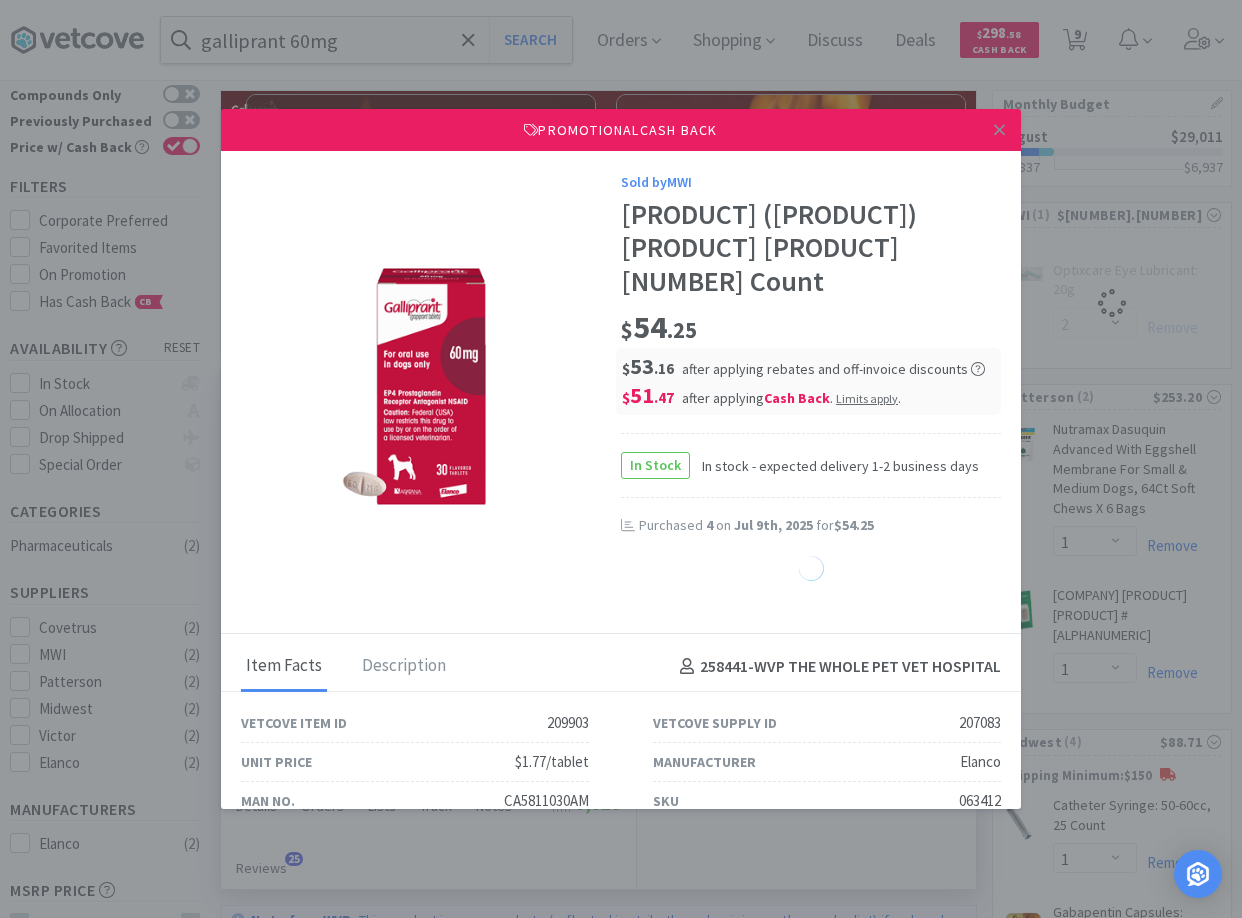 select on "1" 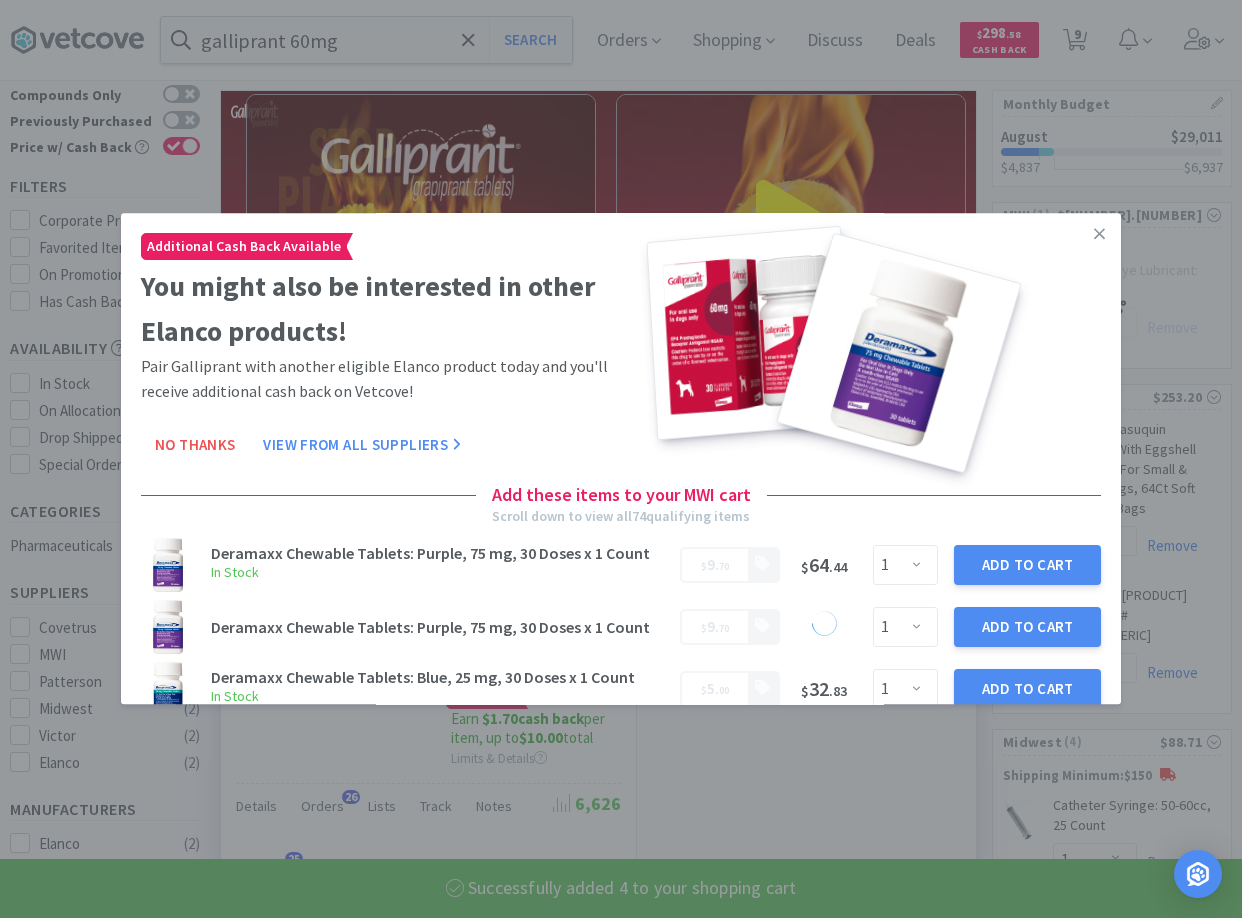 select on "4" 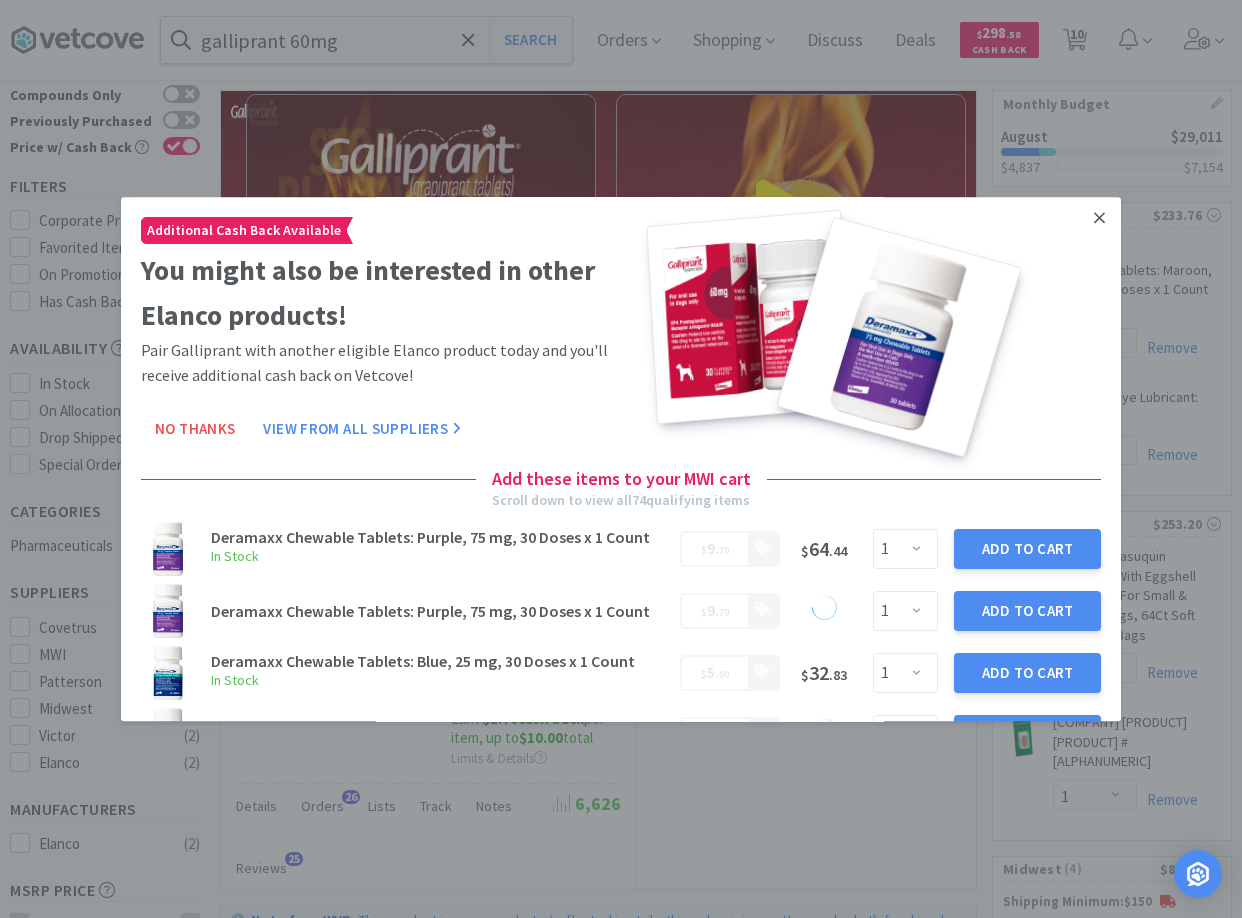 click 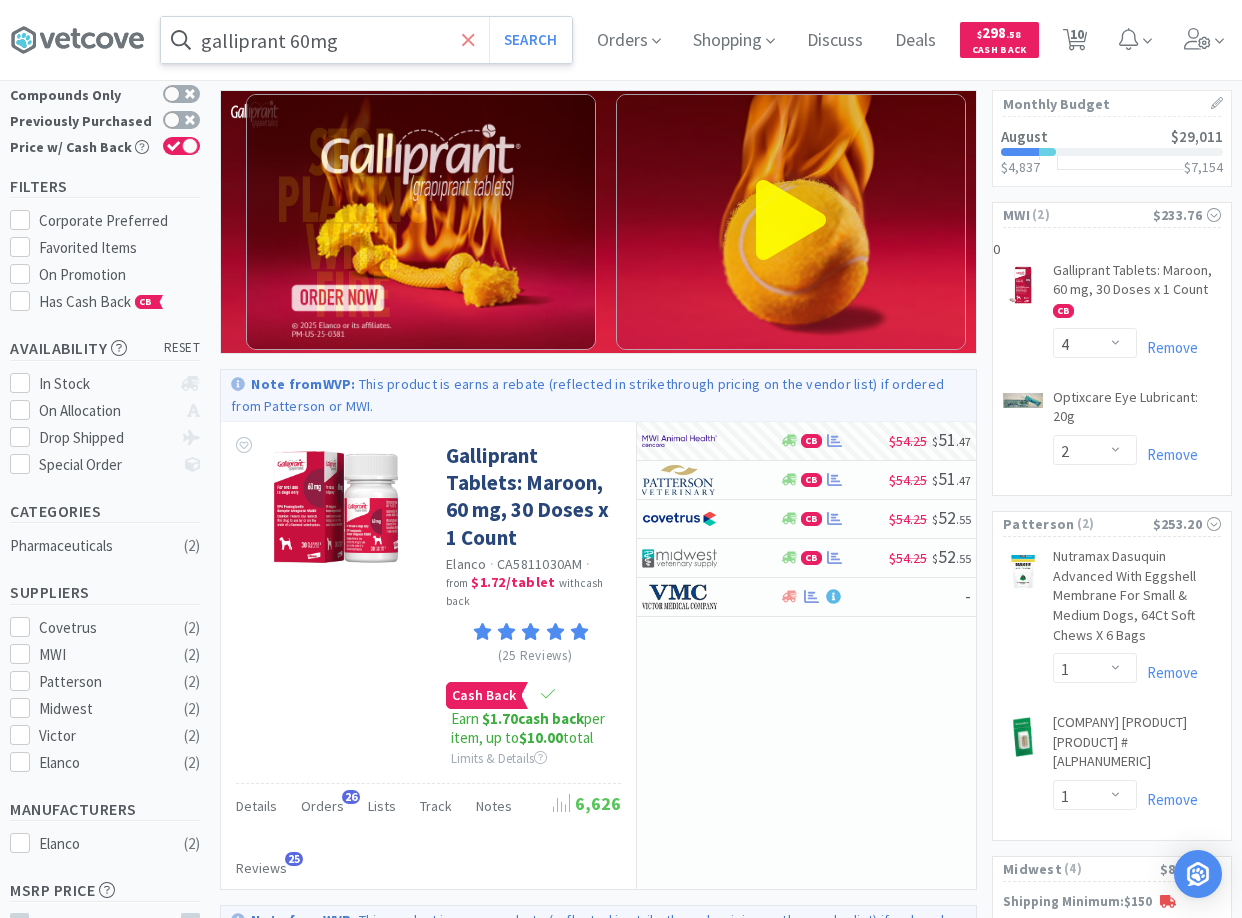click 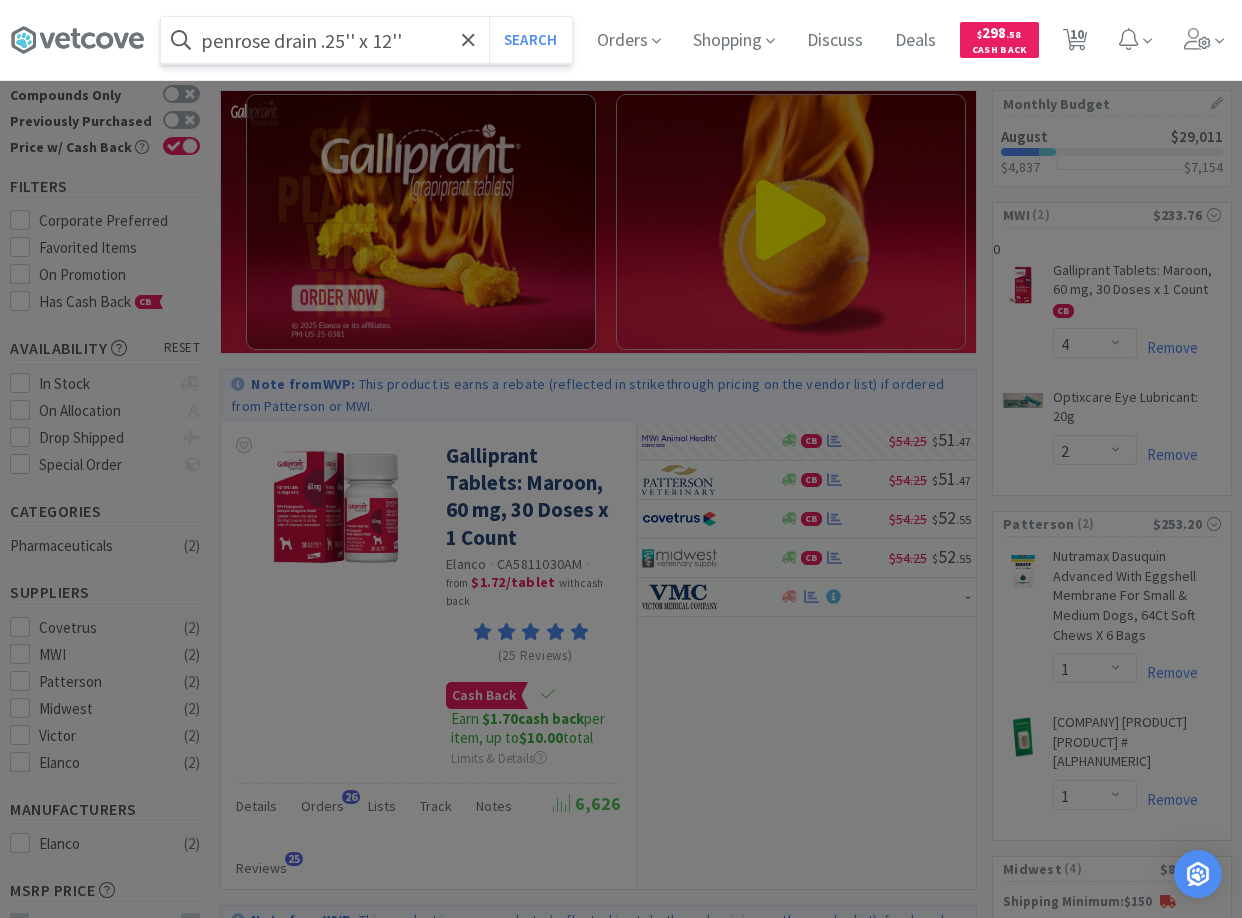 type on "penrose drain .25'' x 12''" 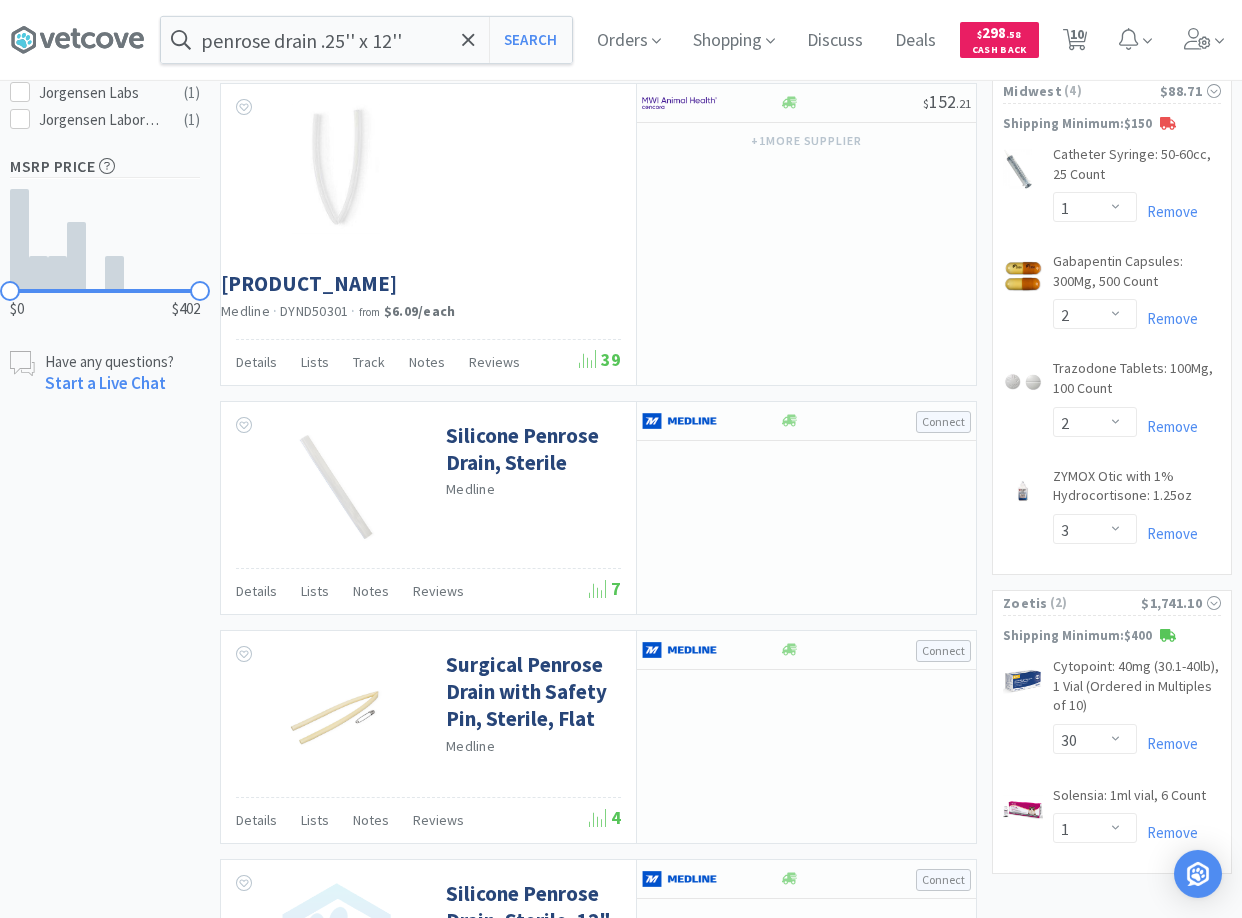 scroll, scrollTop: 918, scrollLeft: 0, axis: vertical 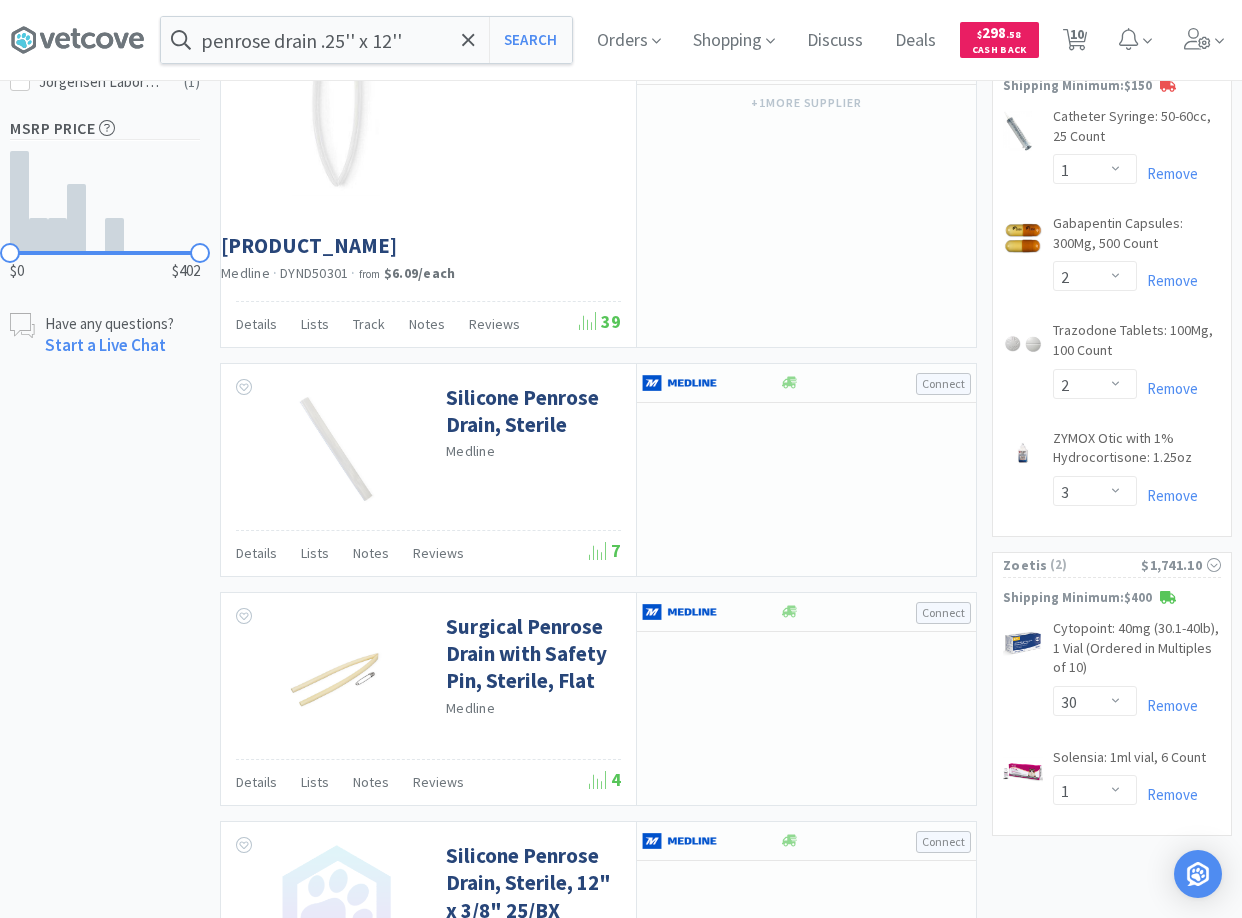 click on "× Filter Results Synced Suppliers Only     Manufacturers Only     Compounds Only     Previously Purchased     Price w/ Cash Back     Filters   Corporate Preferred   Favorited Items   On Promotion   Has Cash Back  CB Availability    reset In Stock     On Allocation     Drop Shipped     Special Order     Categories Wound Care and White Goods ( 5 ) Suppliers   Medline ( 4 )   MWI ( 2 )   Victor ( 2 )   Midwest ( 1 )   Penn Vet ( 1 ) Manufacturers   Medline ( 5 )   Cardinal Health ( 3 )   Jorgensen Labs ( 1 )   Jorgensen Laboratories Direct ( 1 ) MSRP Price   $0 $402 Have any questions? Start a Live Chat Showing  8  results  for  penrose drain .25'' x 12''     Filters  Help Sort   Hide  Carts Penrose Drain: Sterile, 1/4" x 12", Each Cardinal Health · 30414-025     Details     Orders 2     Lists     Track     Notes     Reviews     47 - Drain Penrose: Sterile, 1/4" x 12", Each Jorgensen Labs · J0590     Details     Lists     Track     Notes     Reviews     513 - +  1  more supplier Cardinal Health · 30414-025" at bounding box center (621, 278) 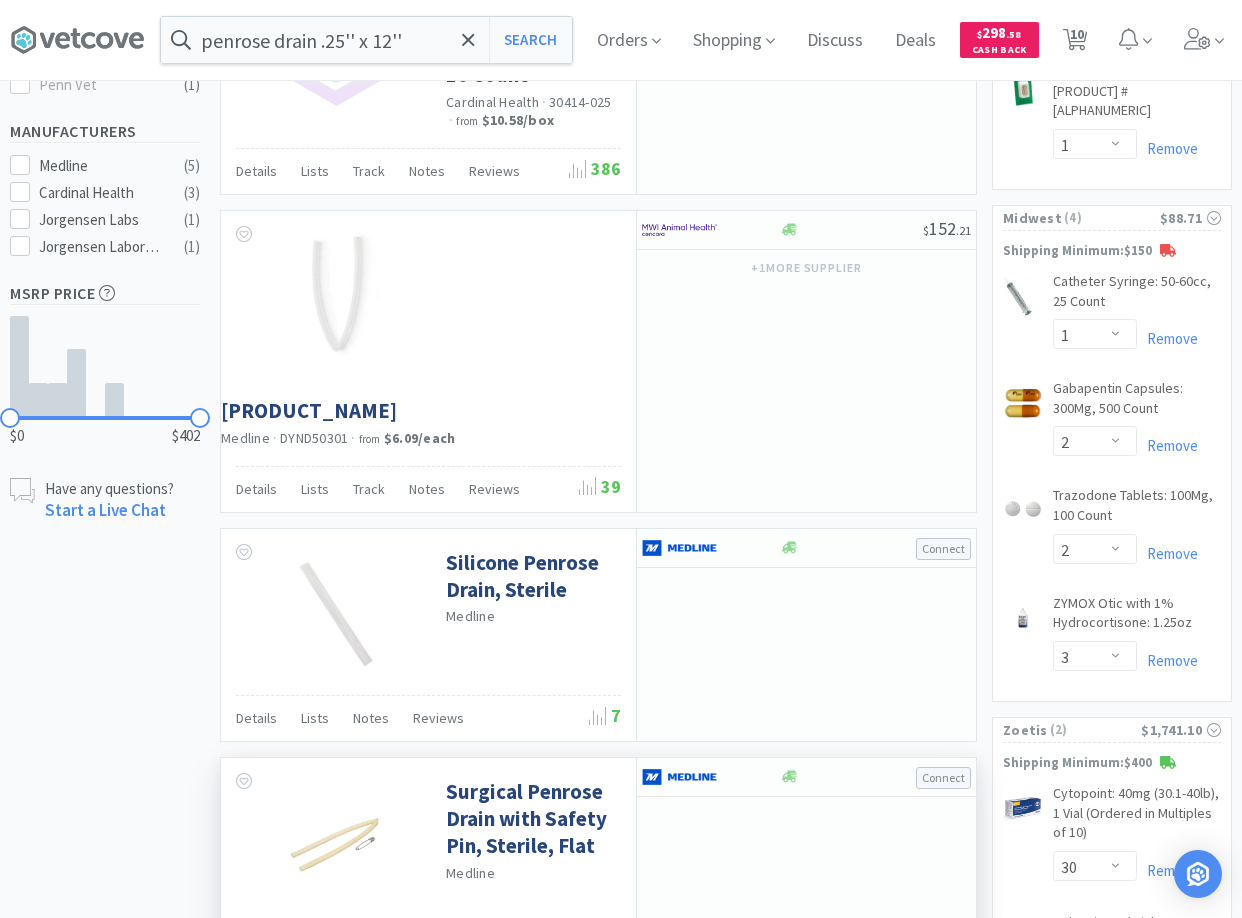 scroll, scrollTop: 714, scrollLeft: 0, axis: vertical 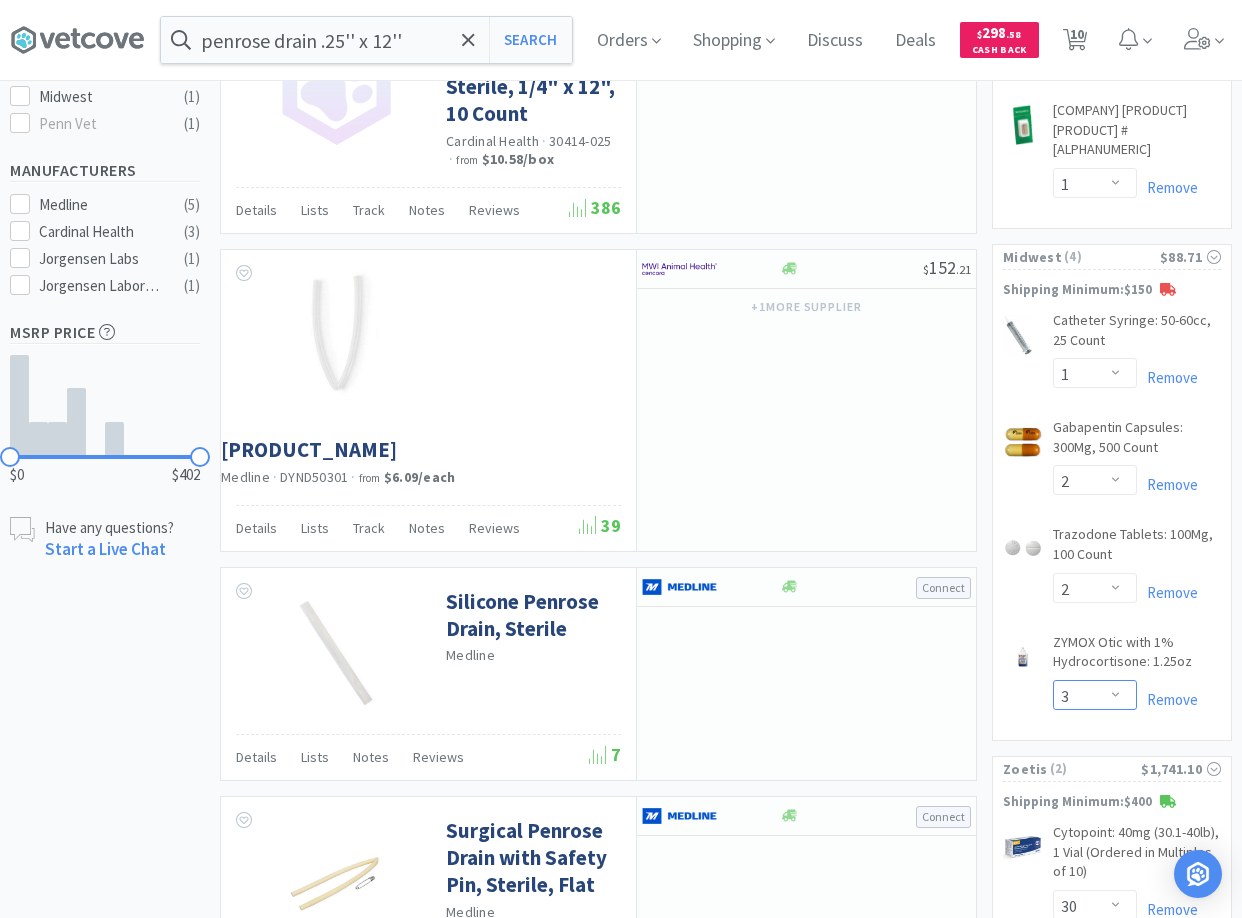 click on "Enter Quantity 1 2 3 4 5 6 7 8 9 10 11 12 13 14 15 16 17 18 19 20 Enter Quantity" at bounding box center [1095, 695] 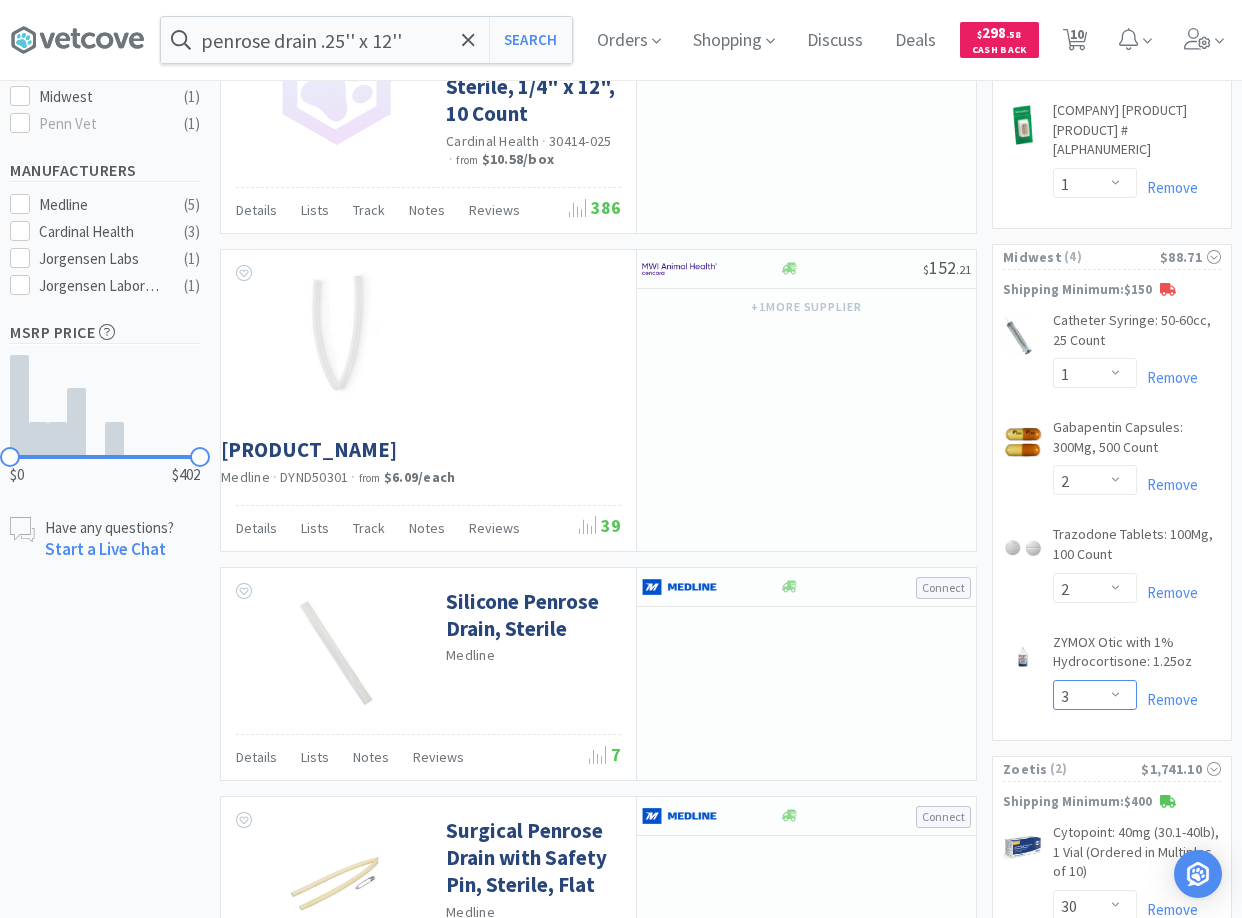 click on "Enter Quantity 1 2 3 4 5 6 7 8 9 10 11 12 13 14 15 16 17 18 19 20 Enter Quantity" at bounding box center (1095, 695) 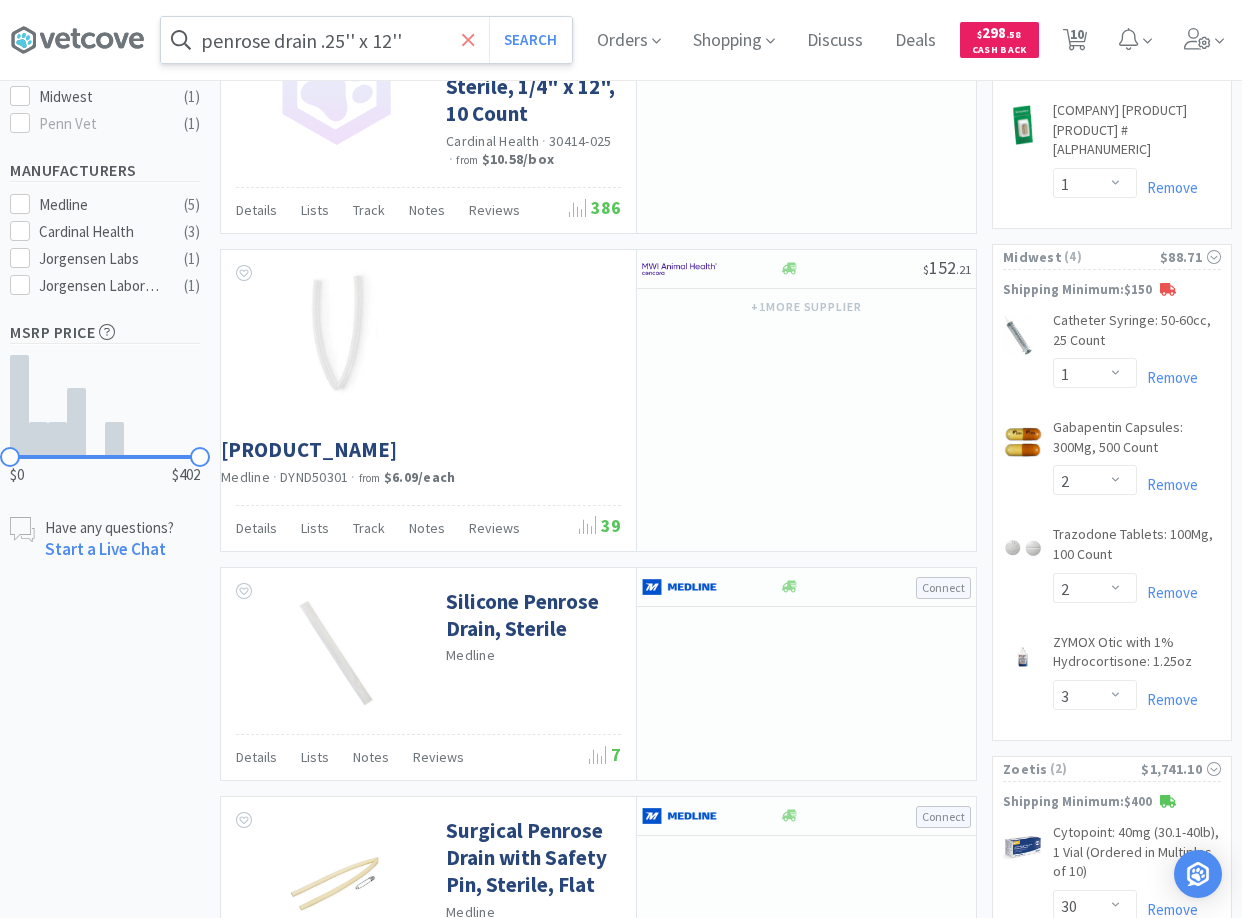 click 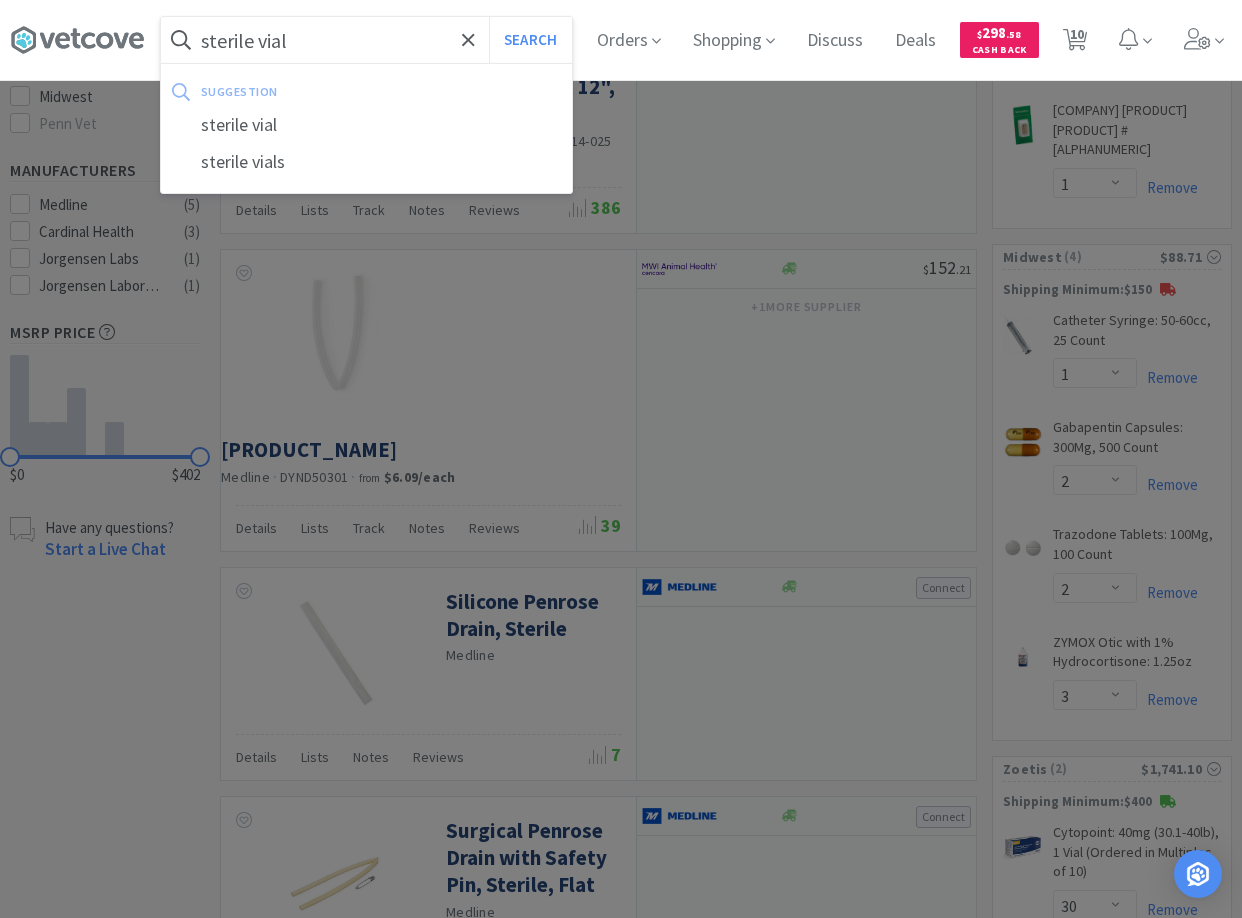 type on "sterile vial" 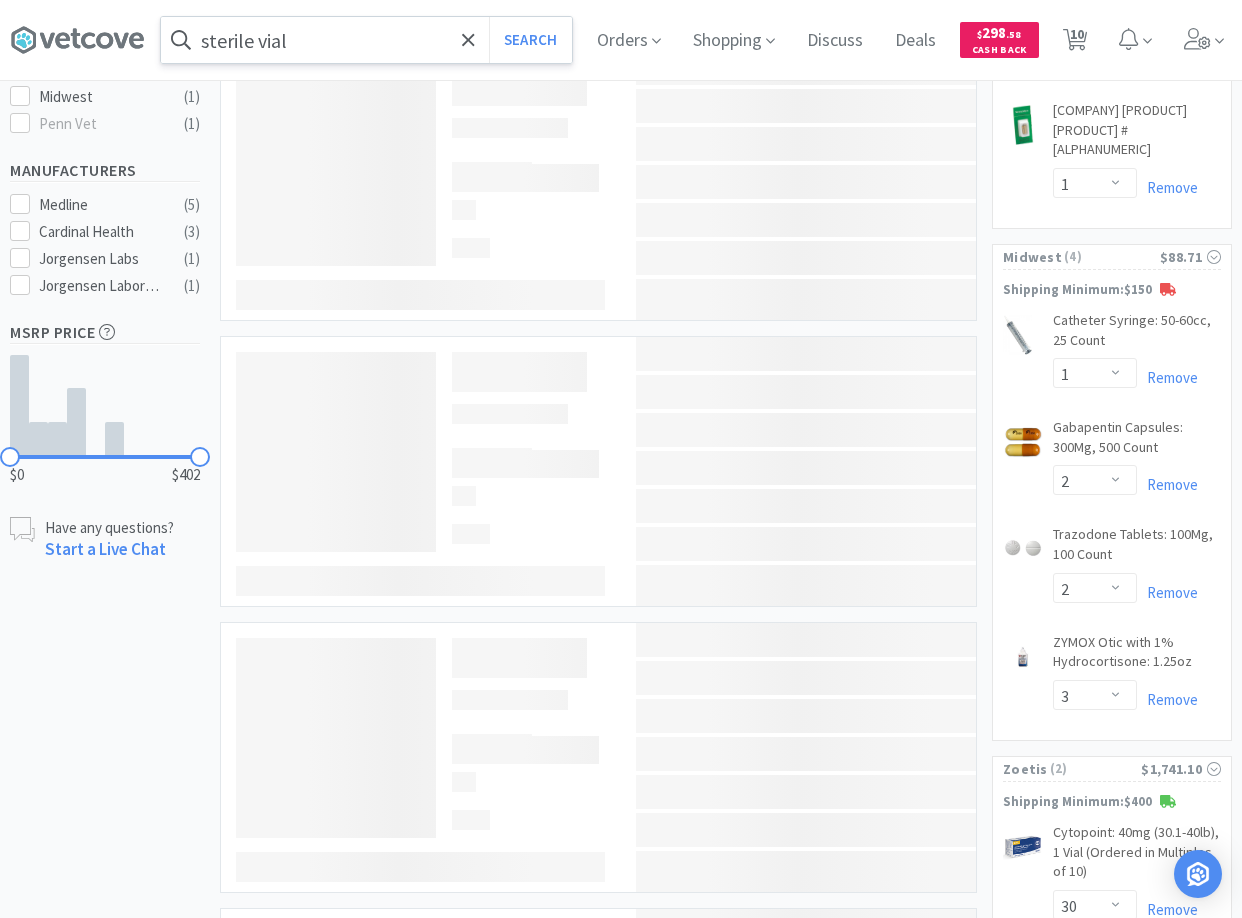 scroll, scrollTop: 0, scrollLeft: 0, axis: both 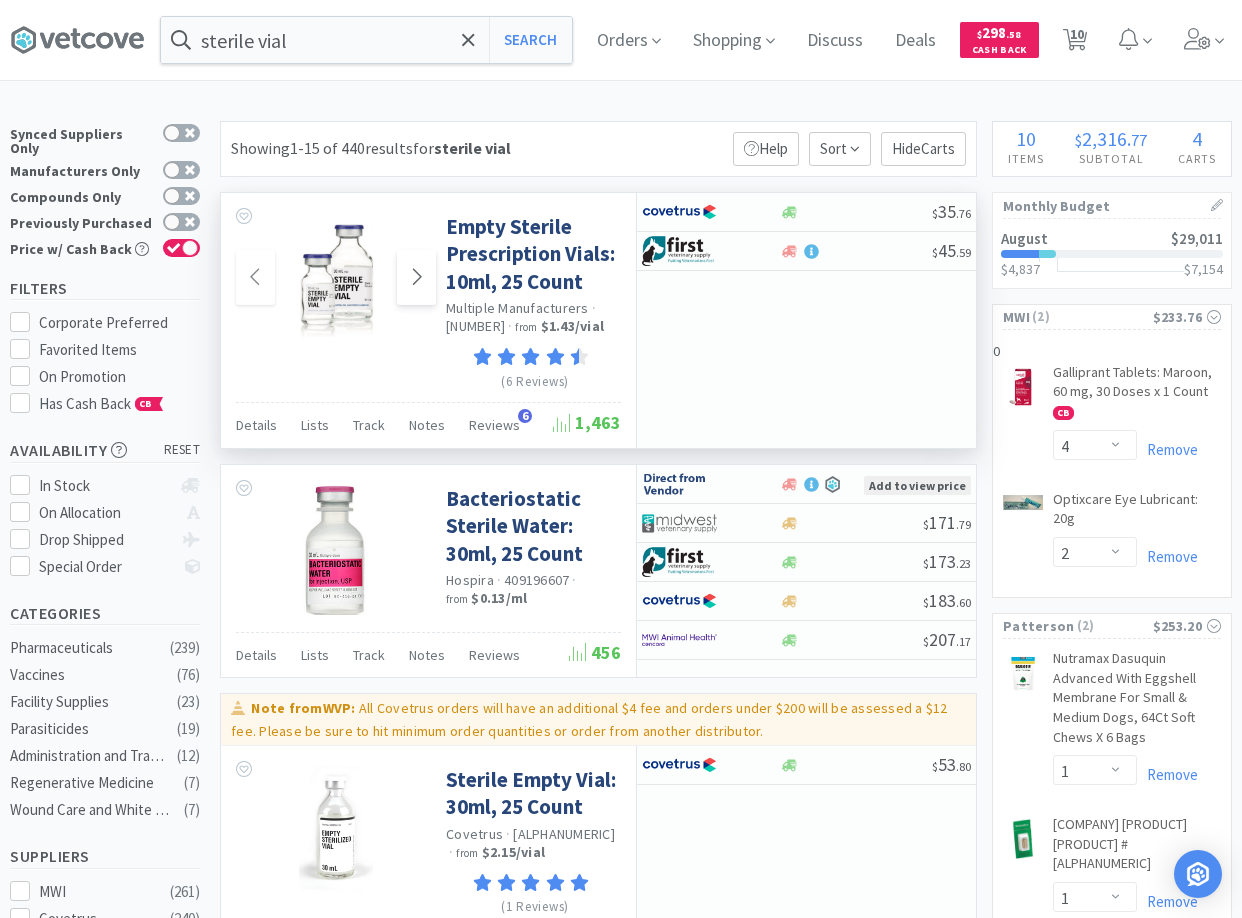 click at bounding box center (416, 277) 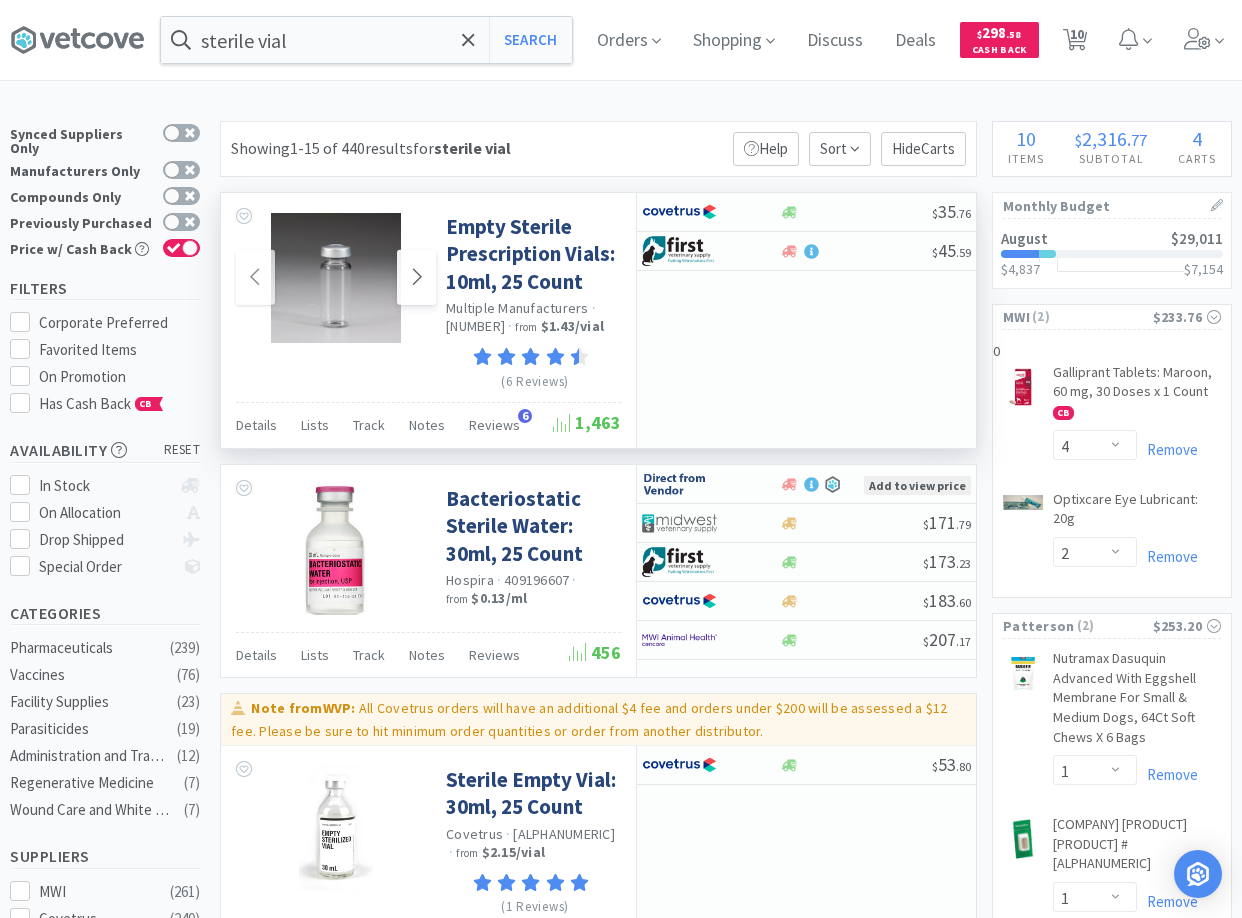 click 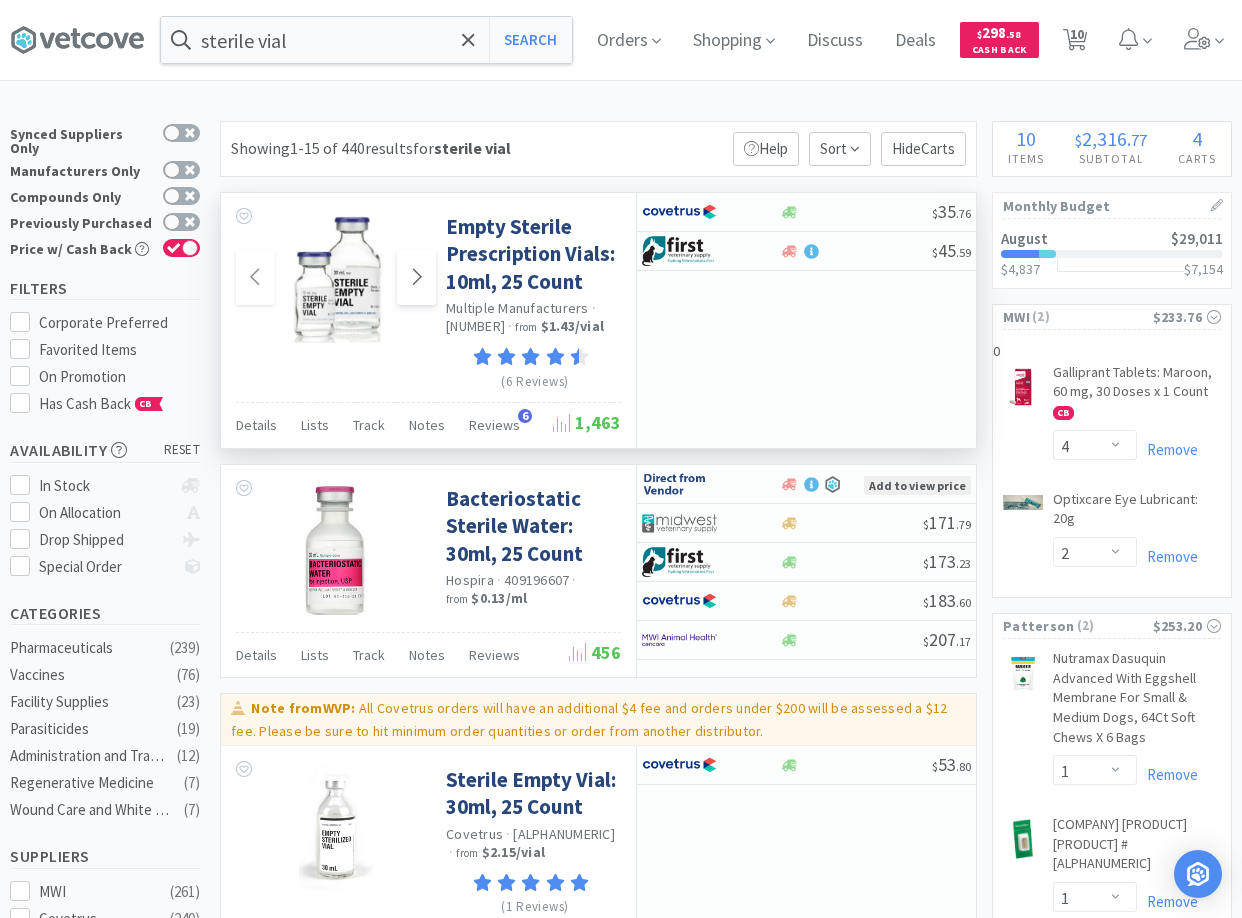 click 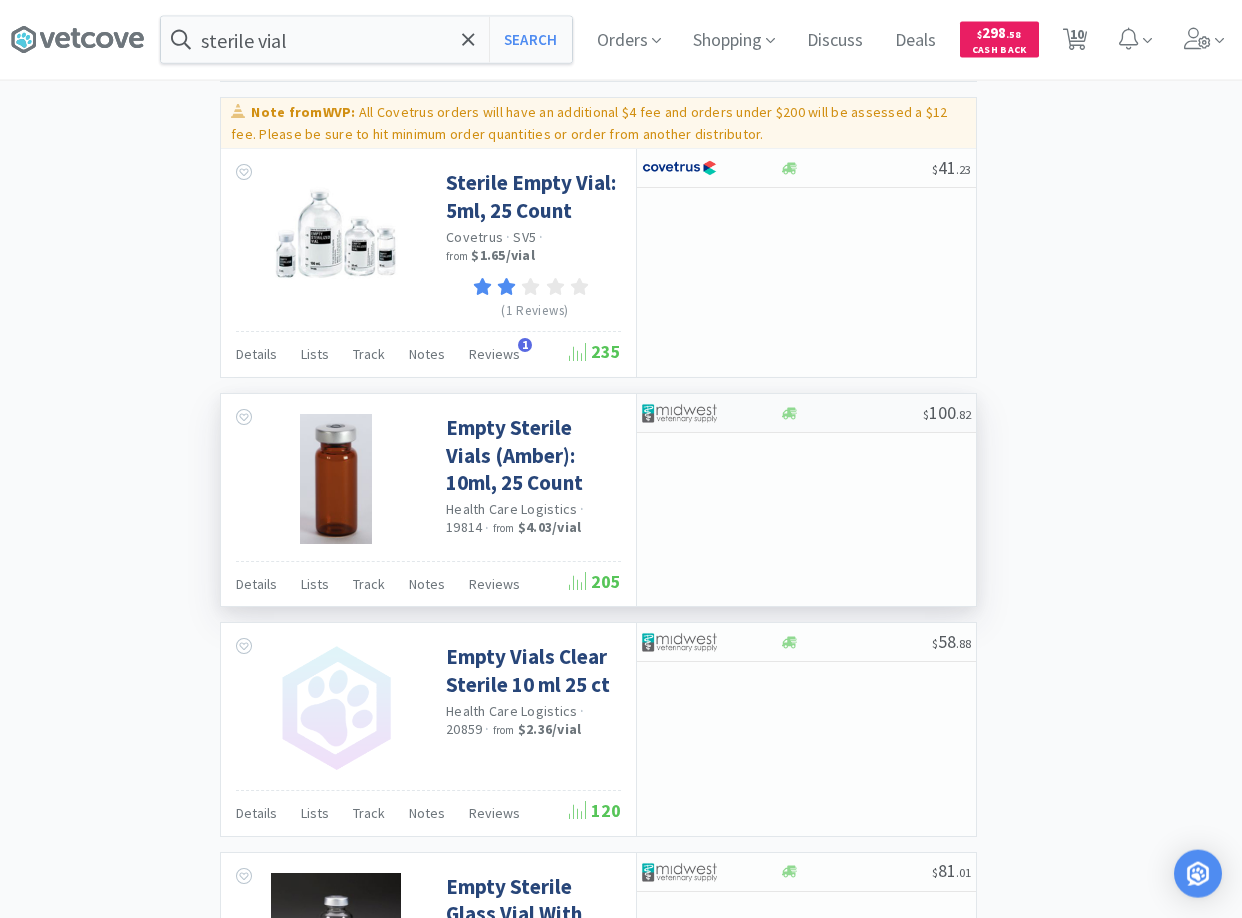 scroll, scrollTop: 1938, scrollLeft: 0, axis: vertical 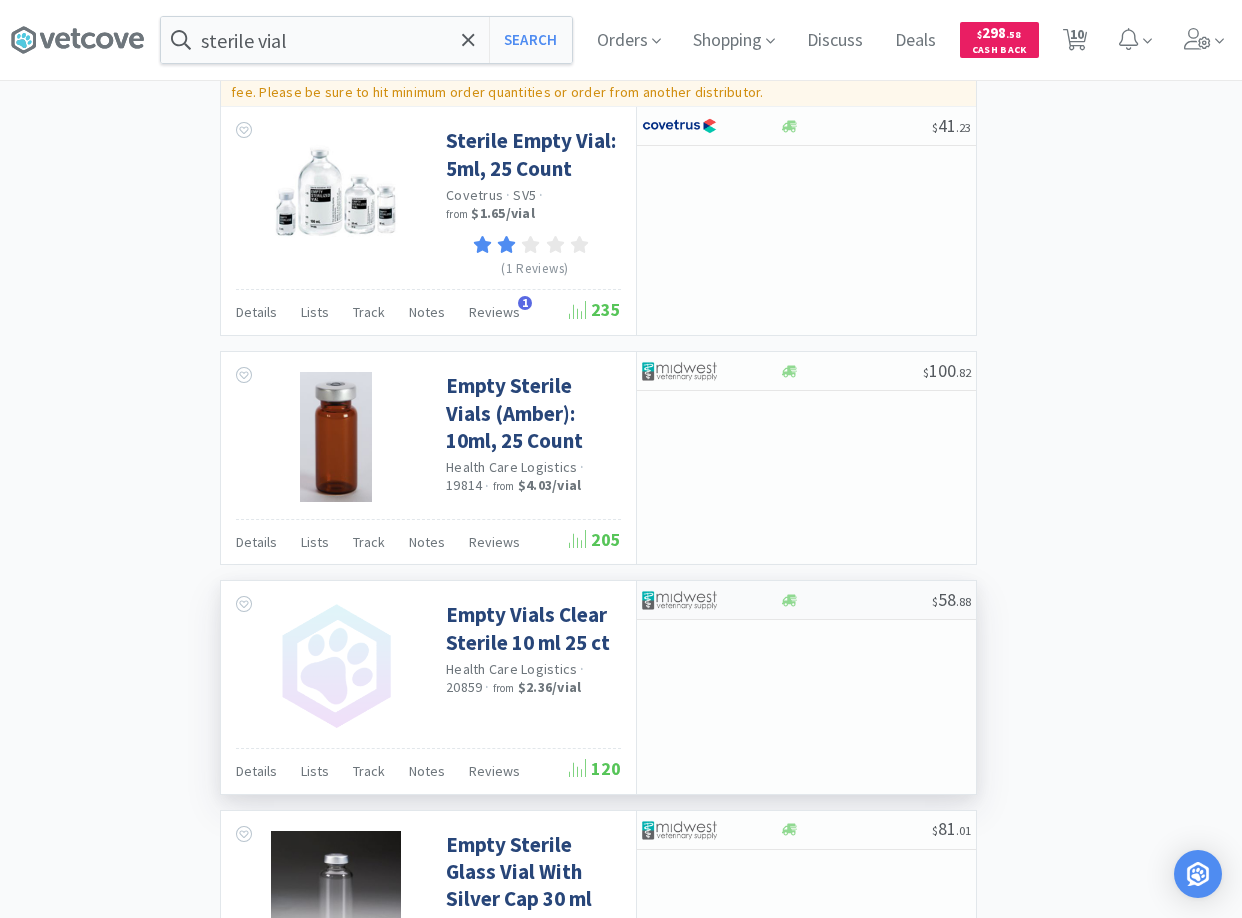 click at bounding box center (855, 600) 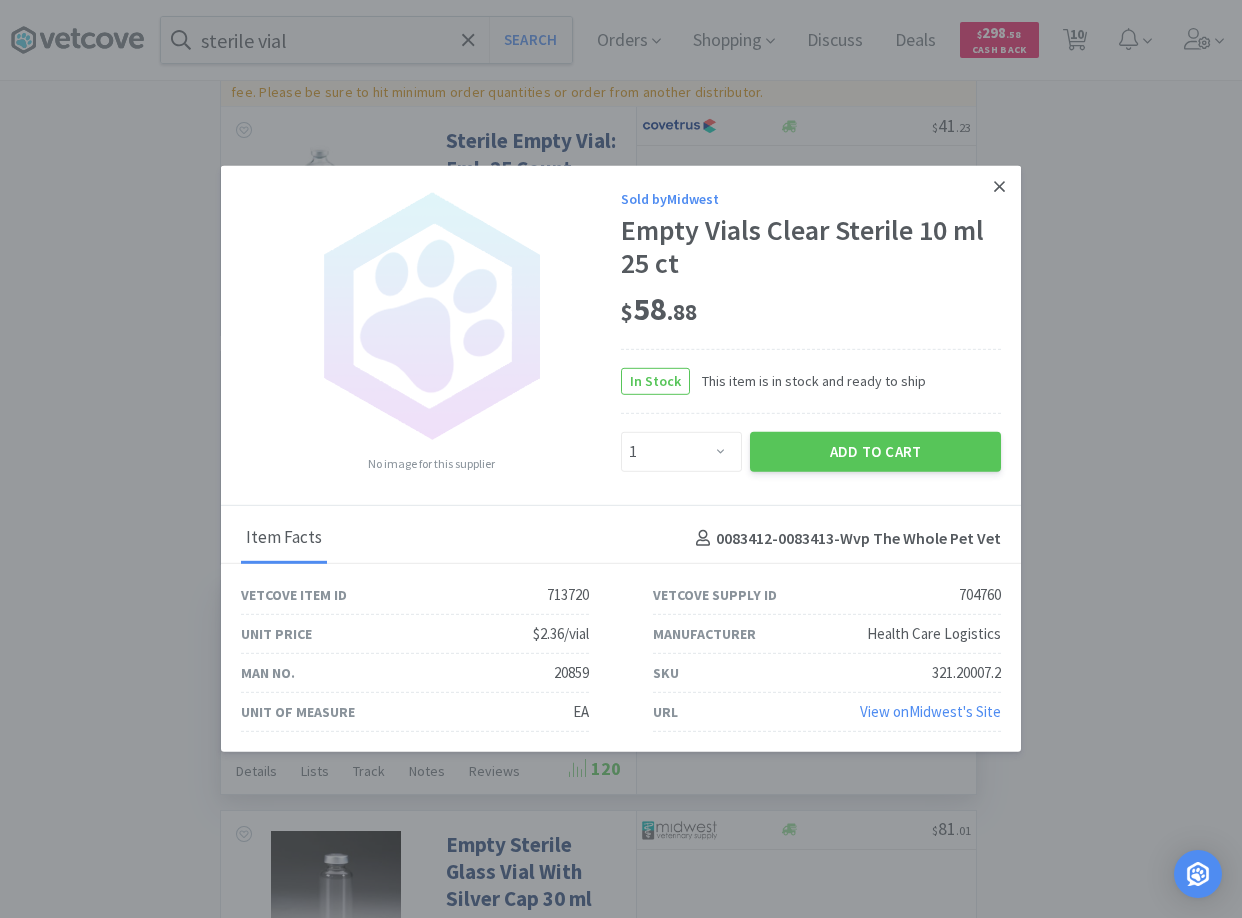 click 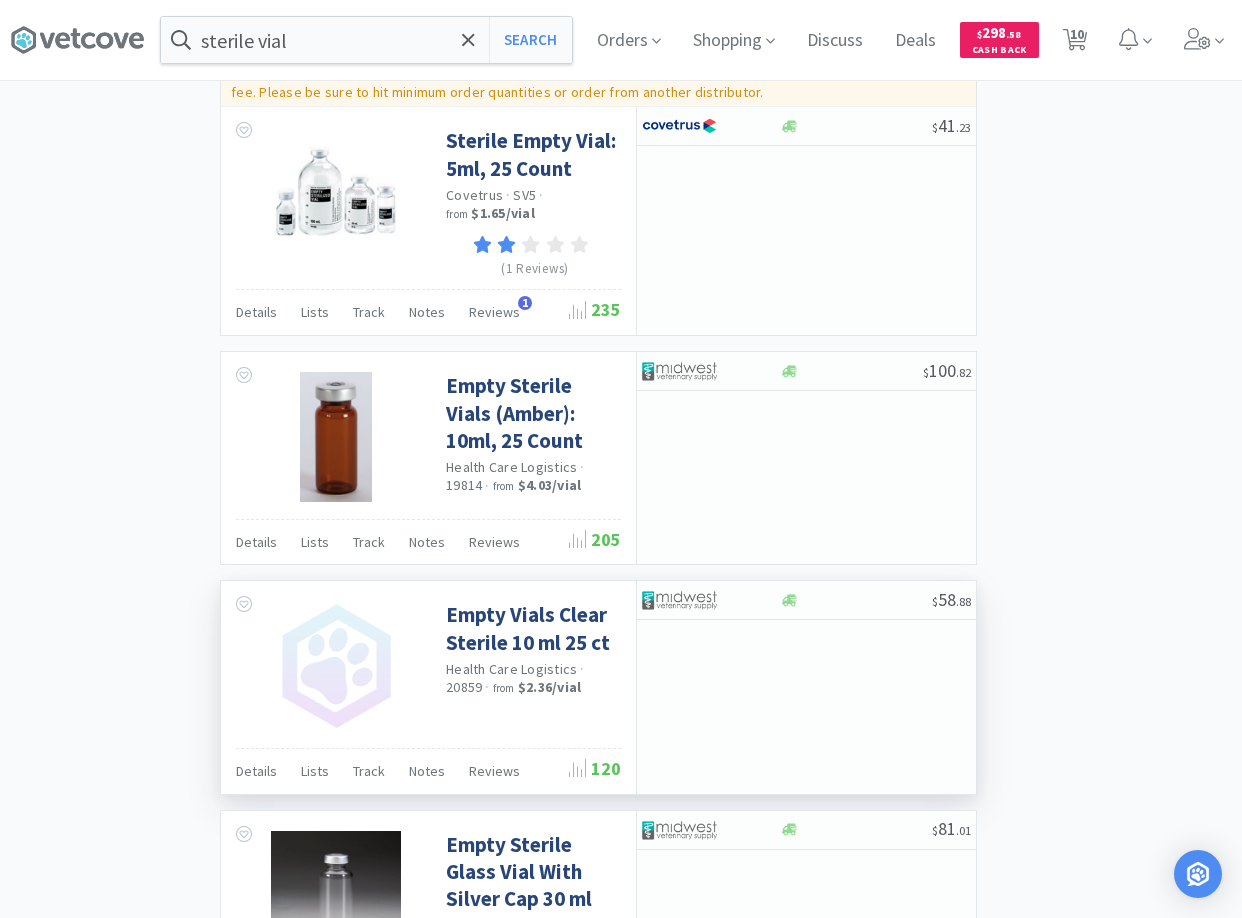 click on "× Filter Results Synced Suppliers Only Manufacturers Only Compounds Only Previously Purchased Price w/ Cash Back Filters Corporate Preferred Favorited Items On Promotion Has Cash Back CB Availability reset In Stock On Allocation Drop Shipped Special Order Categories Pharmaceuticals ( [NUMBER] ) Vaccines ( [NUMBER] ) Facility Supplies ( [NUMBER] ) Parasiticides ( [NUMBER] ) Administration and Transfusion ( [NUMBER] ) Regenerative Medicine ( [NUMBER] ) Wound Care and White Goods ( [NUMBER] ) Suppliers MWI ( [NUMBER] ) Covetrus ( [NUMBER] ) Patterson ( [NUMBER] ) Midwest ( [NUMBER] ) Victor ( [NUMBER] ) Penn Vet ( [NUMBER] ) Zoetis ( [NUMBER] ) First Vet ( [NUMBER] ) Vetcove ( [NUMBER] ) Medline ( [NUMBER] ) Amatheon ( [NUMBER] ) Epicur/Stokes ( [NUMBER] ) Boehringer Ingelheim ( [NUMBER] ) Pharmsource AH ( [NUMBER] ) NE Animal Health ( [NUMBER] ) Dechra ( [NUMBER] ) Elanco ( [NUMBER] ) Merck ( [NUMBER] ) Manufacturers Zoetis ( [NUMBER] ) Multiple Manufacturers ( [NUMBER] ) VetOne ( [NUMBER] ) Med Vet International Direct ( [NUMBER] ) Covetrus ( [NUMBER] ) Boehringer Ingelheim ( [NUMBER] ) Vedco ( )" at bounding box center [621, 278] 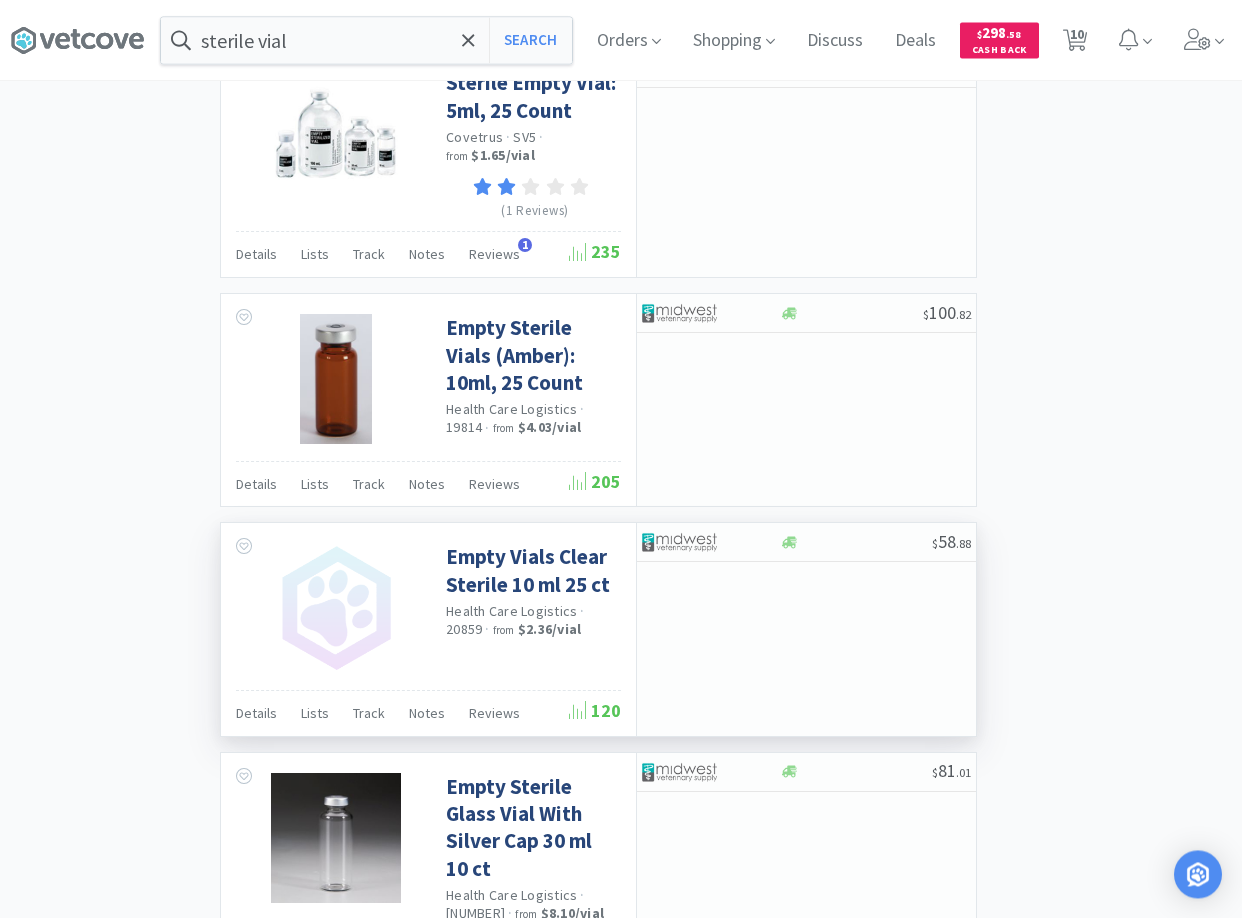 scroll, scrollTop: 1938, scrollLeft: 0, axis: vertical 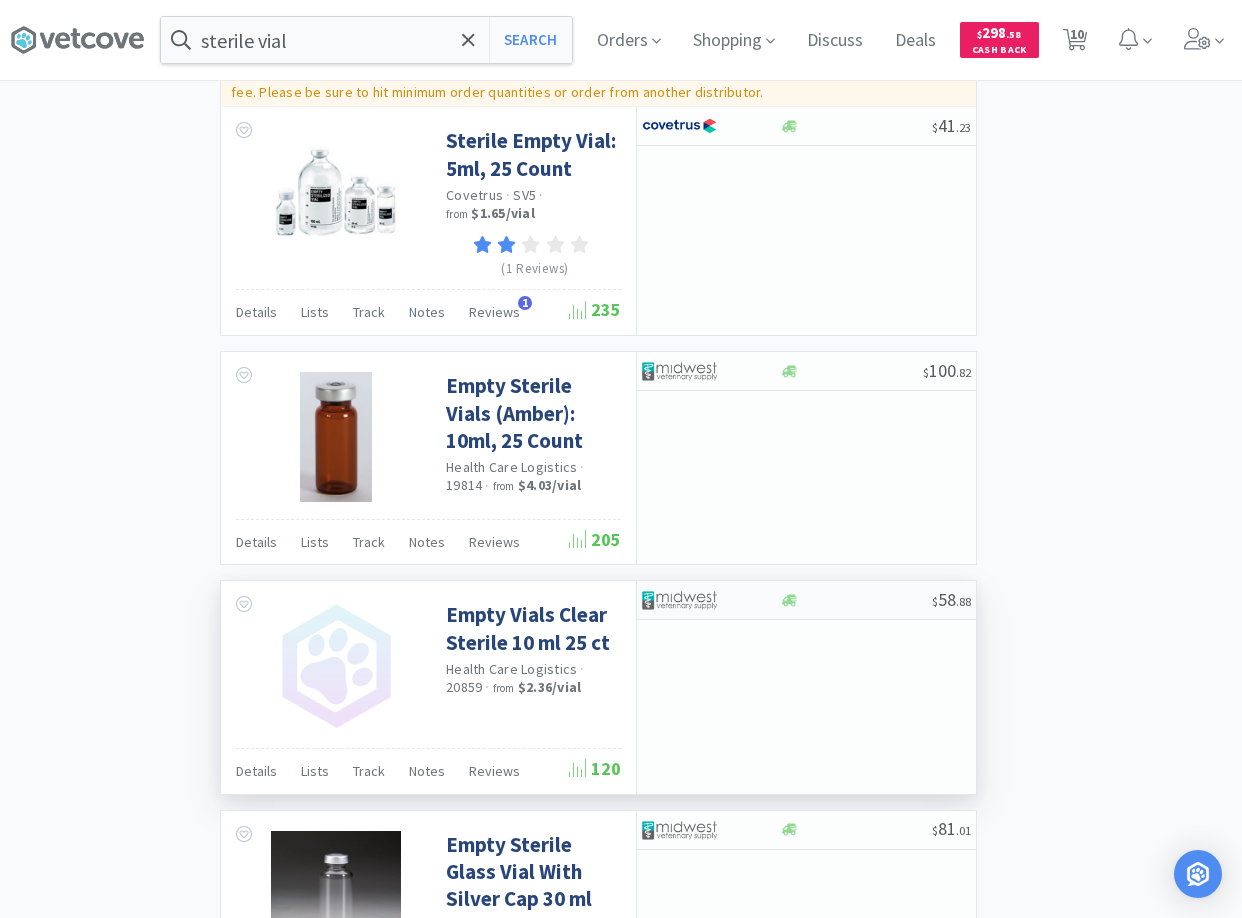 click at bounding box center (855, 600) 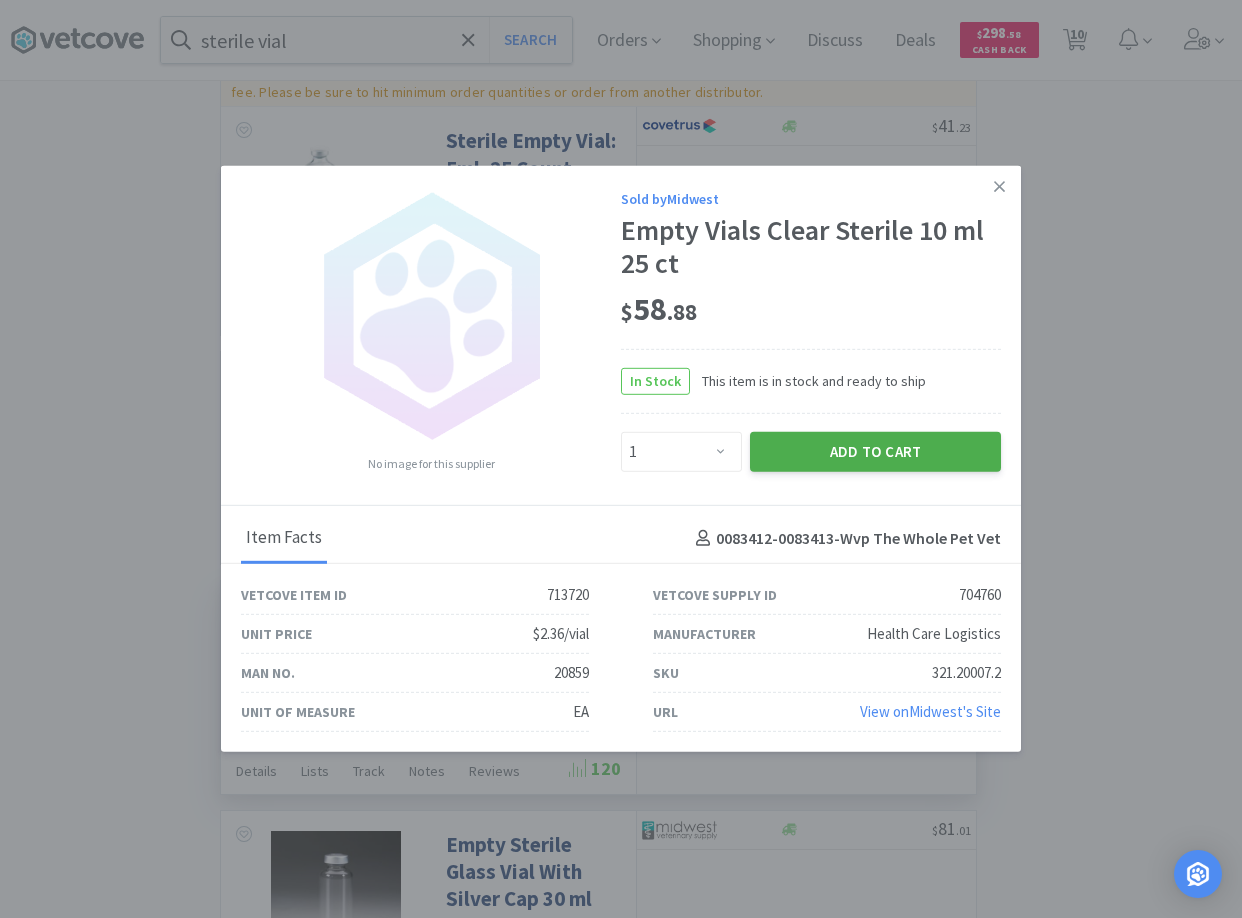 click on "Add to Cart" at bounding box center (875, 451) 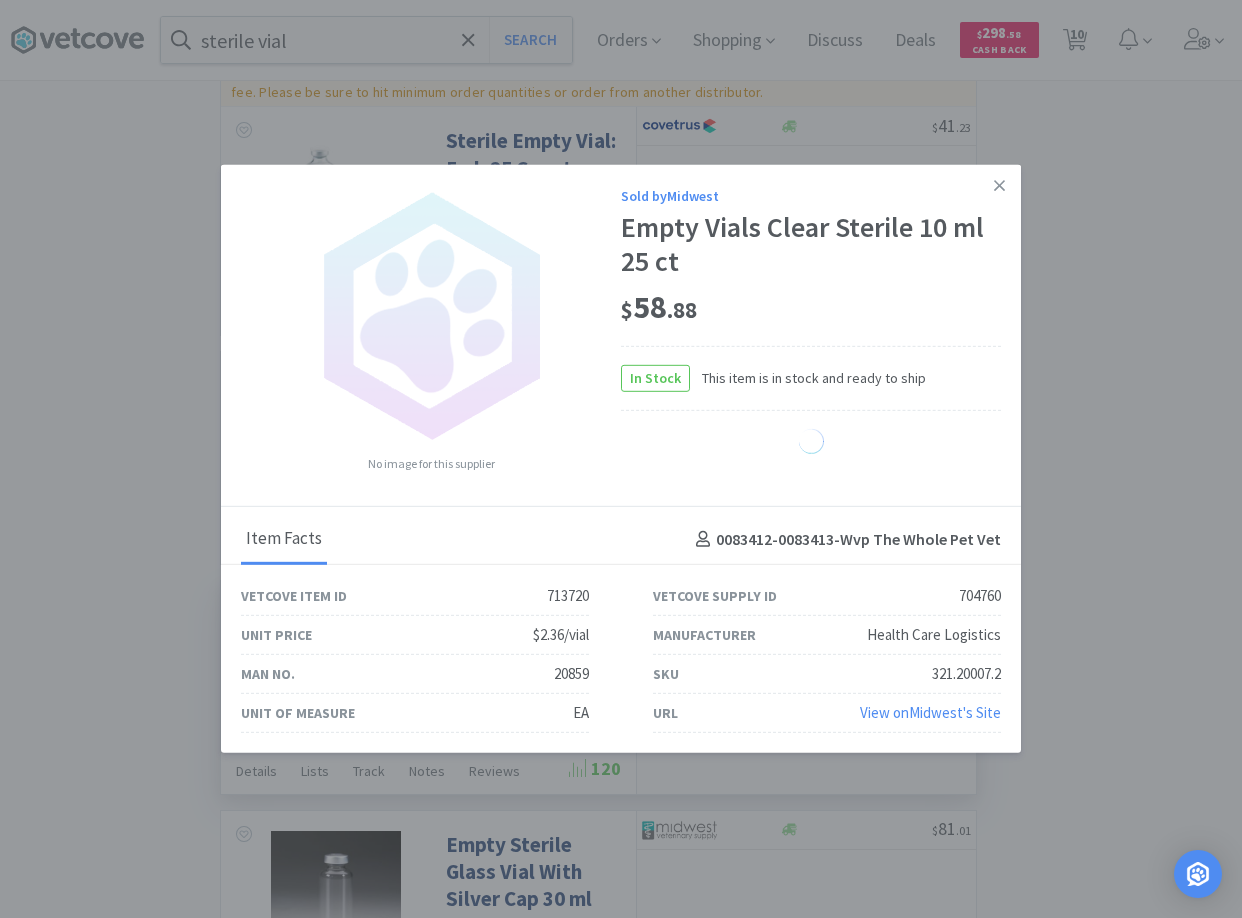 select on "1" 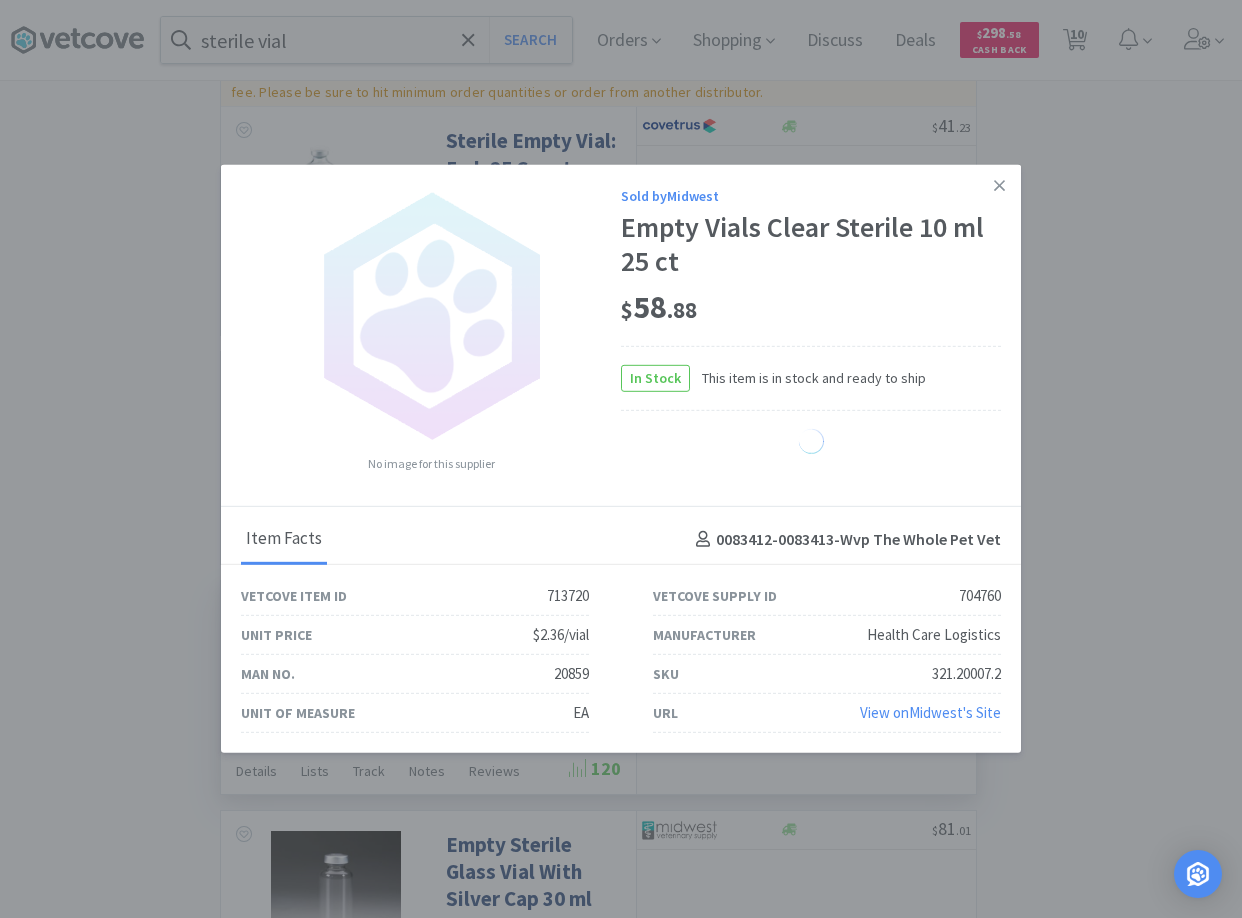 select on "2" 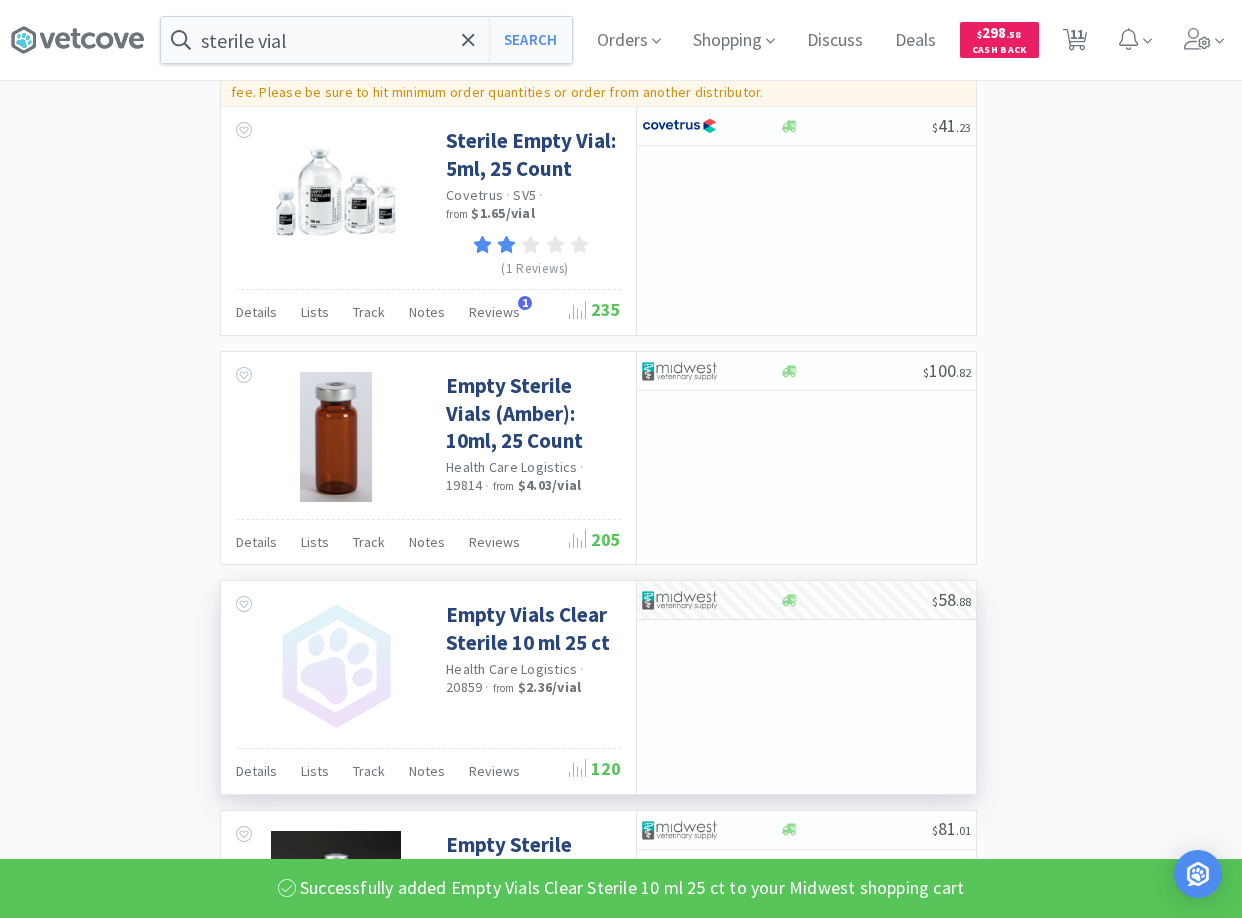click on "× Filter Results Synced Suppliers Only Manufacturers Only Compounds Only Previously Purchased Price w/ Cash Back Filters Corporate Preferred Favorited Items On Promotion Has Cash Back CB Availability reset In Stock On Allocation Drop Shipped Special Order Categories Pharmaceuticals ( [NUMBER] ) Vaccines ( [NUMBER] ) Facility Supplies ( [NUMBER] ) Parasiticides ( [NUMBER] ) Administration and Transfusion ( [NUMBER] ) Regenerative Medicine ( [NUMBER] ) Wound Care and White Goods ( [NUMBER] ) Suppliers MWI ( [NUMBER] ) Covetrus ( [NUMBER] ) Patterson ( [NUMBER] ) Midwest ( [NUMBER] ) Victor ( [NUMBER] ) Penn Vet ( [NUMBER] ) Zoetis ( [NUMBER] ) First Vet ( [NUMBER] ) Vetcove ( [NUMBER] ) Medline ( [NUMBER] ) Amatheon ( [NUMBER] ) Epicur/Stokes ( [NUMBER] ) Boehringer Ingelheim ( [NUMBER] ) Pharmsource AH ( [NUMBER] ) NE Animal Health ( [NUMBER] ) Dechra ( [NUMBER] ) Elanco ( [NUMBER] ) Merck ( [NUMBER] ) Manufacturers Zoetis ( [NUMBER] ) Multiple Manufacturers ( [NUMBER] ) VetOne ( [NUMBER] ) Med Vet International Direct ( [NUMBER] ) Covetrus ( [NUMBER] ) Boehringer Ingelheim ( [NUMBER] ) Vedco ( )" at bounding box center (621, 278) 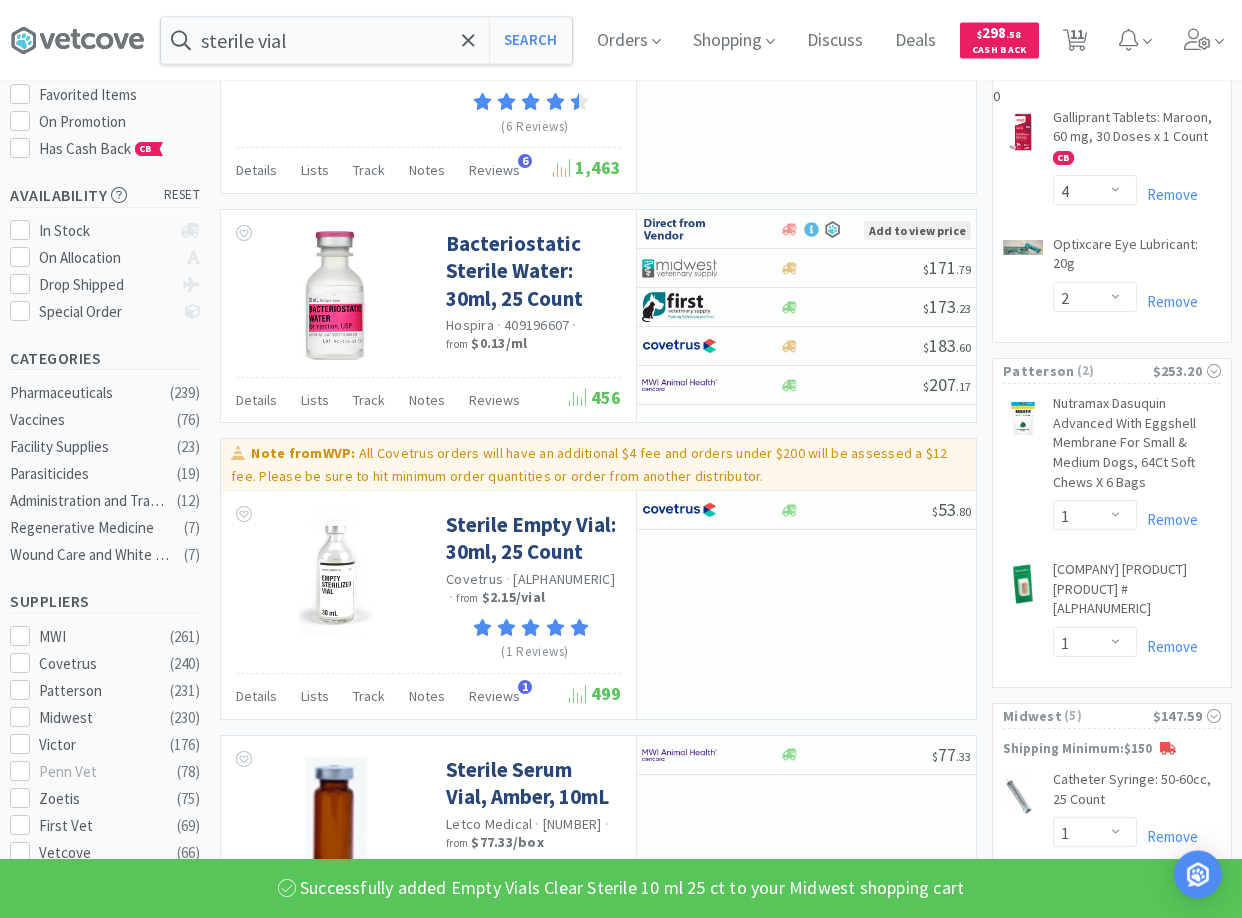 scroll, scrollTop: 0, scrollLeft: 0, axis: both 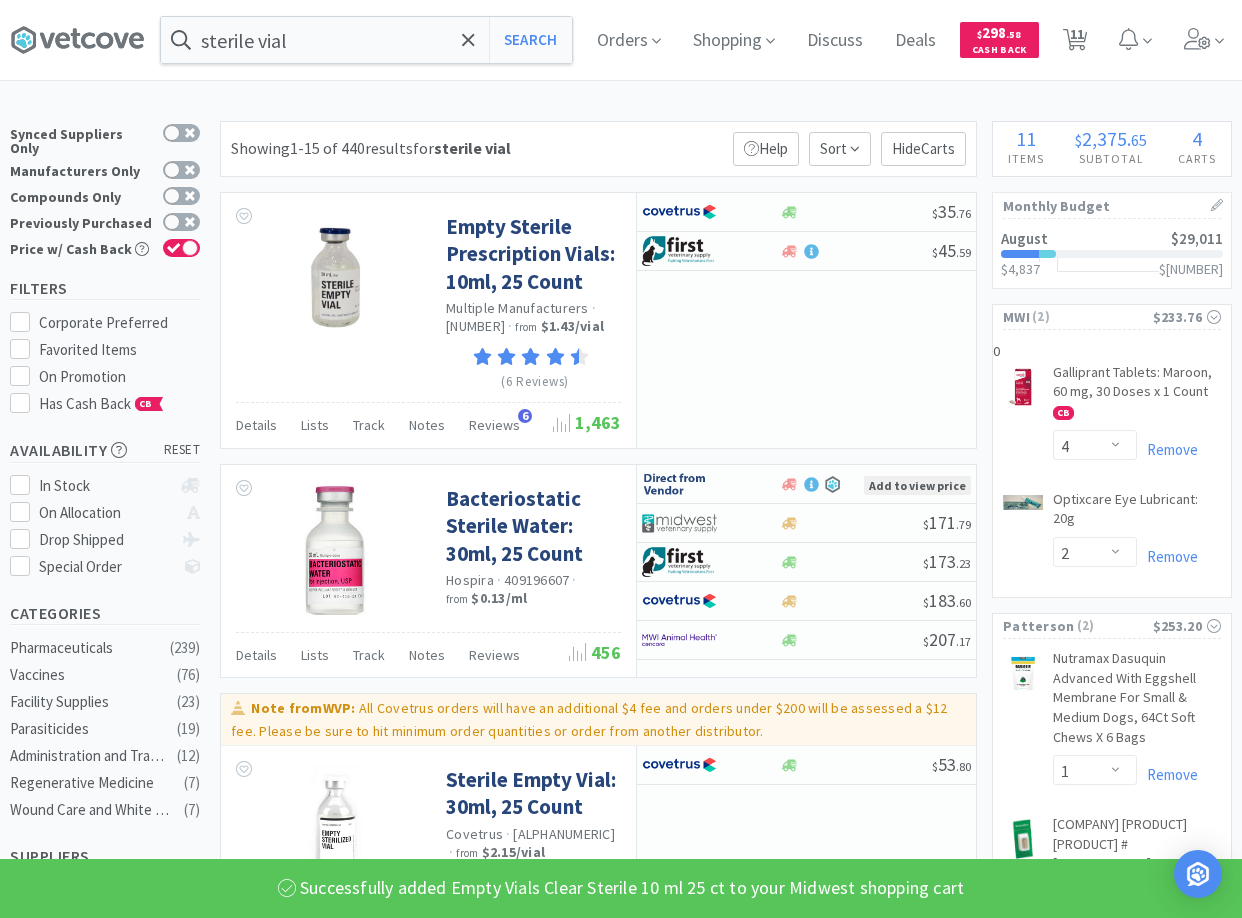 drag, startPoint x: 1067, startPoint y: 691, endPoint x: 1041, endPoint y: 233, distance: 458.7374 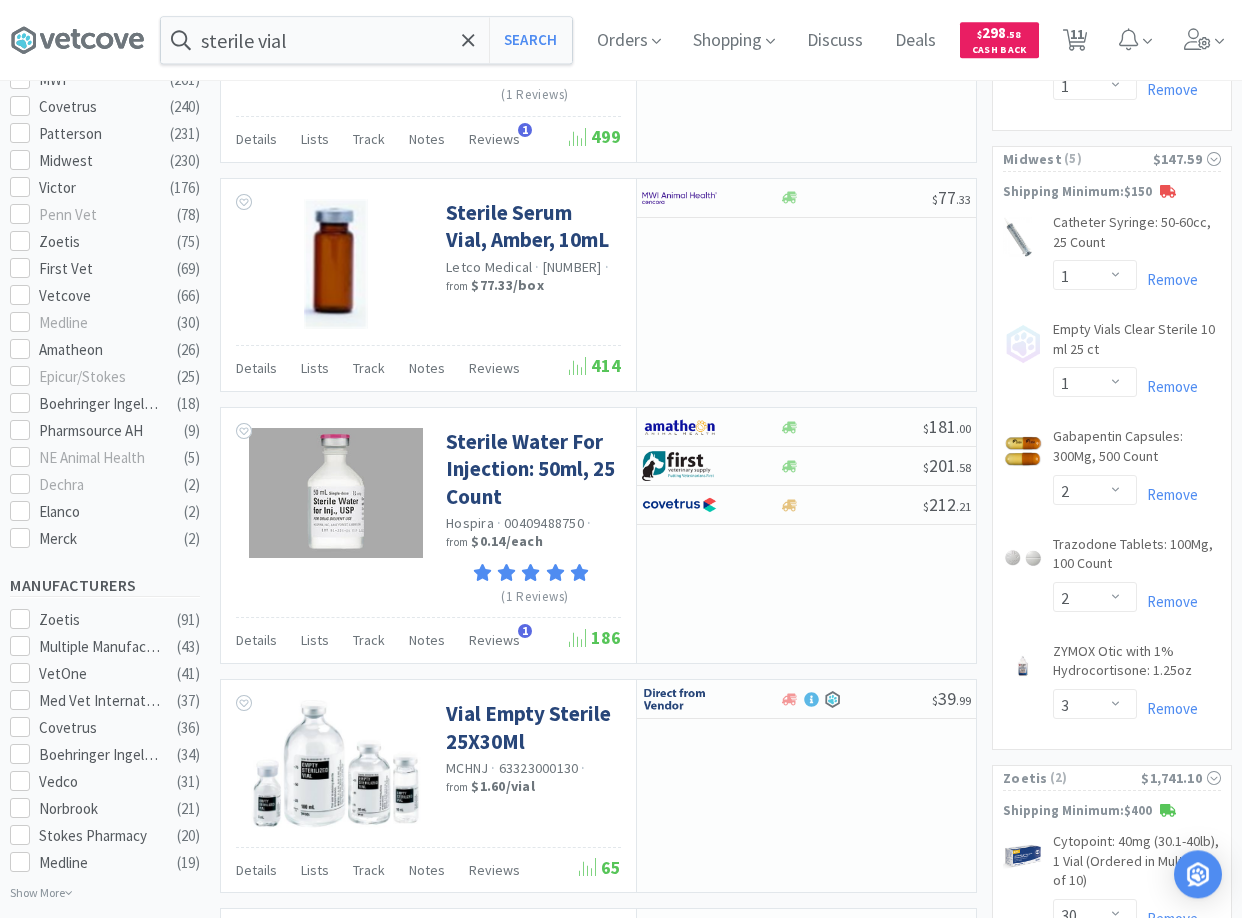 scroll, scrollTop: 816, scrollLeft: 0, axis: vertical 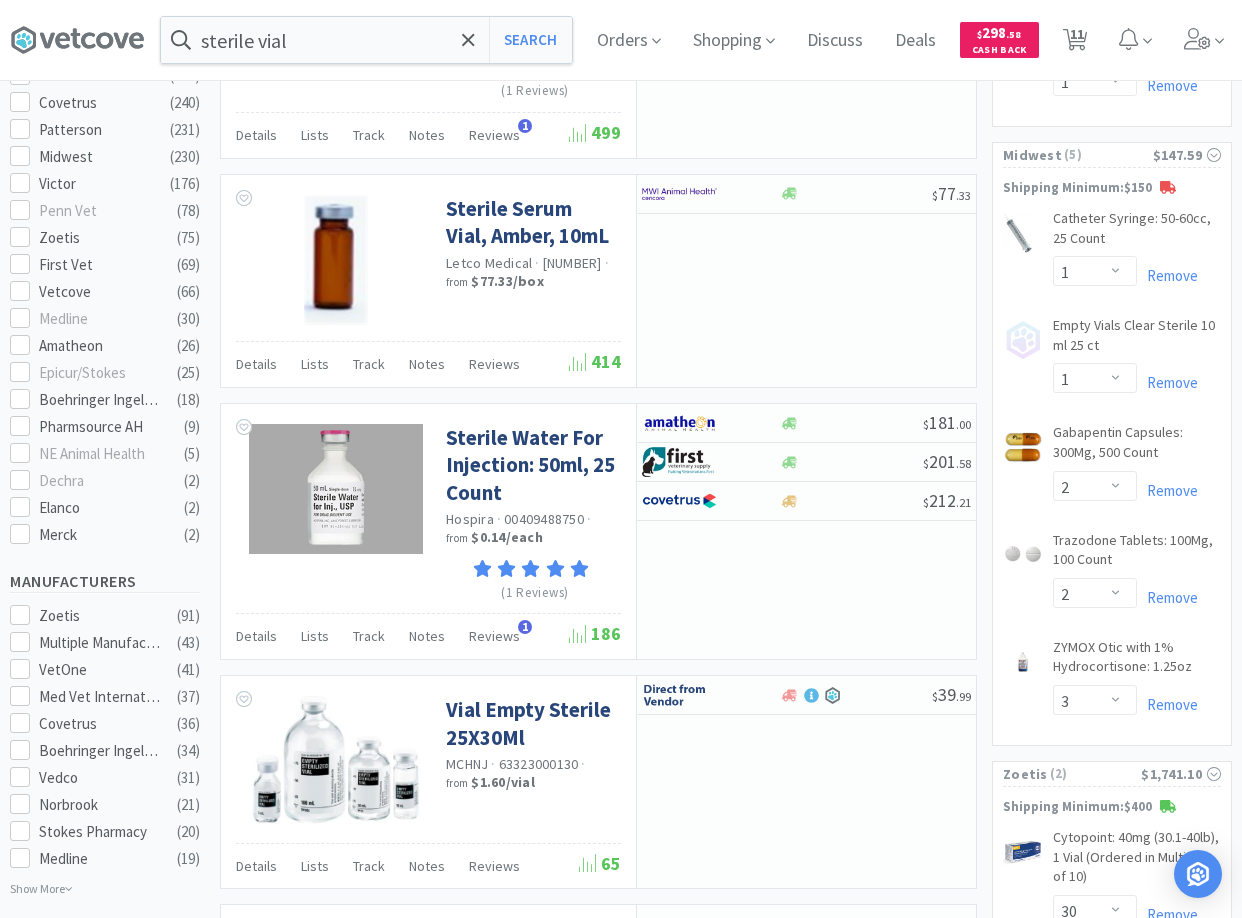 click on "Cytopoint: 40mg (30.1-40lb), 1 Vial (Ordered in Multiples of 10)     CB Enter Quantity 10 20 30 40 50 60 70 80 90 100 110 120 130 140 150 160 170 180 190 200 Enter Quantity Remove" at bounding box center [1112, 891] 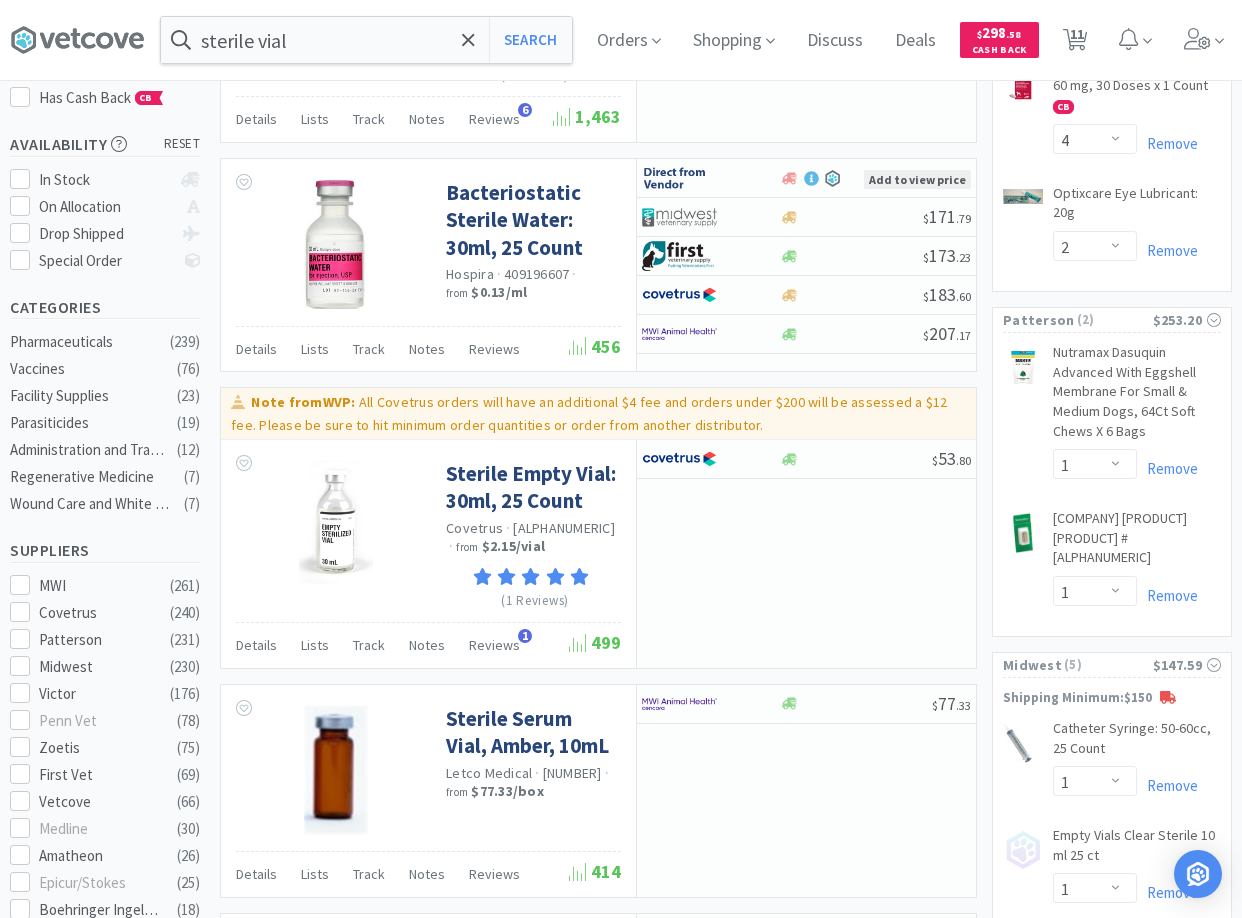 scroll, scrollTop: 510, scrollLeft: 0, axis: vertical 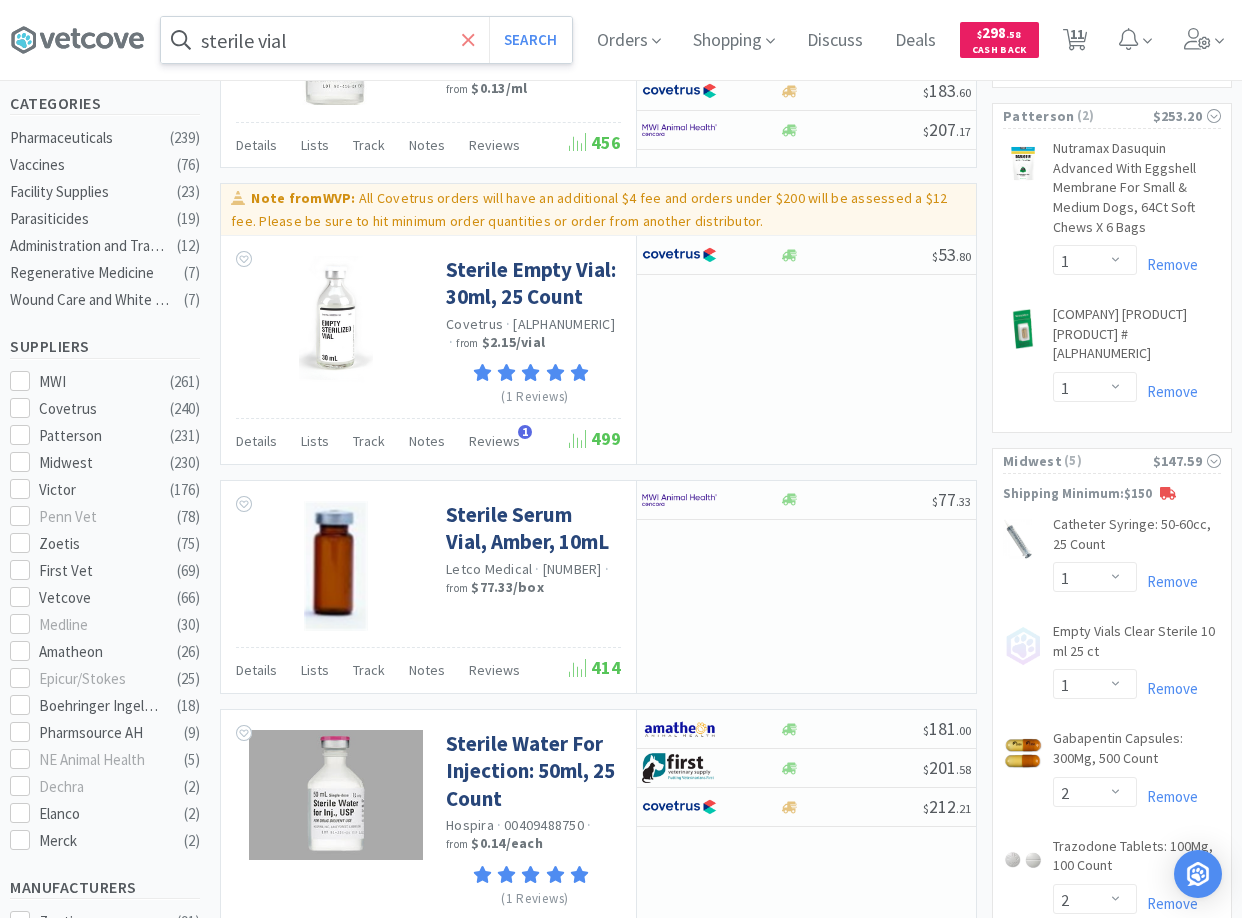 click 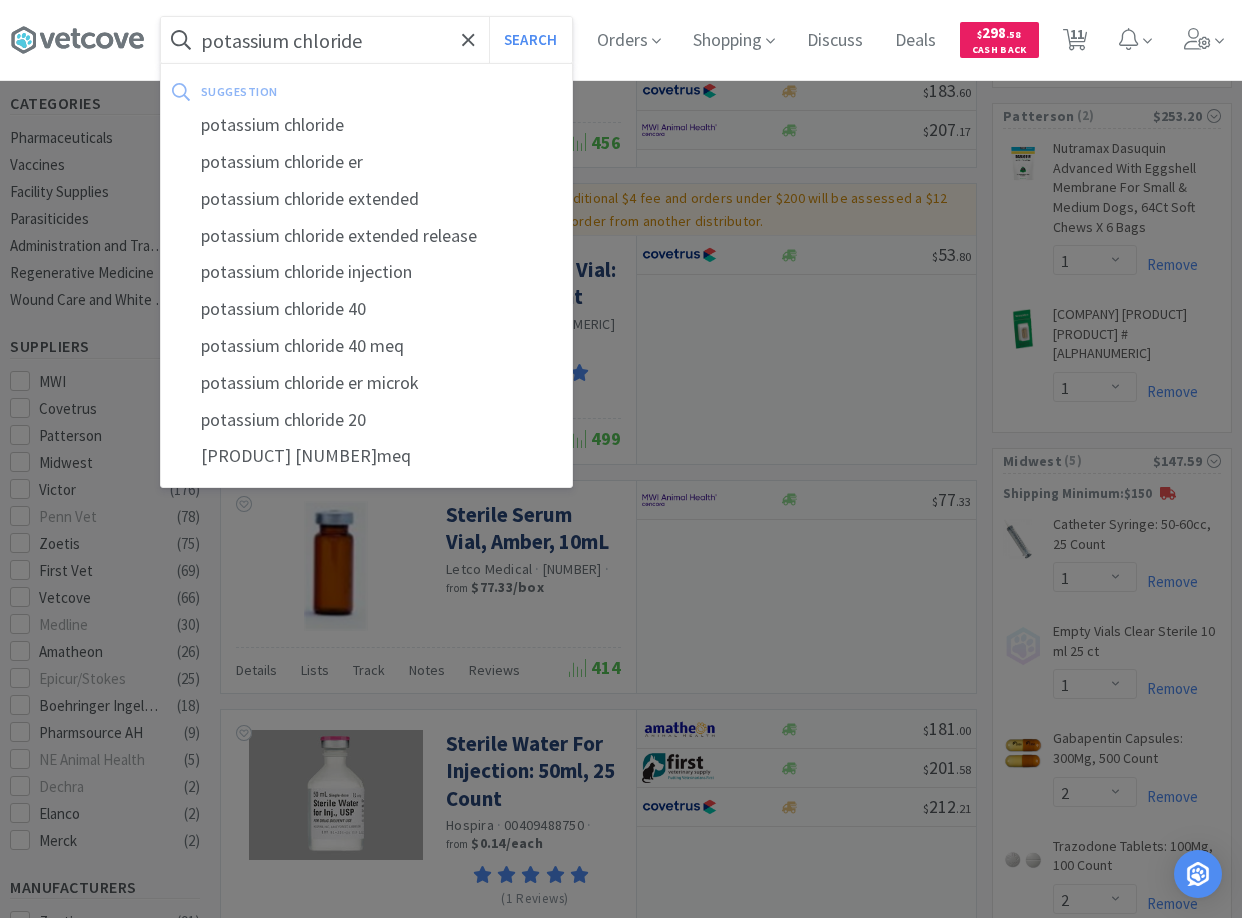 click on "Search" at bounding box center [530, 40] 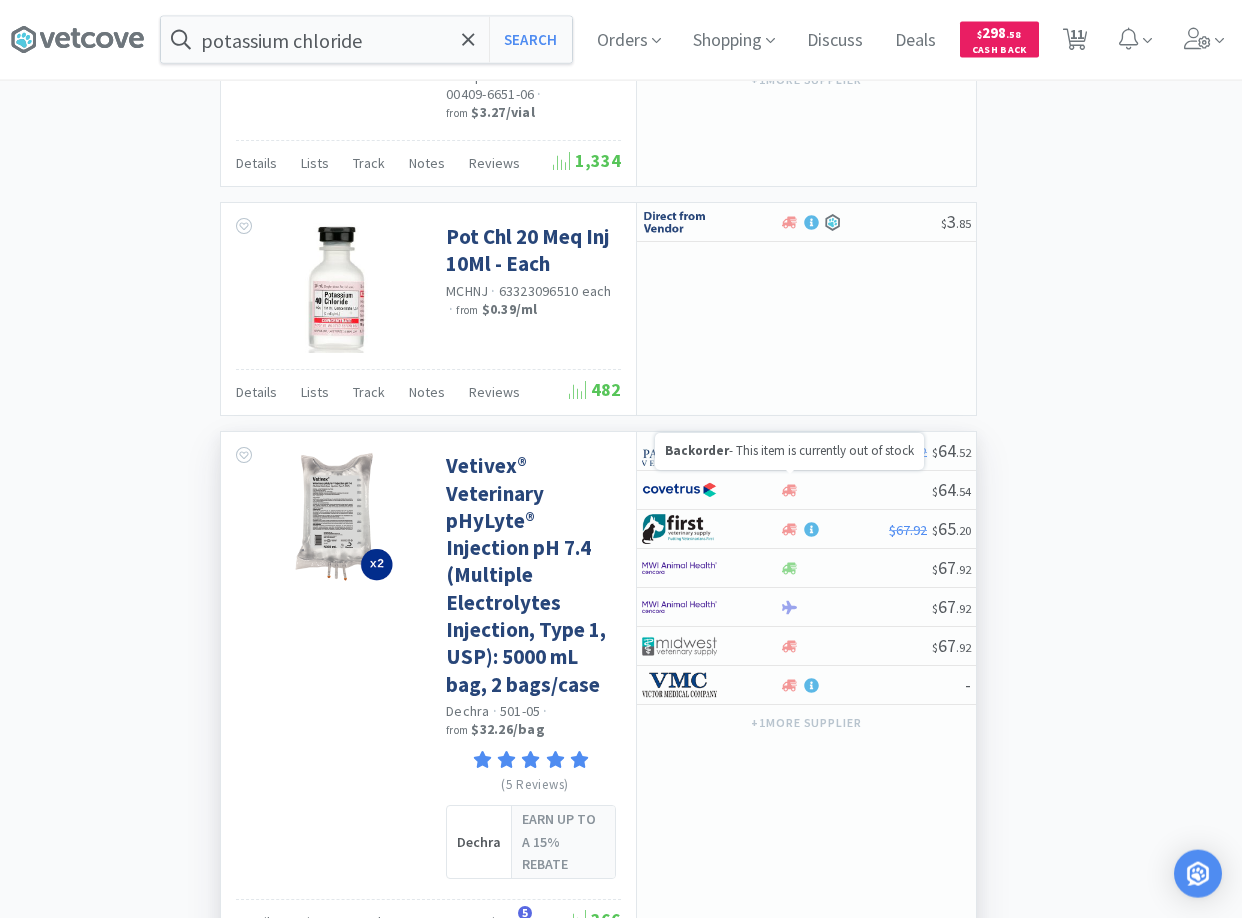 scroll, scrollTop: 5127, scrollLeft: 0, axis: vertical 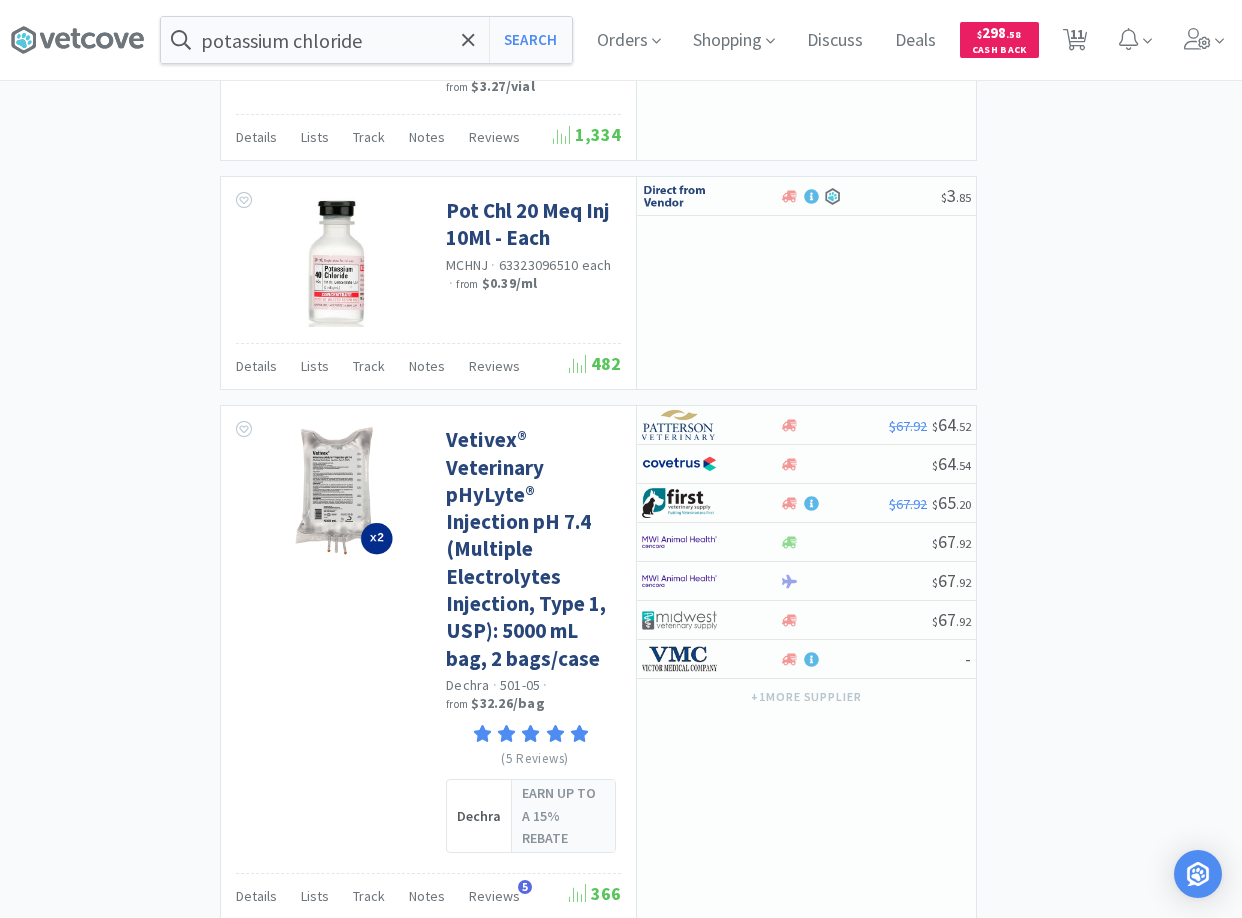 click on "2" at bounding box center [533, 972] 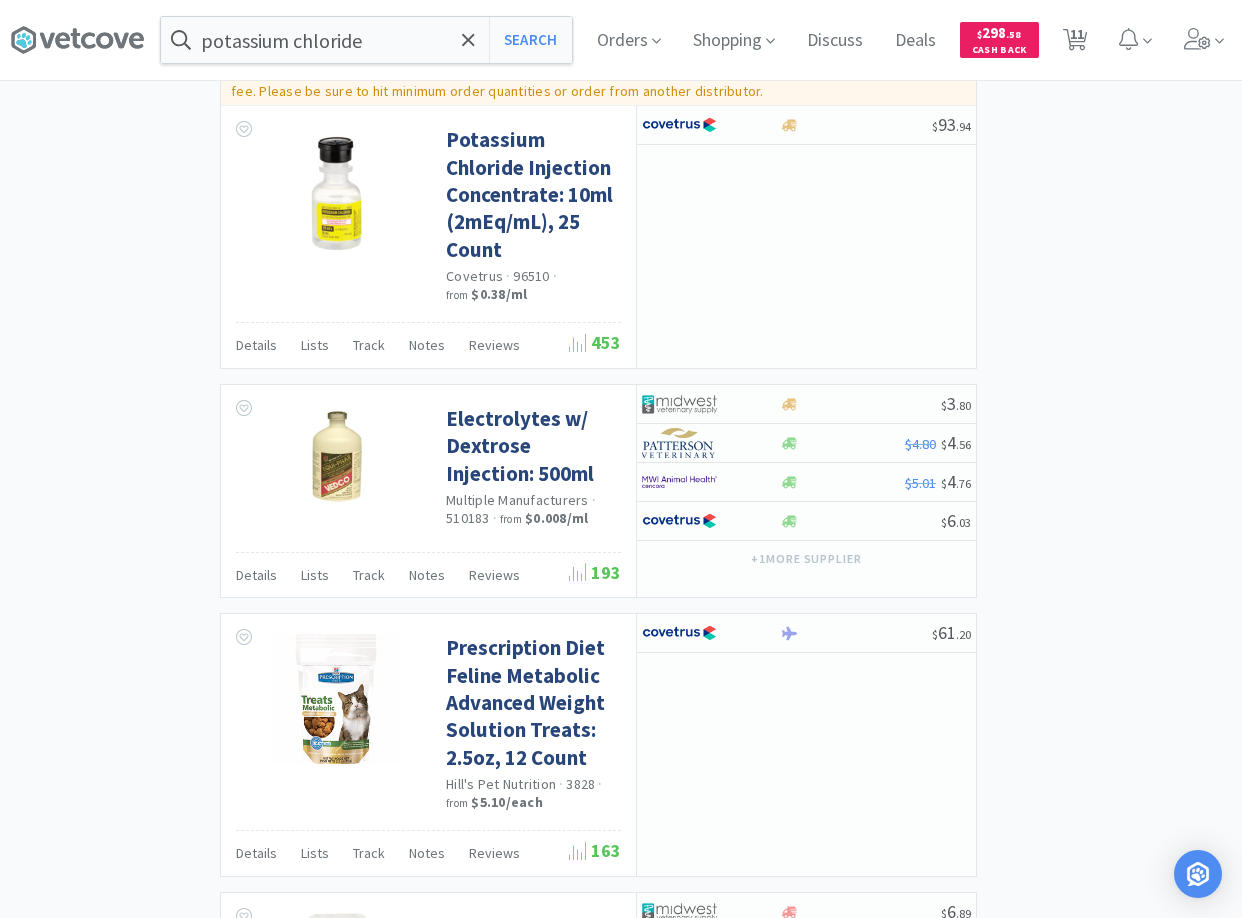 scroll, scrollTop: 3978, scrollLeft: 0, axis: vertical 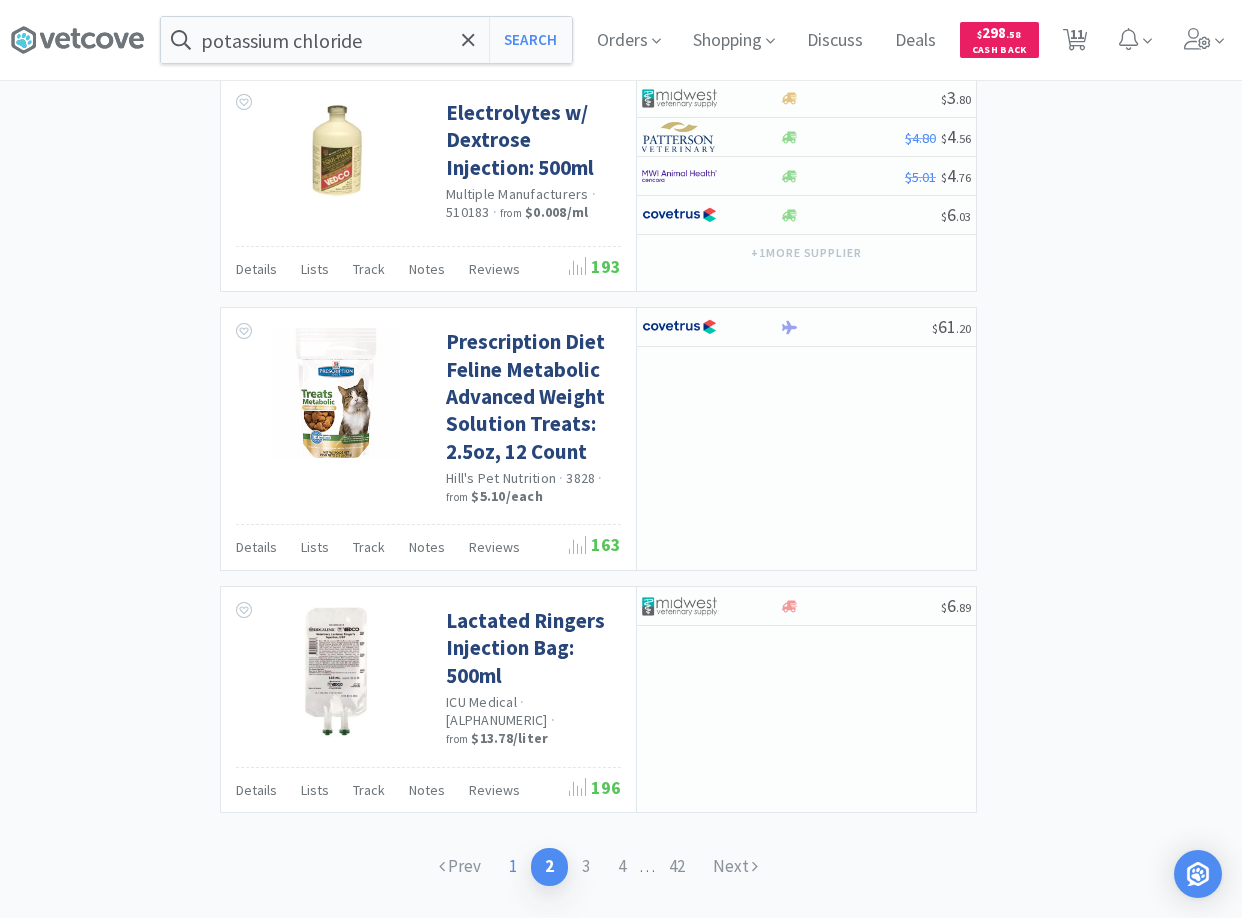 click on "1" at bounding box center [513, 866] 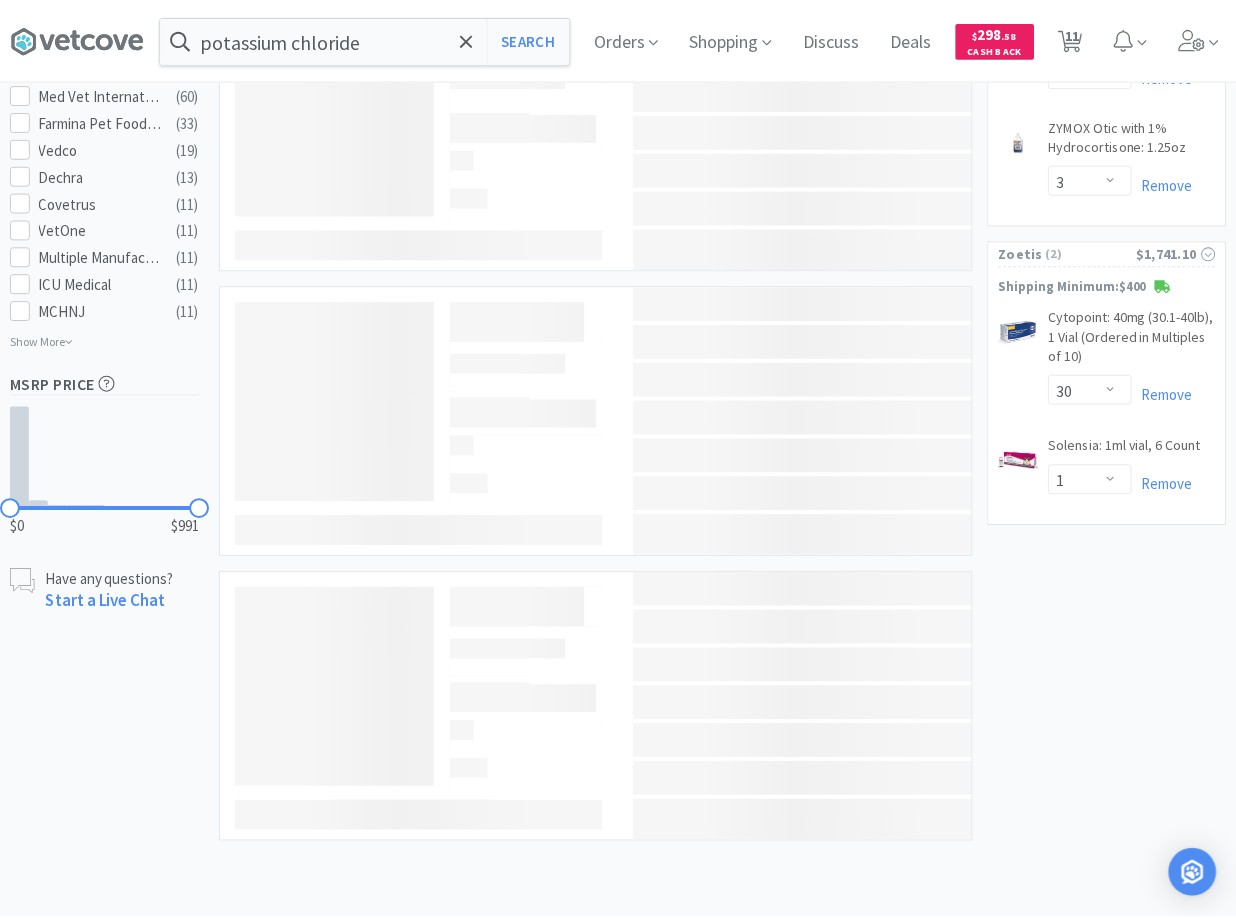scroll, scrollTop: 0, scrollLeft: 0, axis: both 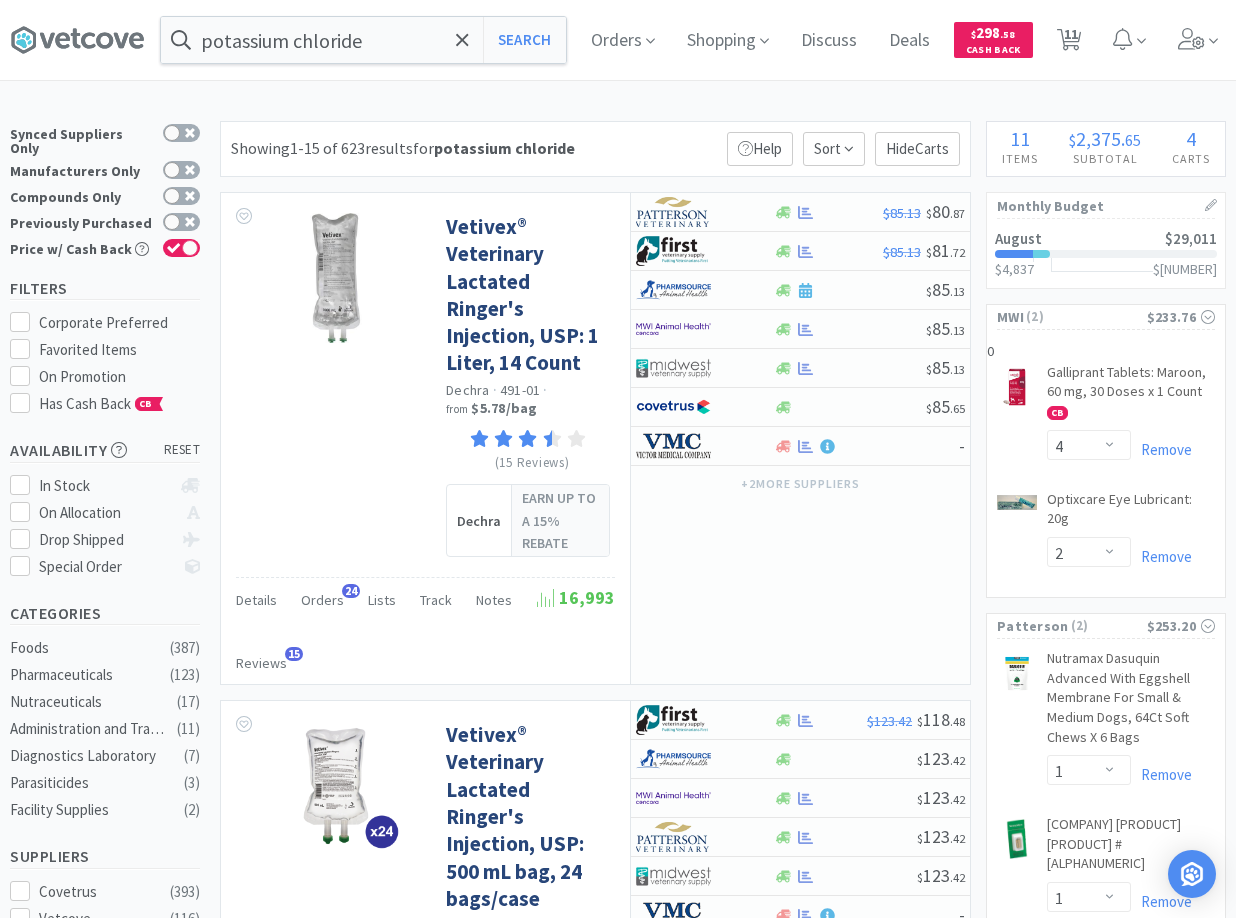 click on "× Filter Results Synced Suppliers Only     Manufacturers Only     Compounds Only     Previously Purchased     Price w/ Cash Back     Filters   Corporate Preferred   Favorited Items   On Promotion   Has Cash Back  CB Availability    reset In Stock     On Allocation     Drop Shipped     Special Order     Categories Foods ( 387 ) Pharmaceuticals ( 123 ) Nutraceuticals ( 17 ) Administration and Transfusion ( 11 ) Diagnostics Laboratory ( 7 ) Parasiticides ( 3 ) Facility Supplies ( 2 ) Suppliers   Covetrus ( 393 )   Vetcove ( 116 )   MWI ( 103 )   Patterson ( 57 )   Midwest ( 56 )   Victor ( 41 )   First Vet ( 27 )   Penn Vet ( 25 )   Pharmsource AH ( 15 )   Medline ( 8 )   Zoetis ( 6 )   NE Animal Health ( 6 )   Wedgewood Pharmacy ( 3 )   Amatheon ( 3 )   Dechra ( 2 )   iVet ( 2 )   Idexx ( 1 ) Manufacturers   Hill's Pet Nutrition ( 347 )   Med Vet International Direct ( 60 )   Farmina Pet Food Direct ( 33 )   Vedco ( 19 )   Dechra ( 13 )   Covetrus ( 11 )   VetOne ( 11 )   Multiple Manufacturers ( 11 )   ( 11 )" at bounding box center (618, 3269) 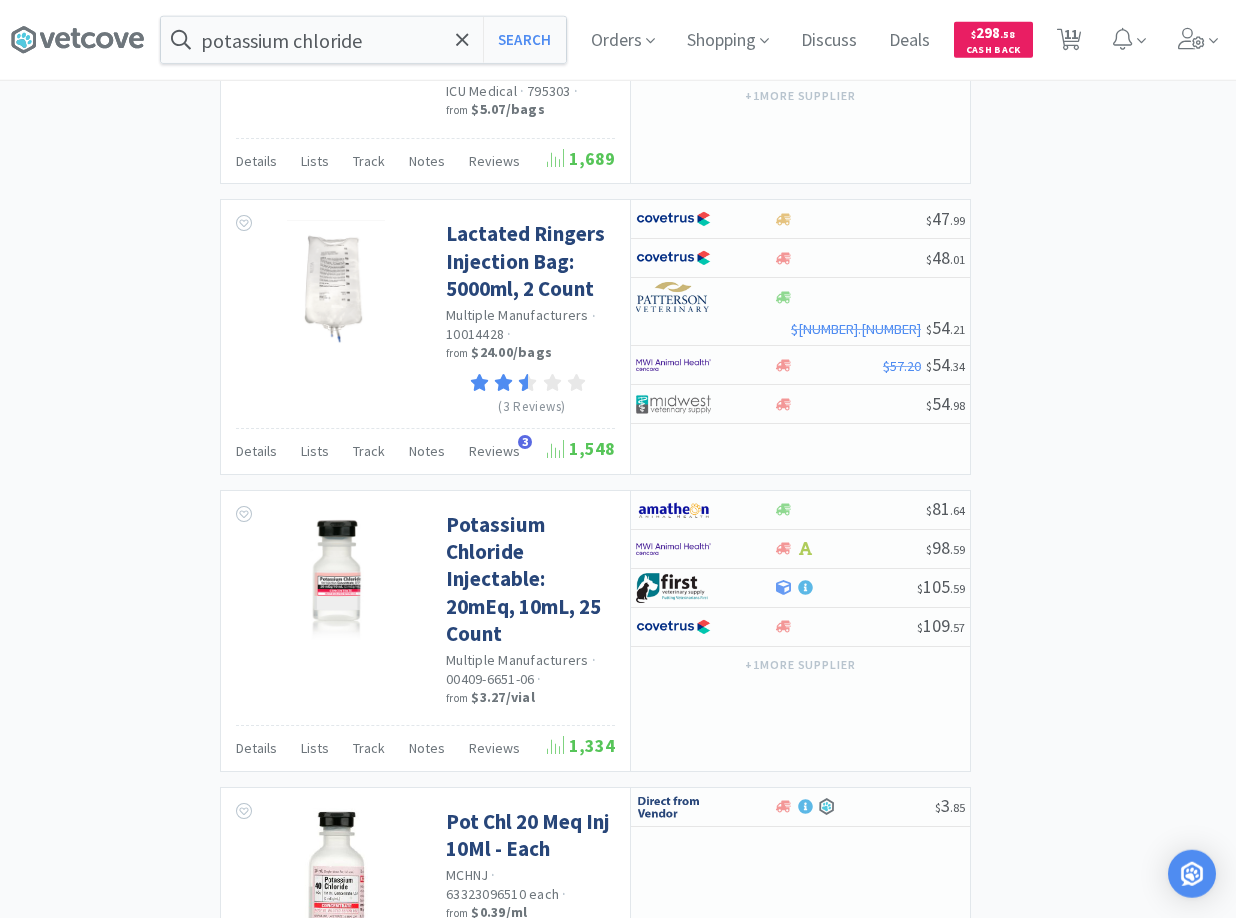 scroll, scrollTop: 4794, scrollLeft: 0, axis: vertical 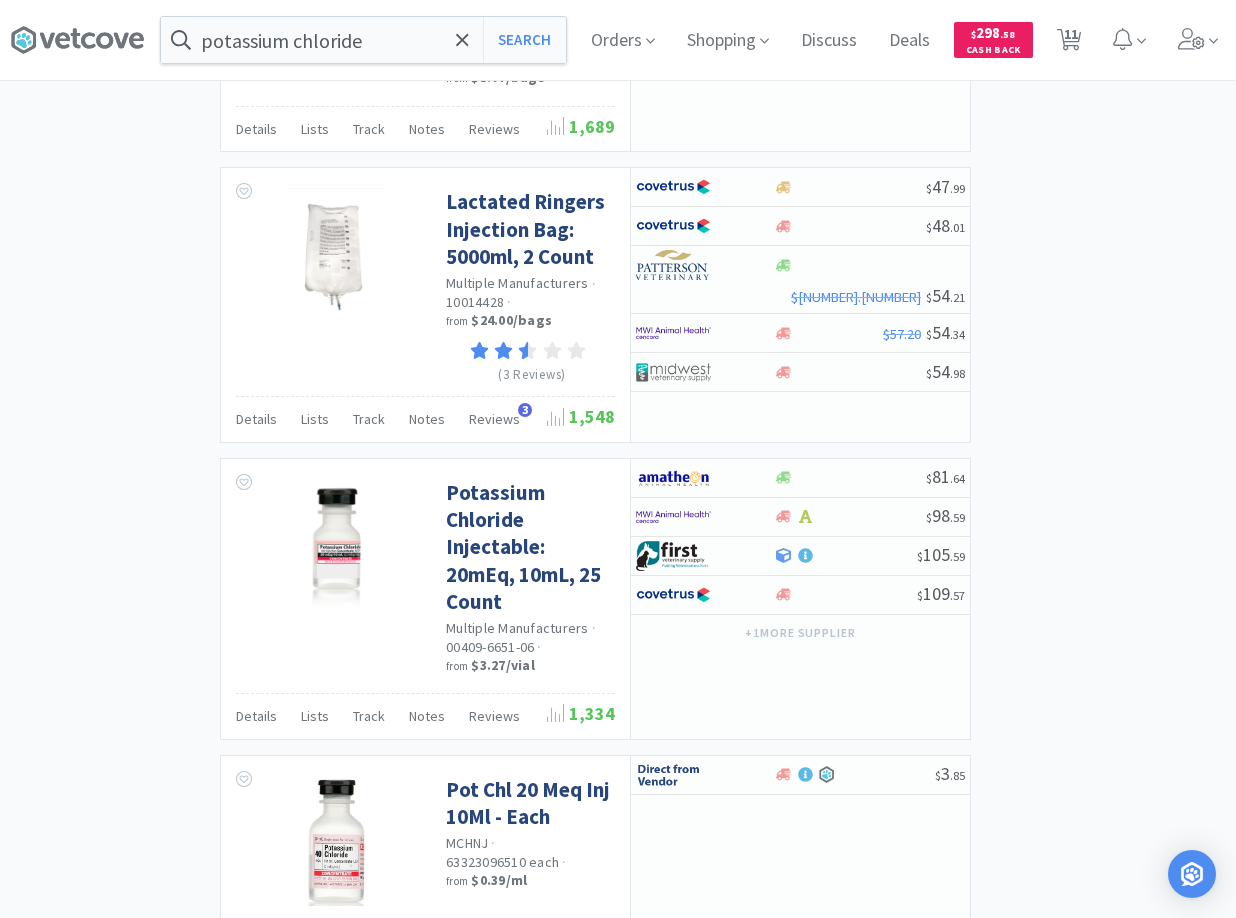 click on "× Filter Results Synced Suppliers Only     Manufacturers Only     Compounds Only     Previously Purchased     Price w/ Cash Back     Filters   Corporate Preferred   Favorited Items   On Promotion   Has Cash Back  CB Availability    reset In Stock     On Allocation     Drop Shipped     Special Order     Categories Foods ( 387 ) Pharmaceuticals ( 123 ) Nutraceuticals ( 17 ) Administration and Transfusion ( 11 ) Diagnostics Laboratory ( 7 ) Parasiticides ( 3 ) Facility Supplies ( 2 ) Suppliers   Covetrus ( 393 )   Vetcove ( 116 )   MWI ( 103 )   Patterson ( 57 )   Midwest ( 56 )   Victor ( 41 )   First Vet ( 27 )   Penn Vet ( 25 )   Pharmsource AH ( 15 )   Medline ( 8 )   Zoetis ( 6 )   NE Animal Health ( 6 )   Wedgewood Pharmacy ( 3 )   Amatheon ( 3 )   Dechra ( 2 )   iVet ( 2 )   Idexx ( 1 ) Manufacturers   Hill's Pet Nutrition ( 347 )   Med Vet International Direct ( 60 )   Farmina Pet Food Direct ( 33 )   Vedco ( 19 )   Dechra ( 13 )   Covetrus ( 11 )   VetOne ( 11 )   Multiple Manufacturers ( 11 )   ( 11 )" at bounding box center [618, -1525] 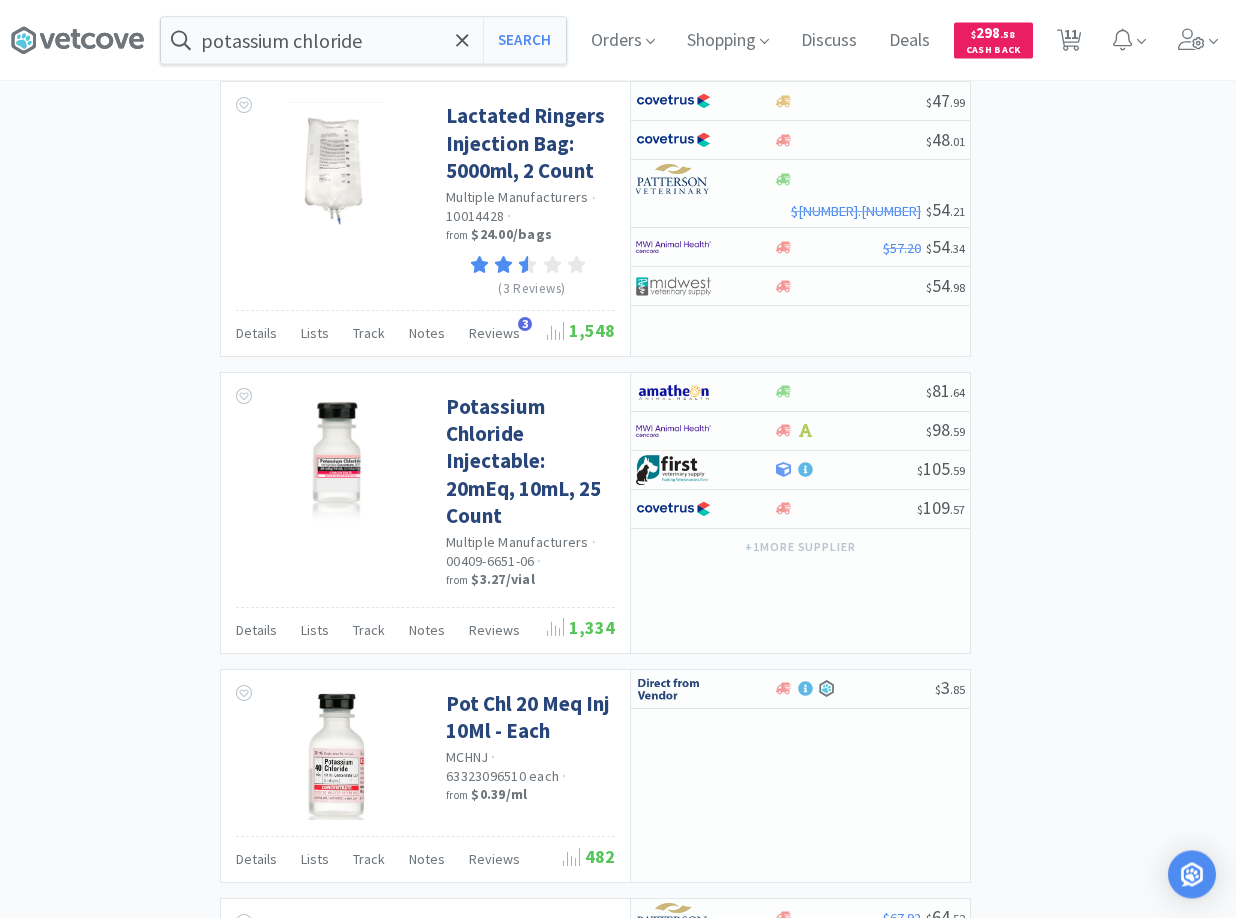 scroll, scrollTop: 4878, scrollLeft: 0, axis: vertical 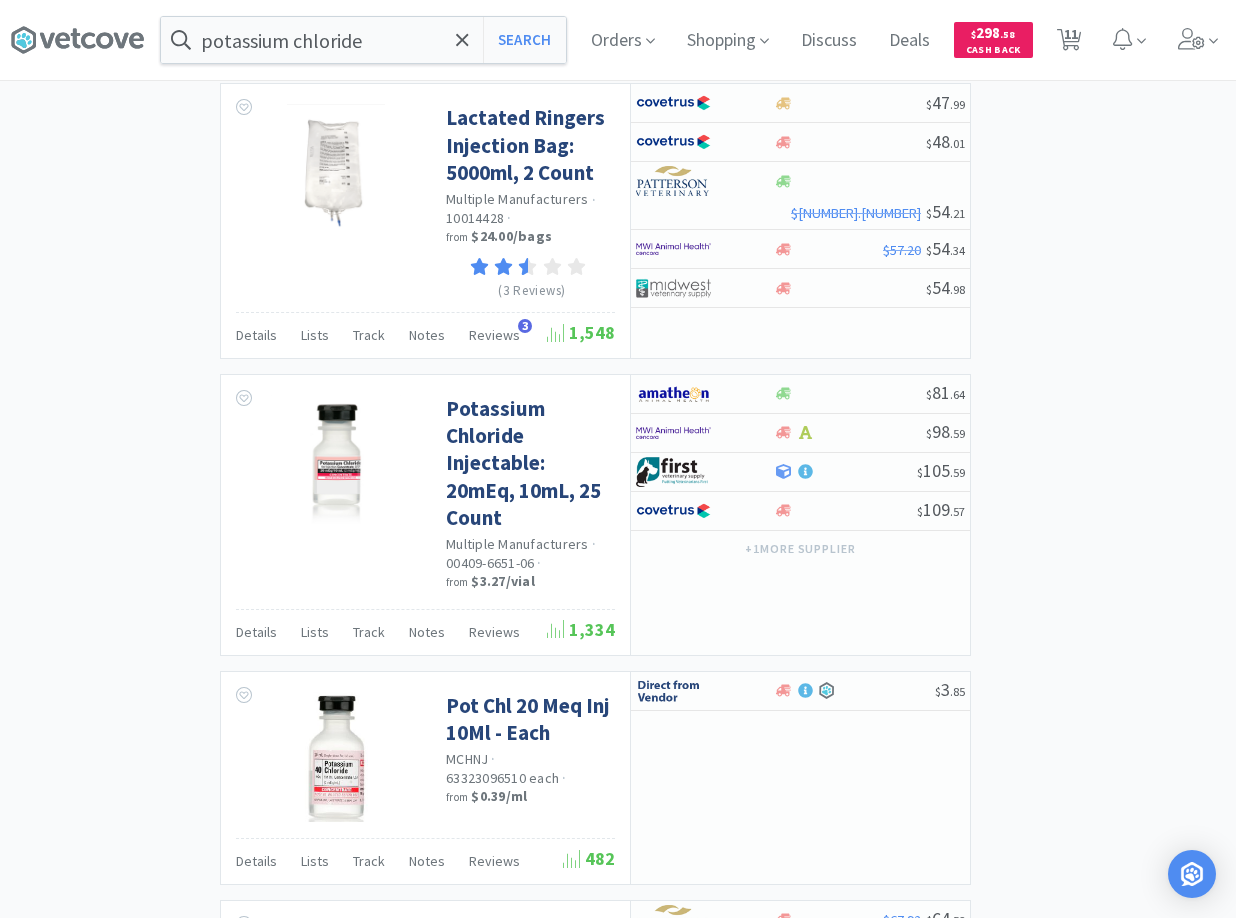 click on "× Filter Results Synced Suppliers Only     Manufacturers Only     Compounds Only     Previously Purchased     Price w/ Cash Back     Filters   Corporate Preferred   Favorited Items   On Promotion   Has Cash Back  CB Availability    reset In Stock     On Allocation     Drop Shipped     Special Order     Categories Foods ( 387 ) Pharmaceuticals ( 123 ) Nutraceuticals ( 17 ) Administration and Transfusion ( 11 ) Diagnostics Laboratory ( 7 ) Parasiticides ( 3 ) Facility Supplies ( 2 ) Suppliers   Covetrus ( 393 )   Vetcove ( 116 )   MWI ( 103 )   Patterson ( 57 )   Midwest ( 56 )   Victor ( 41 )   First Vet ( 27 )   Penn Vet ( 25 )   Pharmsource AH ( 15 )   Medline ( 8 )   Zoetis ( 6 )   NE Animal Health ( 6 )   Wedgewood Pharmacy ( 3 )   Amatheon ( 3 )   Dechra ( 2 )   iVet ( 2 )   Idexx ( 1 ) Manufacturers   Hill's Pet Nutrition ( 347 )   Med Vet International Direct ( 60 )   Farmina Pet Food Direct ( 33 )   Vedco ( 19 )   Dechra ( 13 )   Covetrus ( 11 )   VetOne ( 11 )   Multiple Manufacturers ( 11 )   ( 11 )" at bounding box center (618, -1609) 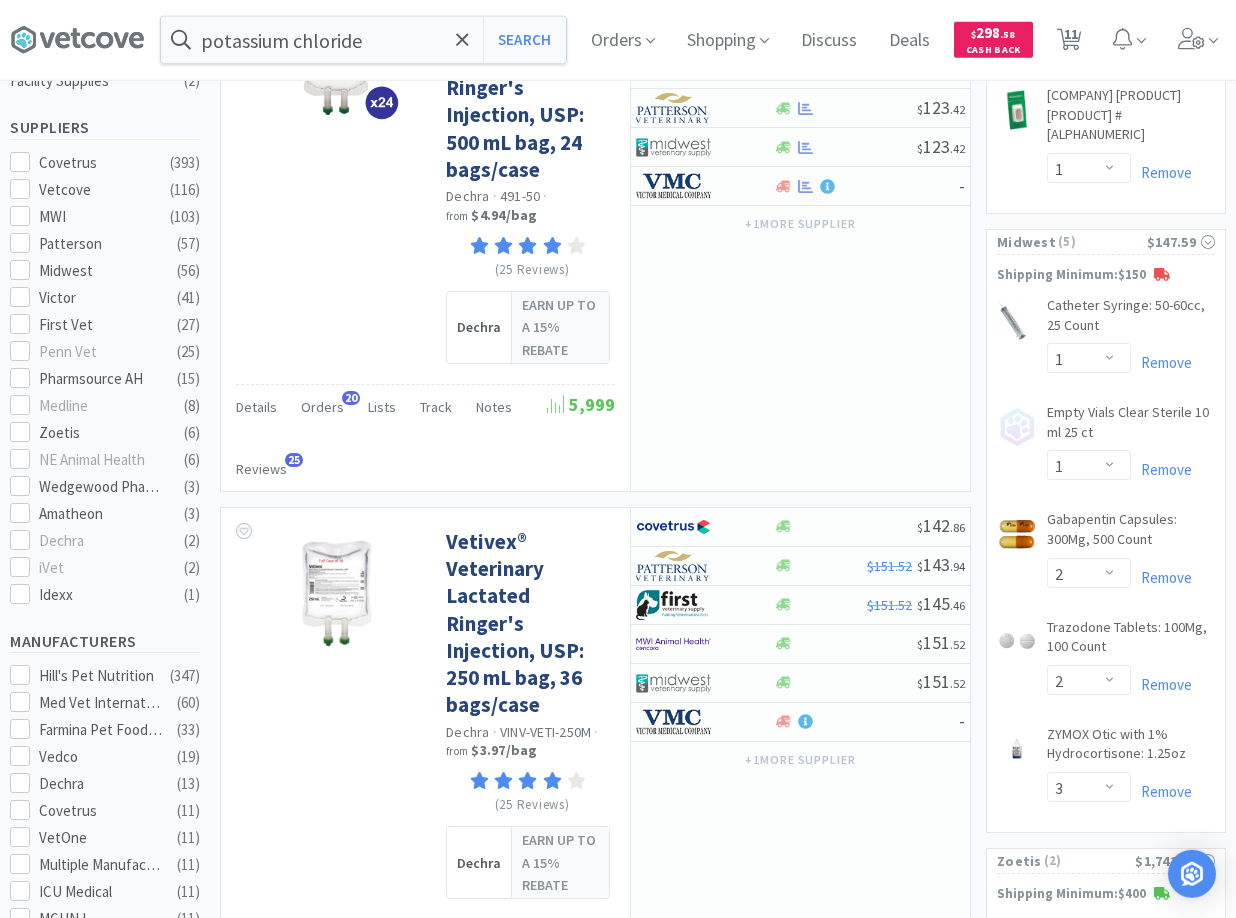 scroll, scrollTop: 696, scrollLeft: 0, axis: vertical 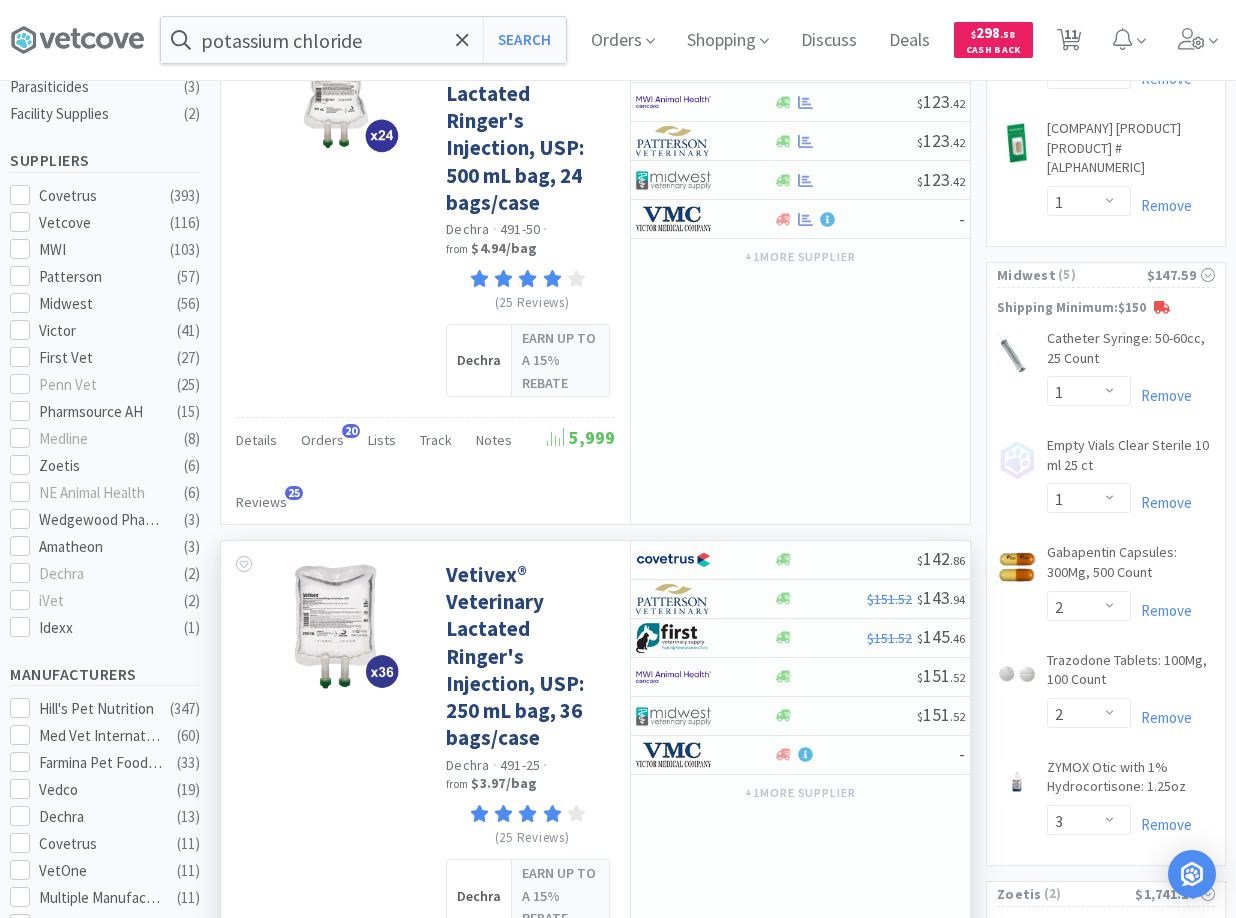 click on "$ 142 . 86 $151.52 $ 143 . 94 $151.52 $ 145 . 46 $ 151 . 52 $ 151 . 52 - +  1  more supplier" at bounding box center (800, 770) 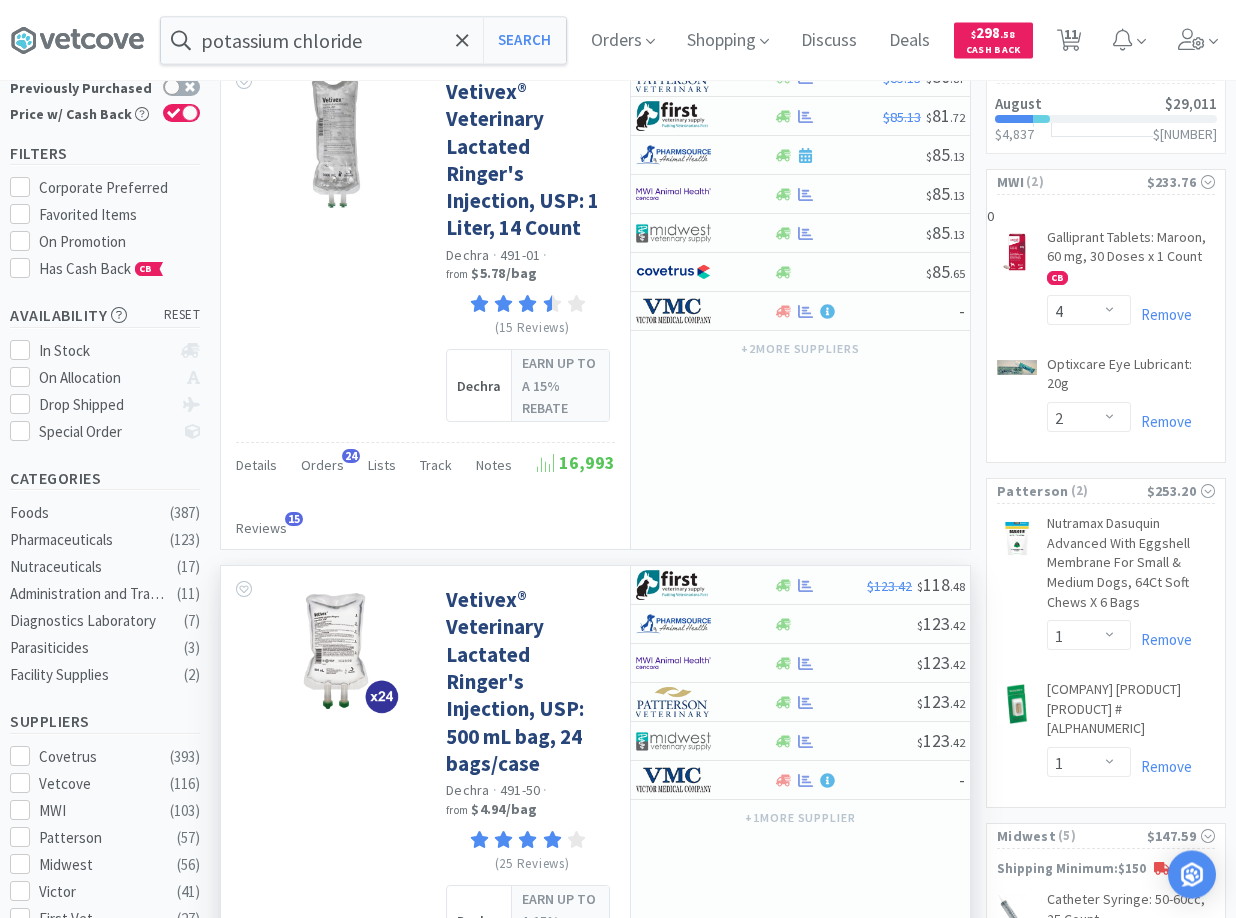 scroll, scrollTop: 0, scrollLeft: 0, axis: both 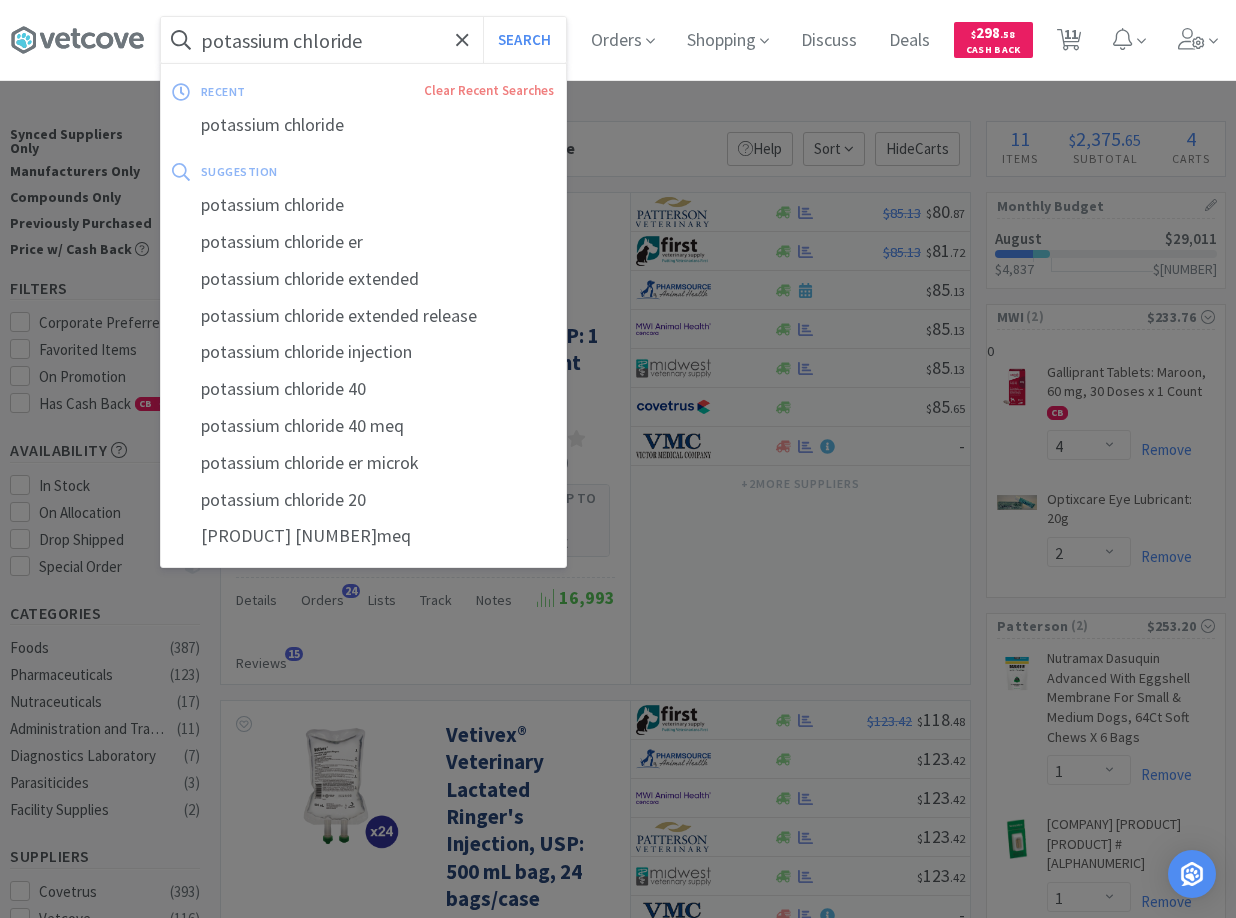 drag, startPoint x: 375, startPoint y: 37, endPoint x: 590, endPoint y: 75, distance: 218.33232 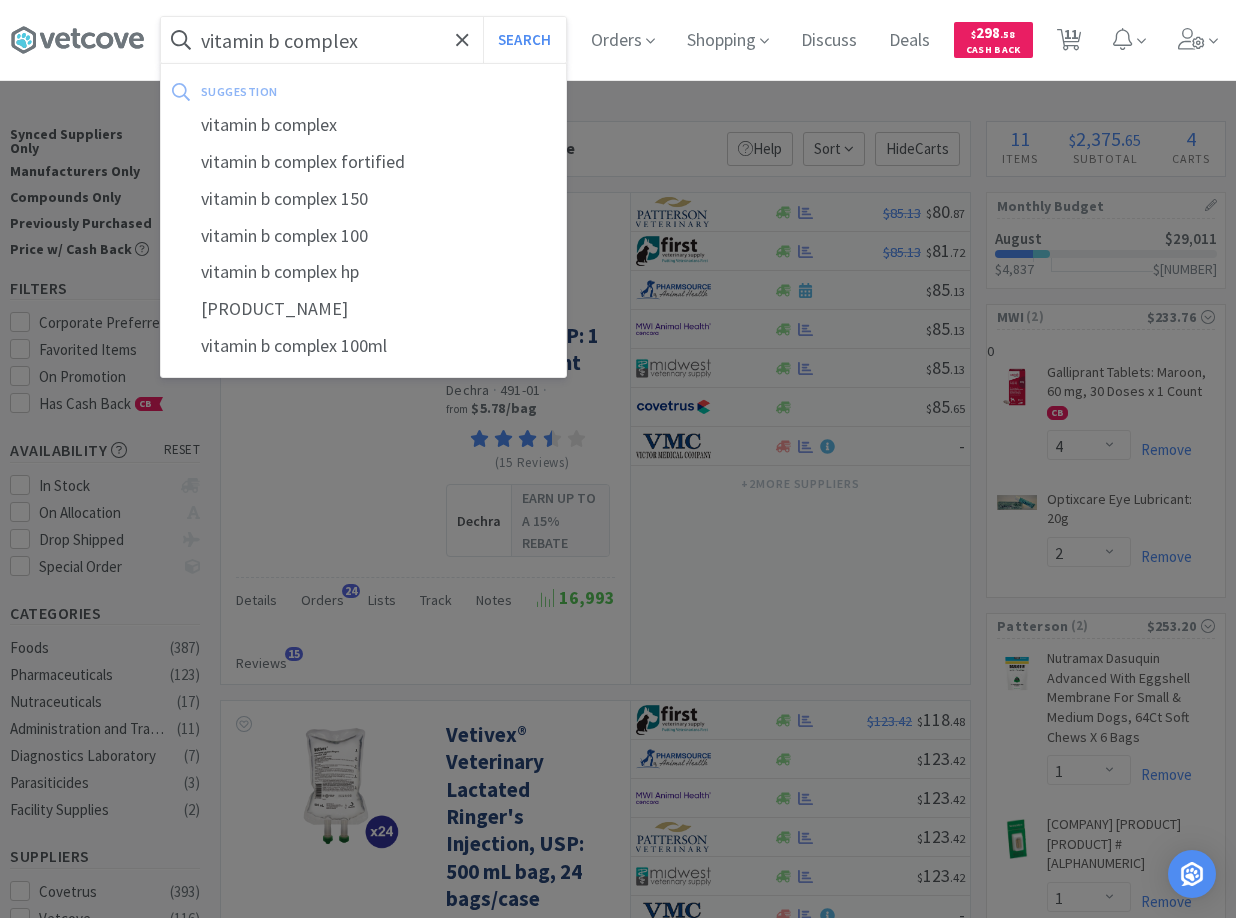 type on "vitamin b complex" 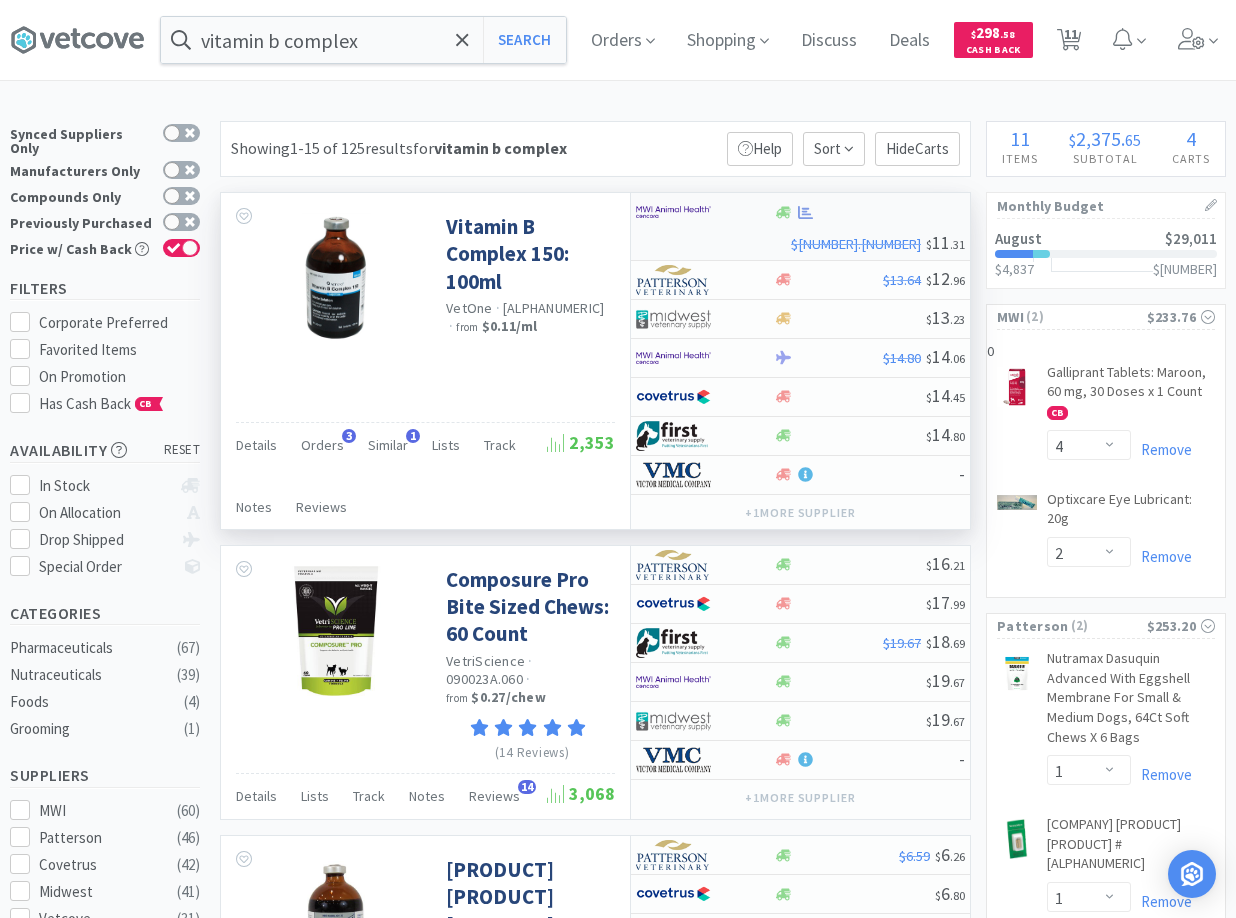 click at bounding box center (869, 212) 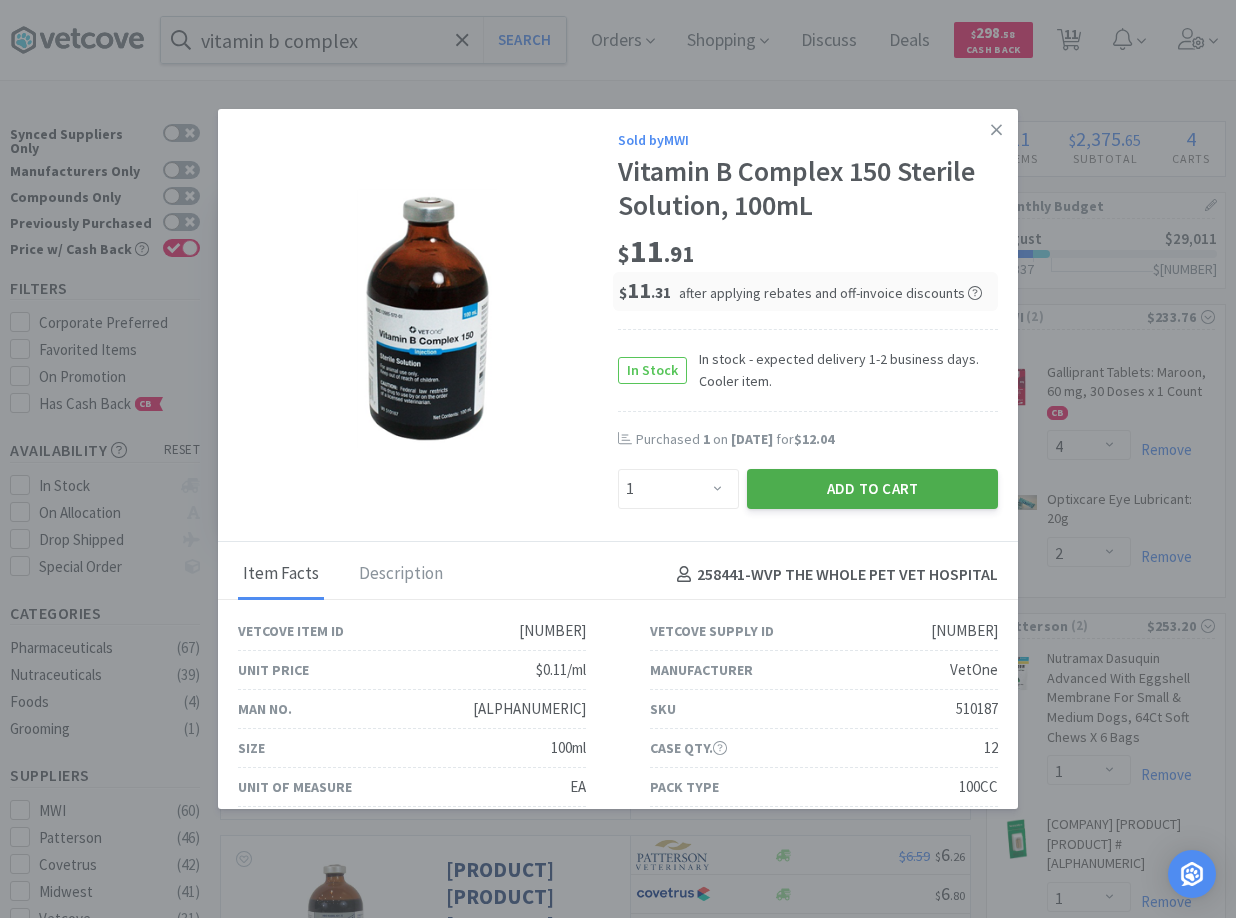 click on "Add to Cart" at bounding box center (872, 489) 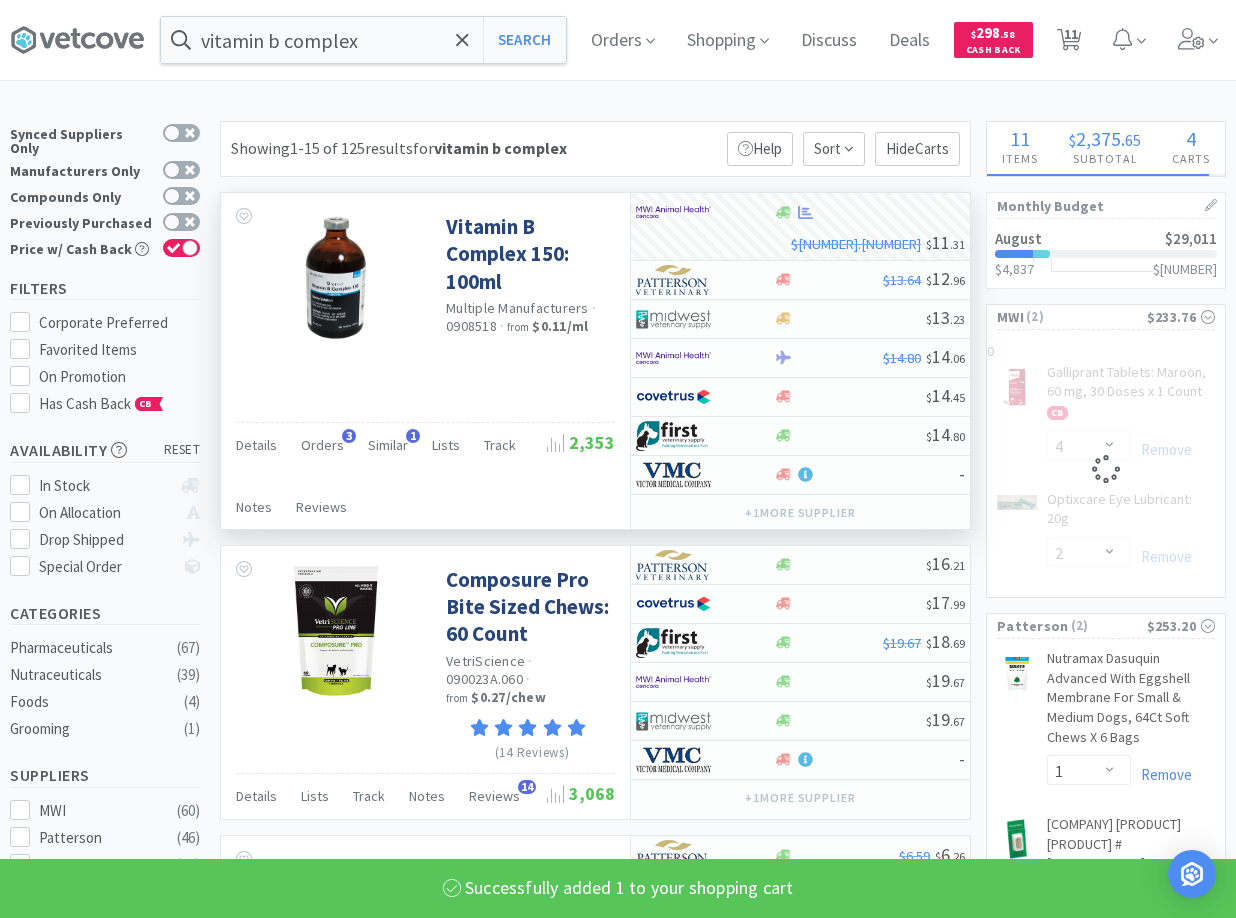 select on "1" 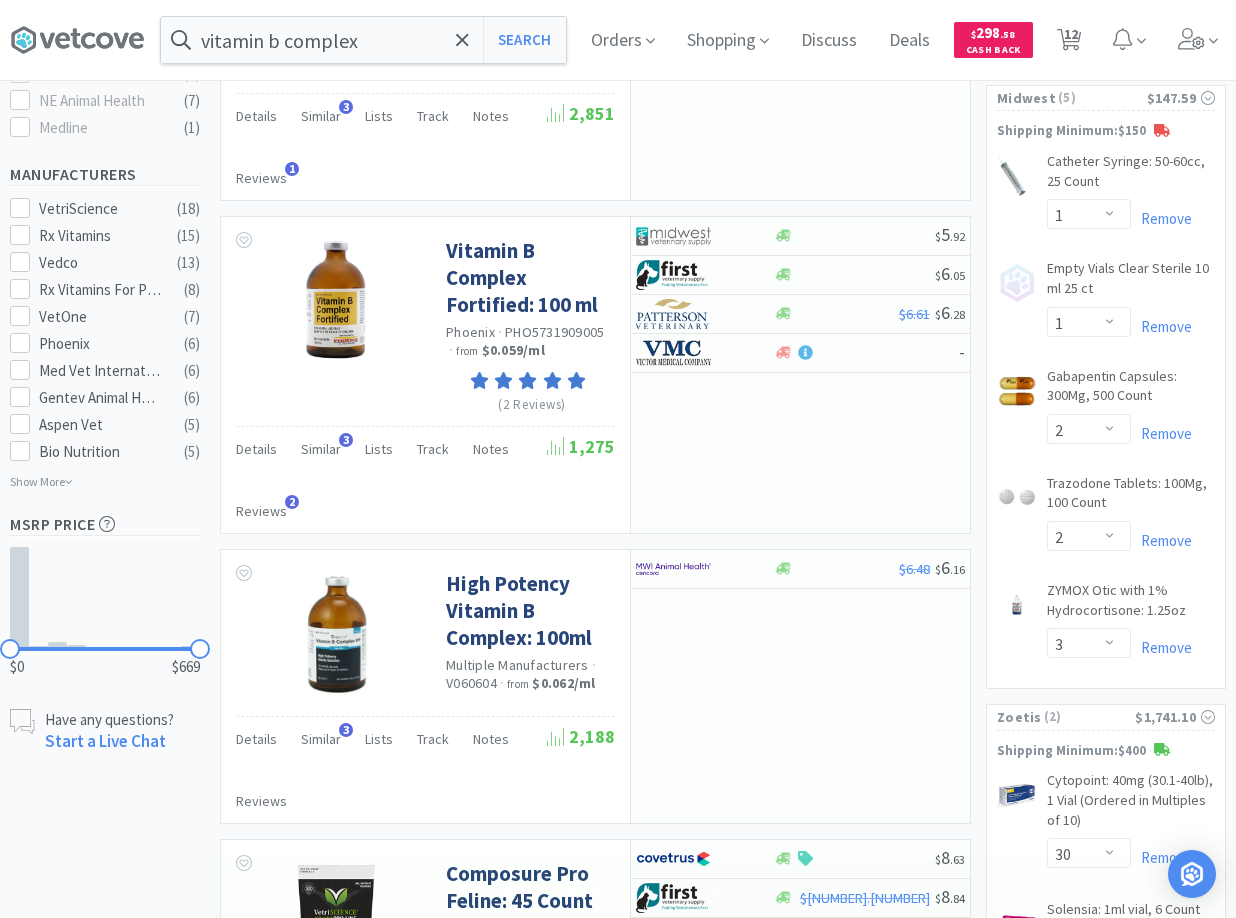 scroll, scrollTop: 1020, scrollLeft: 0, axis: vertical 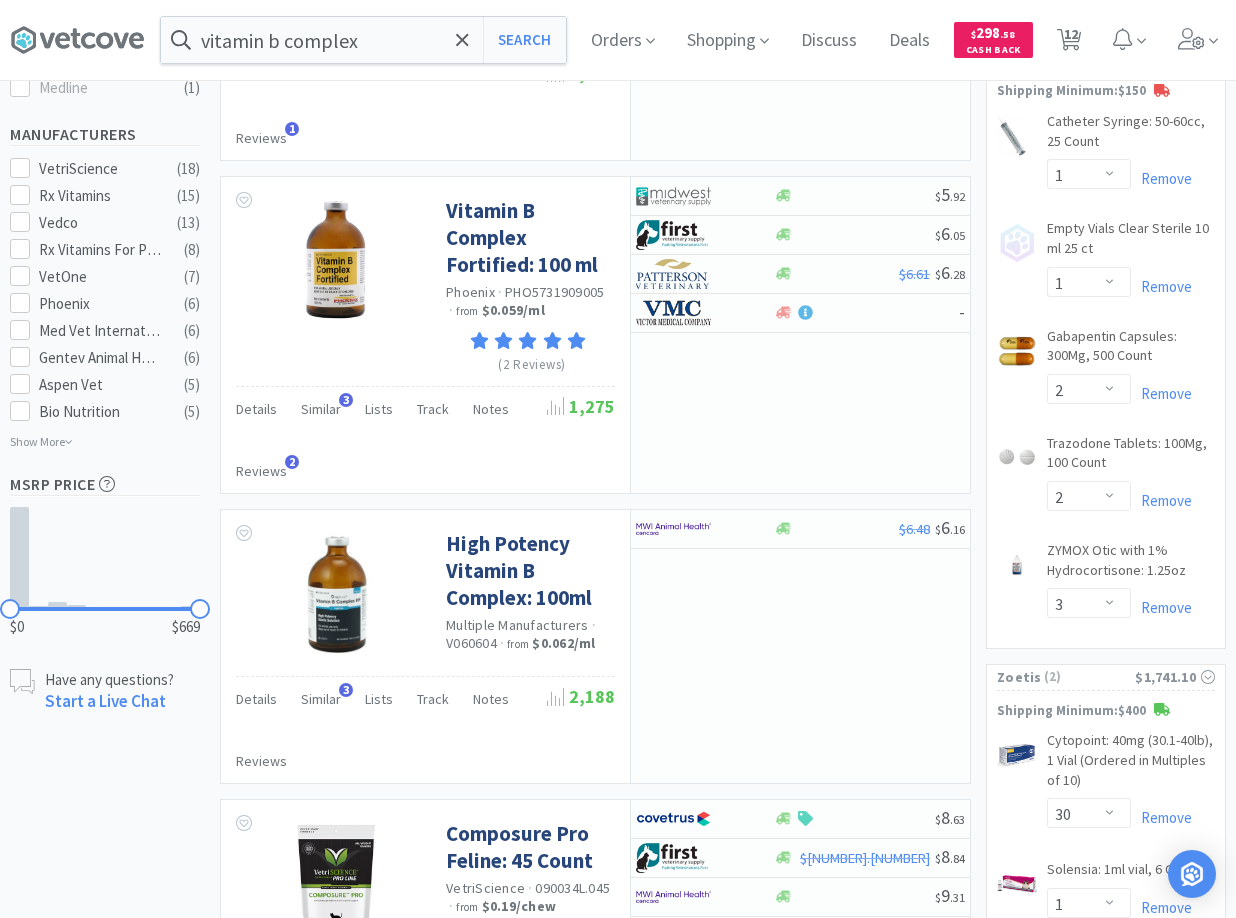 click on "Showing [NUMBER]-[NUMBER] of [NUMBER] results for [PRODUCT] Filters Help Sort Hide Carts [PRODUCT] [NUMBER] Multiple Manufacturers · [NUMBER] · from $ [NUMBER] / ml Details Orders [NUMBER] Similar [NUMBER] Lists Track Notes Reviews [NUMBER] $[NUMBER] $[NUMBER] $[NUMBER] $[NUMBER] $[NUMBER] $[NUMBER] $[NUMBER] $[NUMBER] $[NUMBER] $[NUMBER] - + [NUMBER] more supplier [PRODUCT] [PRODUCT] [PRODUCT] [NUMBER] Count VetriScience · [ALPHANUMERIC] · from $ [NUMBER] / chew ( [NUMBER] Reviews) Details Lists Track Notes Reviews [NUMBER] [NUMBER] $[NUMBER] $[NUMBER] $[NUMBER] $[NUMBER] $[NUMBER] $[NUMBER] - + [NUMBER] more supplier [PRODUCT] [PRODUCT] [PRODUCT] [PRODUCT]: [NUMBER]ml Vedco · [ALPHANUMERIC] · from $ [NUMBER] / ml ( [NUMBER] Reviews) Details Similar [NUMBER] Lists Track Notes Reviews [NUMBER] $[NUMBER] $[NUMBER] + [NUMBER] more supplier [PRODUCT] [PRODUCT] [PRODUCT]: [NUMBER] ml Phoenix · [ALPHANUMERIC] · from $ [NUMBER] / ml ( [NUMBER] Reviews) Details Similar [NUMBER] Lists Track Notes Reviews [NUMBER]" at bounding box center [590, 1335] 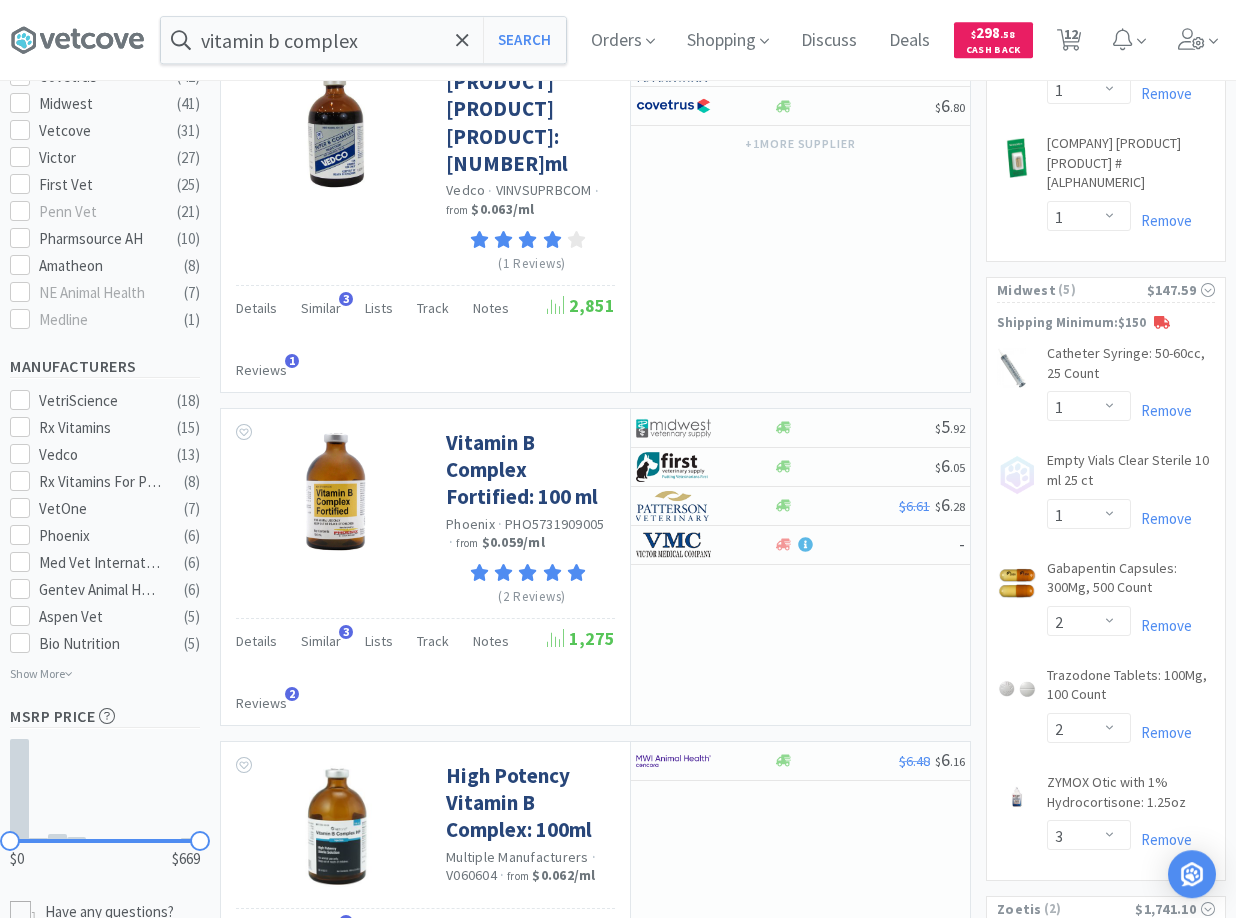 scroll, scrollTop: 816, scrollLeft: 0, axis: vertical 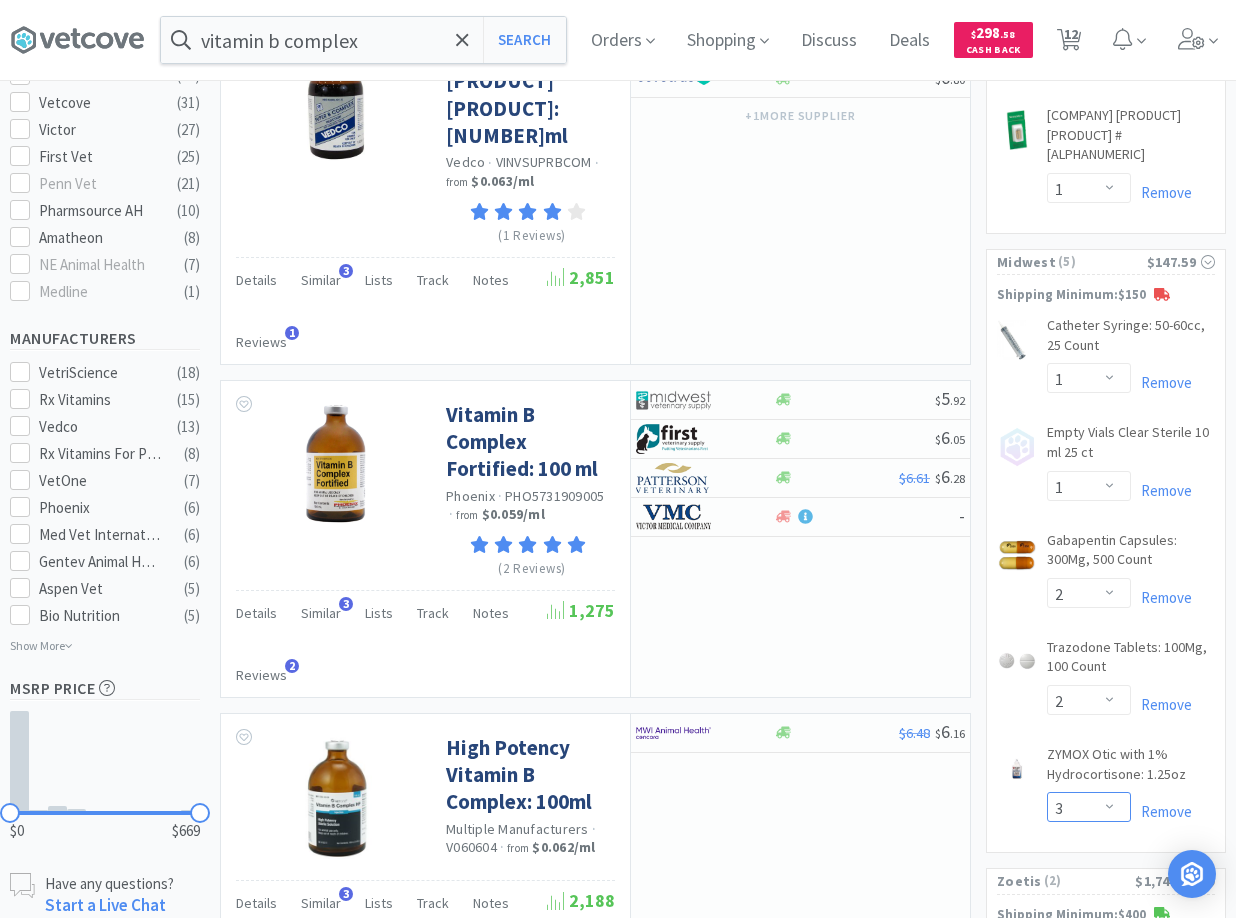 click on "Enter Quantity 1 2 3 4 5 6 7 8 9 10 11 12 13 14 15 16 17 18 19 20 Enter Quantity" at bounding box center [1089, 807] 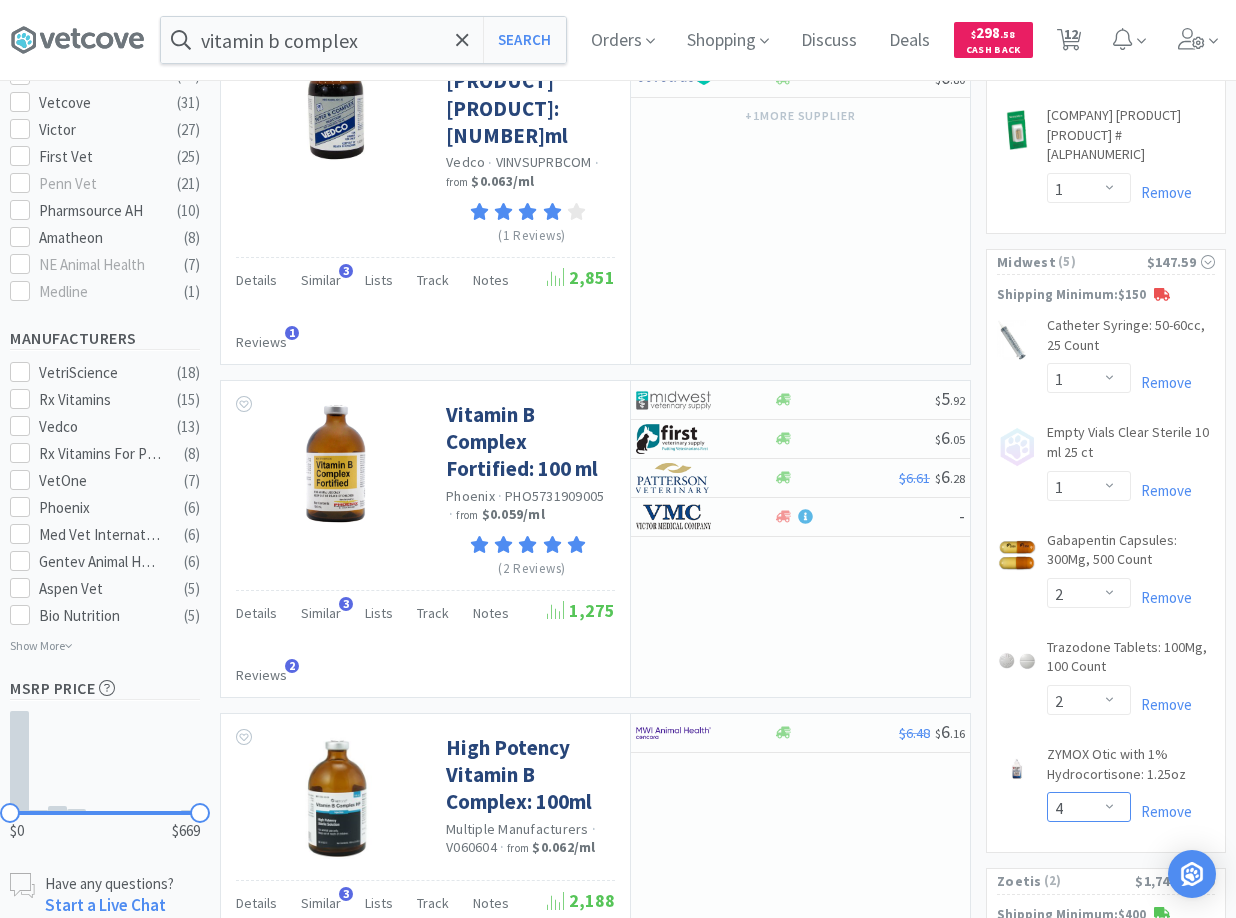 click on "4" at bounding box center (0, 0) 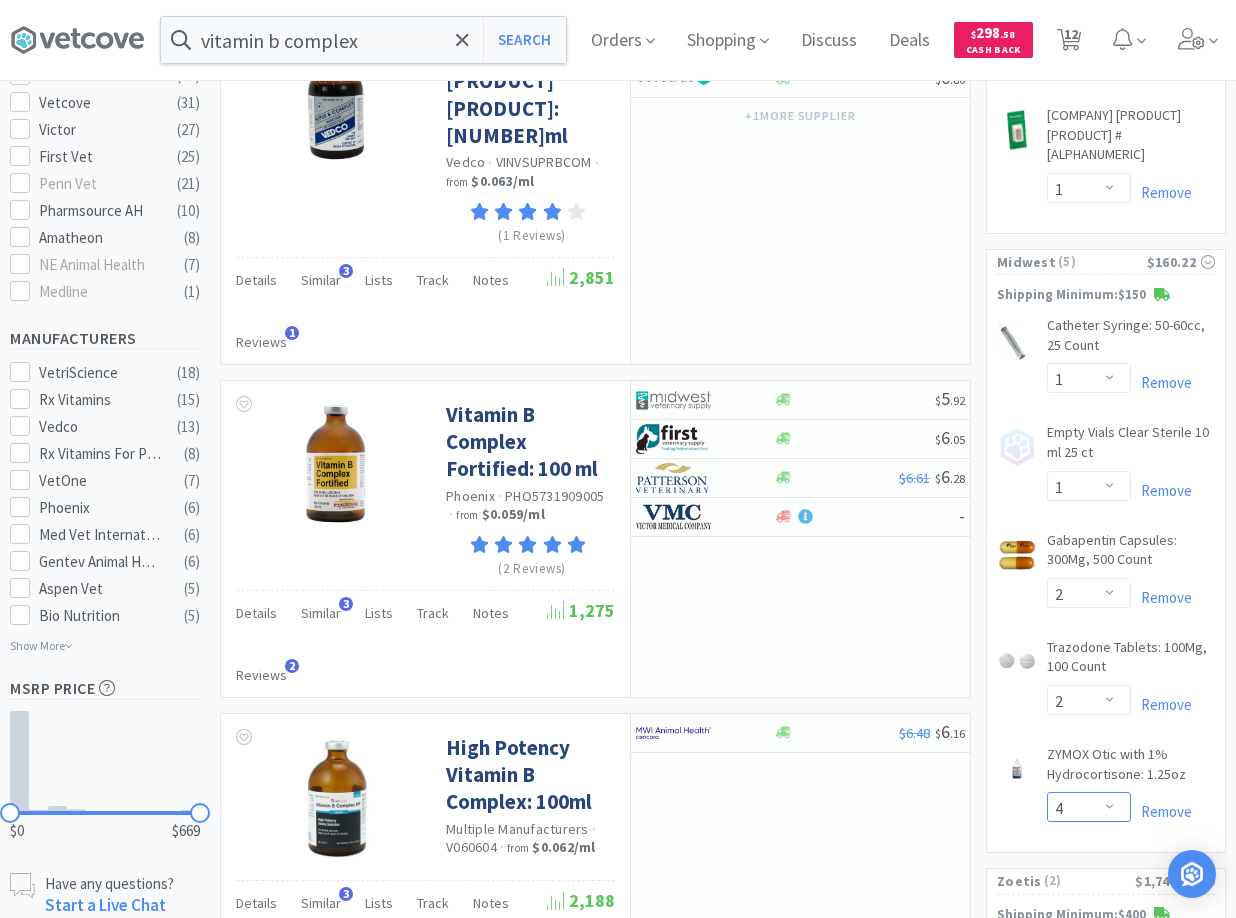 click on "Enter Quantity 1 2 3 4 5 6 7 8 9 10 11 12 13 14 15 16 17 18 19 20 Enter Quantity" at bounding box center (1089, 807) 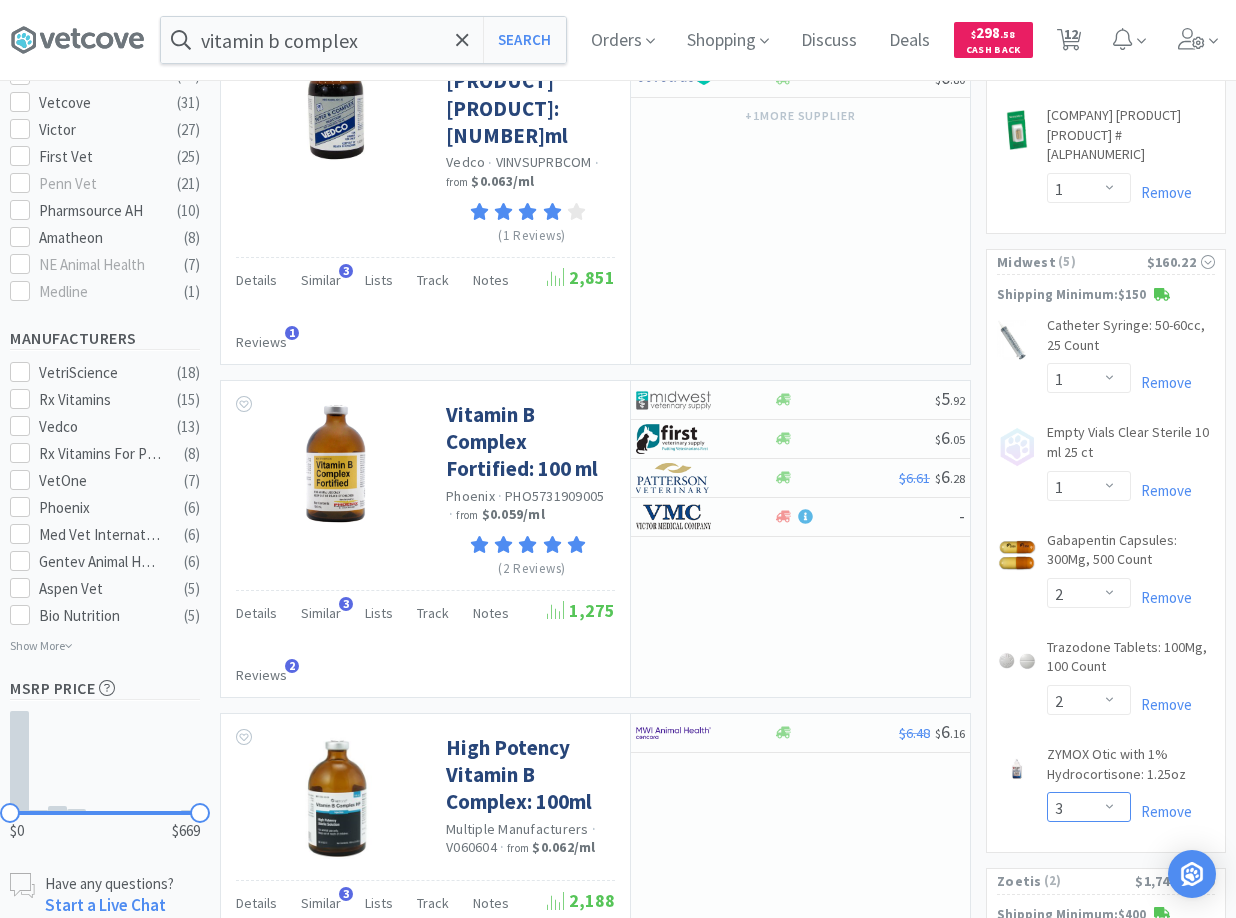 click on "3" at bounding box center [0, 0] 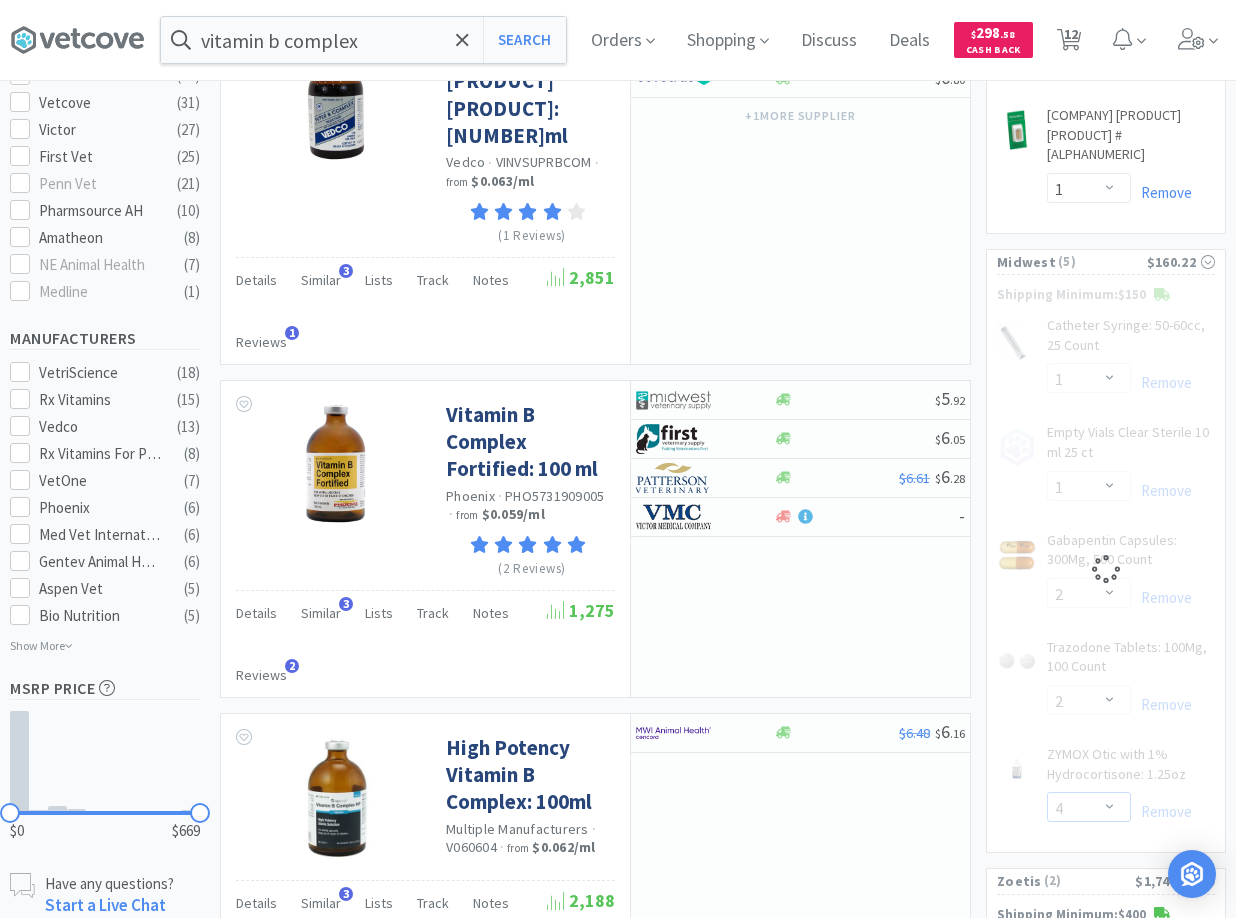 select on "3" 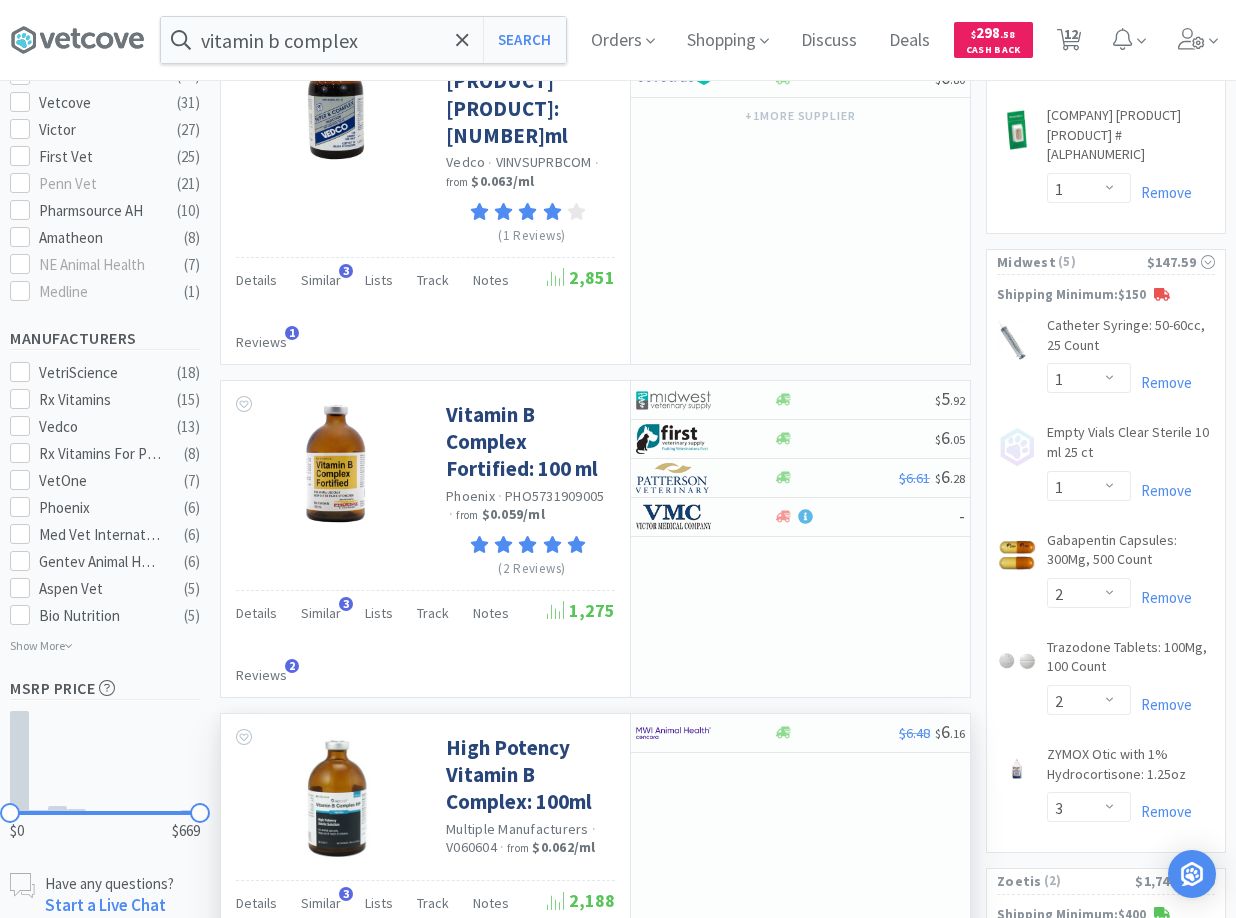 click on "$6.48 $ 6 . 16" at bounding box center (800, 850) 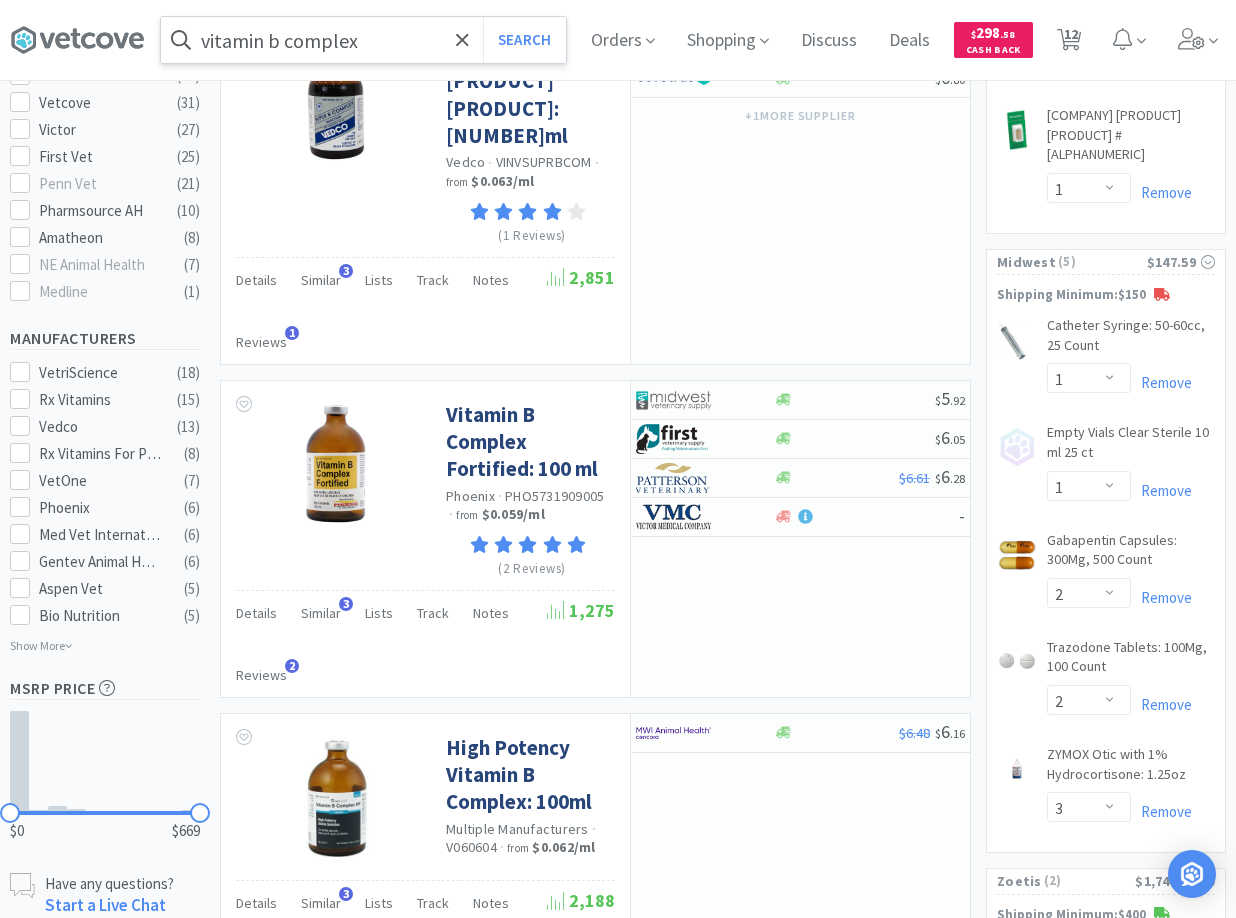 click on "vitamin b complex" at bounding box center [363, 40] 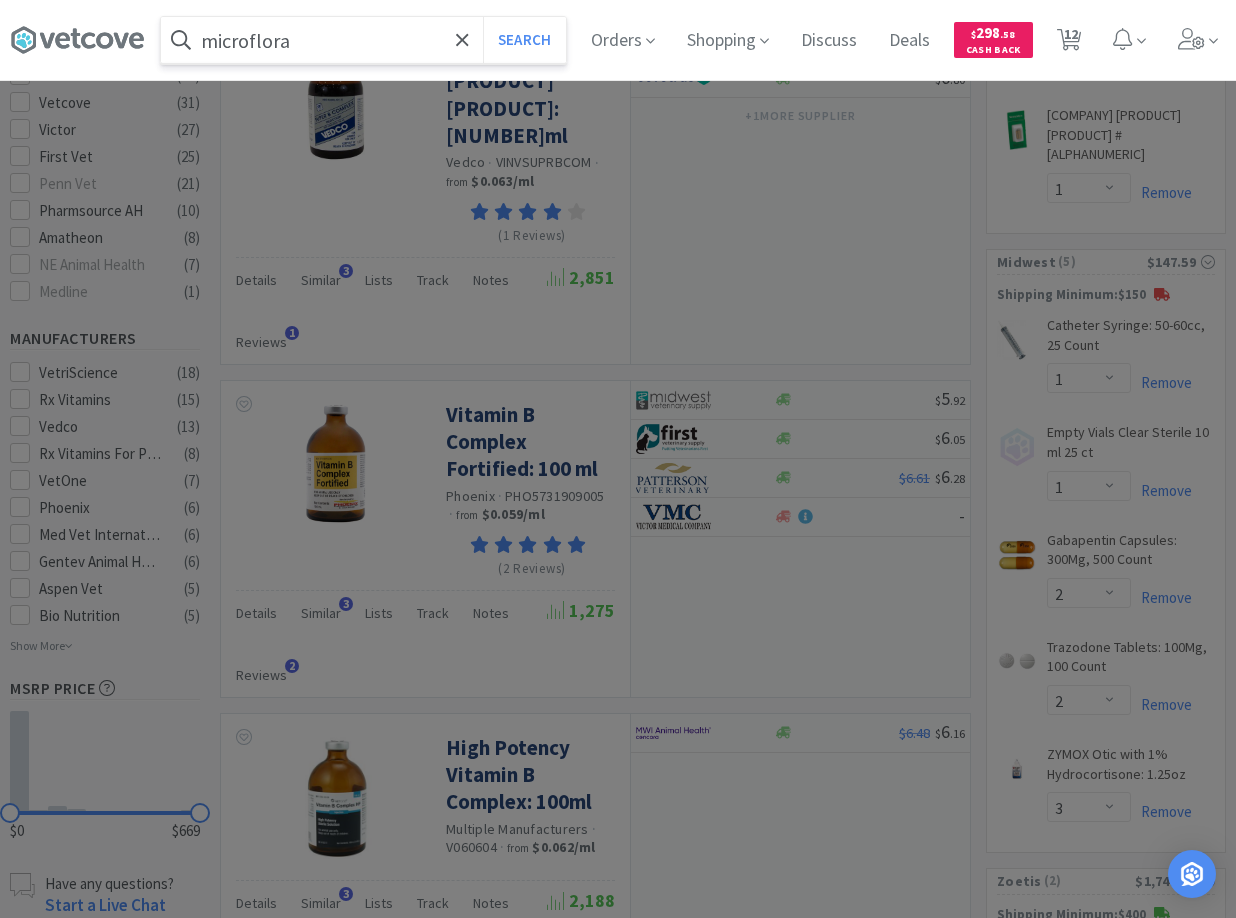 type on "microflora" 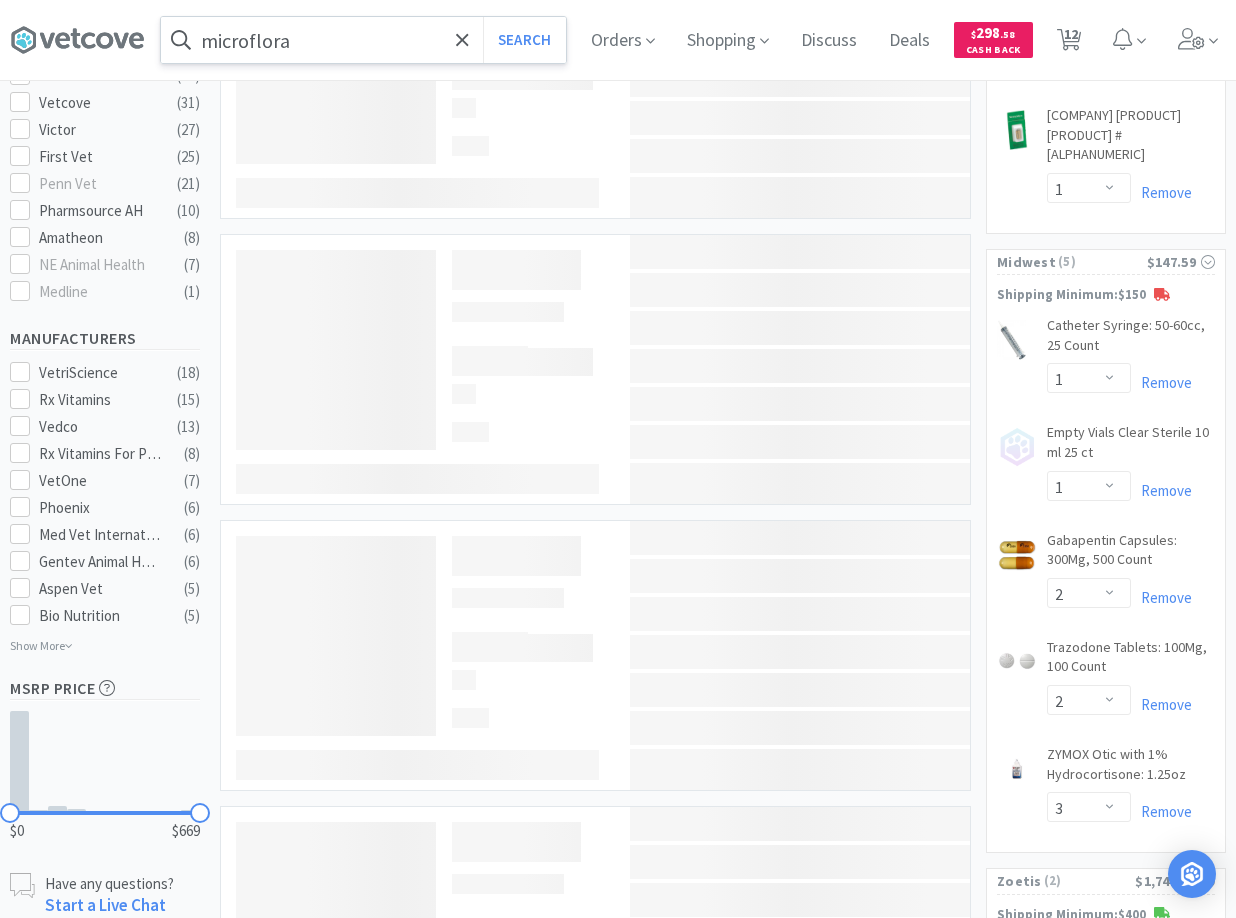 scroll, scrollTop: 0, scrollLeft: 0, axis: both 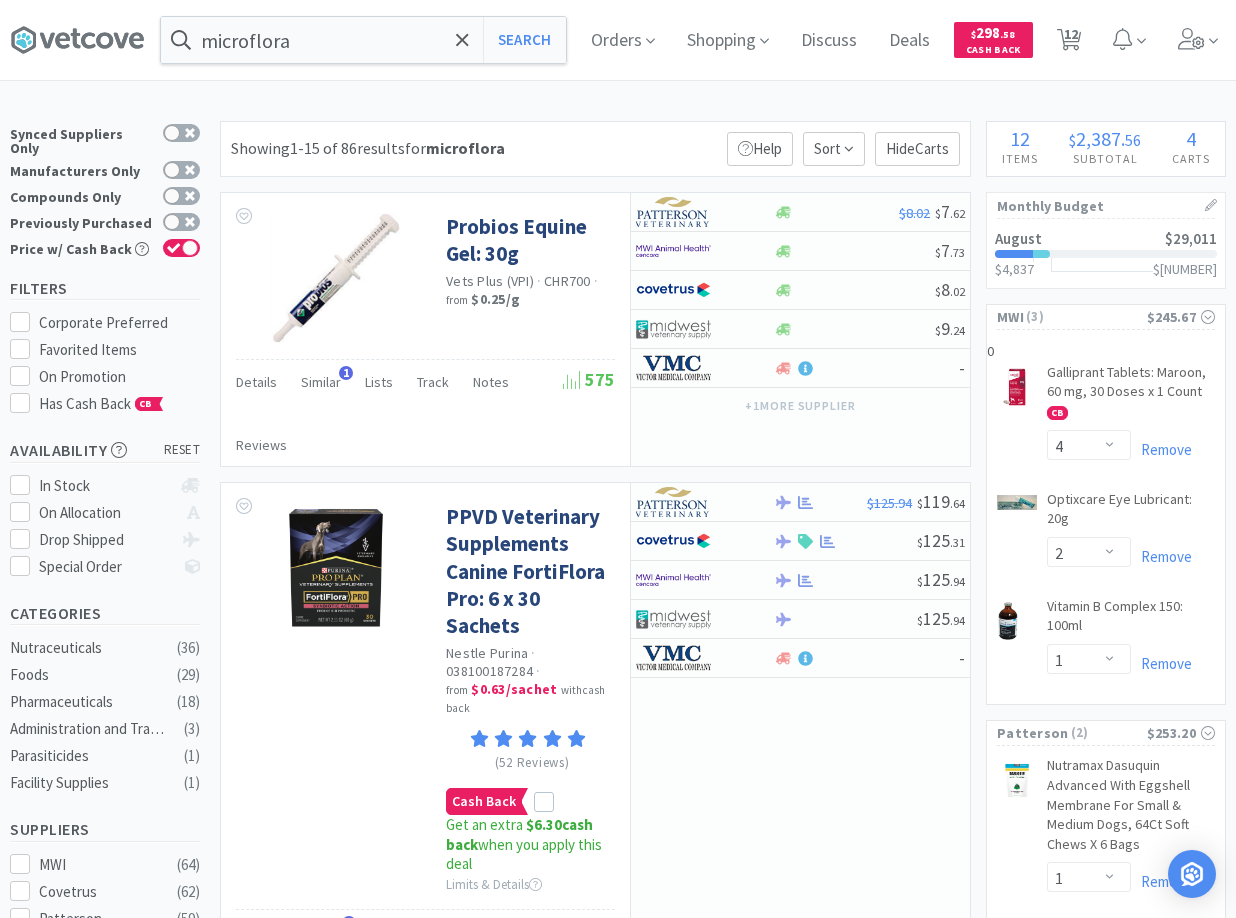drag, startPoint x: 88, startPoint y: 800, endPoint x: 124, endPoint y: 91, distance: 709.9134 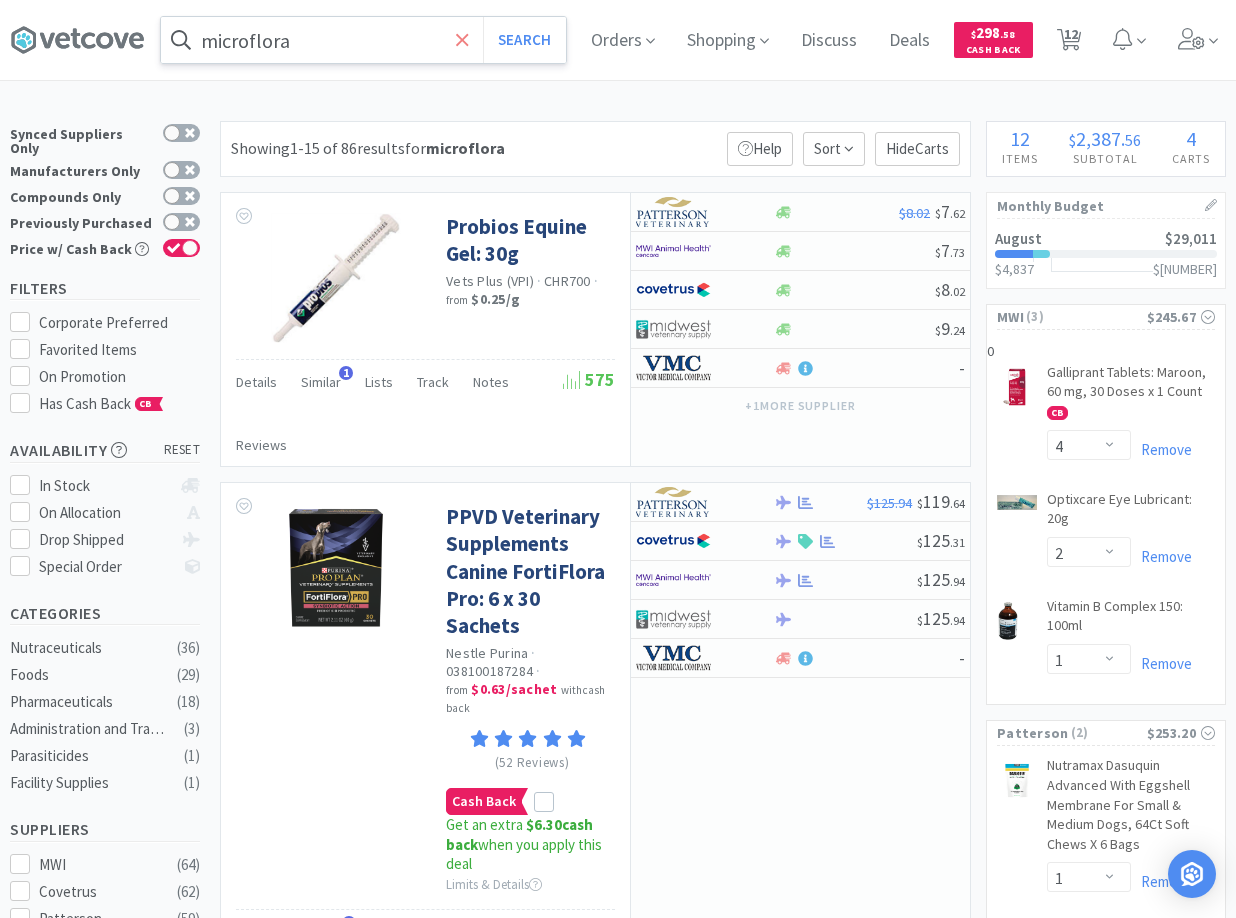 click 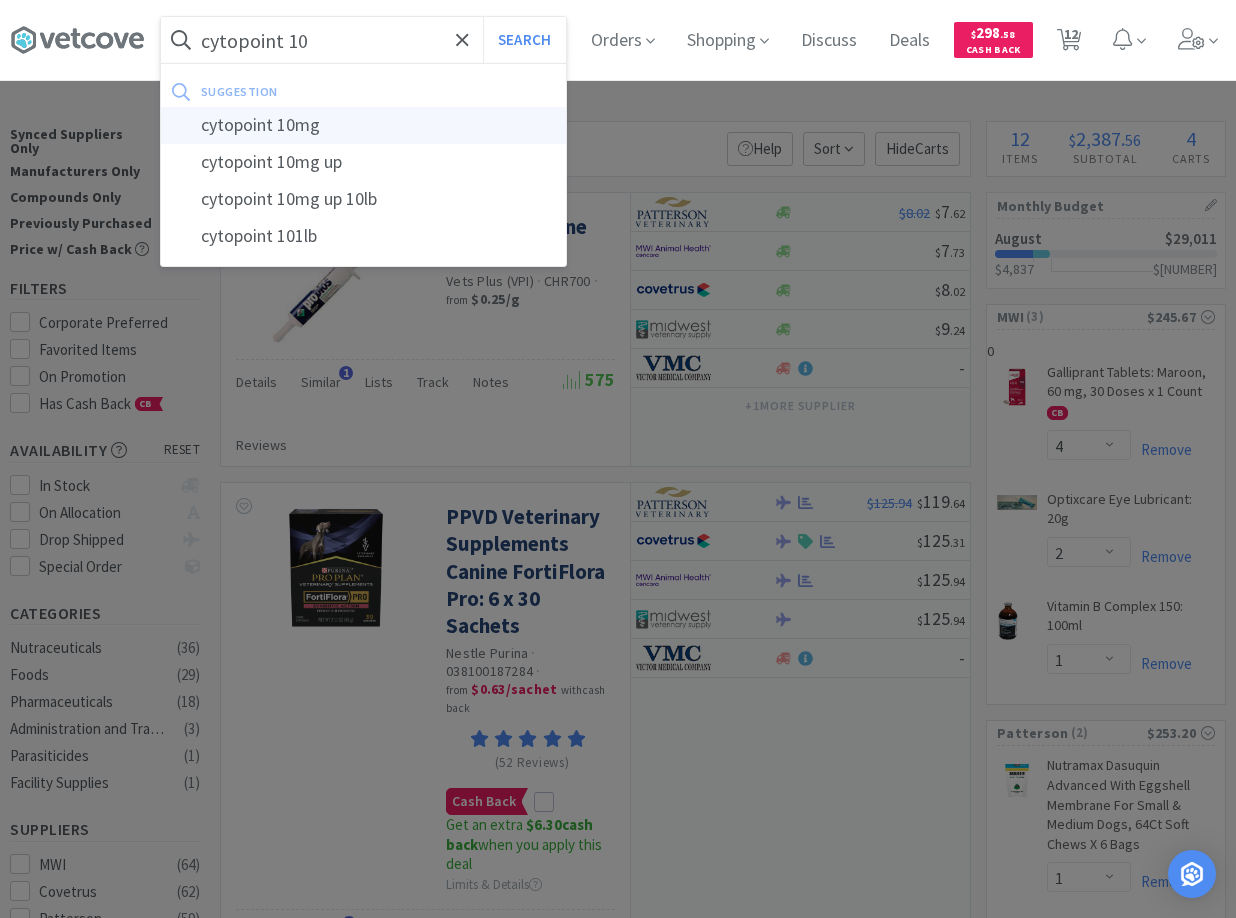 click on "cytopoint 10mg" at bounding box center [363, 125] 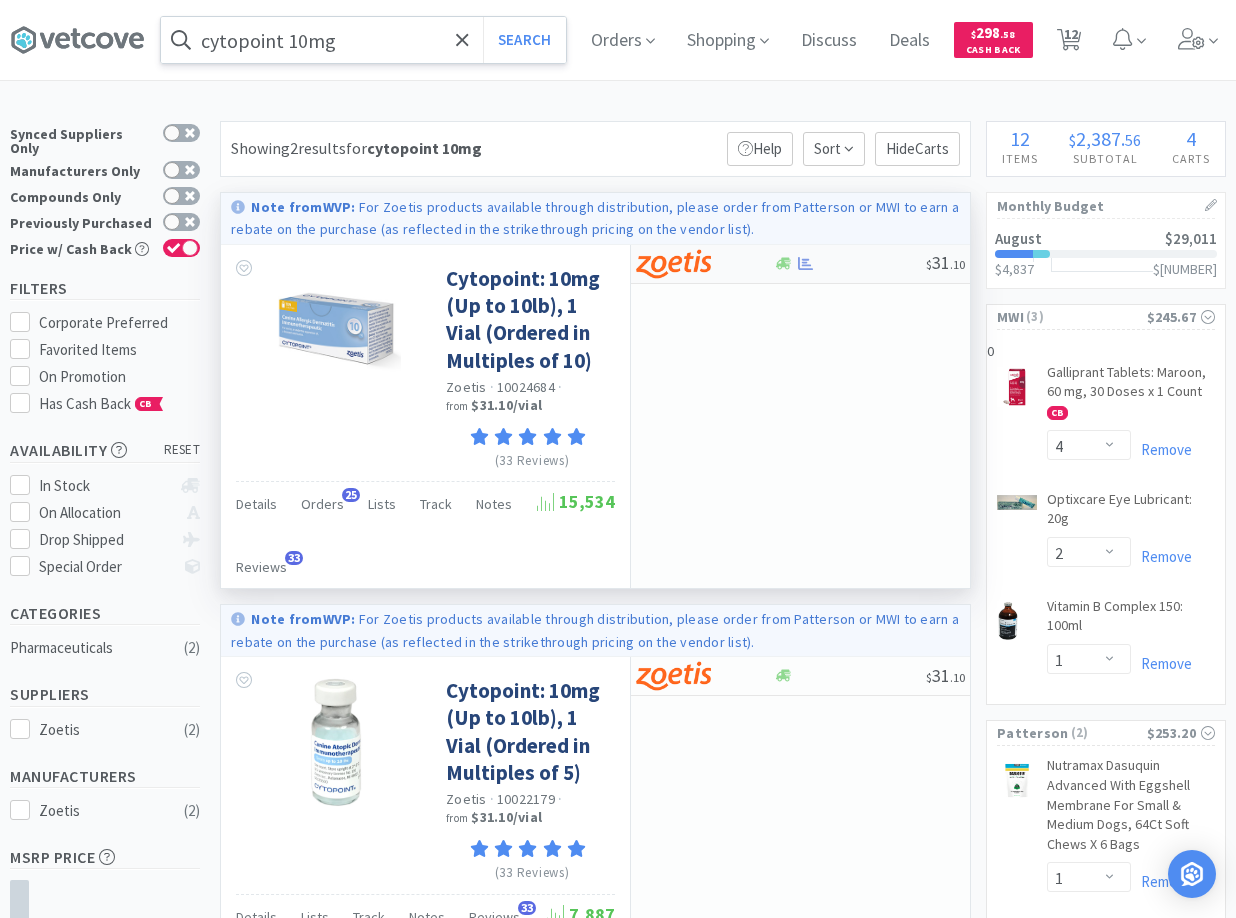 click at bounding box center [849, 263] 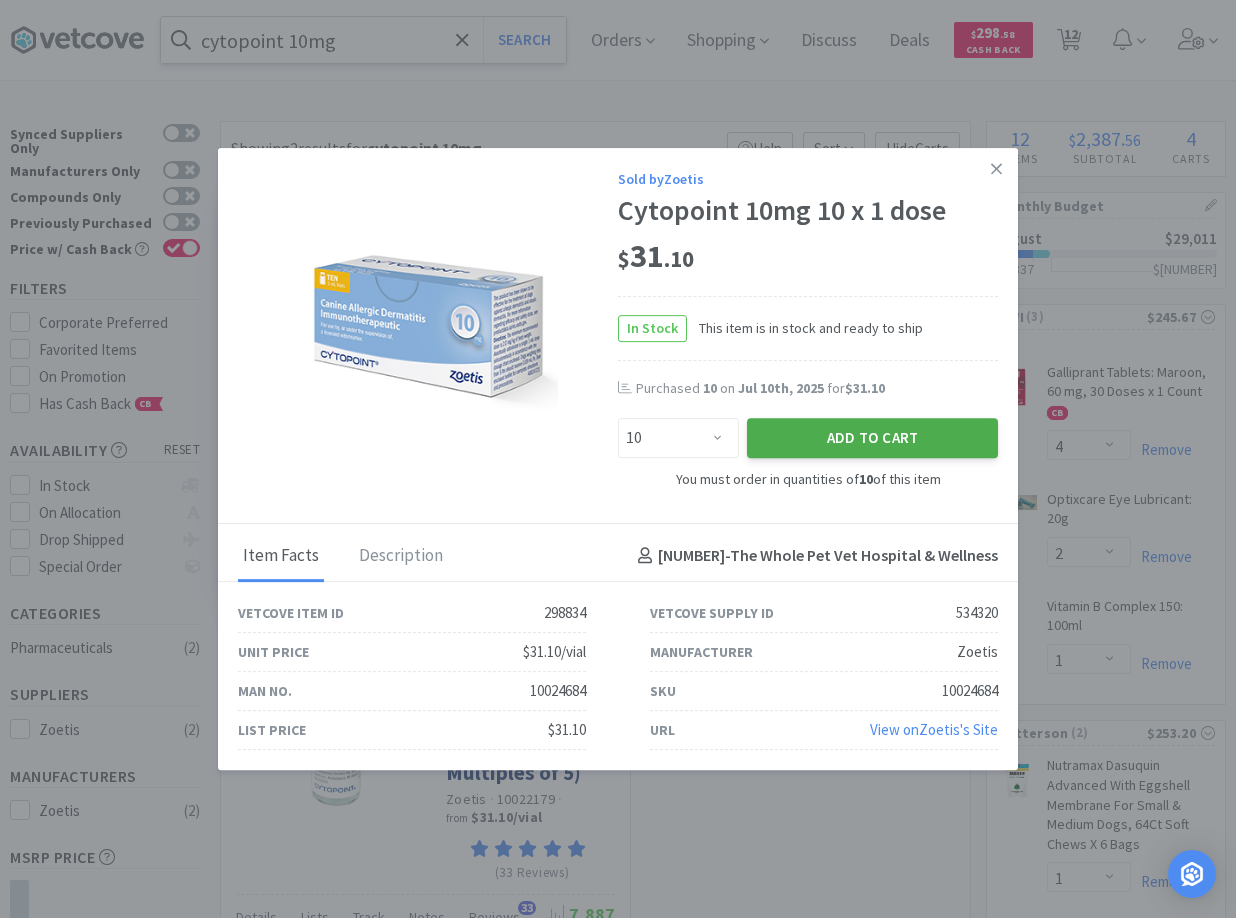 click on "Add to Cart" at bounding box center (872, 438) 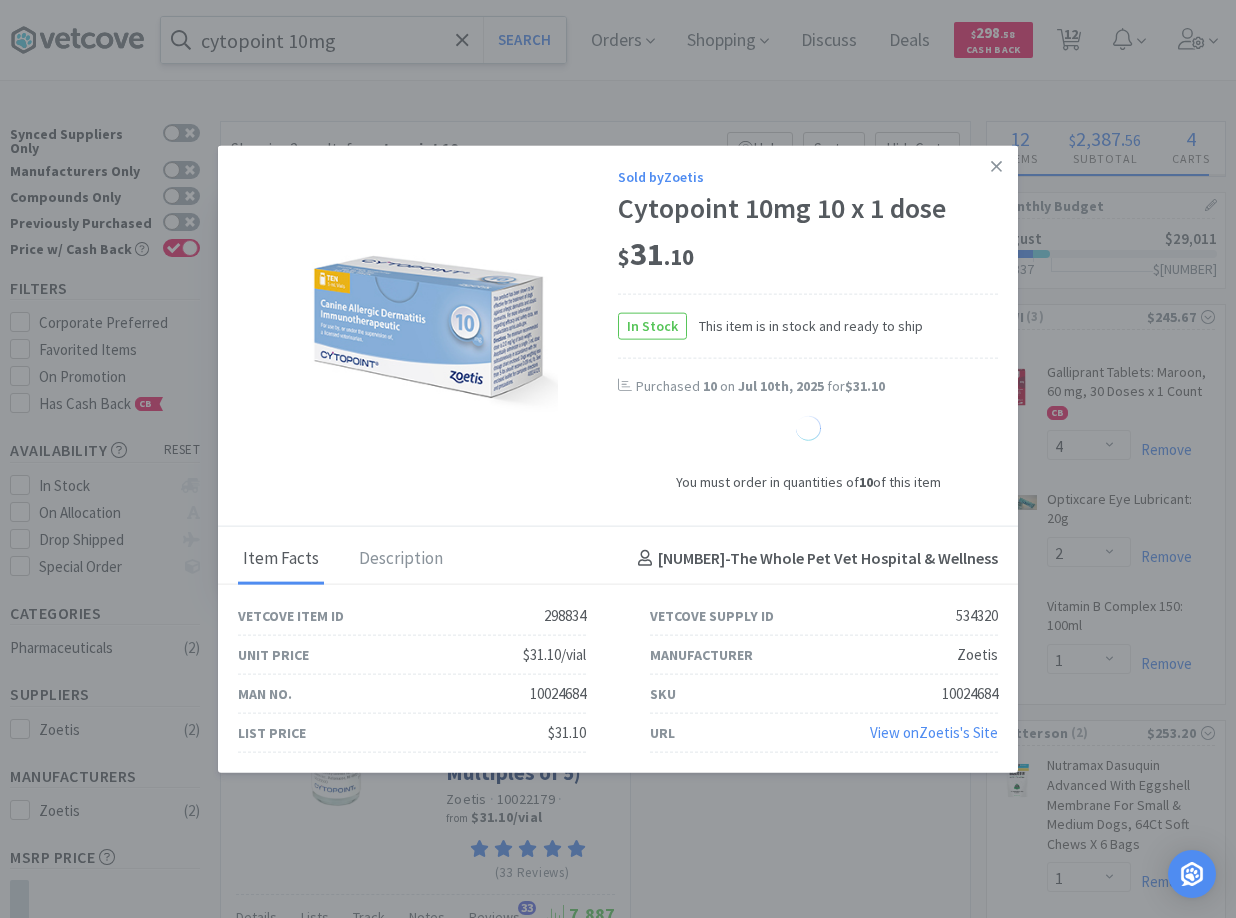 select on "10" 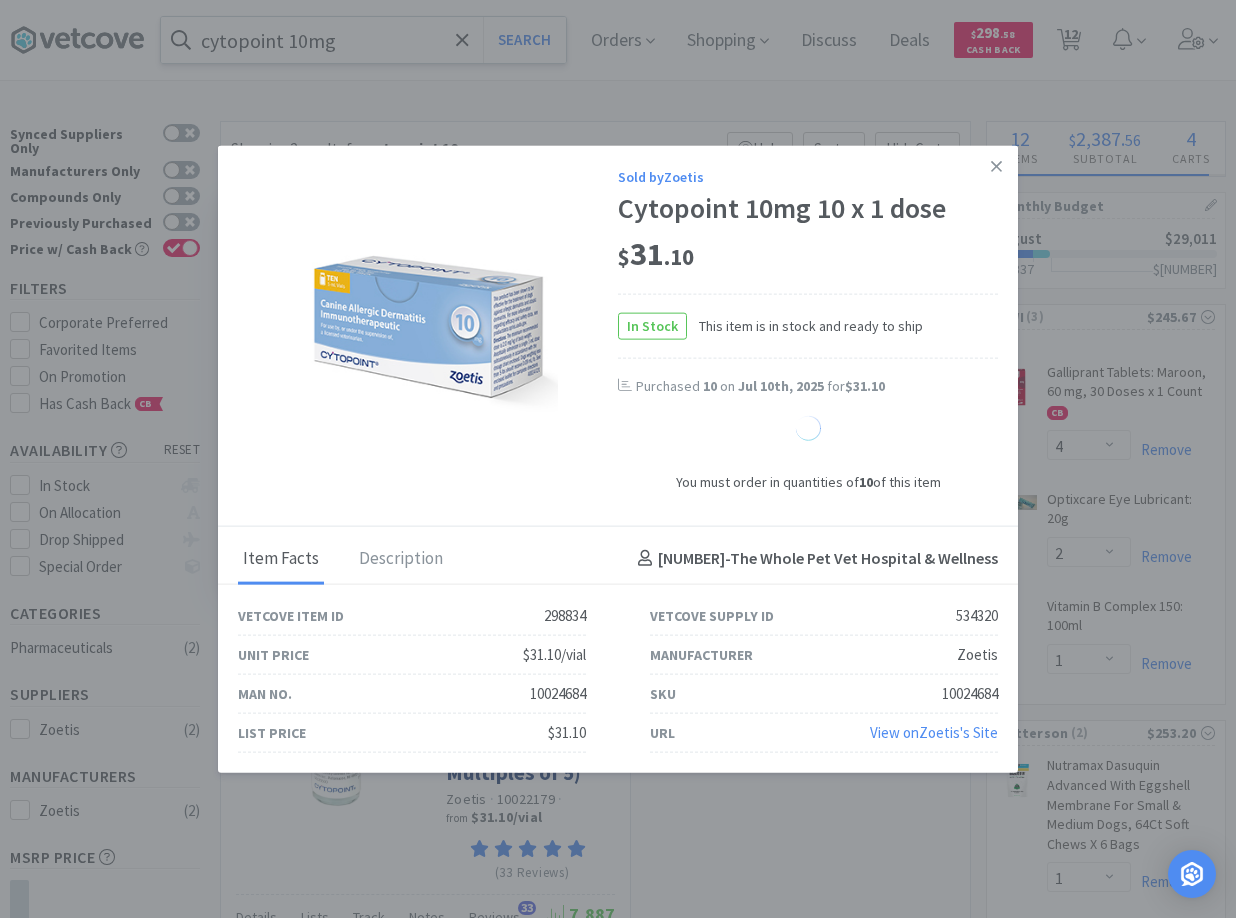 select on "30" 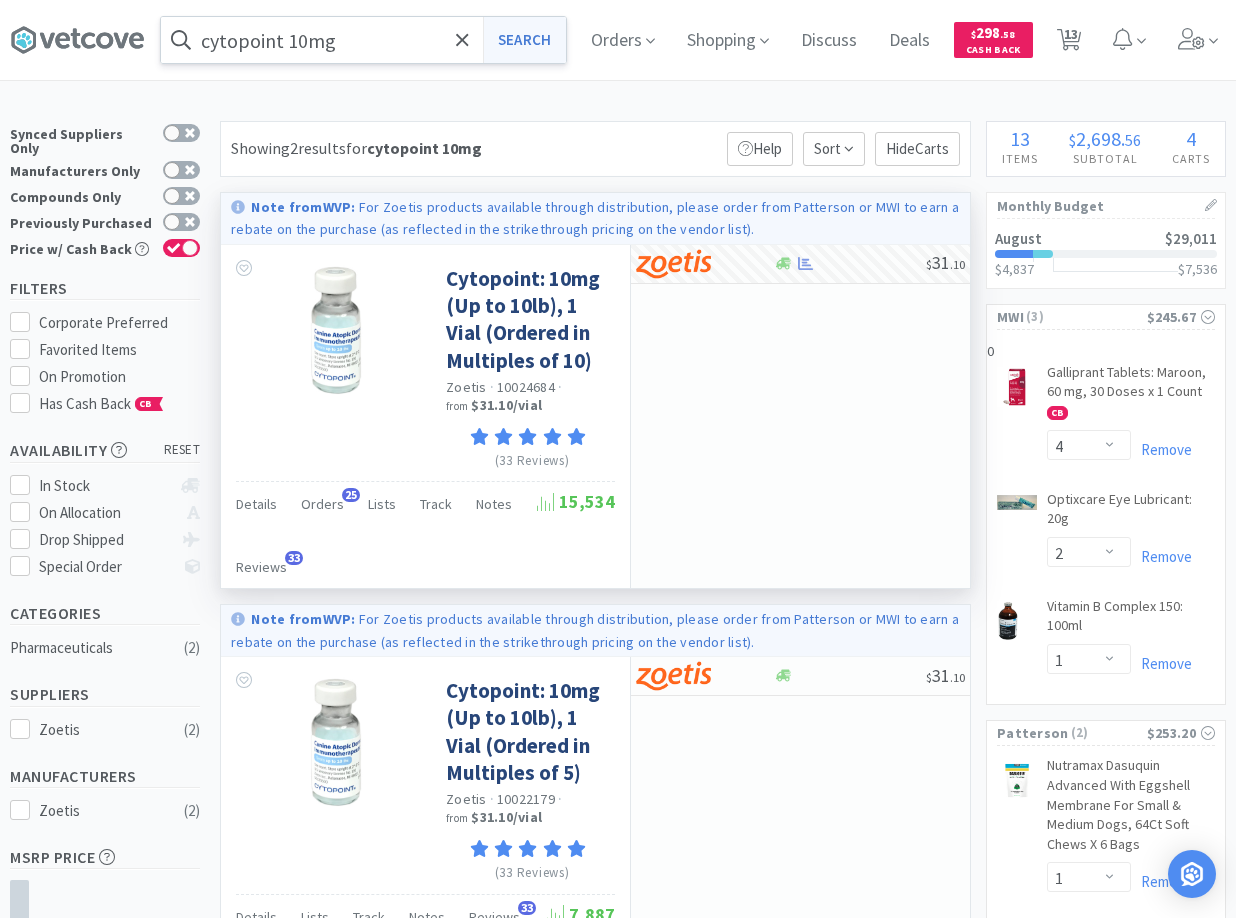 drag, startPoint x: 981, startPoint y: 90, endPoint x: 507, endPoint y: 20, distance: 479.1409 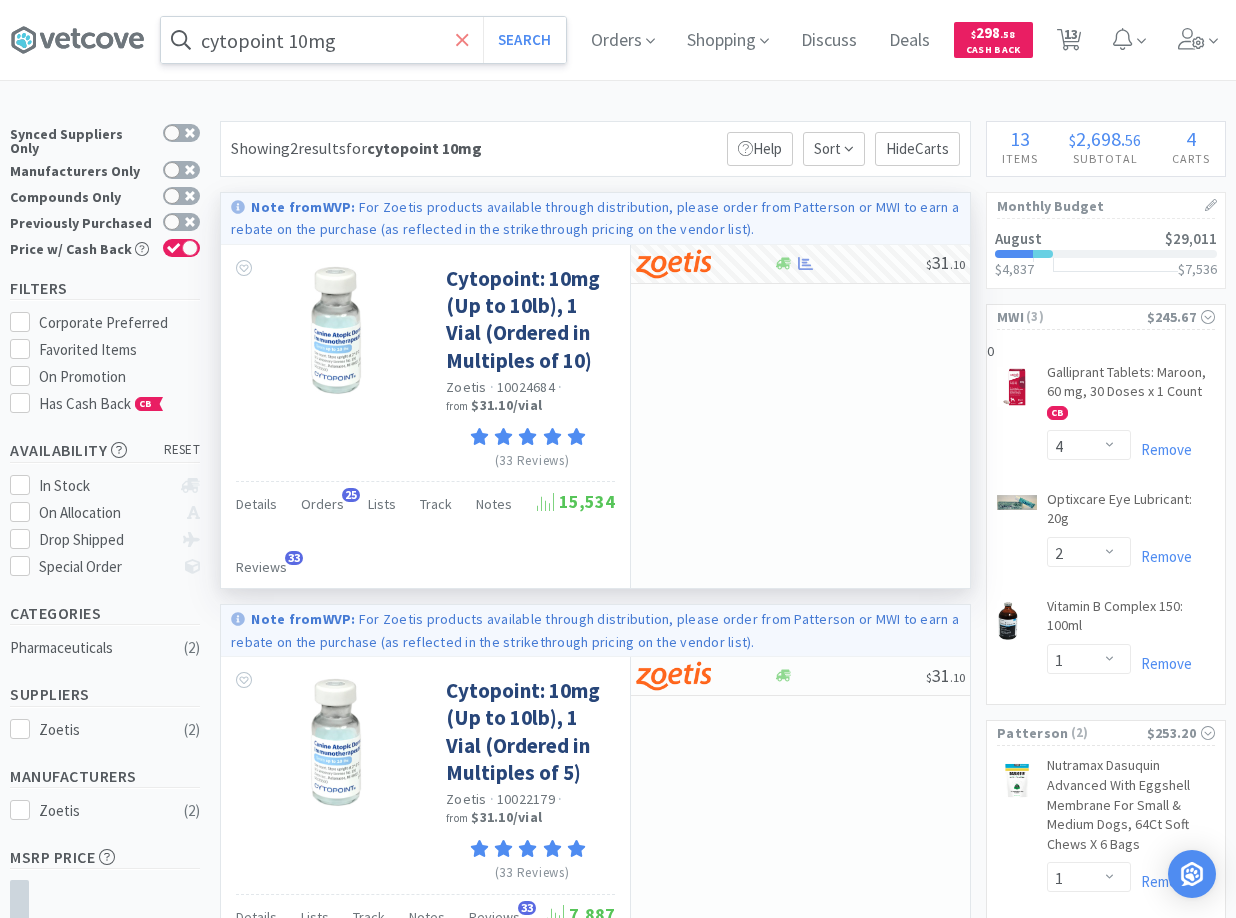 click 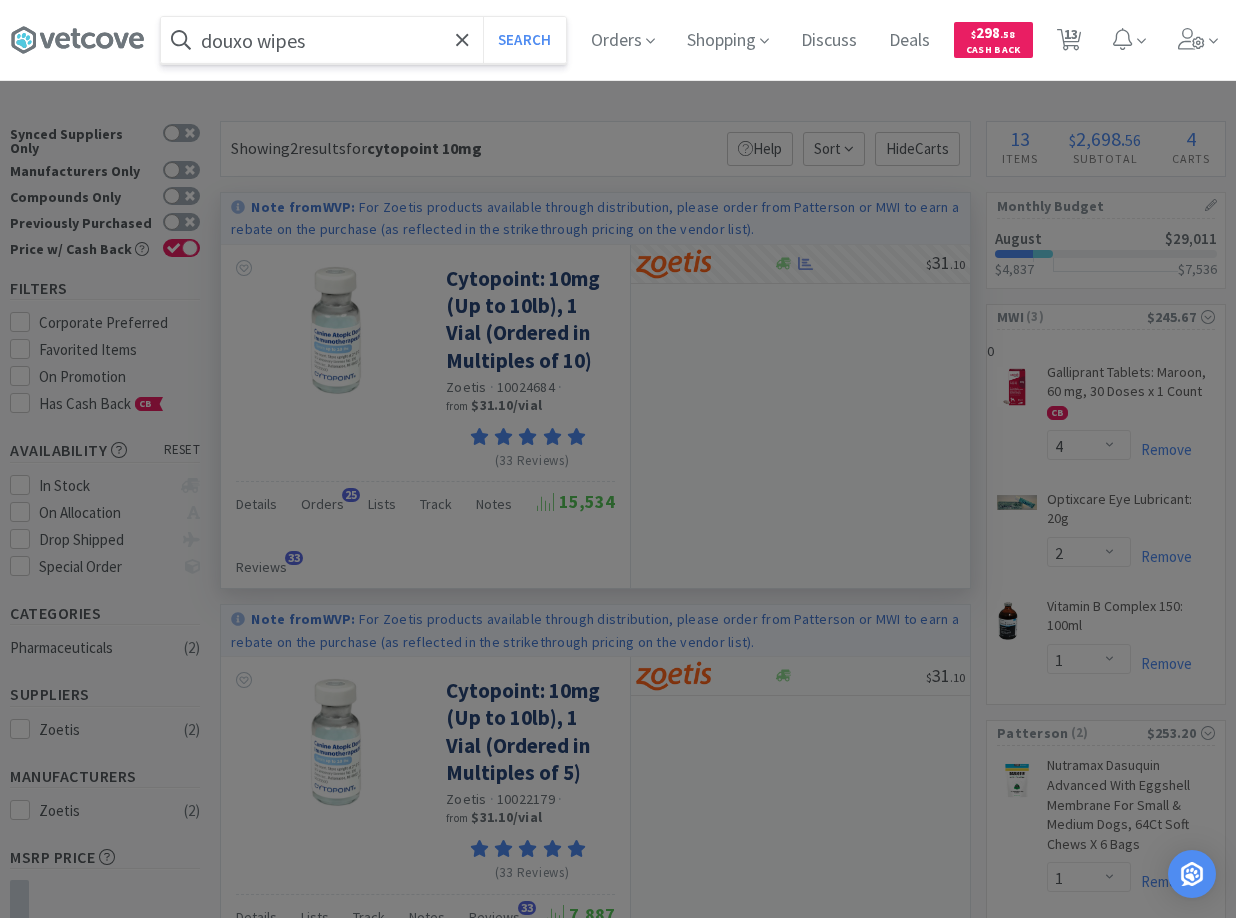 type on "douxo wipes" 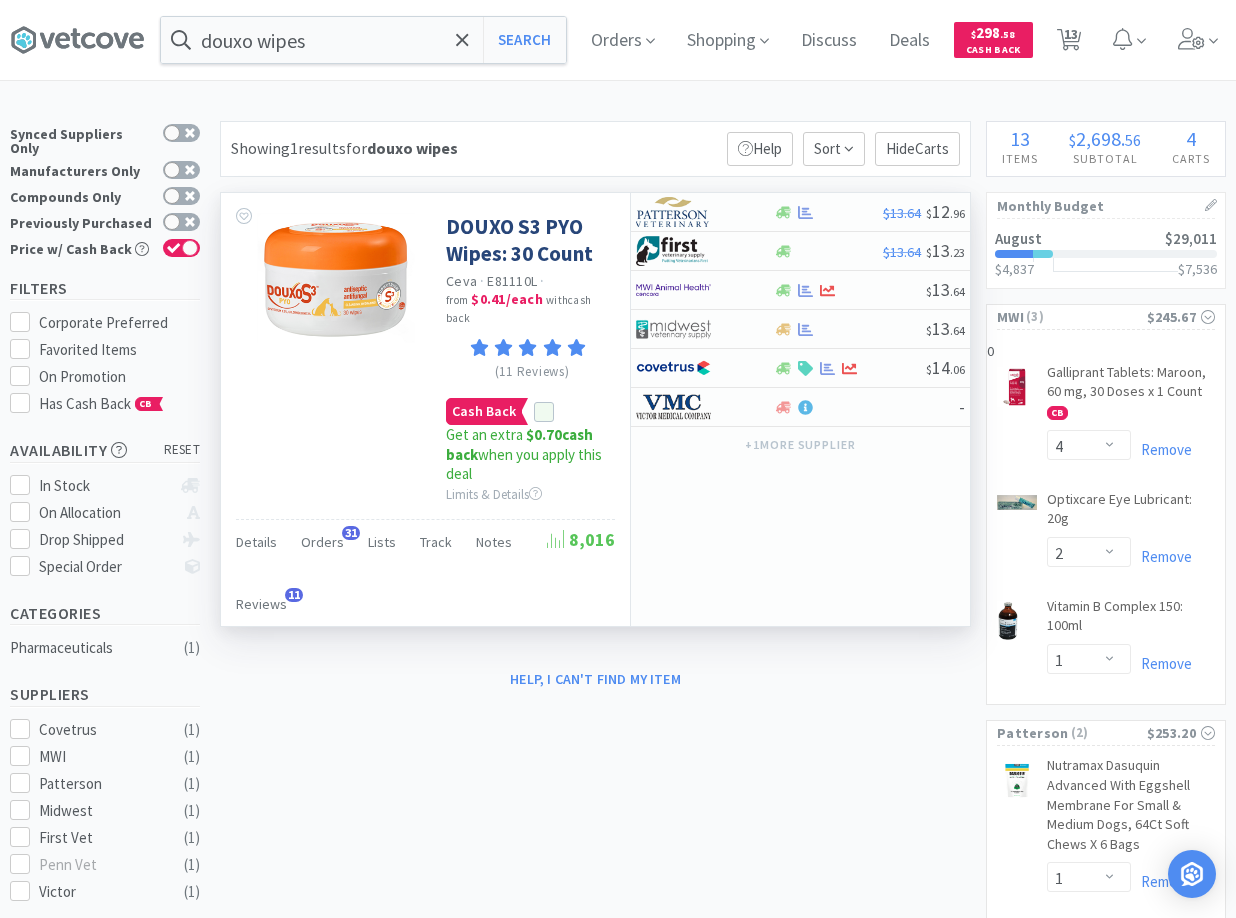 click on "Cash Back Get an extra   $[PRICE]  cash back  when you apply this deal Limits & Details" at bounding box center (528, 441) 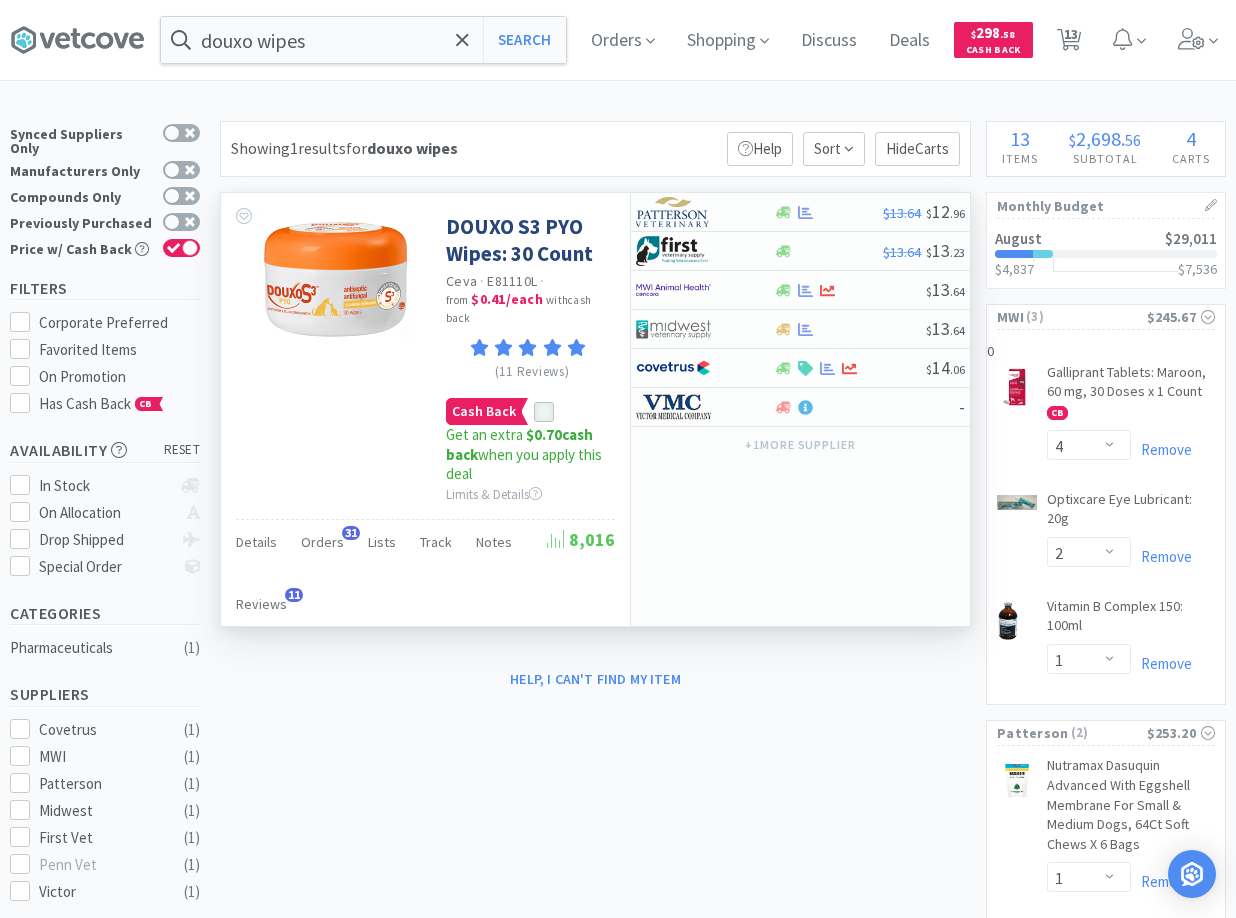 click 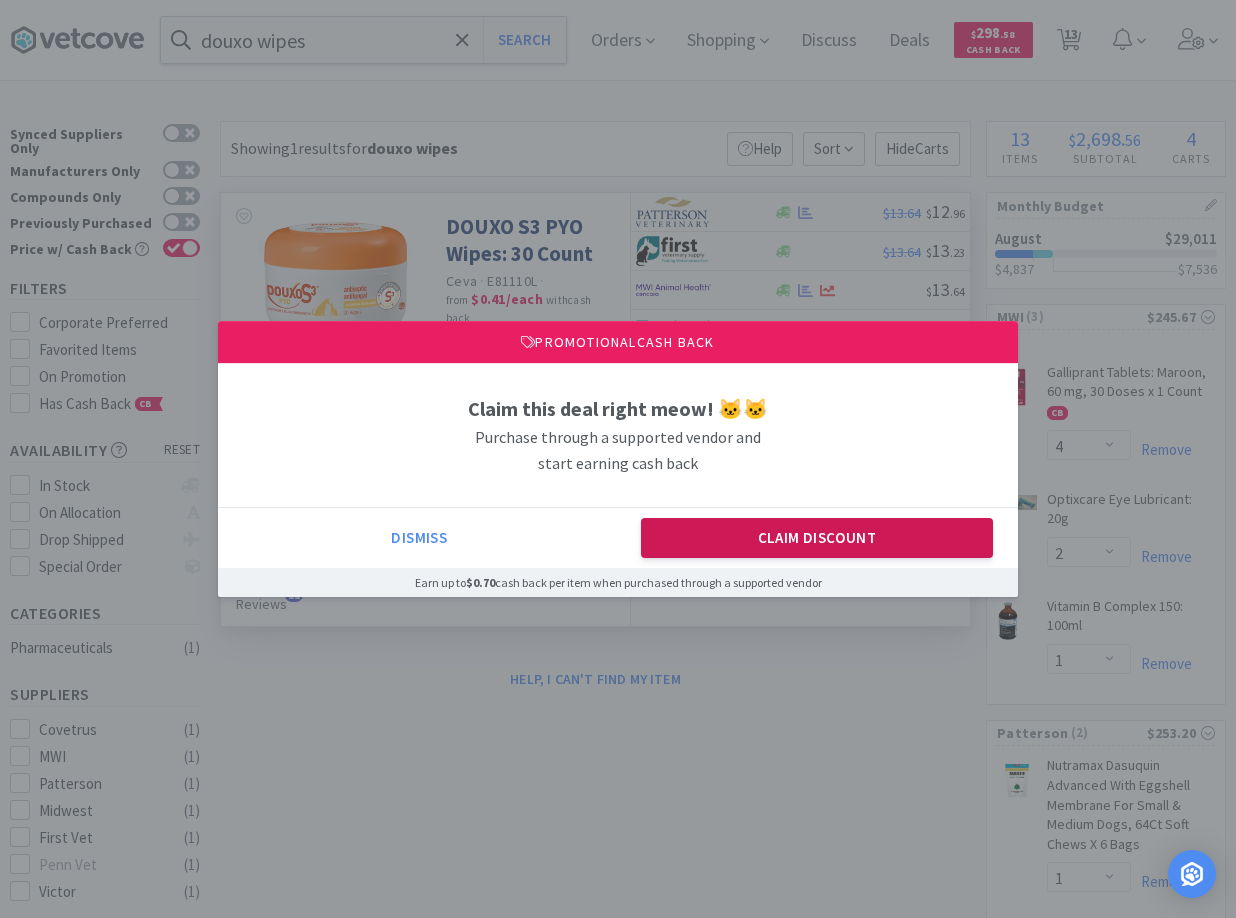 click on "Claim Discount" at bounding box center [817, 538] 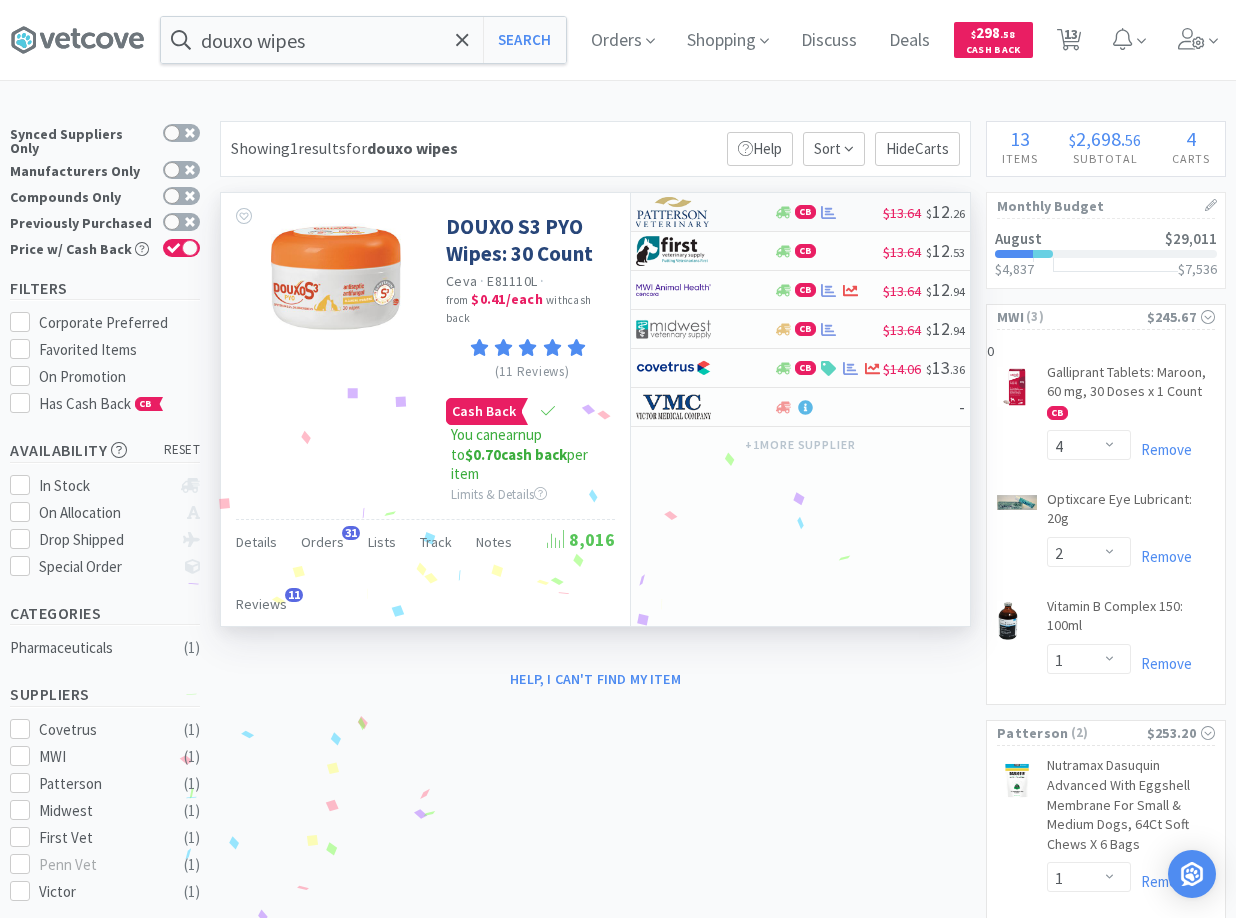 click on "CB" at bounding box center [828, 212] 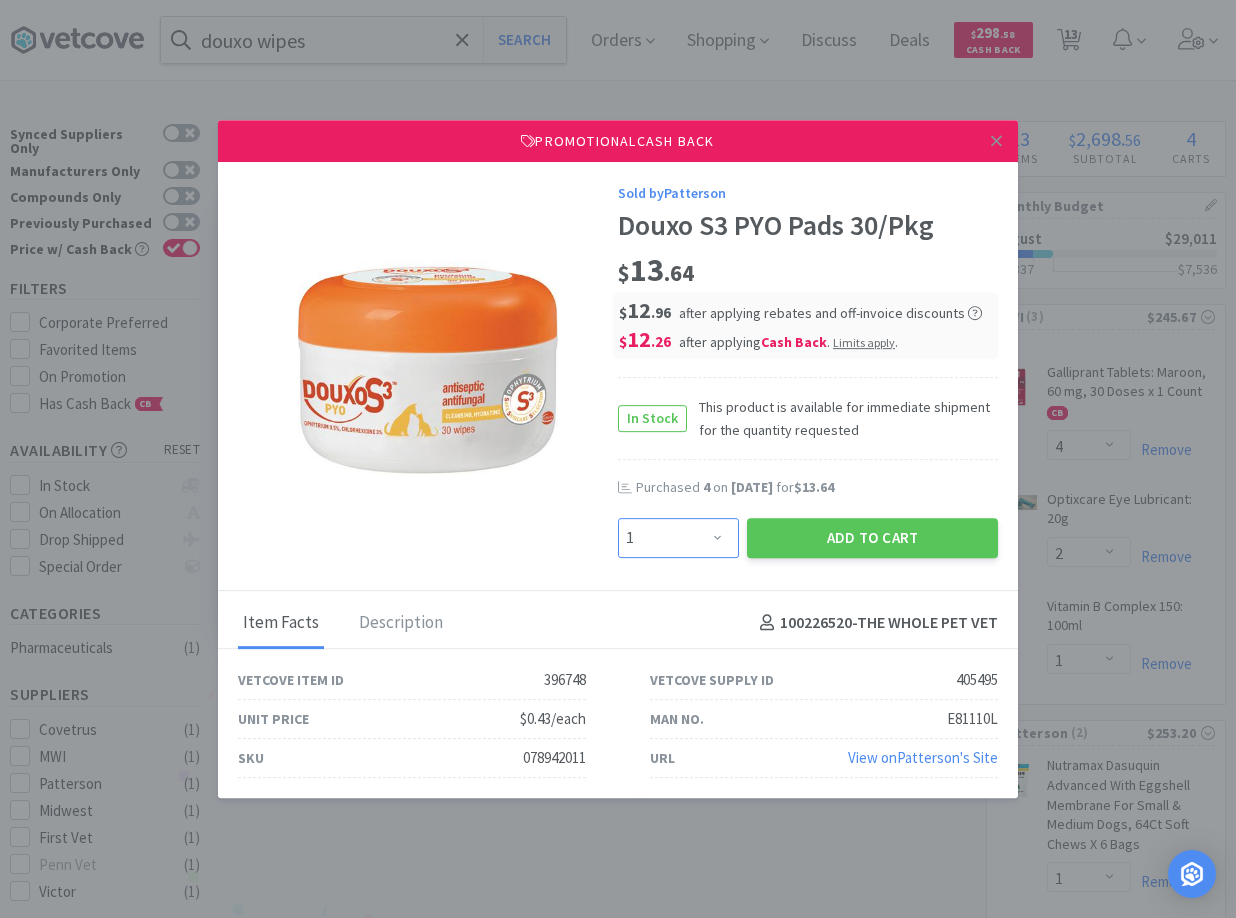 click on "Enter Quantity 1 2 3 4 5 6 7 8 9 10 11 12 13 14 15 16 17 18 19 20 Enter Quantity" at bounding box center (678, 538) 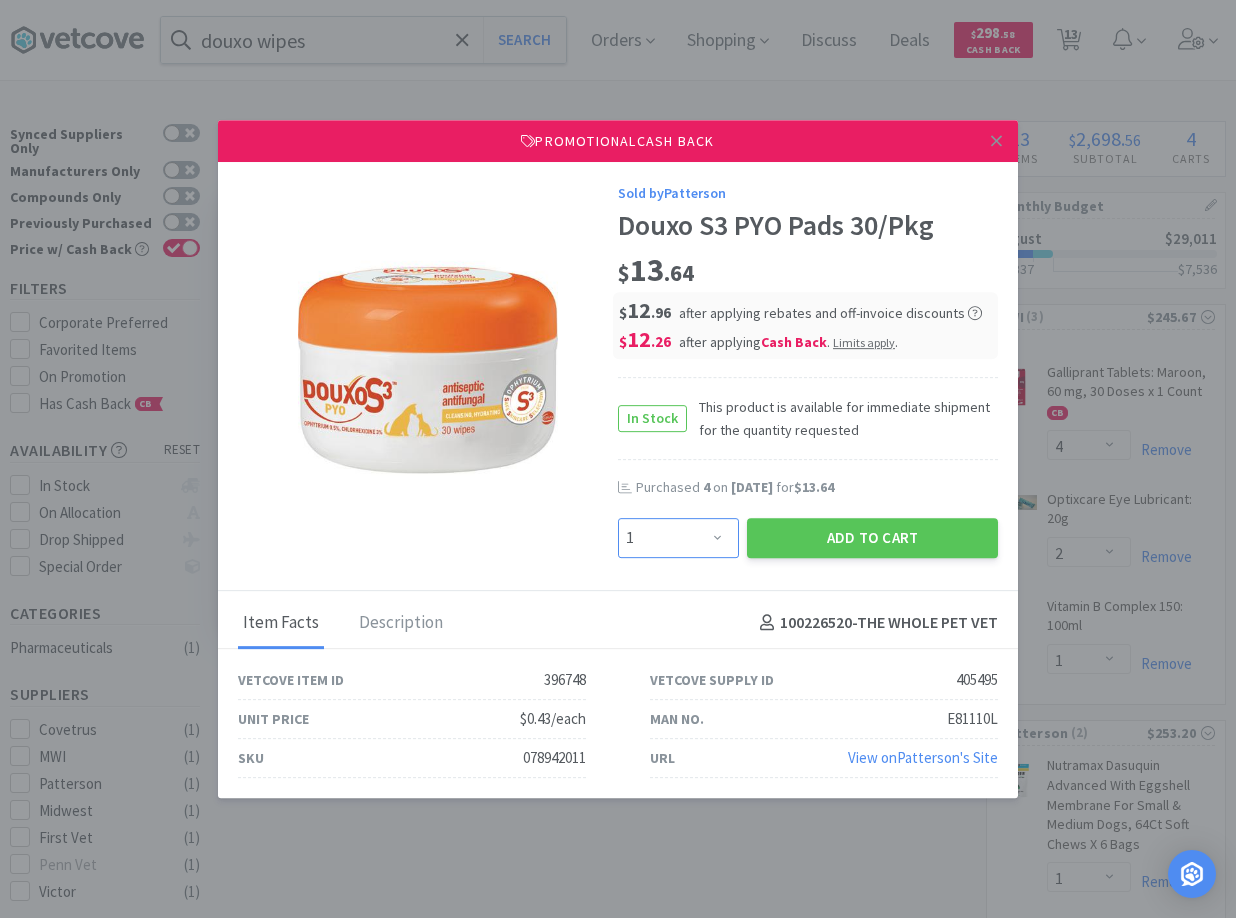select on "4" 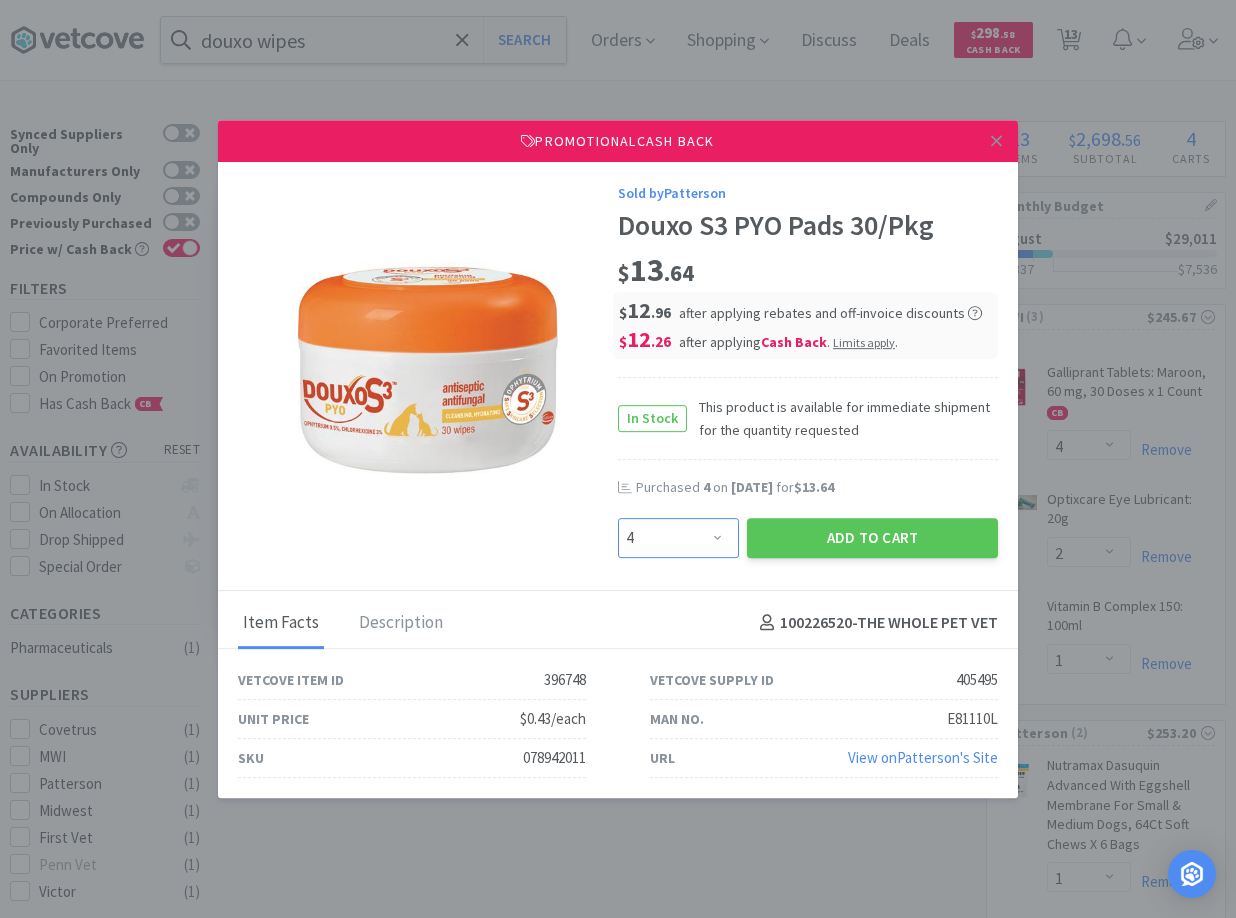 click on "4" at bounding box center (0, 0) 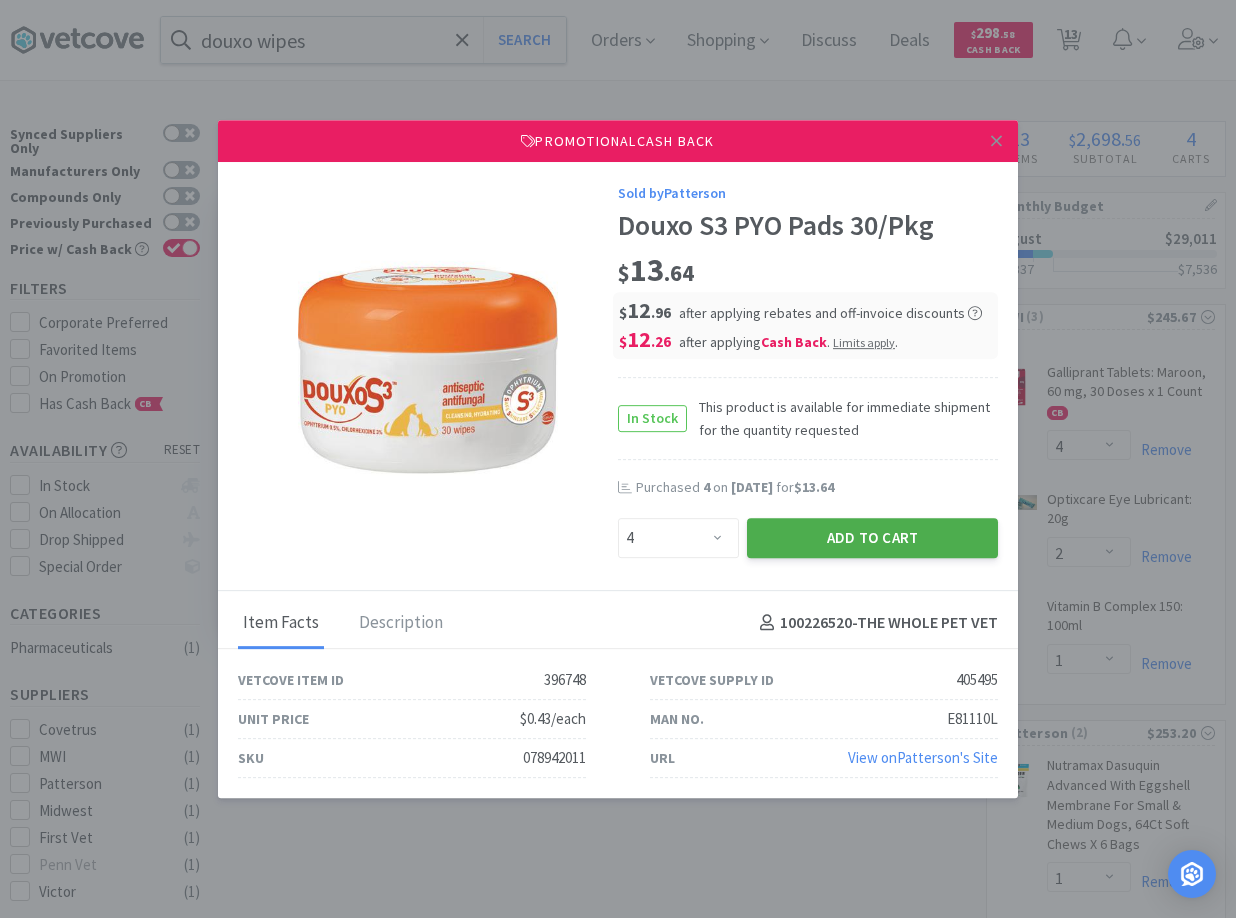 click on "Add to Cart" at bounding box center (872, 538) 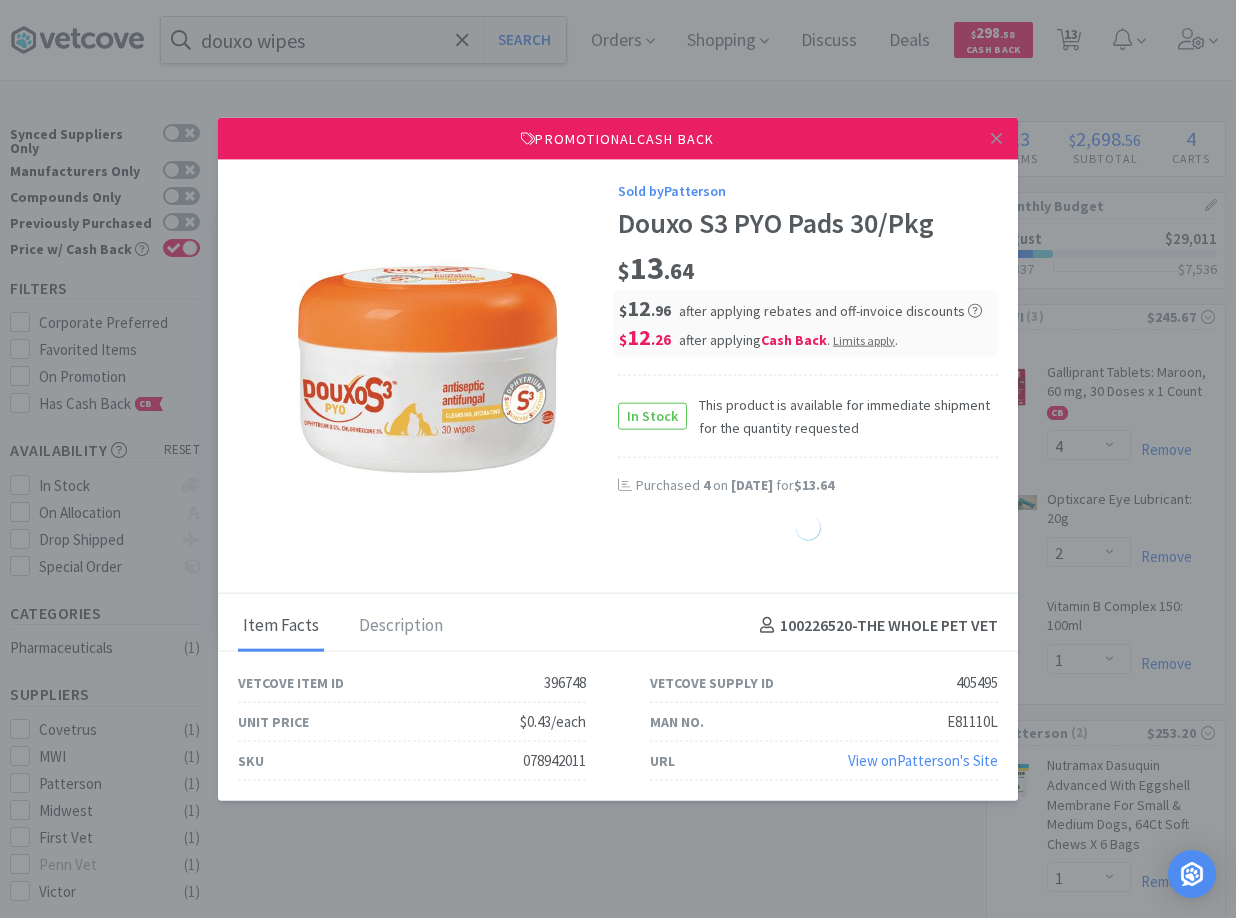 select on "4" 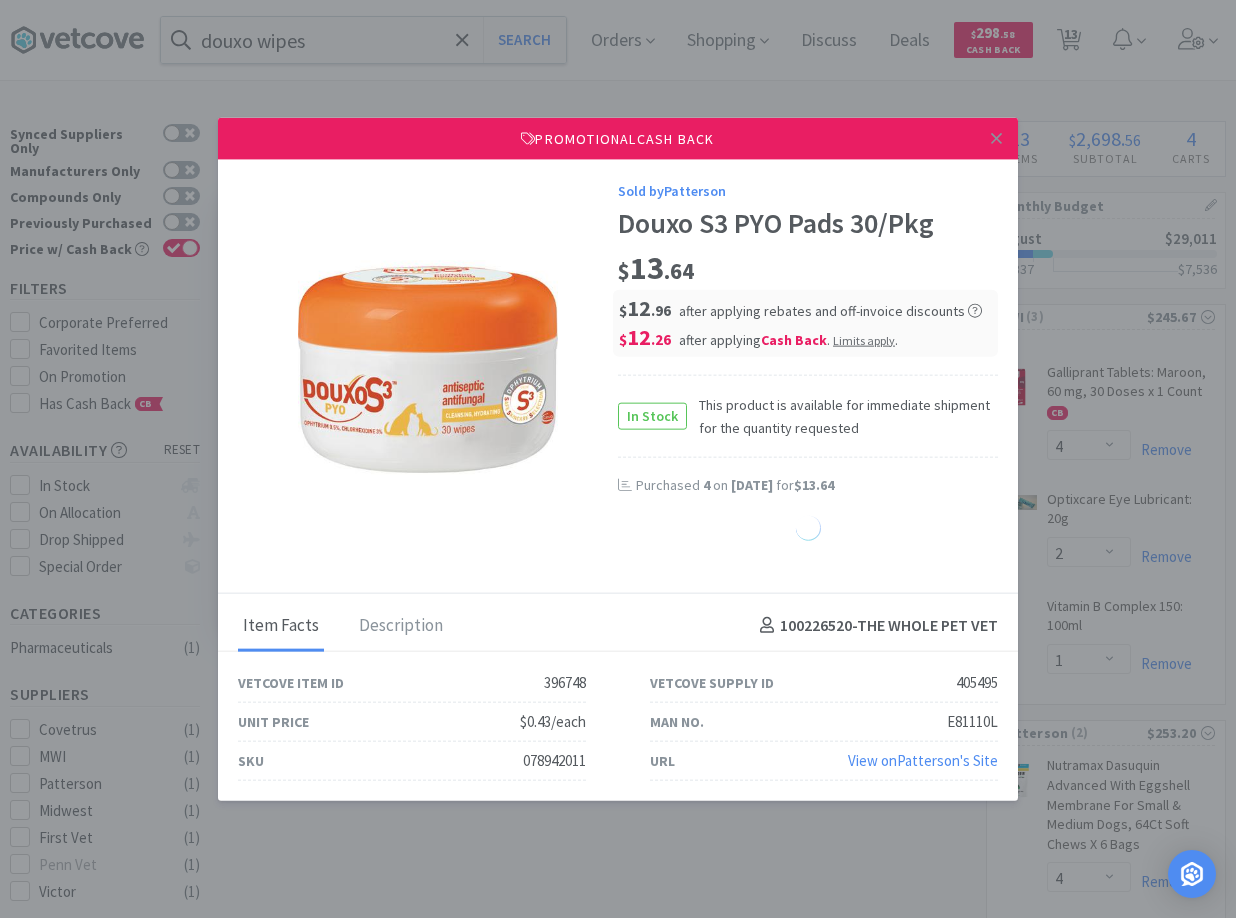 select on "1" 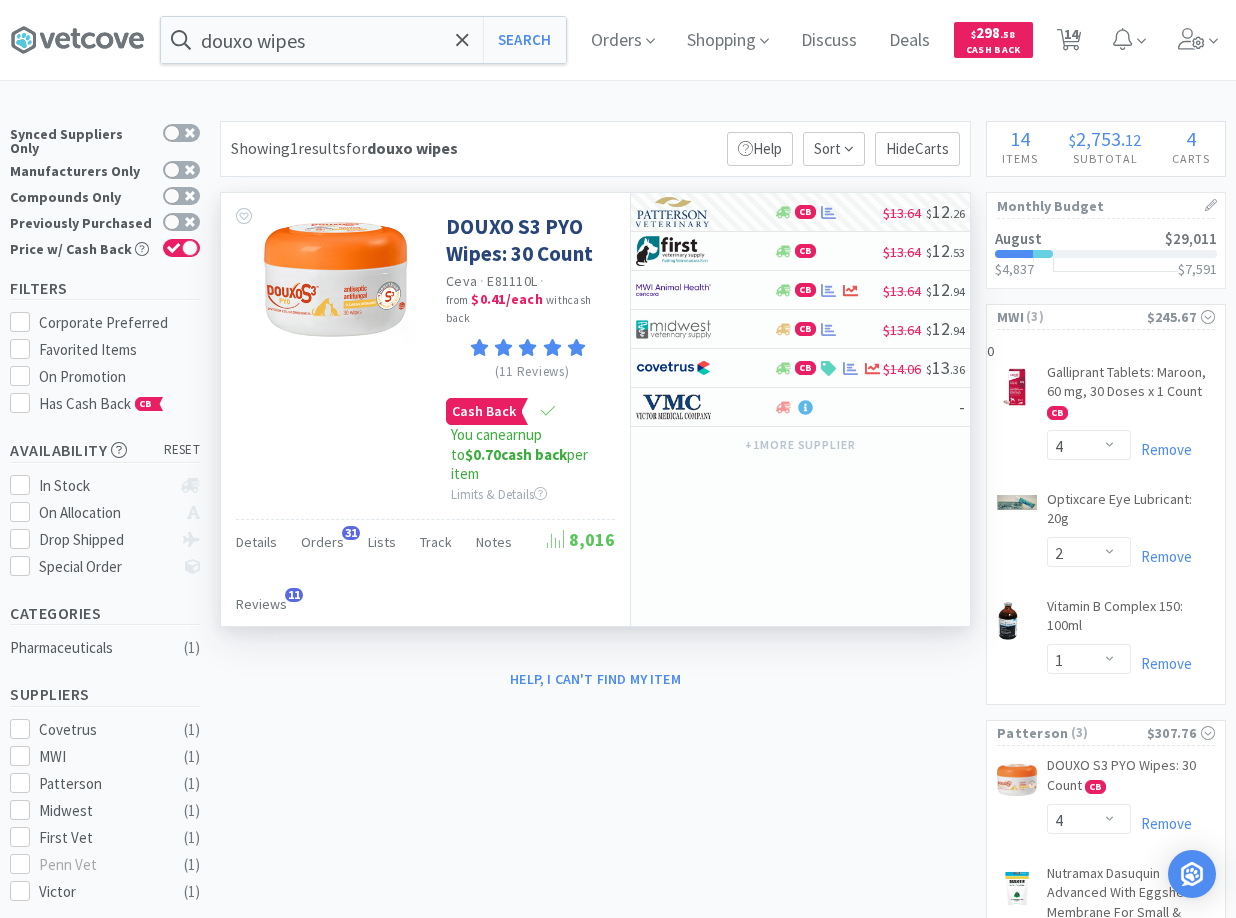 click on "Help, I can't find my item" at bounding box center [595, 679] 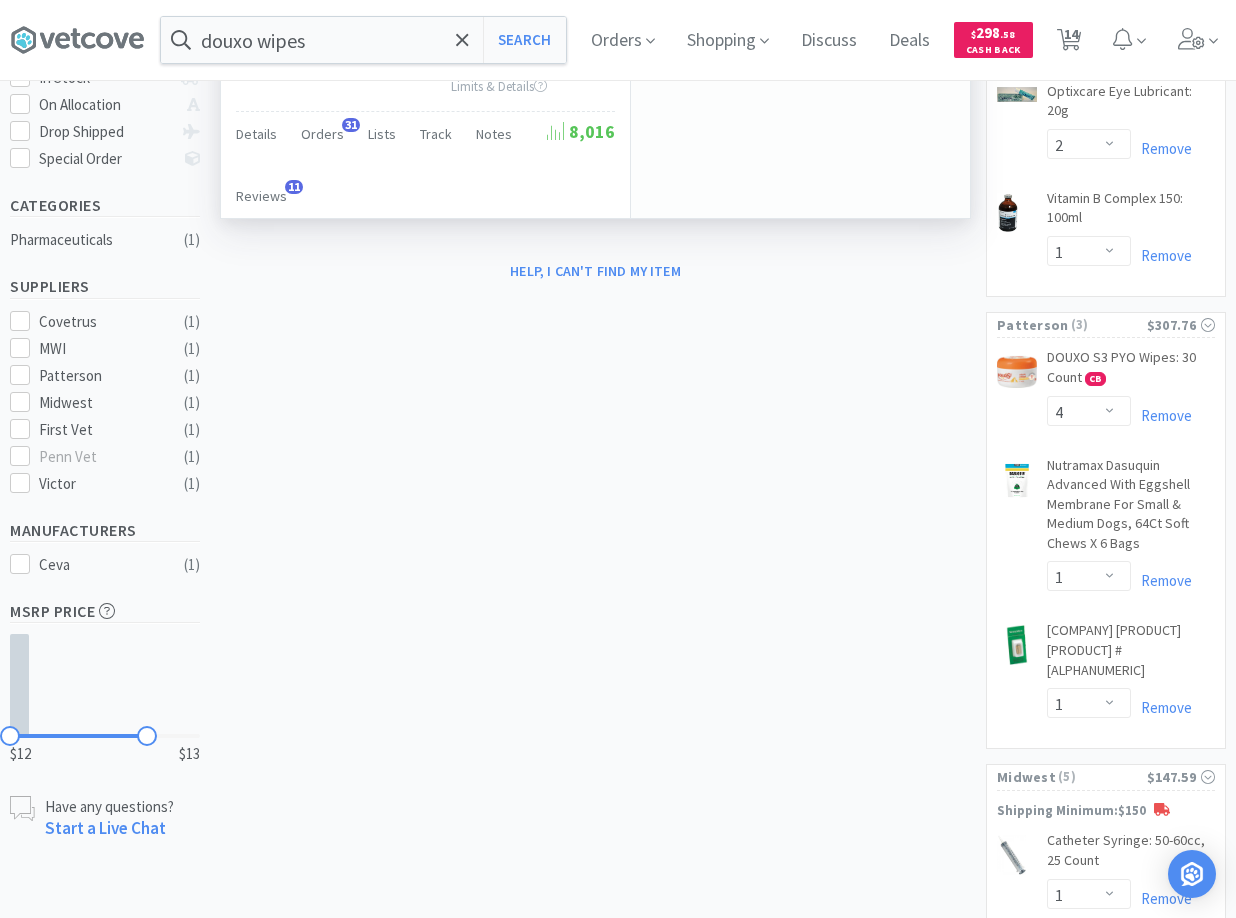 click on "× Filter Results Synced Suppliers Only     Manufacturers Only     Compounds Only     Previously Purchased     Price w/ Cash Back     Filters   Corporate Preferred   Favorited Items   On Promotion   Has Cash Back  CB Availability    reset In Stock     On Allocation     Drop Shipped     Special Order     Categories Pharmaceuticals ( 1 ) Suppliers   Covetrus ( 1 )   MWI ( 1 )   Patterson ( 1 )   Midwest ( 1 )   First Vet ( 1 )   Penn Vet ( 1 )   Victor ( 1 ) Manufacturers   Ceva ( 1 ) MSRP Price   $12 $13 Have any questions? Start a Live Chat Showing  1  results  for  douxo wipes     Filters  Help Sort   Hide  Carts DOUXO S3 PYO Wipes: 30 Count Ceva · E81110L · from     $0.41 / each   with  cash back (11 Reviews) Cash Back You can  earn  up to  $0.70  cash back  per item Limits & Details      Details     Orders 31     Lists     Track     Notes     Reviews 11     8,016 CB $13.64 $ 12 . 26 CB $13.64 $ 12 . 53 CB $13.64 $ 12 . 94 CB $13.64 $ 12 . 94 CB $14.06 $ 13 . 36 - +  1  more supplier 14 Items $ 2,753 . 12" at bounding box center [618, 761] 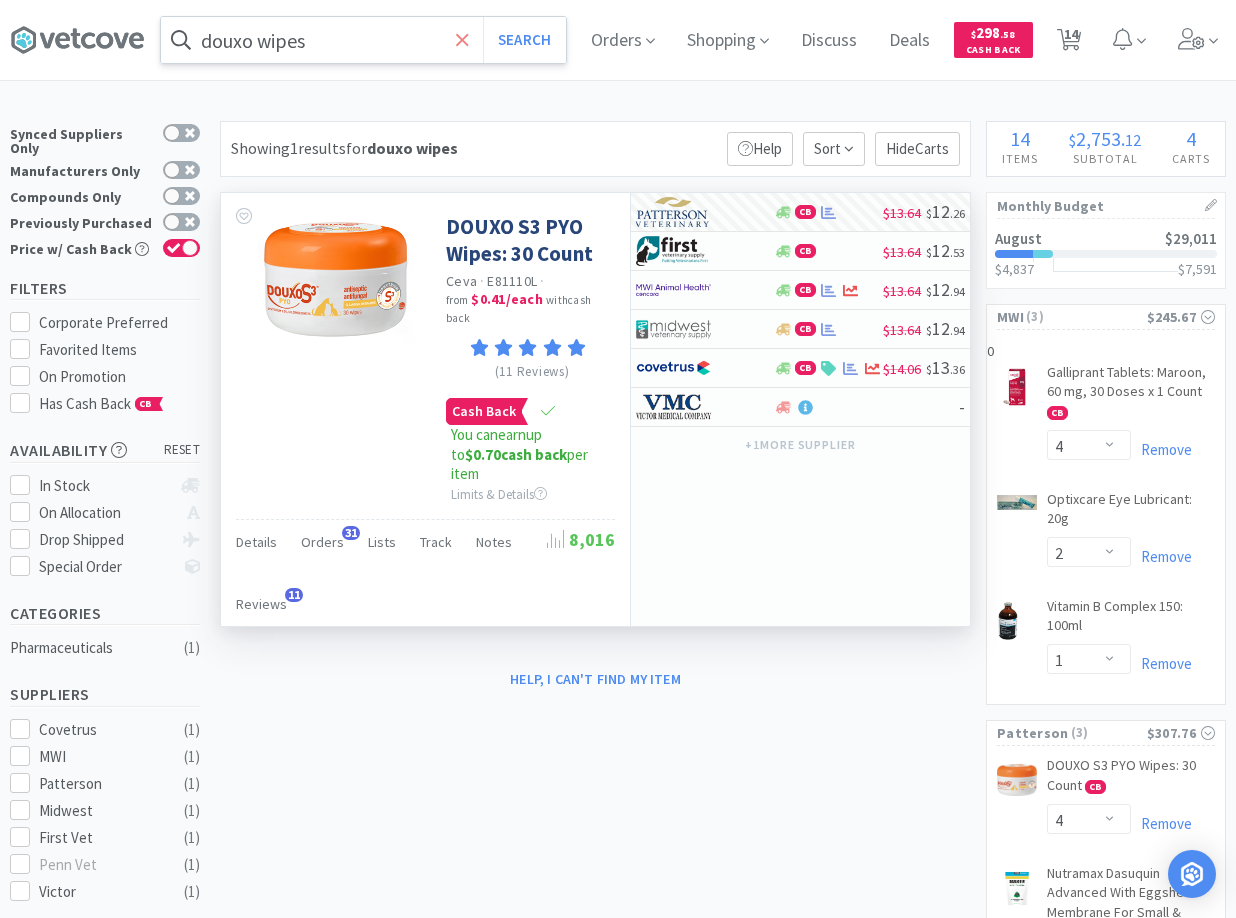 click 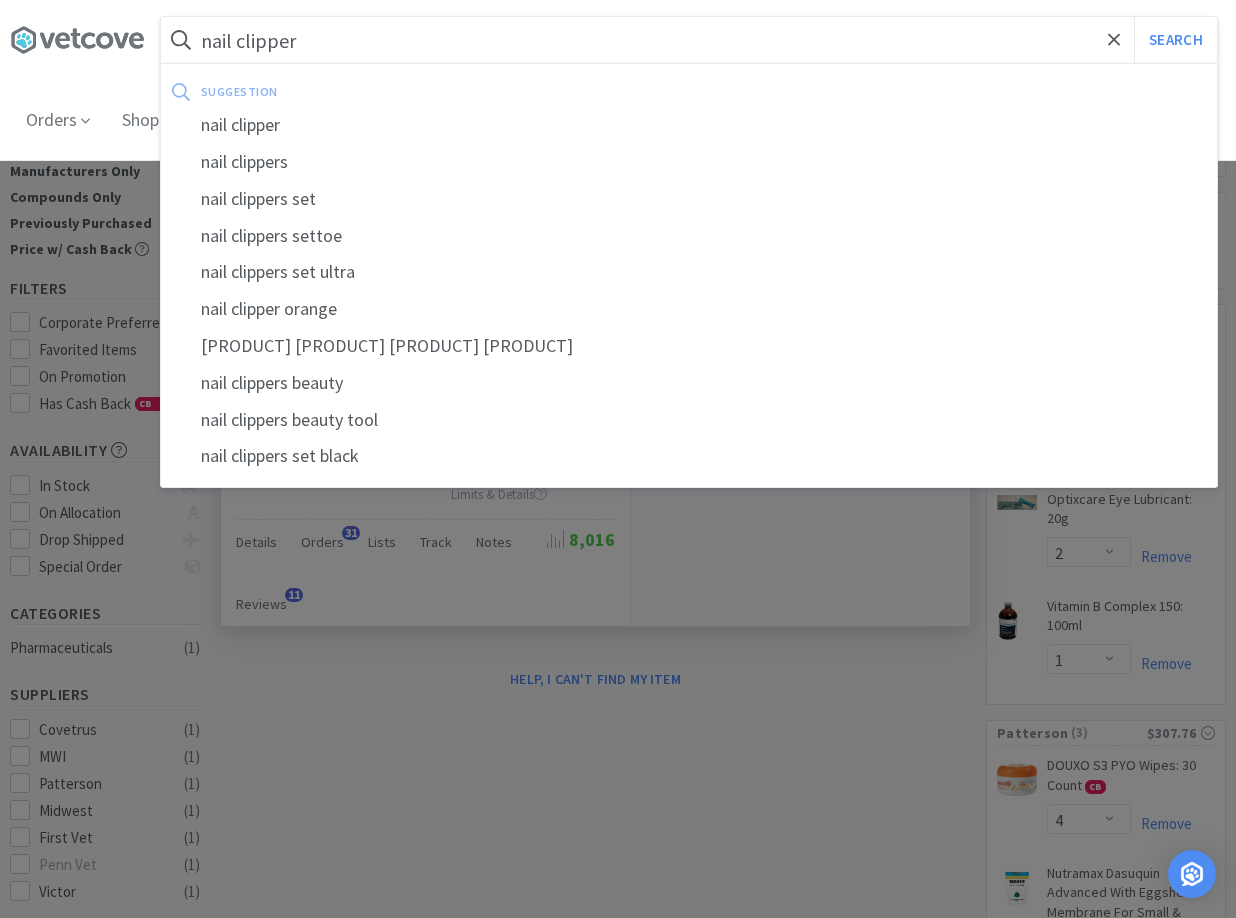 type on "nail clipper" 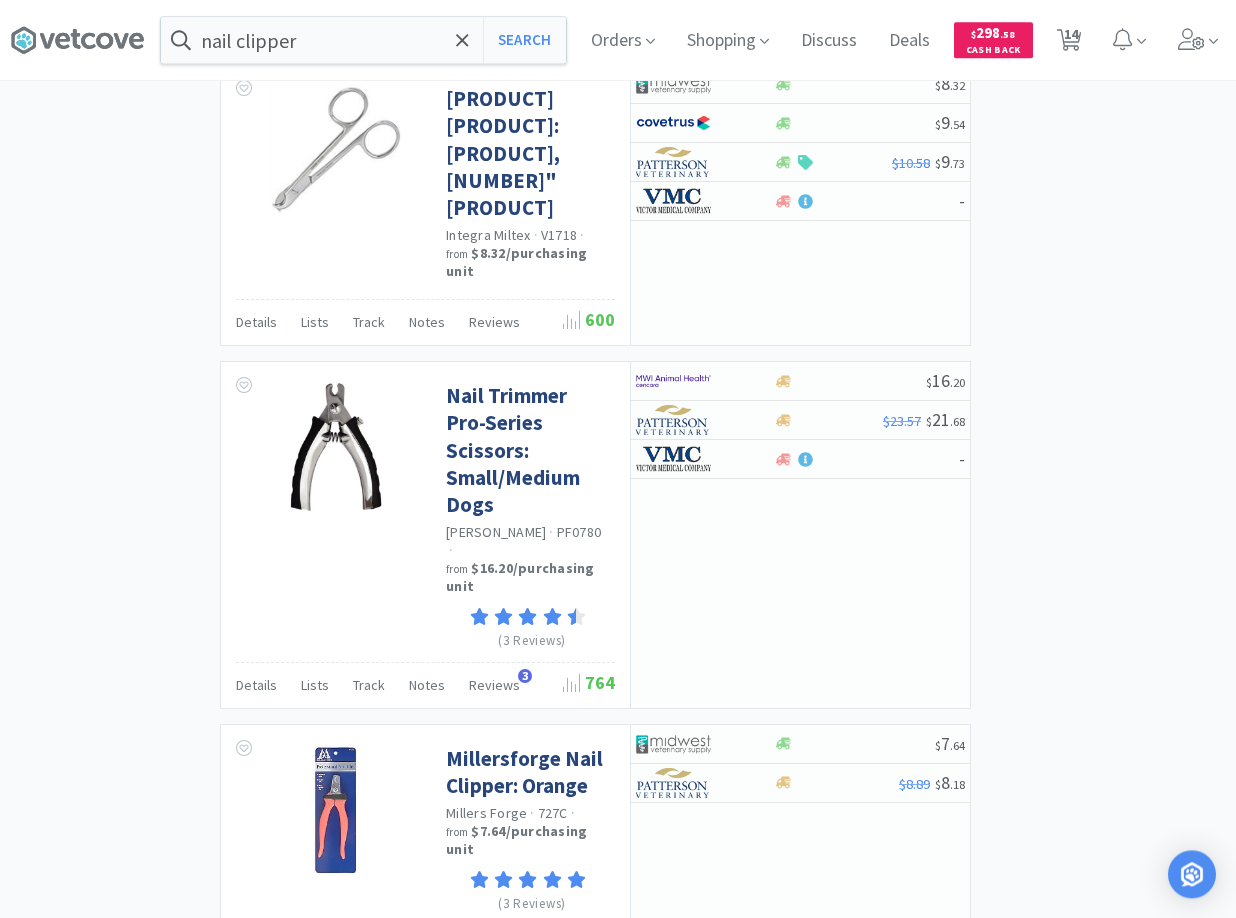 scroll, scrollTop: 2779, scrollLeft: 0, axis: vertical 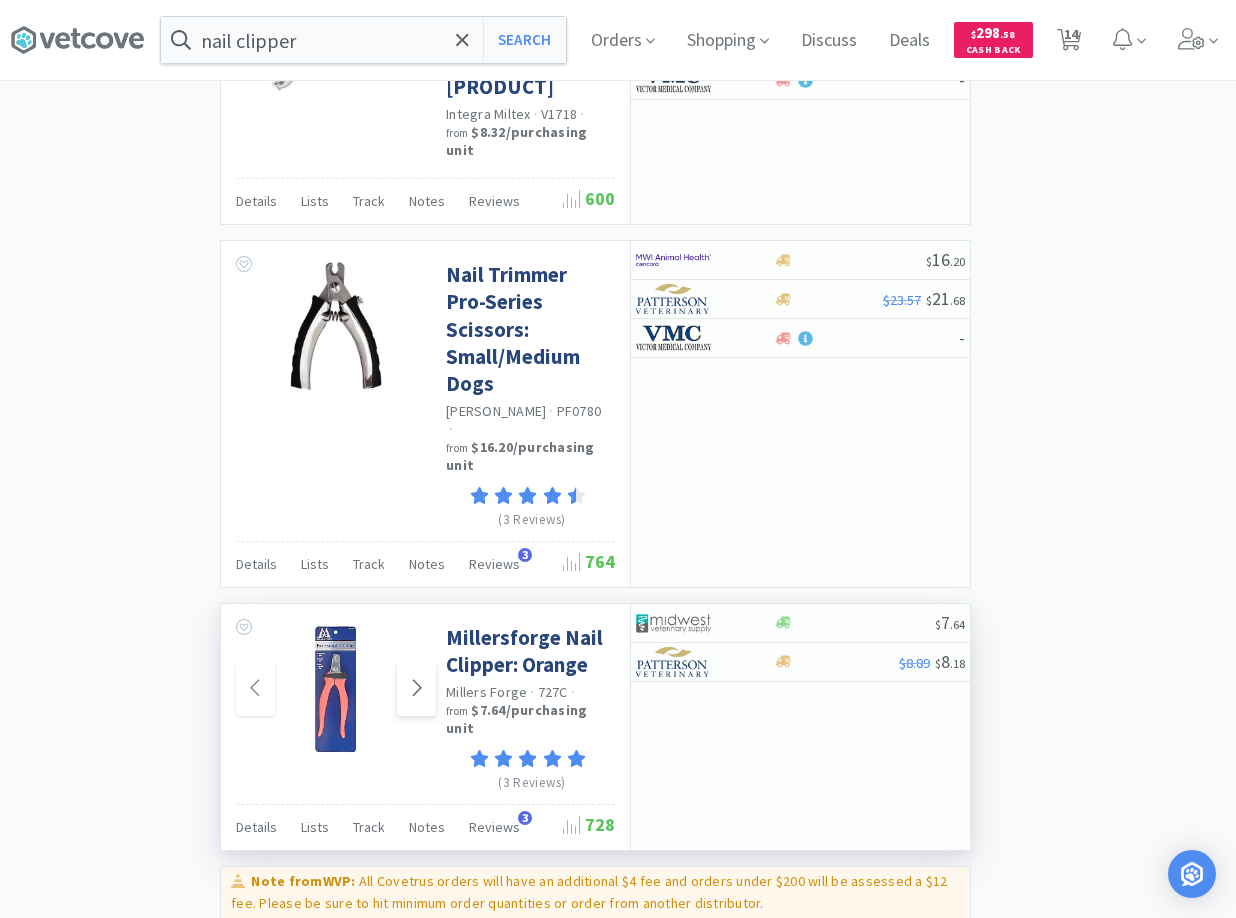 click at bounding box center [416, 688] 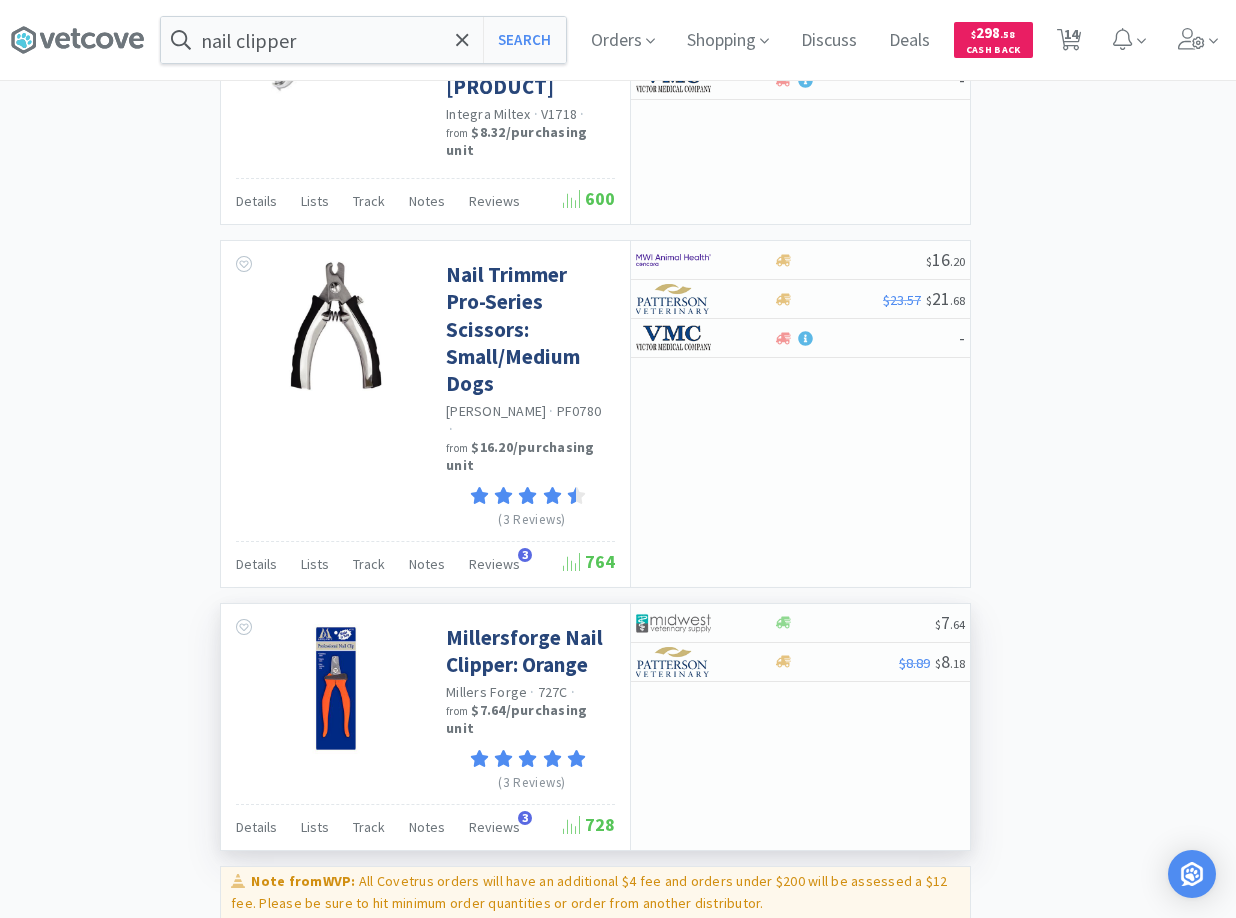 click at bounding box center (333, 687) 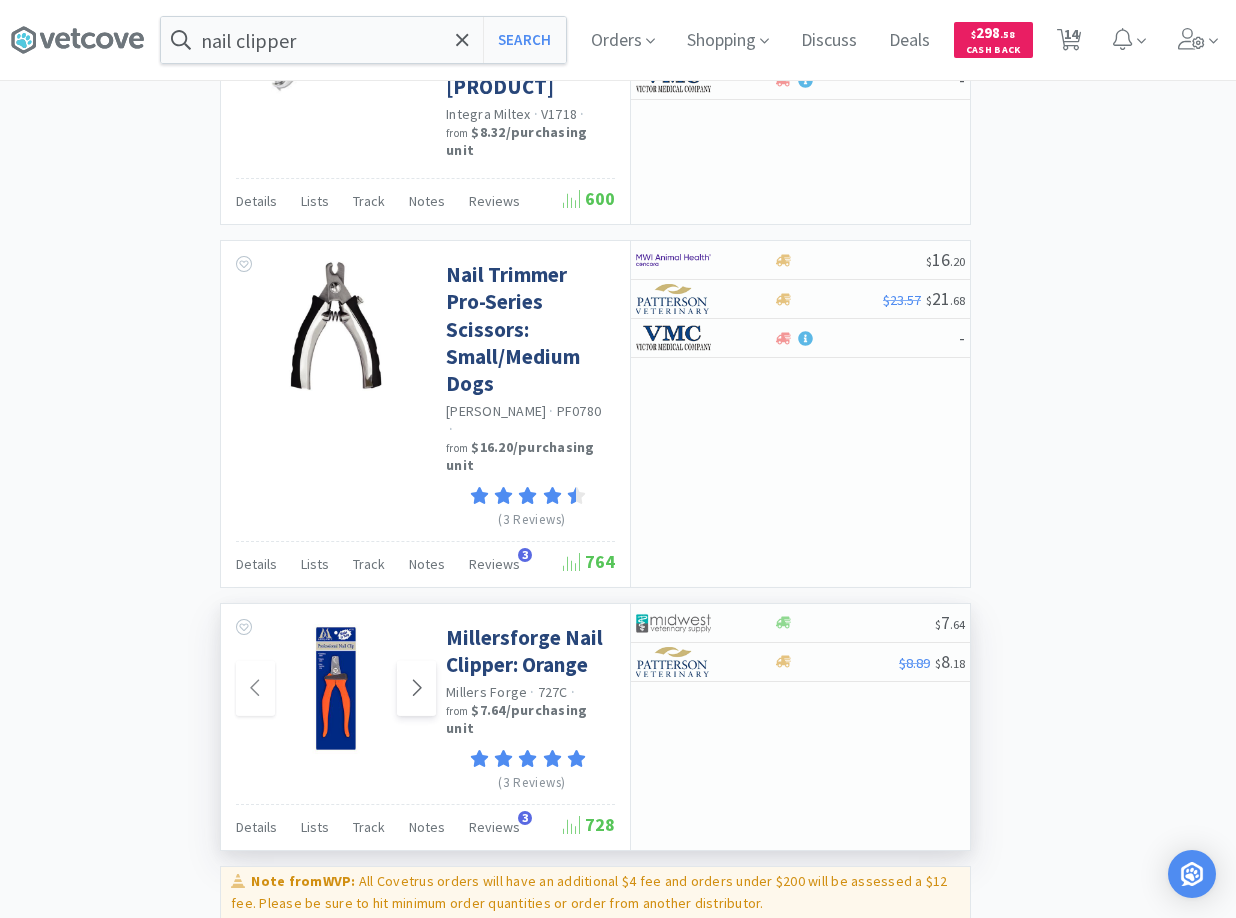 click at bounding box center (416, 688) 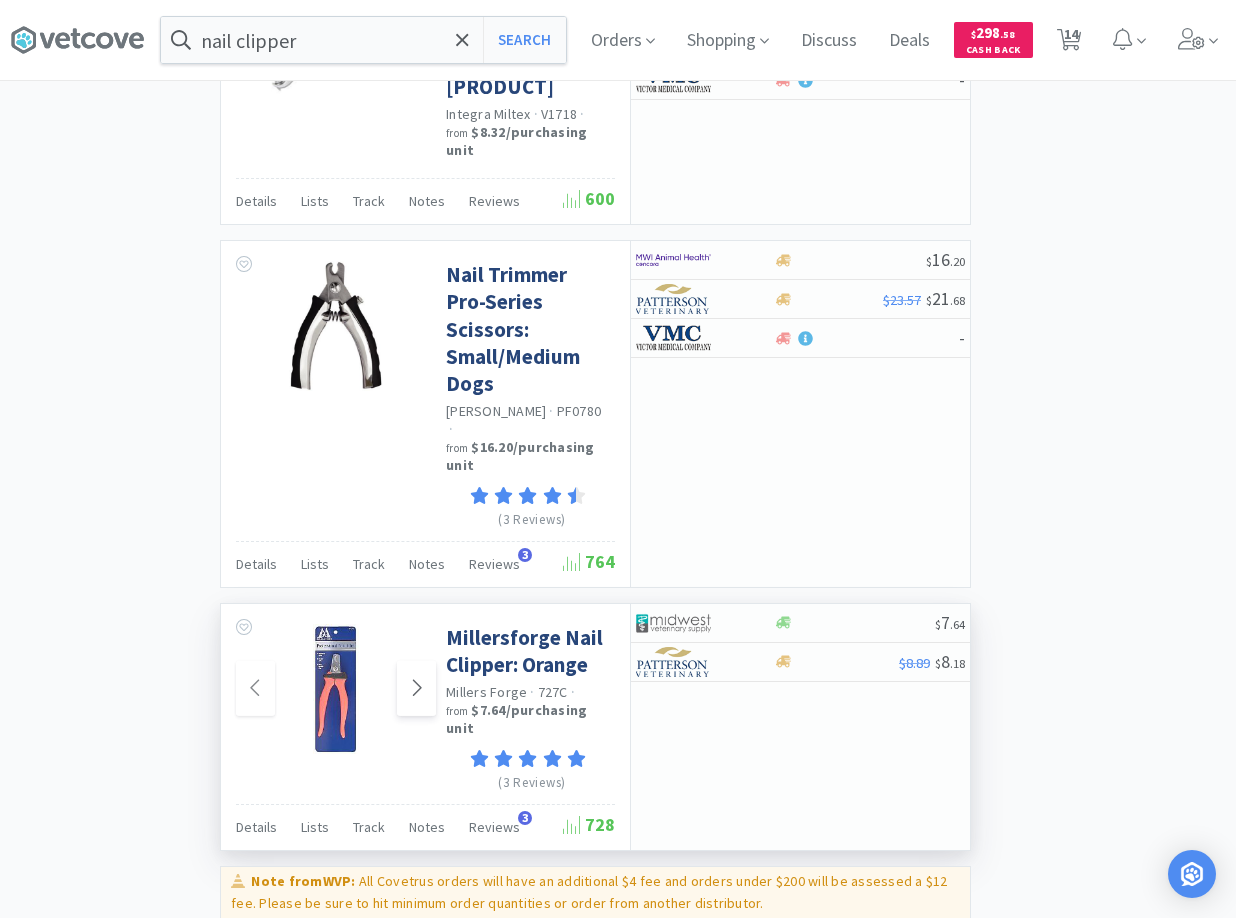 click at bounding box center [416, 688] 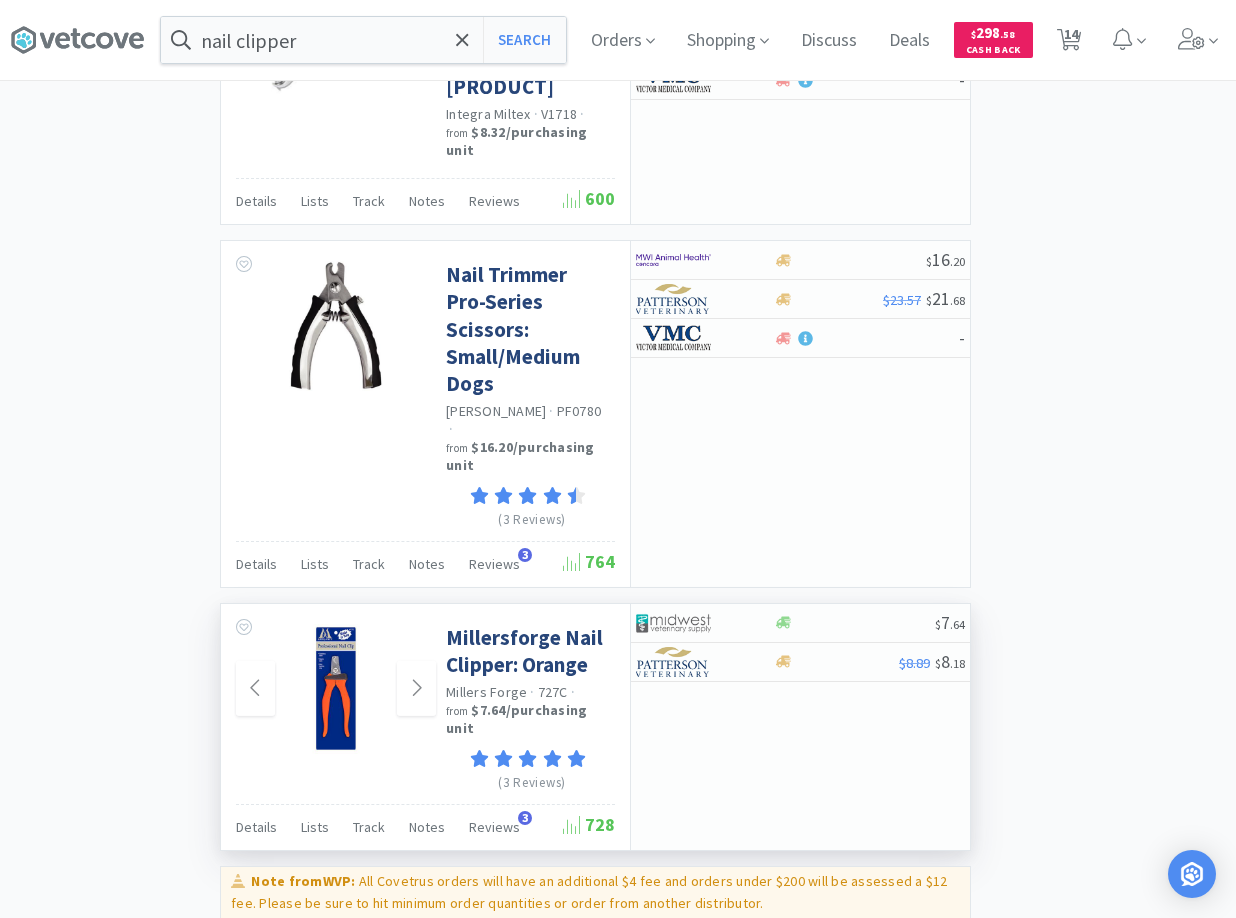 click at bounding box center [336, 689] 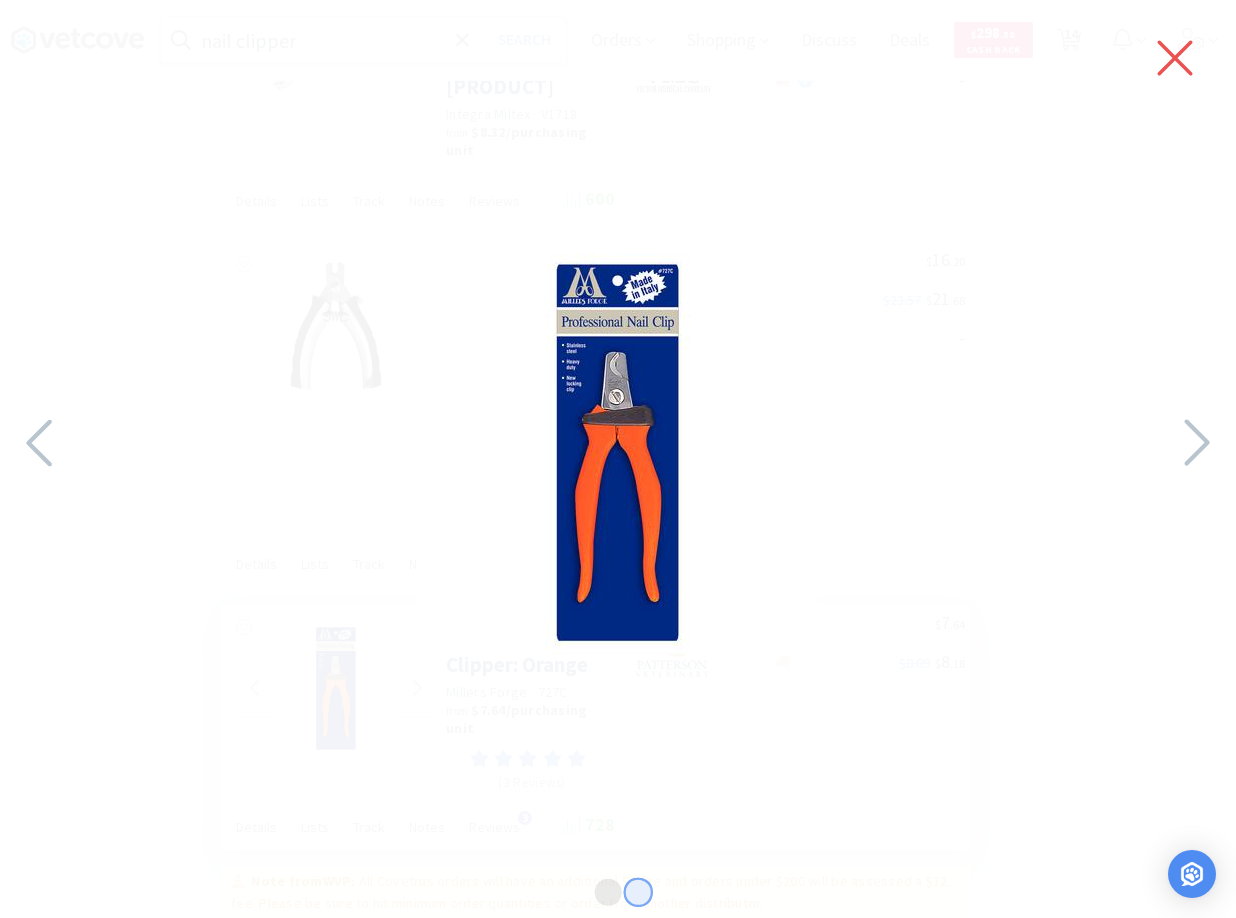 click 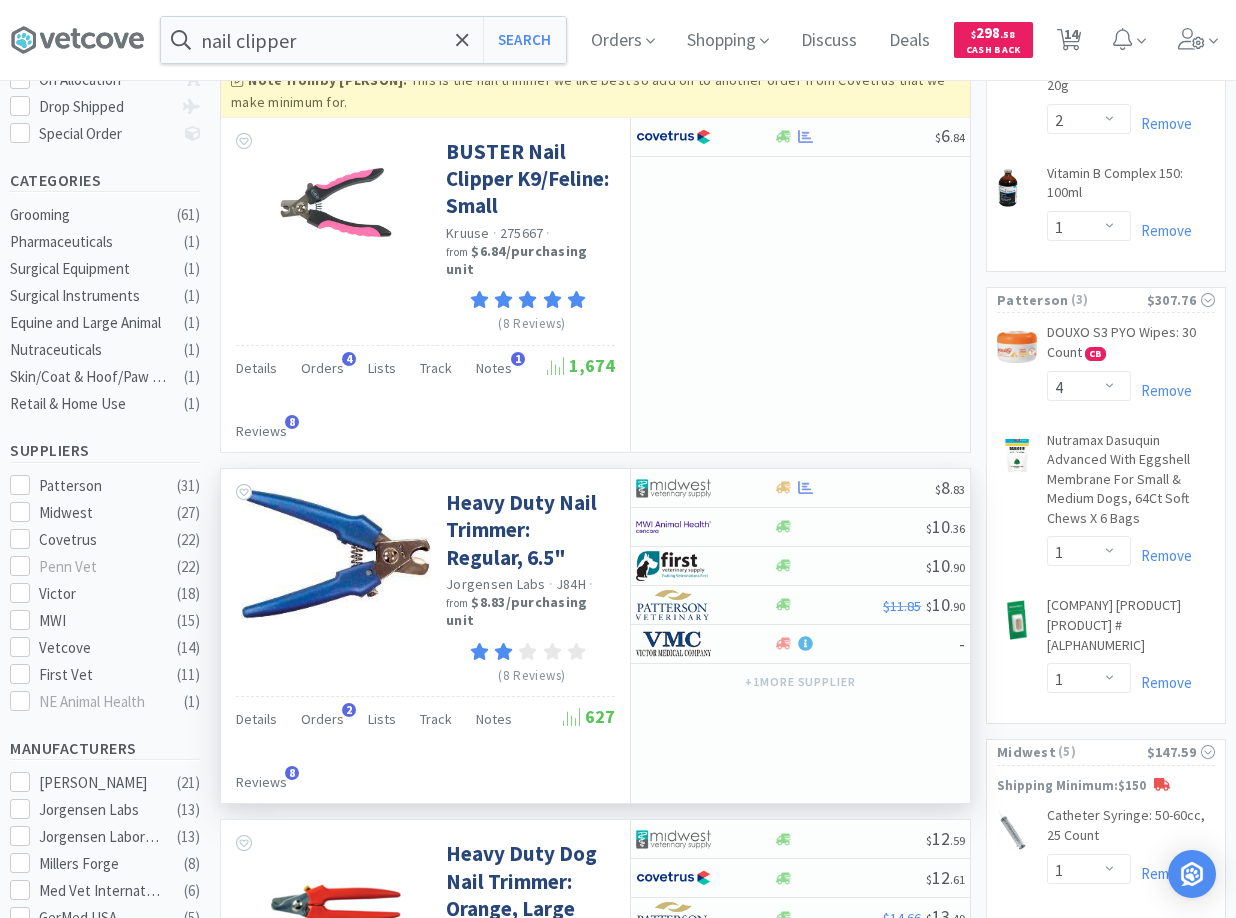 scroll, scrollTop: 0, scrollLeft: 0, axis: both 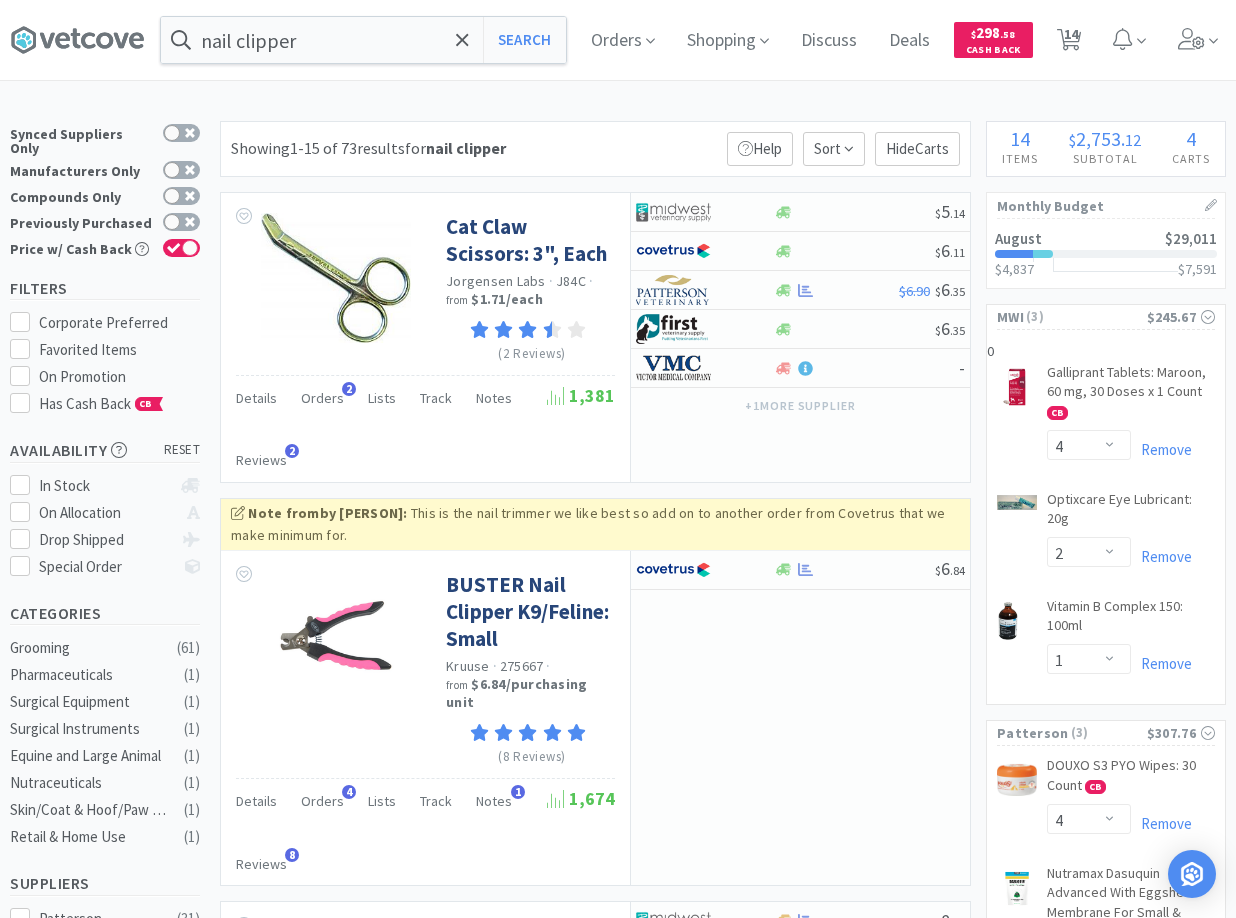 click on "nail clipper Search Orders Shopping Discuss Discuss Deals Deals $ 298 . 58 Cash Back 14 14 × Filter Results Synced Suppliers Only     Manufacturers Only     Compounds Only     Previously Purchased     Price w/ Cash Back     Filters   Corporate Preferred   Favorited Items   On Promotion   Has Cash Back  CB Availability    reset In Stock     On Allocation     Drop Shipped     Special Order     Categories Grooming ( 61 ) Pharmaceuticals ( 1 ) Surgical Equipment ( 1 ) Surgical Instruments ( 1 ) Equine and Large Animal ( 1 ) Nutraceuticals ( 1 ) Skin/Coat & Hoof/Paw Care ( 1 ) Retail & Home Use ( 1 ) Suppliers   Patterson ( 31 )   Midwest ( 27 )   Covetrus ( 22 )   Penn Vet ( 22 )   Victor ( 18 )   MWI ( 15 )   Vetcove ( 14 )   First Vet ( 11 )   NE Animal Health ( 1 ) Manufacturers   Tecla ( 21 )   Jorgensen Labs ( 13 )   Jorgensen Laboratories Direct ( 13 )   Millers Forge ( 8 )   Med Vet International Direct ( 6 )   GerMed USA ( 5 )   Andis ( 3 )   Covetrus ( 3 )   Love Groomers Direct ( 3 )   Wahl ( 2 )   $0" at bounding box center [618, 2512] 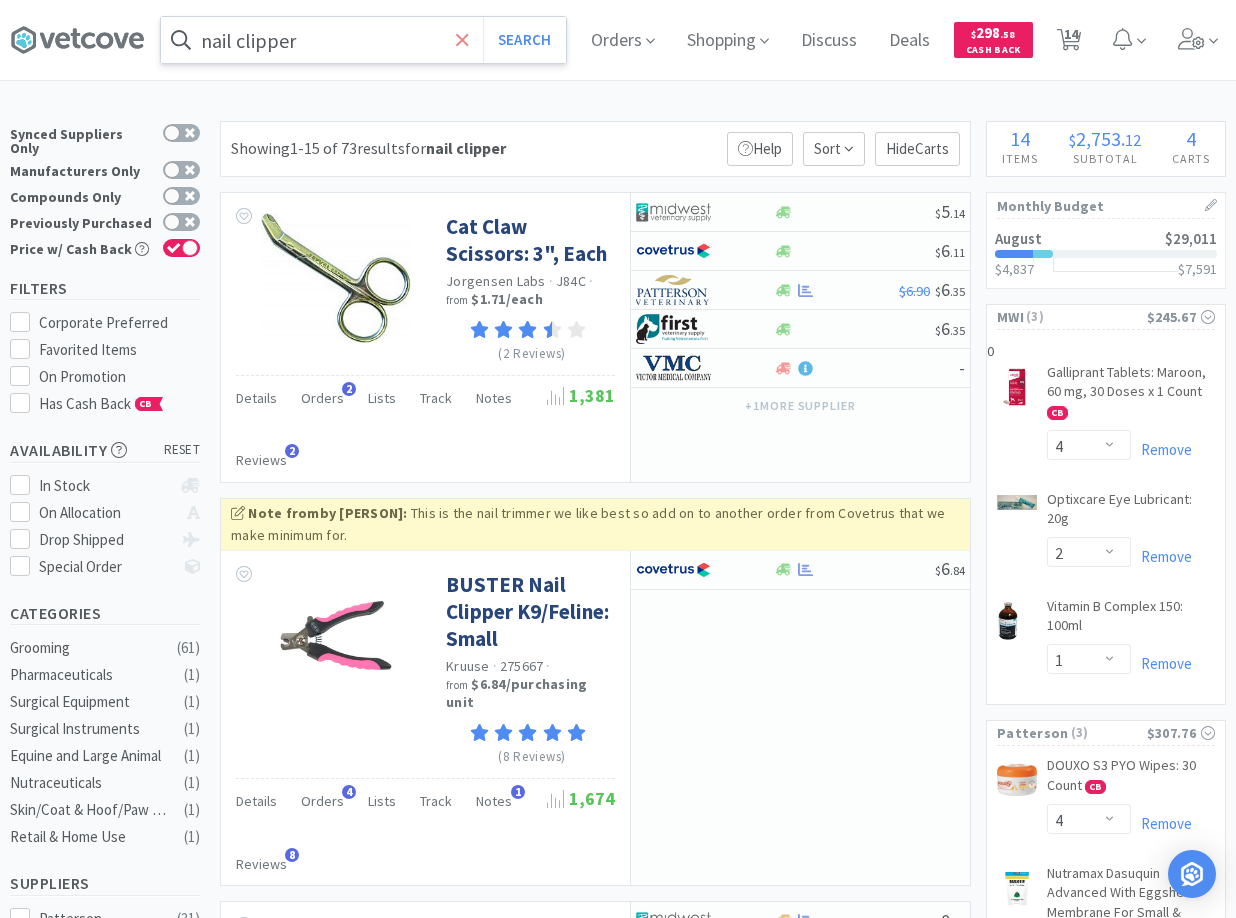 click at bounding box center [462, 40] 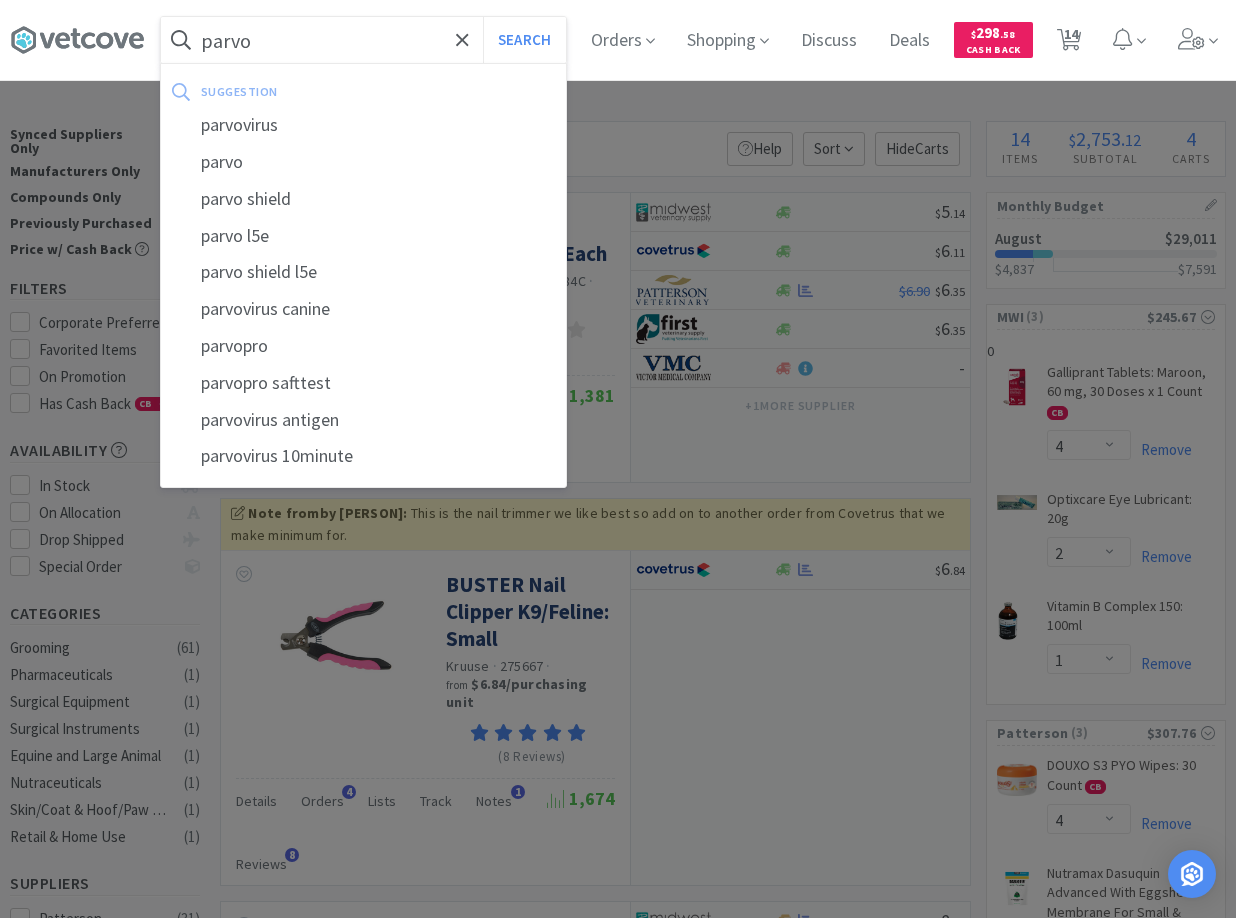 type on "parvo" 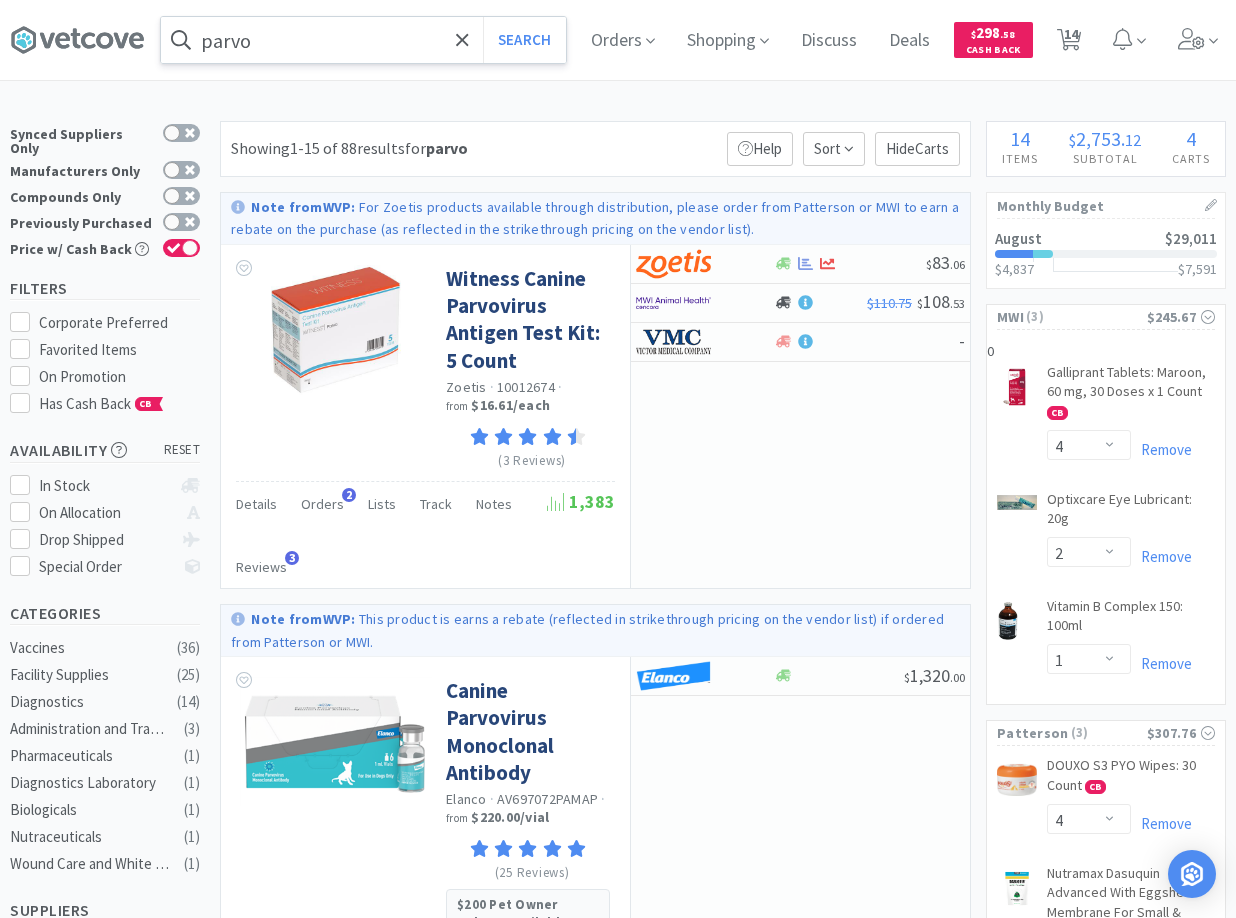 click on "Showing  1-15 of 88  results  for  parvo     Filters  Help Sort   Hide  Carts" at bounding box center [595, 149] 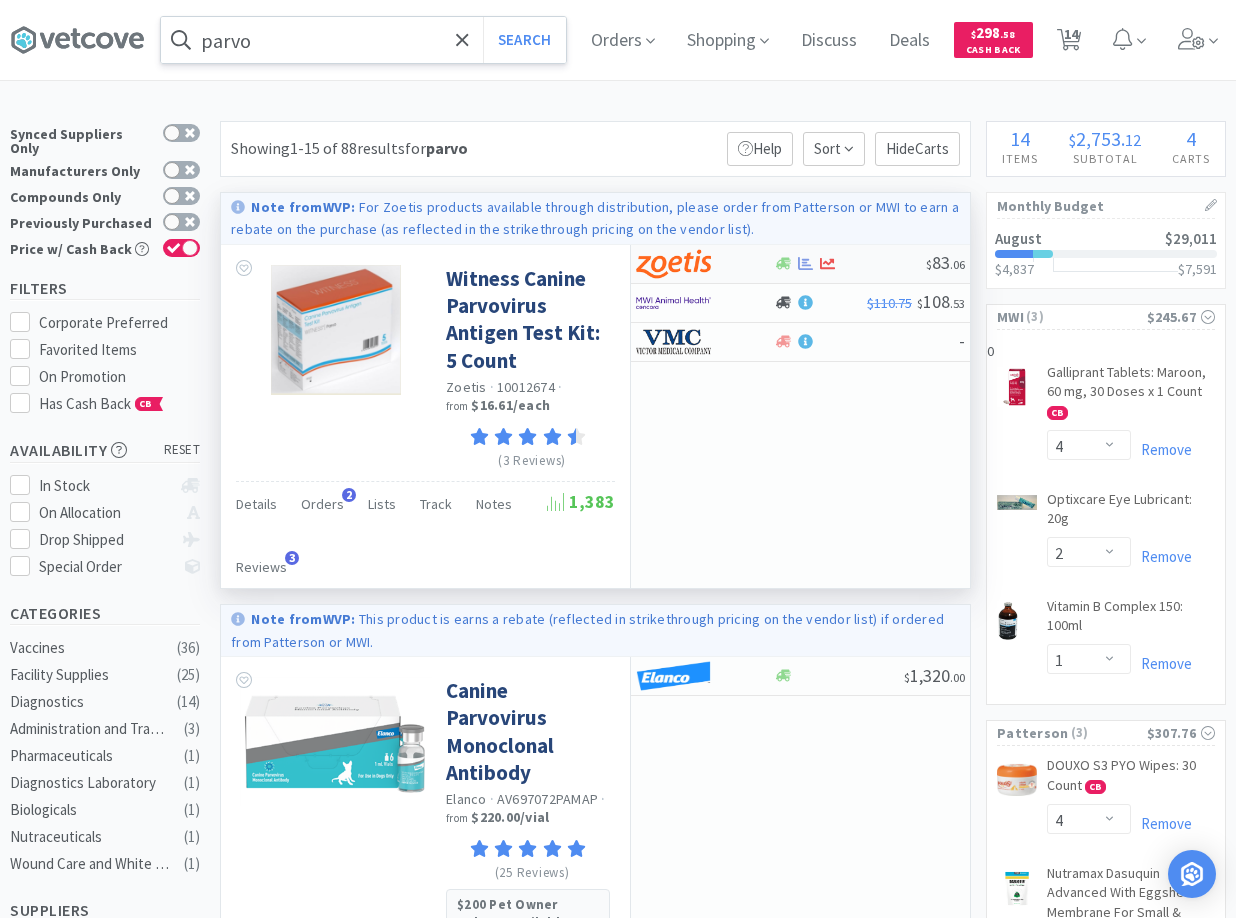 click on "$ 83 . 06" at bounding box center [800, 264] 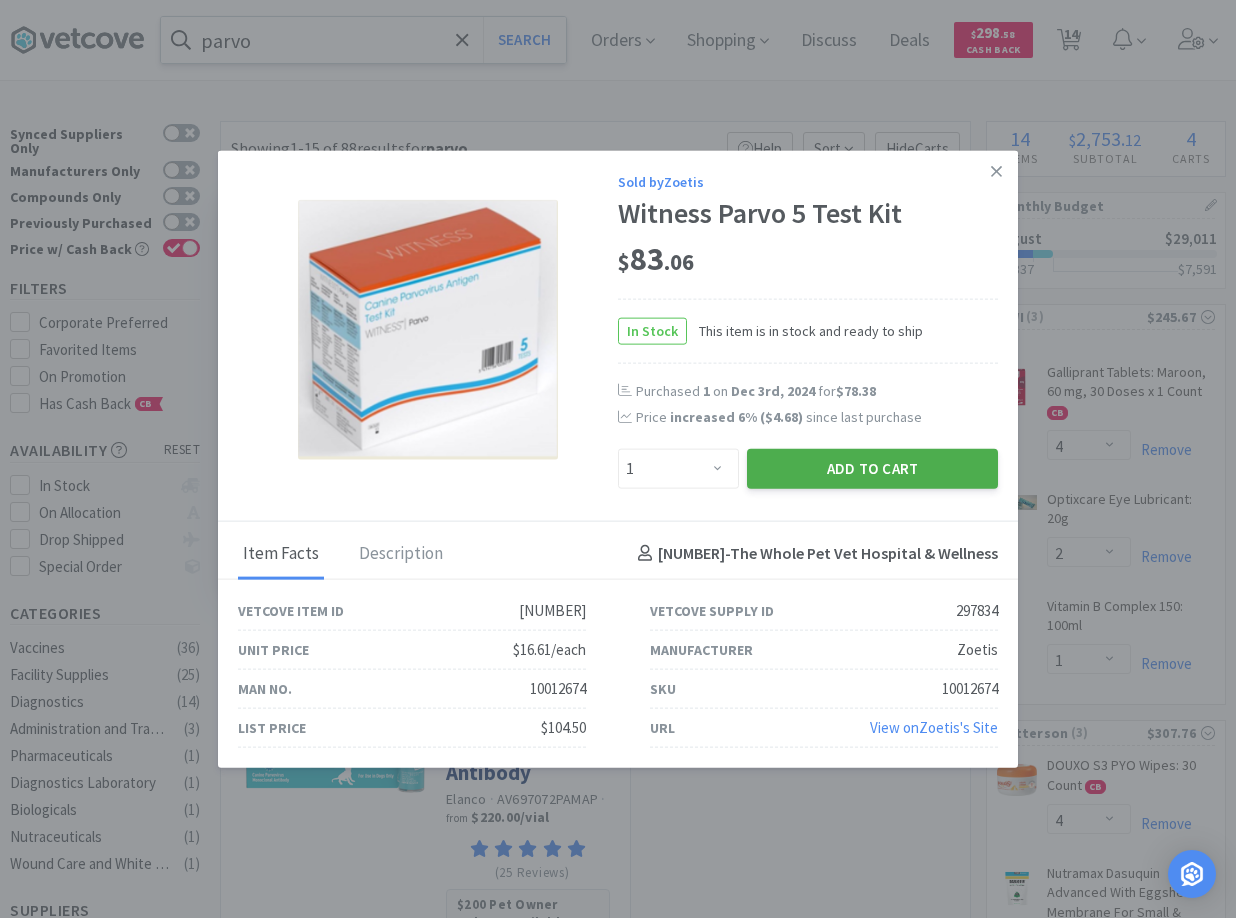click on "Add to Cart" at bounding box center (872, 468) 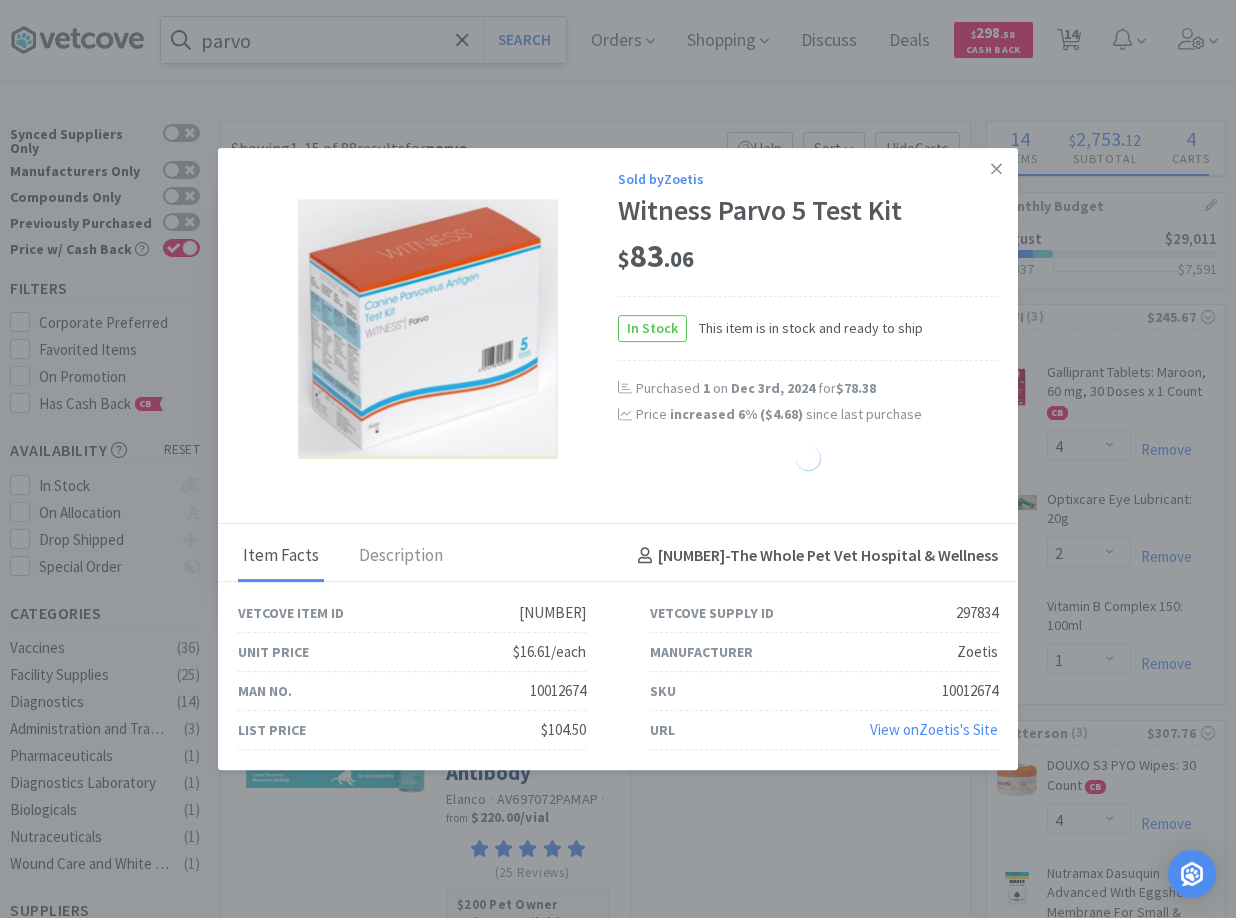 select on "1" 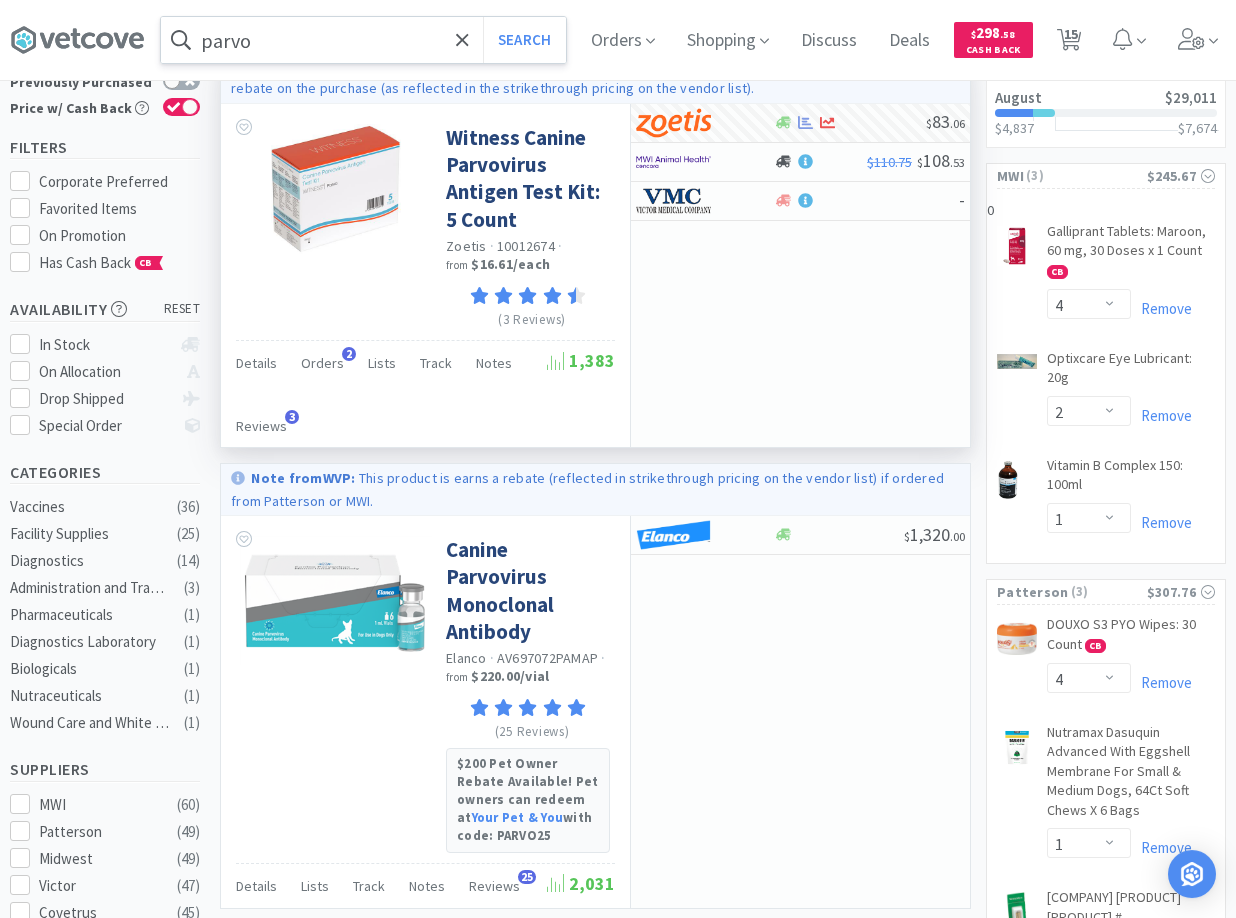 scroll, scrollTop: 0, scrollLeft: 0, axis: both 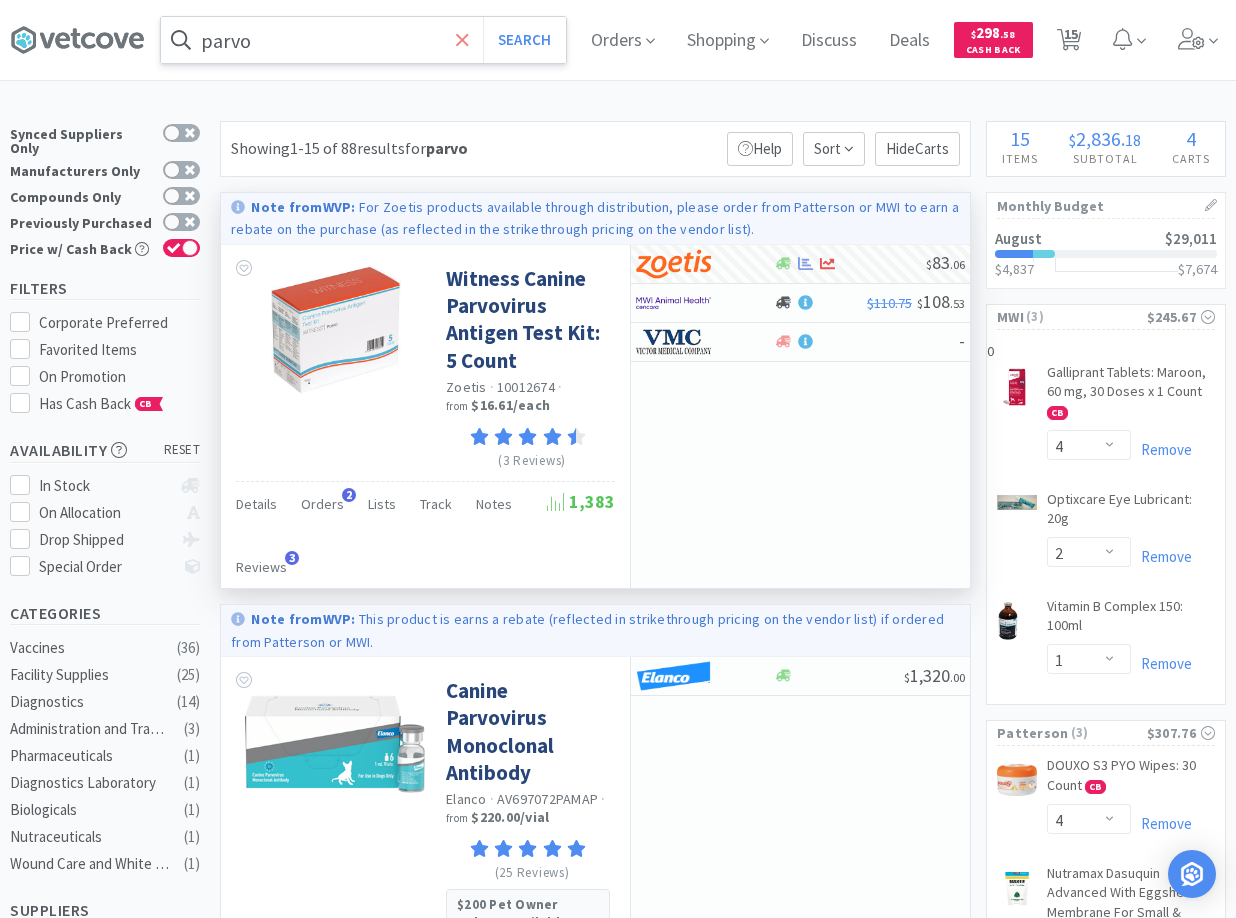 click 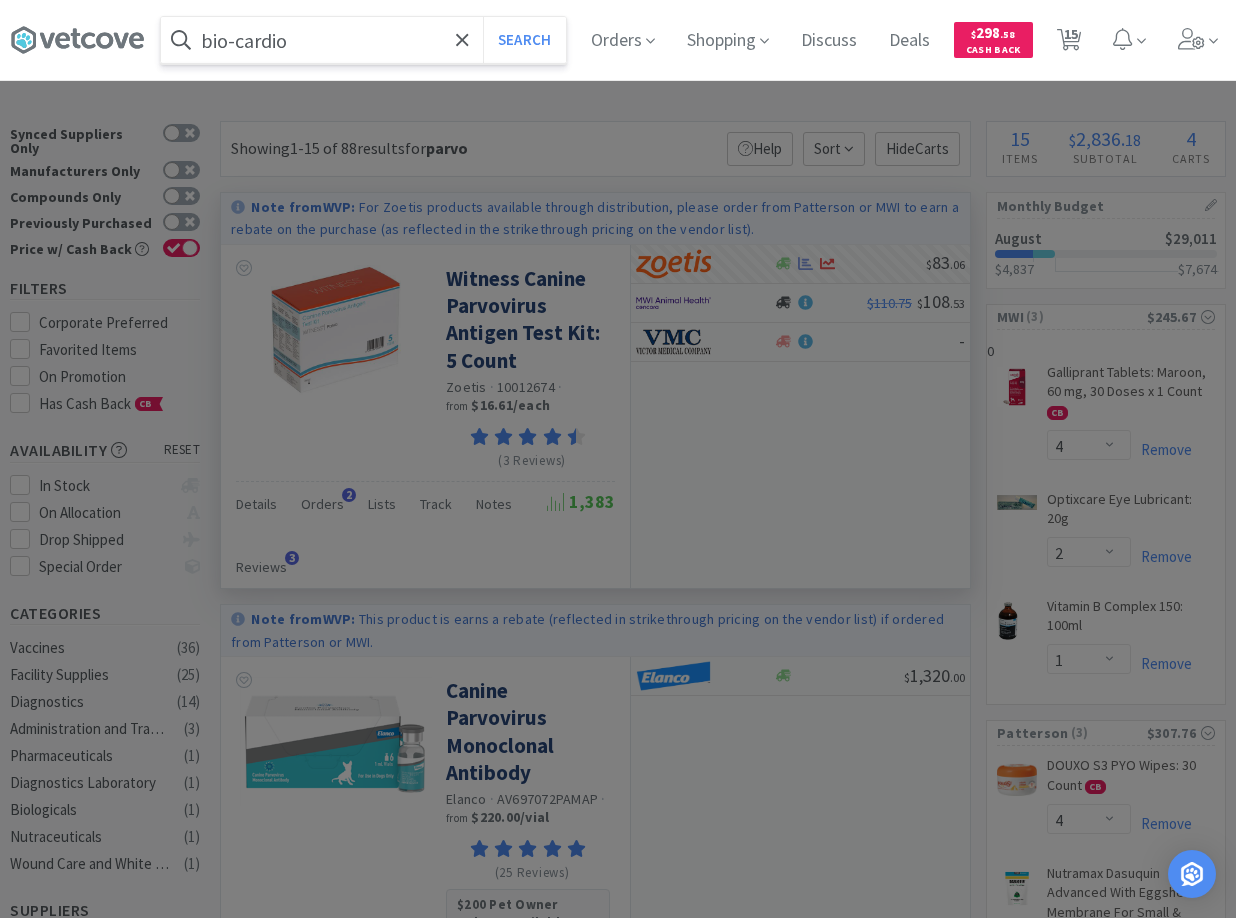 type on "bio-cardio" 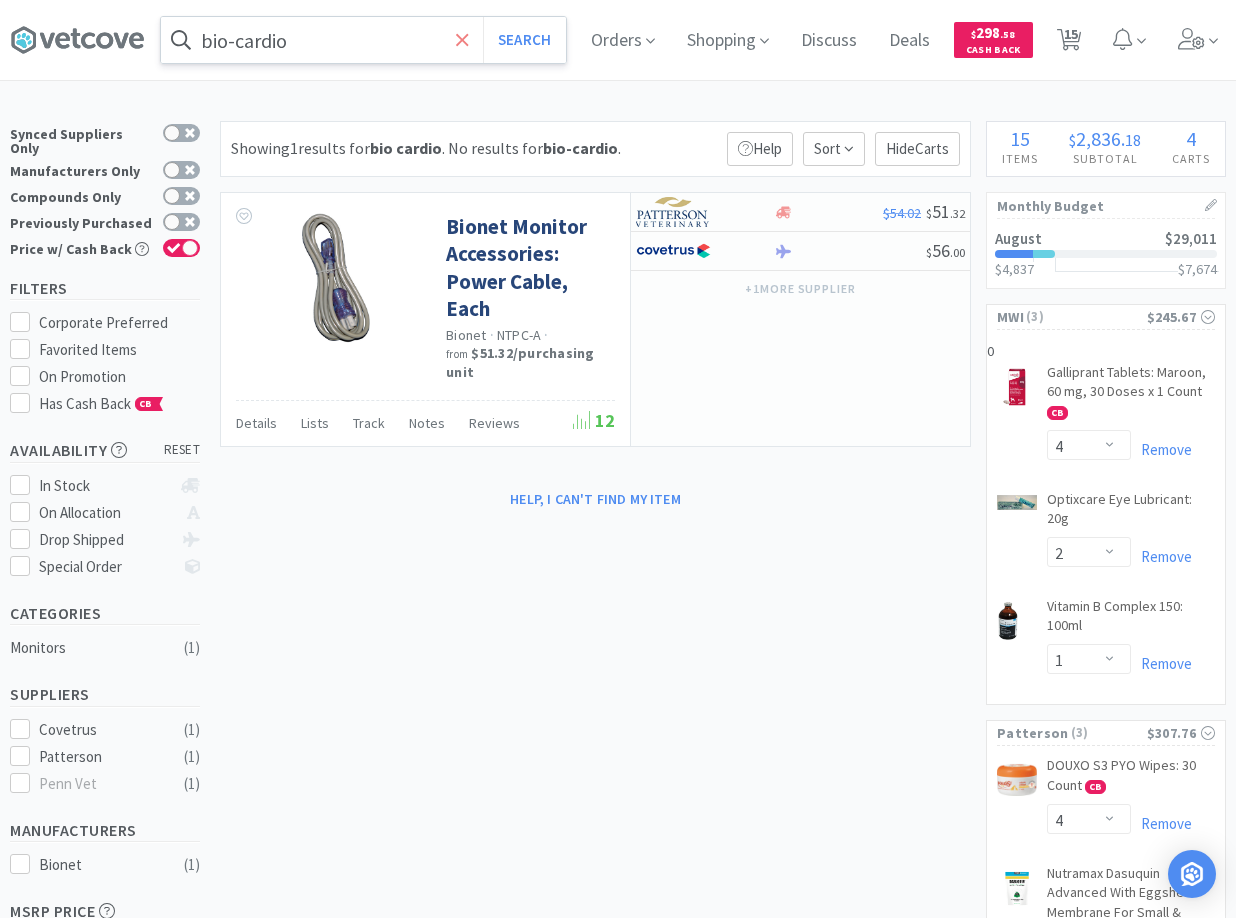 click at bounding box center (462, 40) 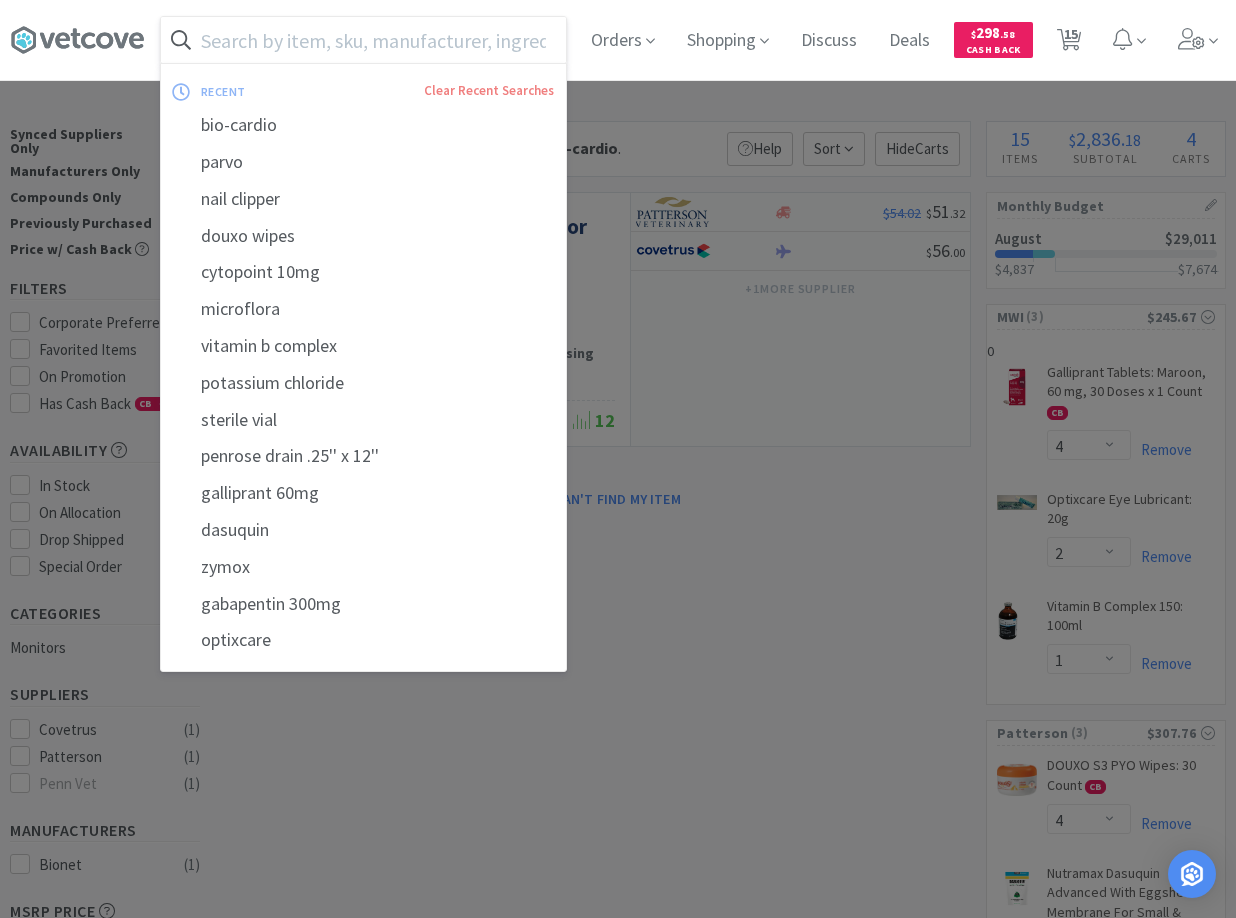 click at bounding box center (363, 40) 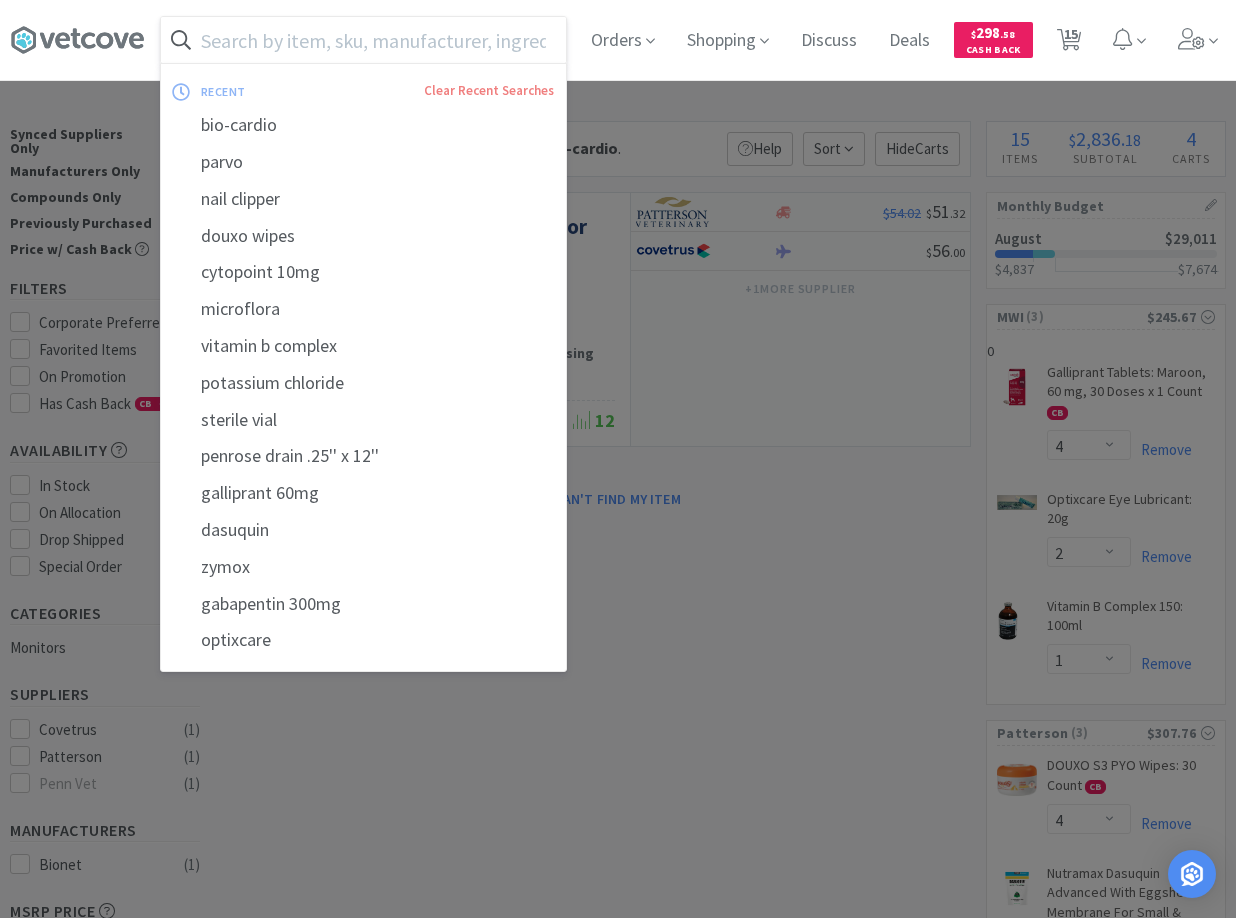 click at bounding box center (363, 40) 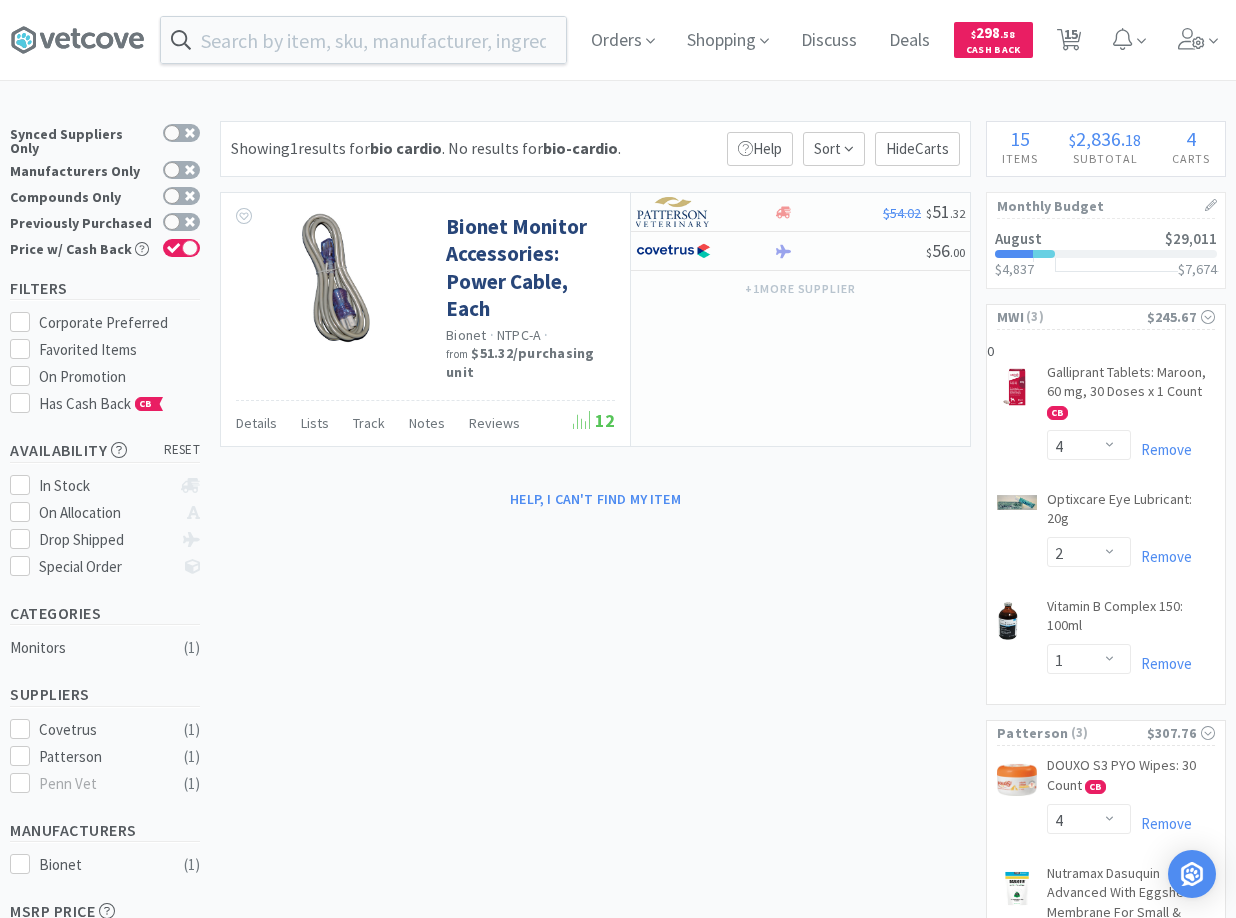 click at bounding box center (618, 459) 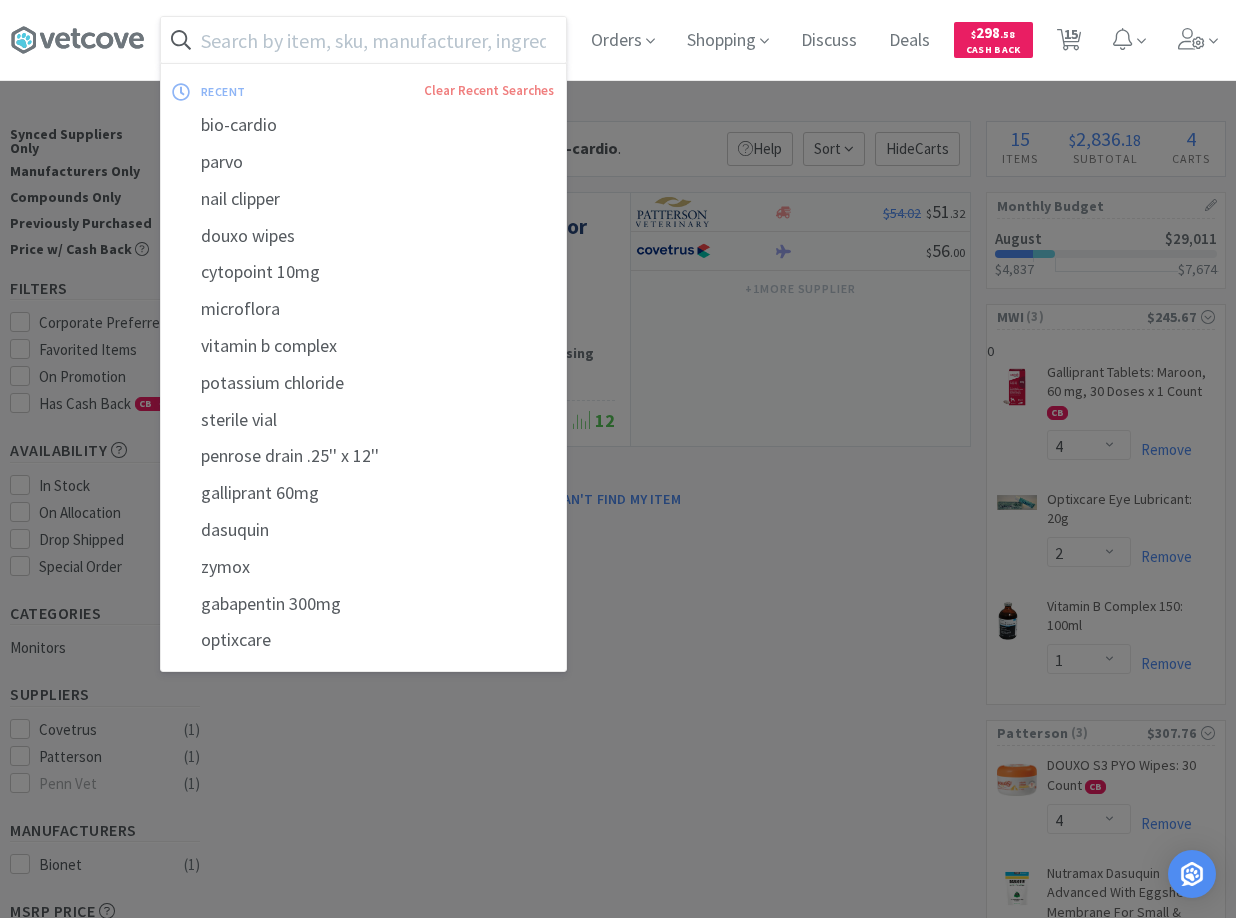 click at bounding box center (363, 40) 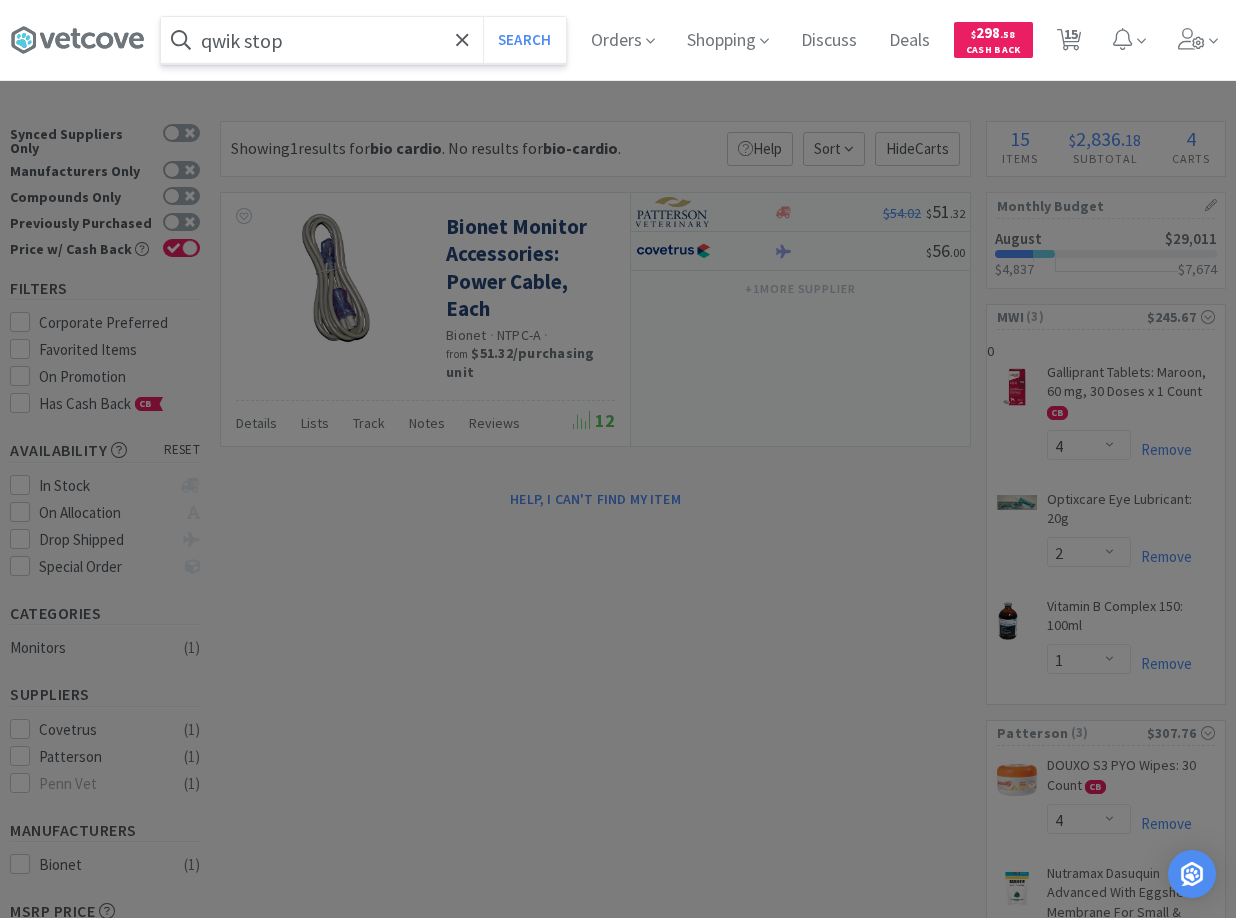 click on "Search" at bounding box center (524, 40) 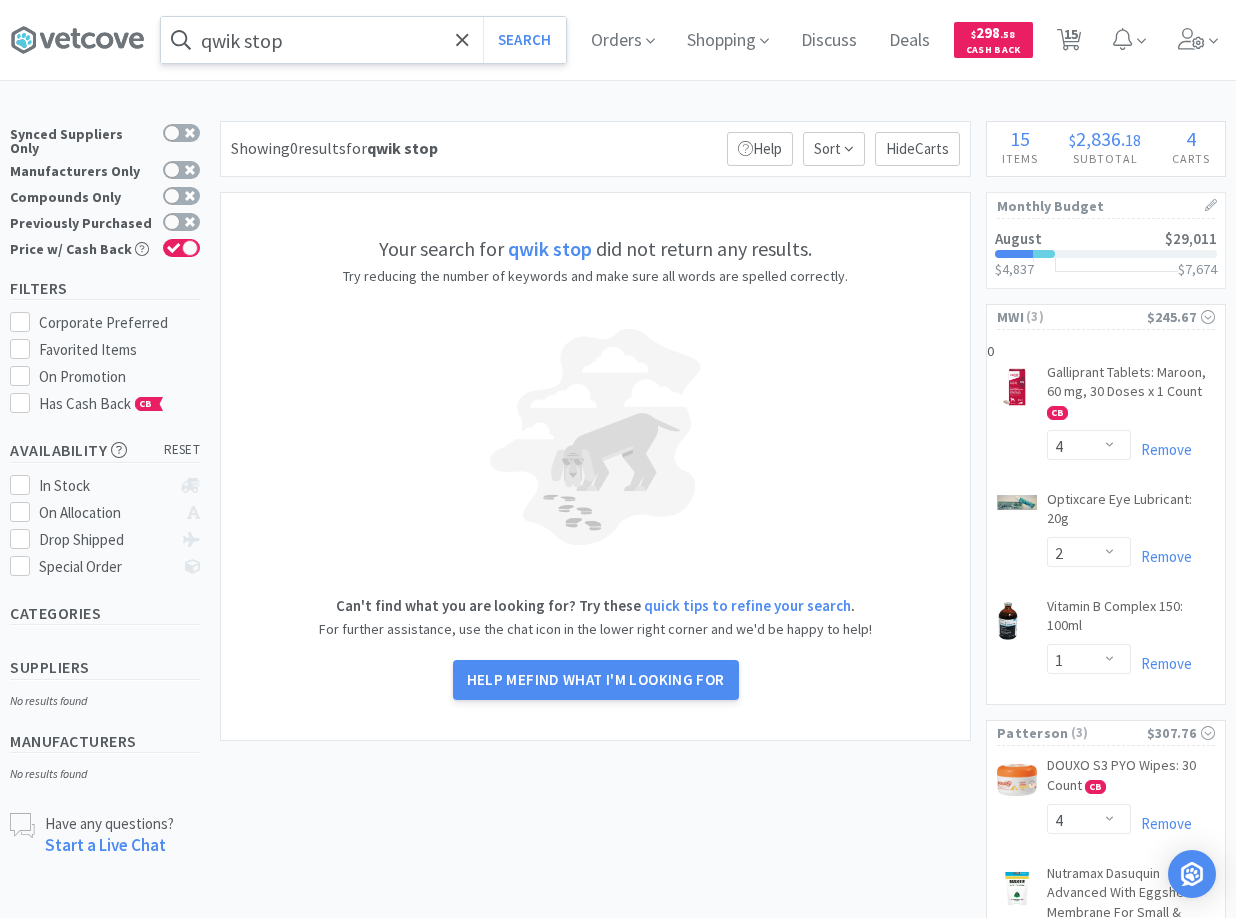 click on "qwik stop" at bounding box center (363, 40) 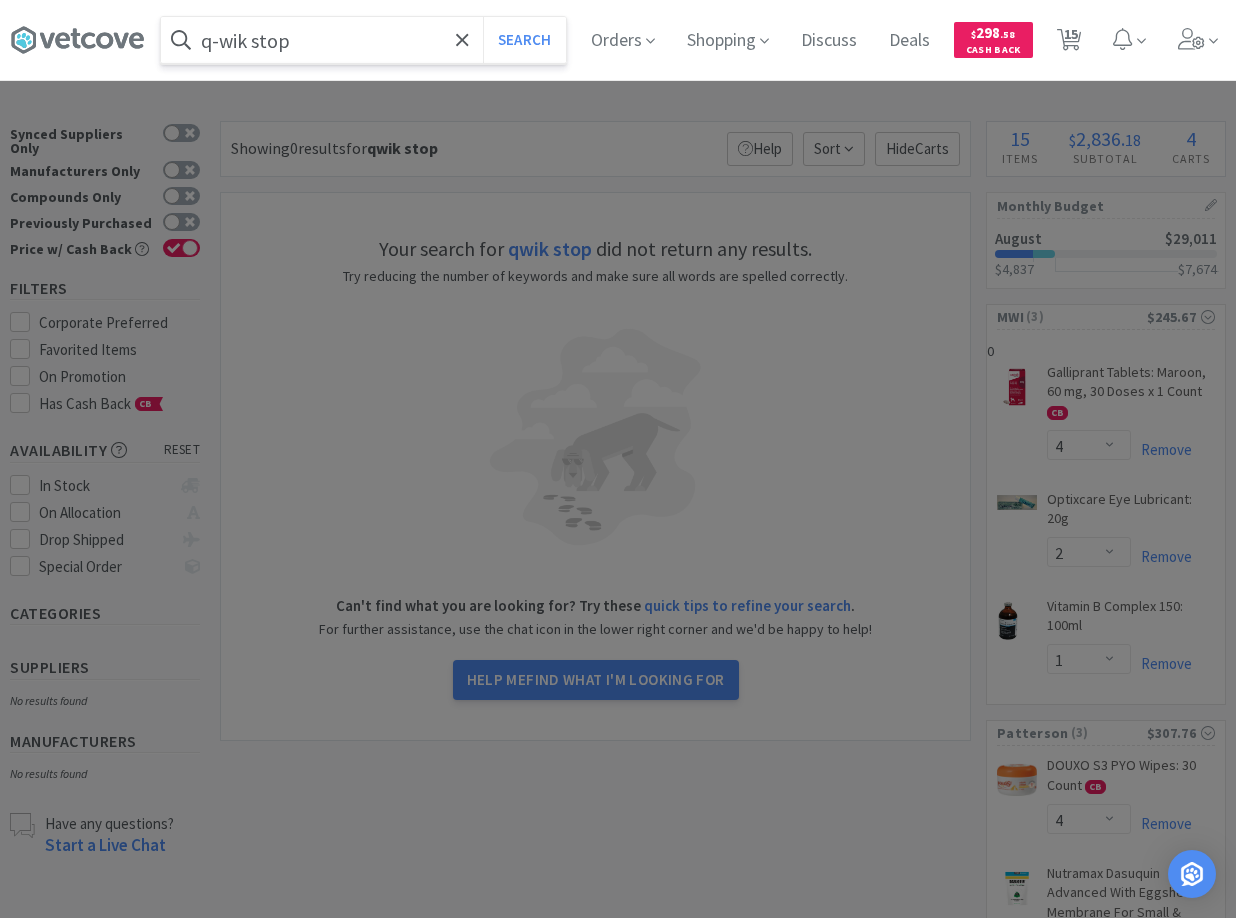 type on "q-wik stop" 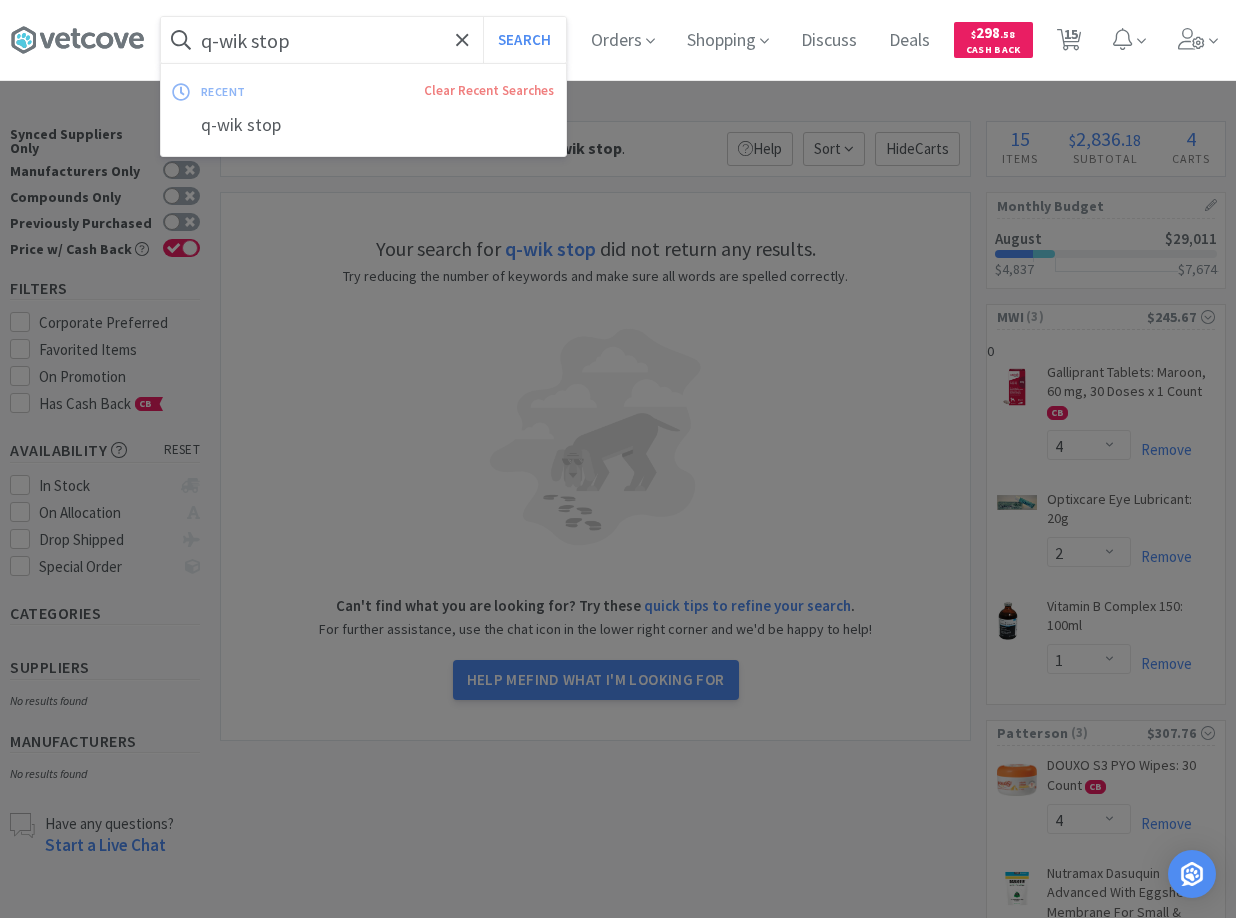 drag, startPoint x: 323, startPoint y: 48, endPoint x: 659, endPoint y: 71, distance: 336.7863 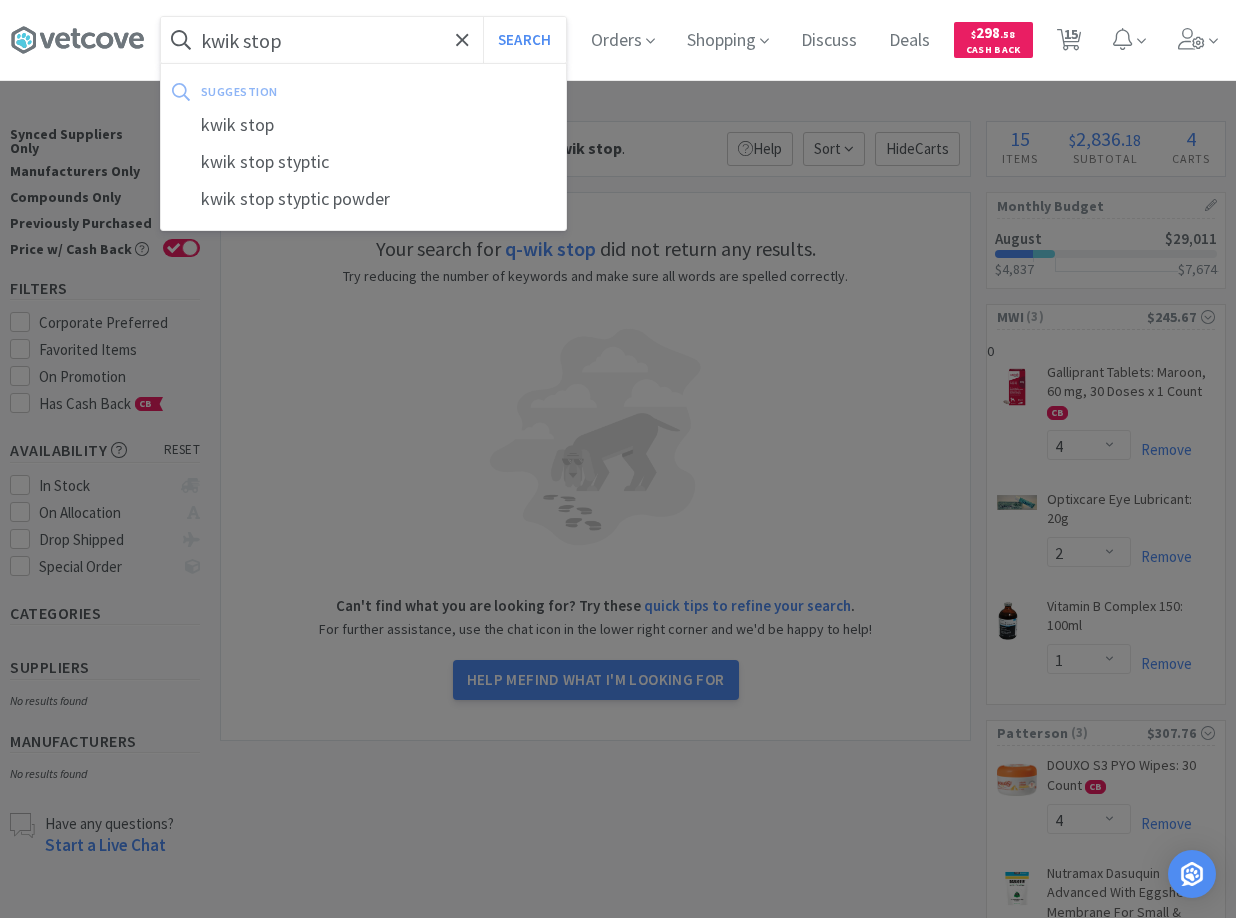 type on "kwik stop" 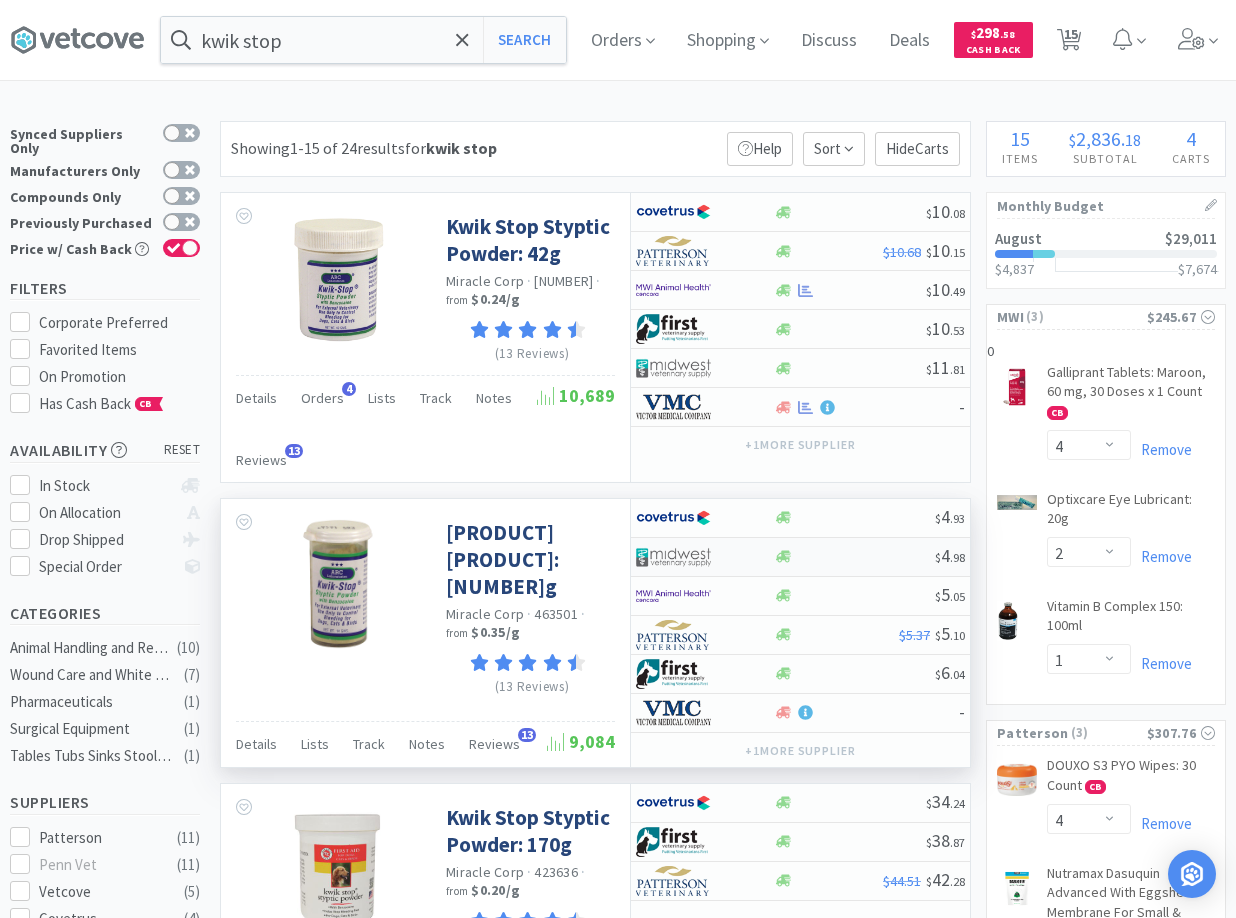 click at bounding box center (854, 556) 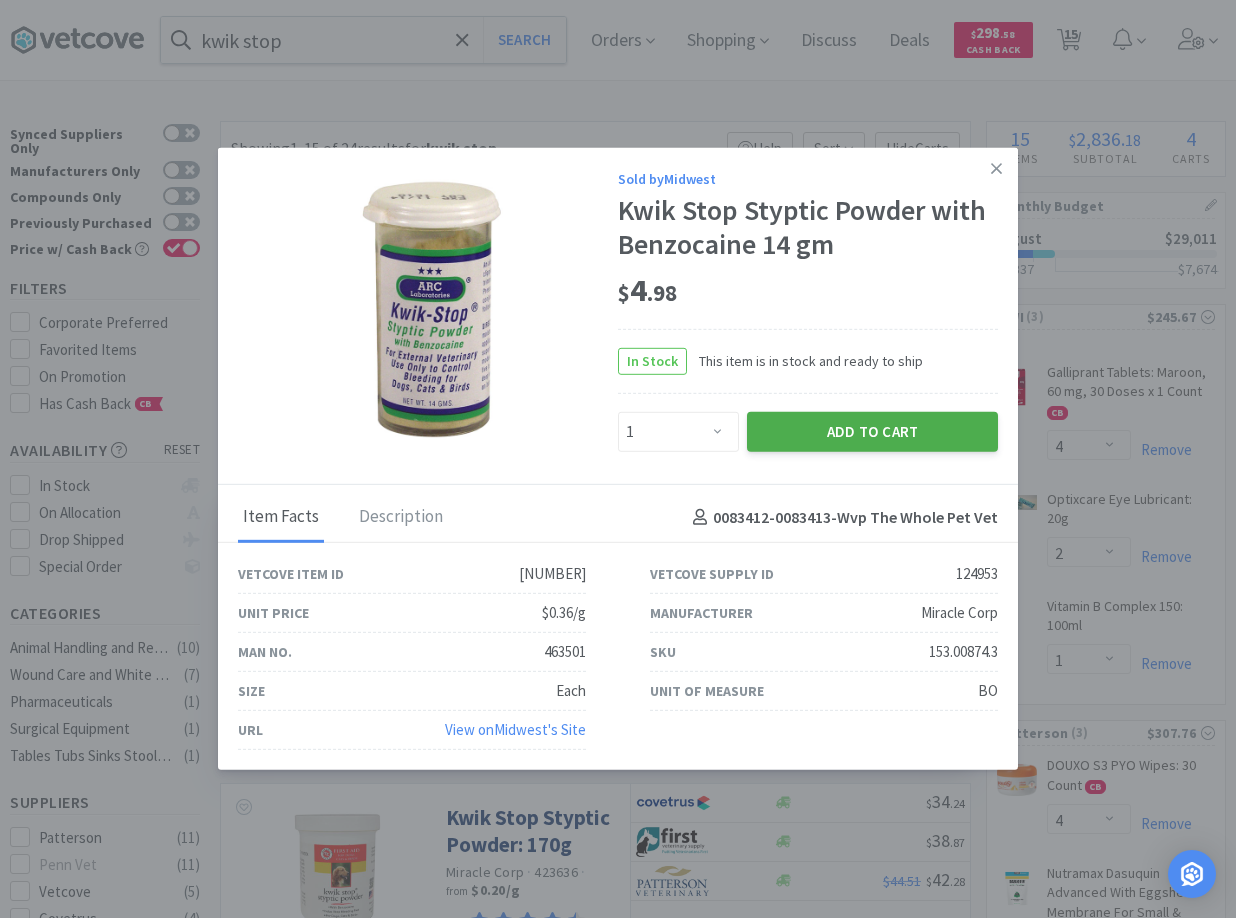 click on "Add to Cart" at bounding box center (872, 432) 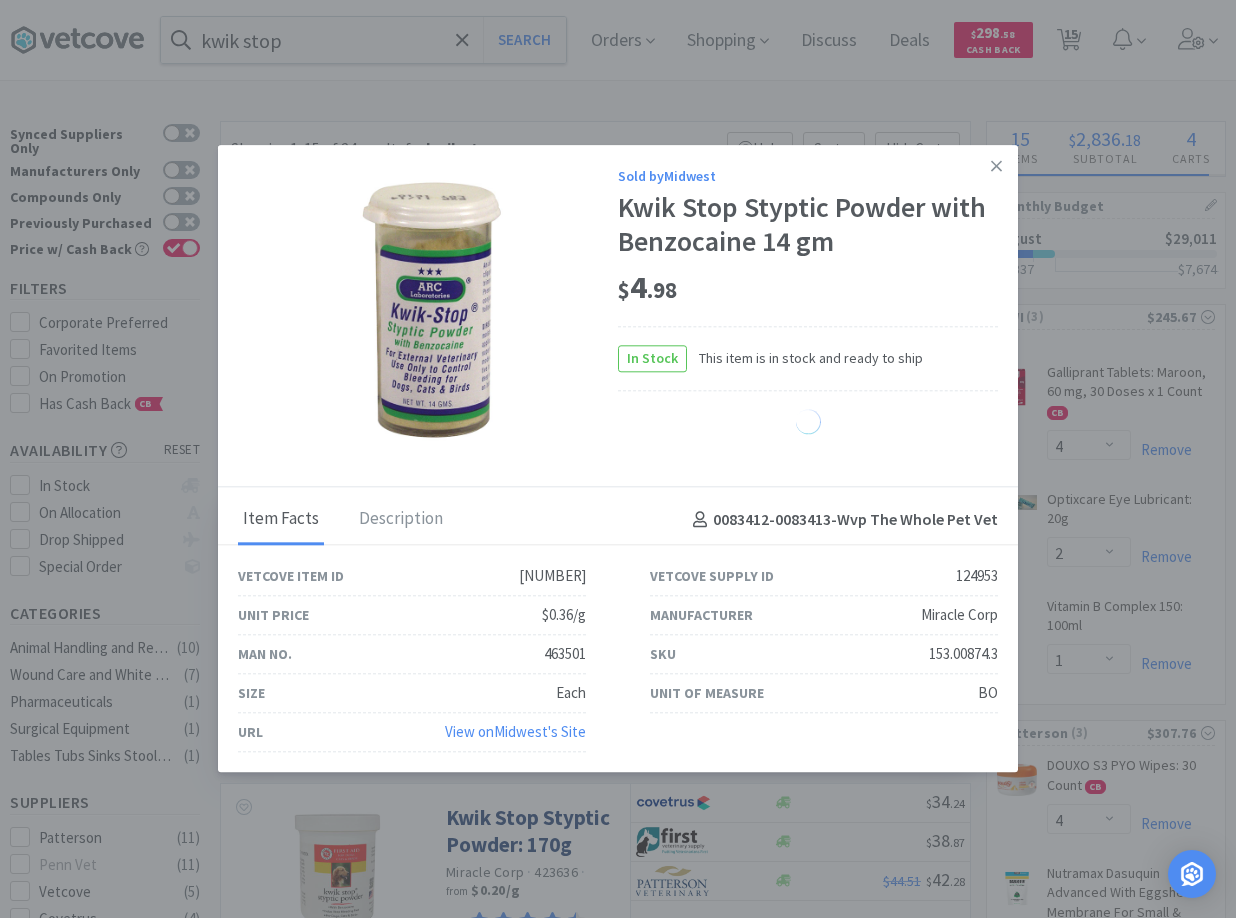 select on "1" 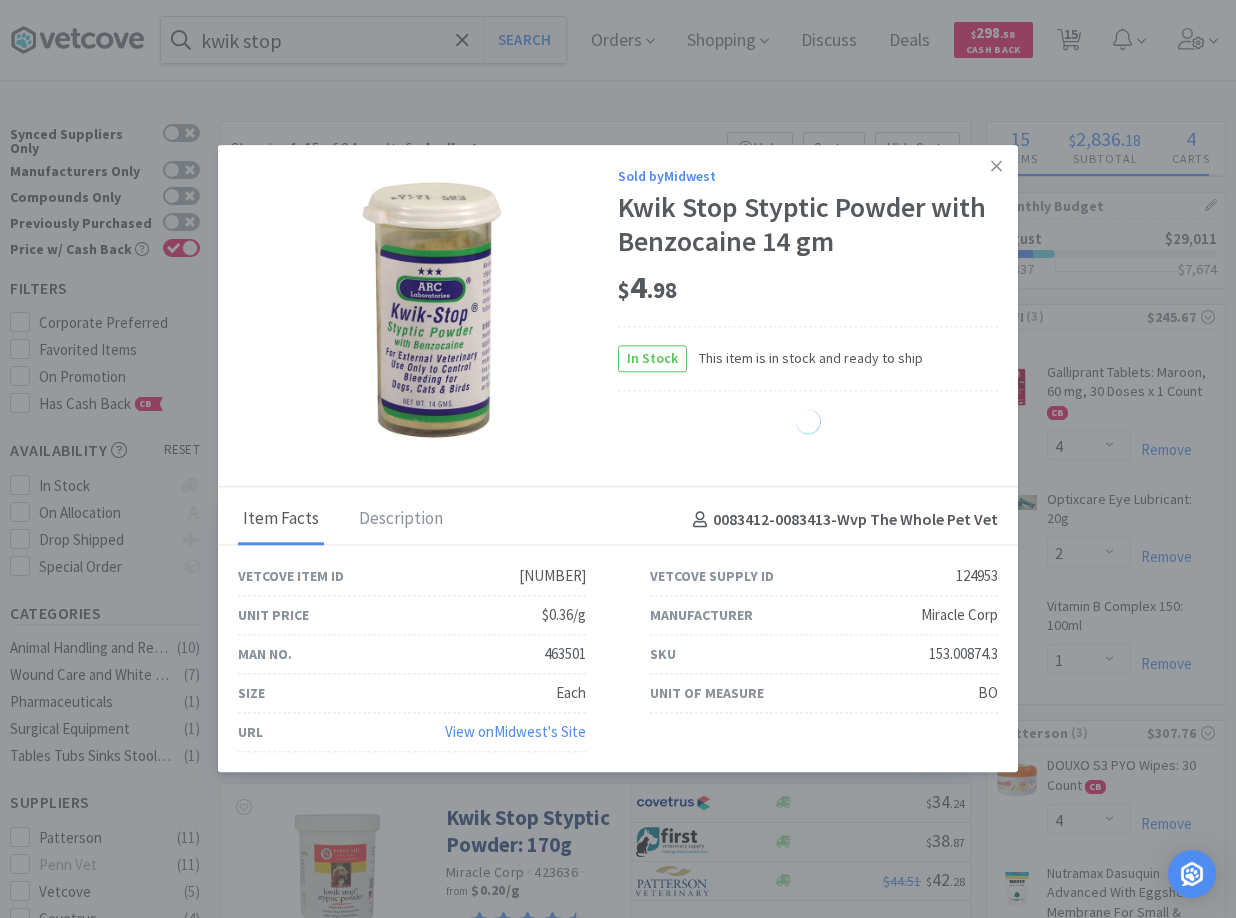 select on "2" 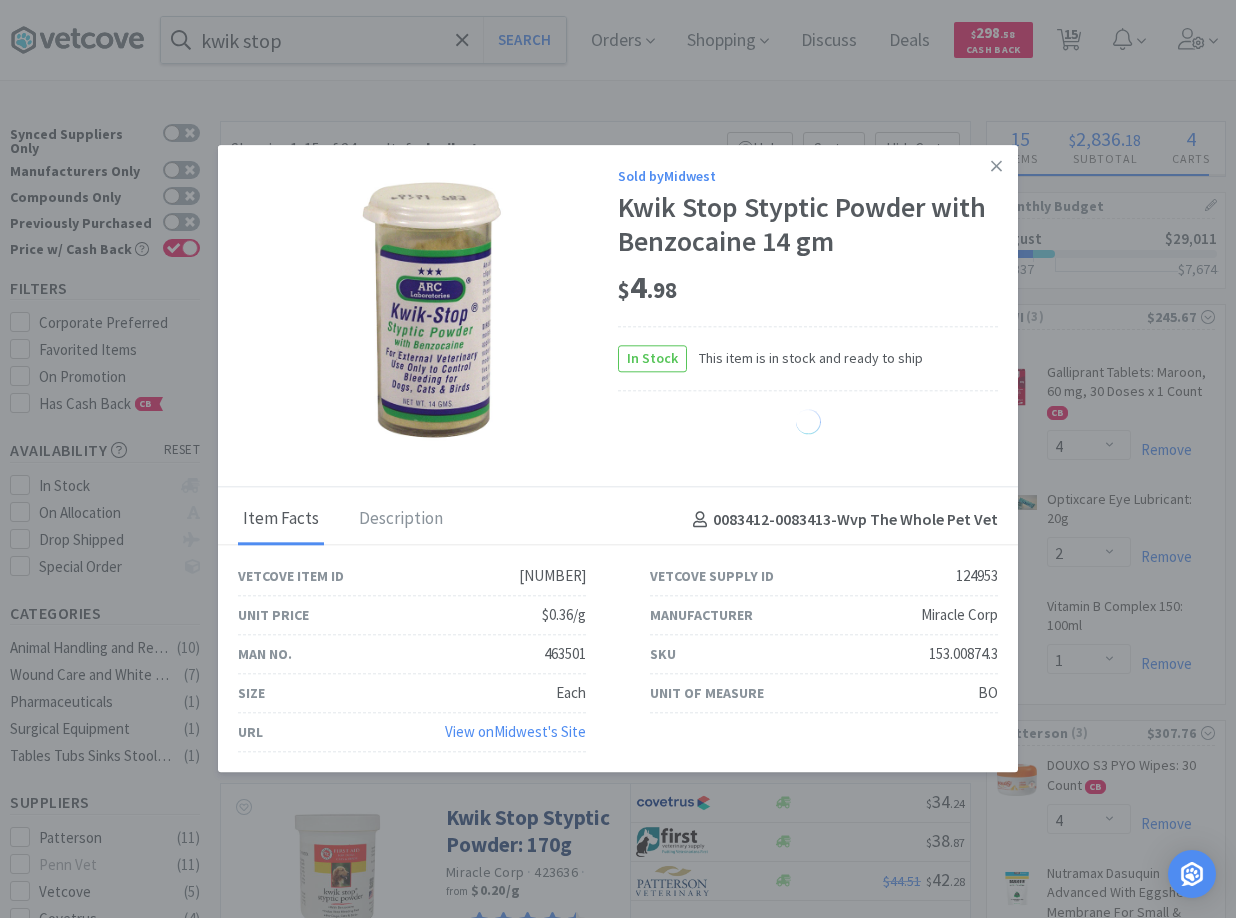select on "3" 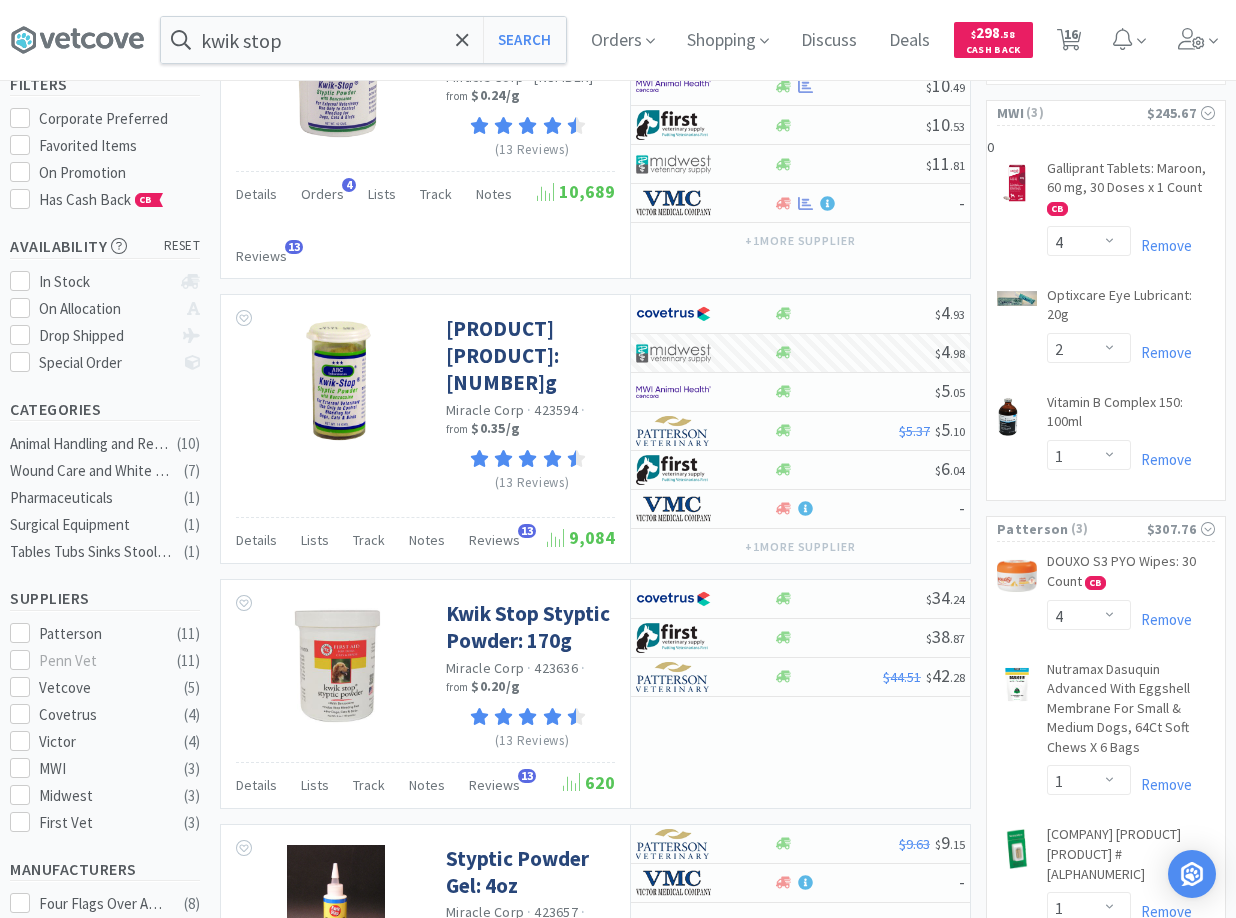 scroll, scrollTop: 0, scrollLeft: 0, axis: both 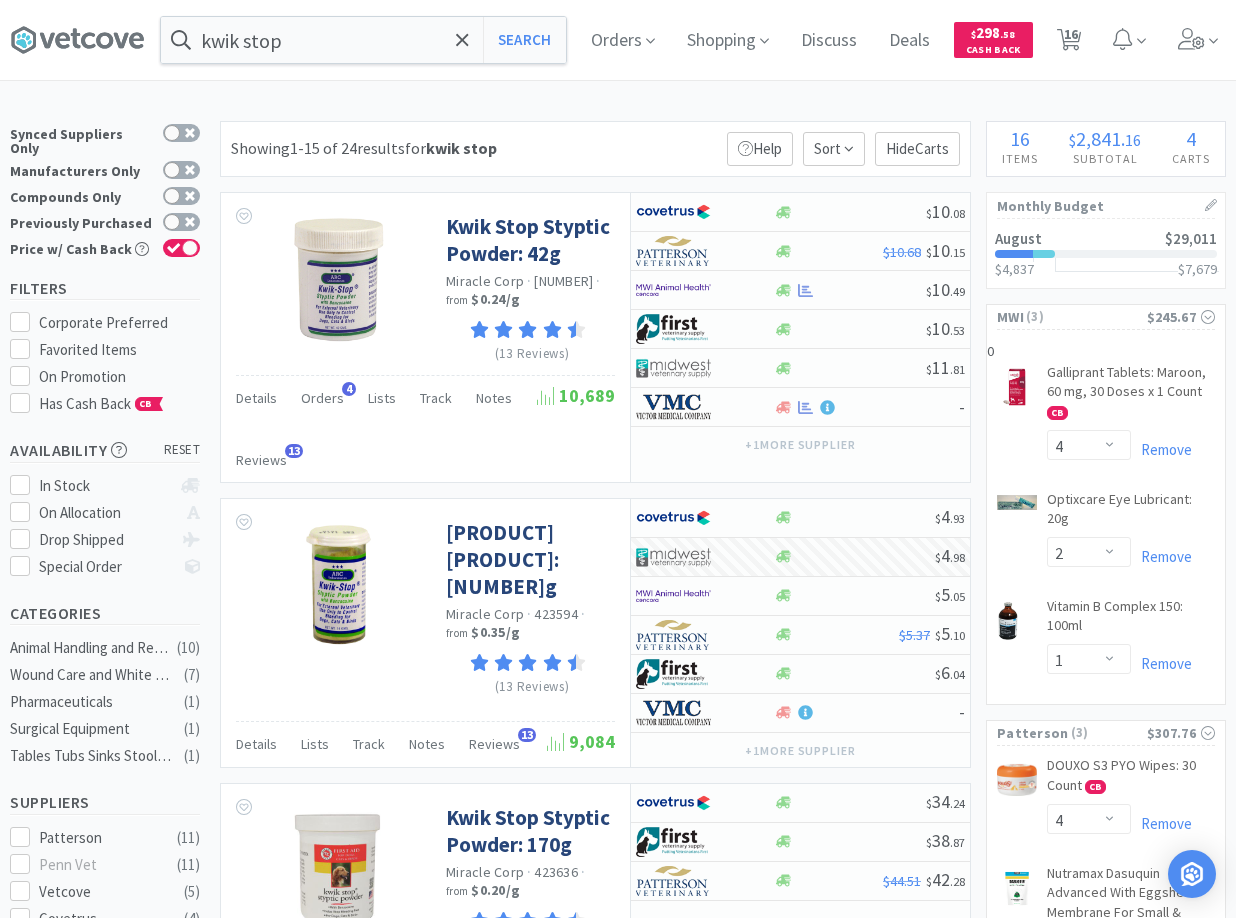 click on "kwik stop Search Orders Shopping Discuss Discuss Deals Deals $ 298 . 58 Cash Back 16 16 × Filter Results Synced Suppliers Only     Manufacturers Only     Compounds Only     Previously Purchased     Price w/ Cash Back     Filters   Corporate Preferred   Favorited Items   On Promotion   Has Cash Back  CB Availability    reset In Stock     On Allocation     Drop Shipped     Special Order     Categories Animal Handling and Restraints ( 10 ) Wound Care and White Goods ( 7 ) Pharmaceuticals ( 1 ) Surgical Equipment ( 1 ) Tables Tubs Sinks Stools Mats ( 1 ) Suppliers   Patterson ( 11 )   Penn Vet ( 11 )   Vetcove ( 5 )   Covetrus ( 4 )   Victor ( 4 )   MWI ( 3 )   Midwest ( 3 )   First Vet ( 3 ) Manufacturers   Four Flags Over Aspen ( 8 )   Radio Systems ( 5 )   Miracle Corp ( 4 )   Love Groomers Direct ( 3 )   Miracle Pet ( 3 )   ARC Labs ( 2 )   Med Vet International Direct ( 2 )   Integra Miltex ( 1 ) MSRP Price   $0 $73 Have any questions? Start a Live Chat Showing  1-15 of 24  results  for  kwik stop      Help" at bounding box center (618, 2059) 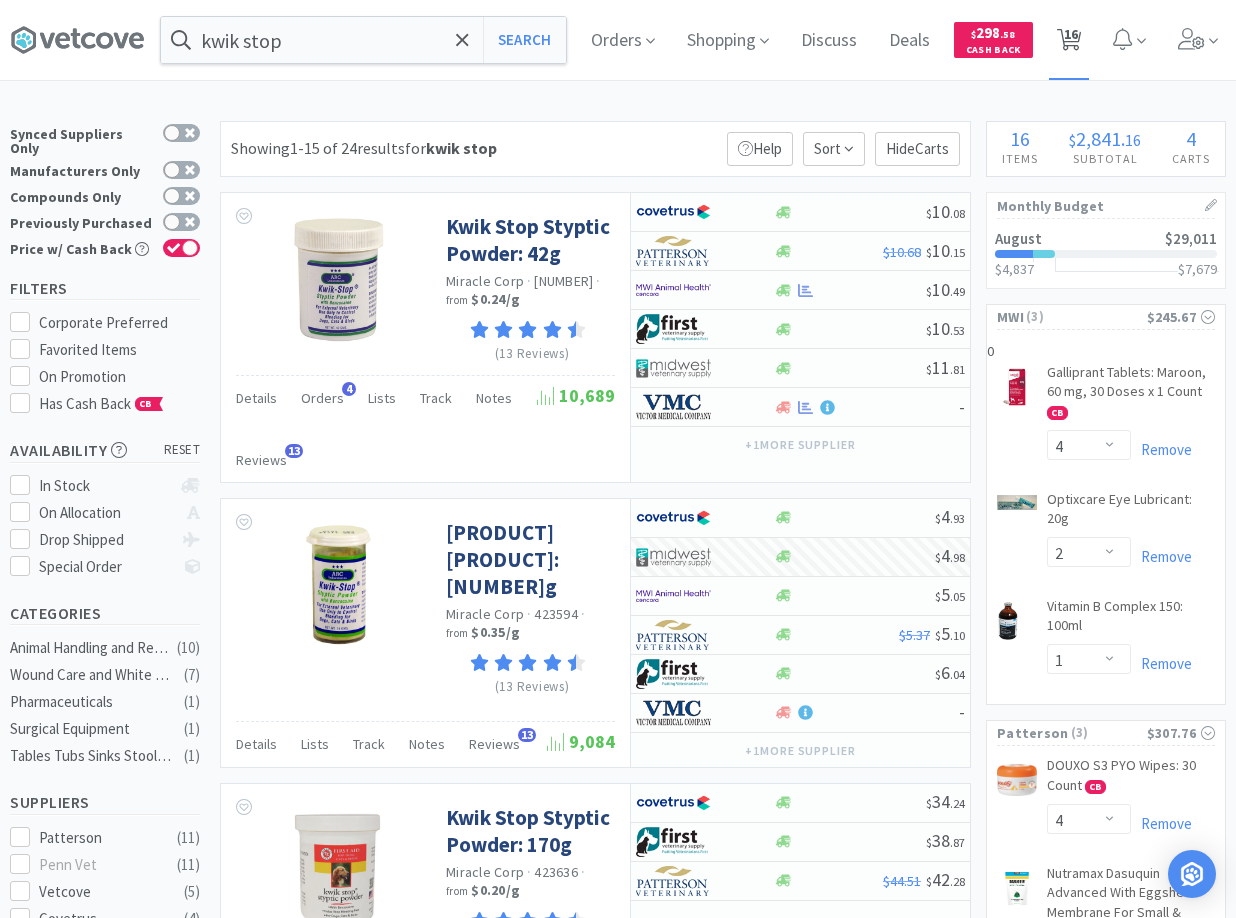 click on "16" at bounding box center [1071, 34] 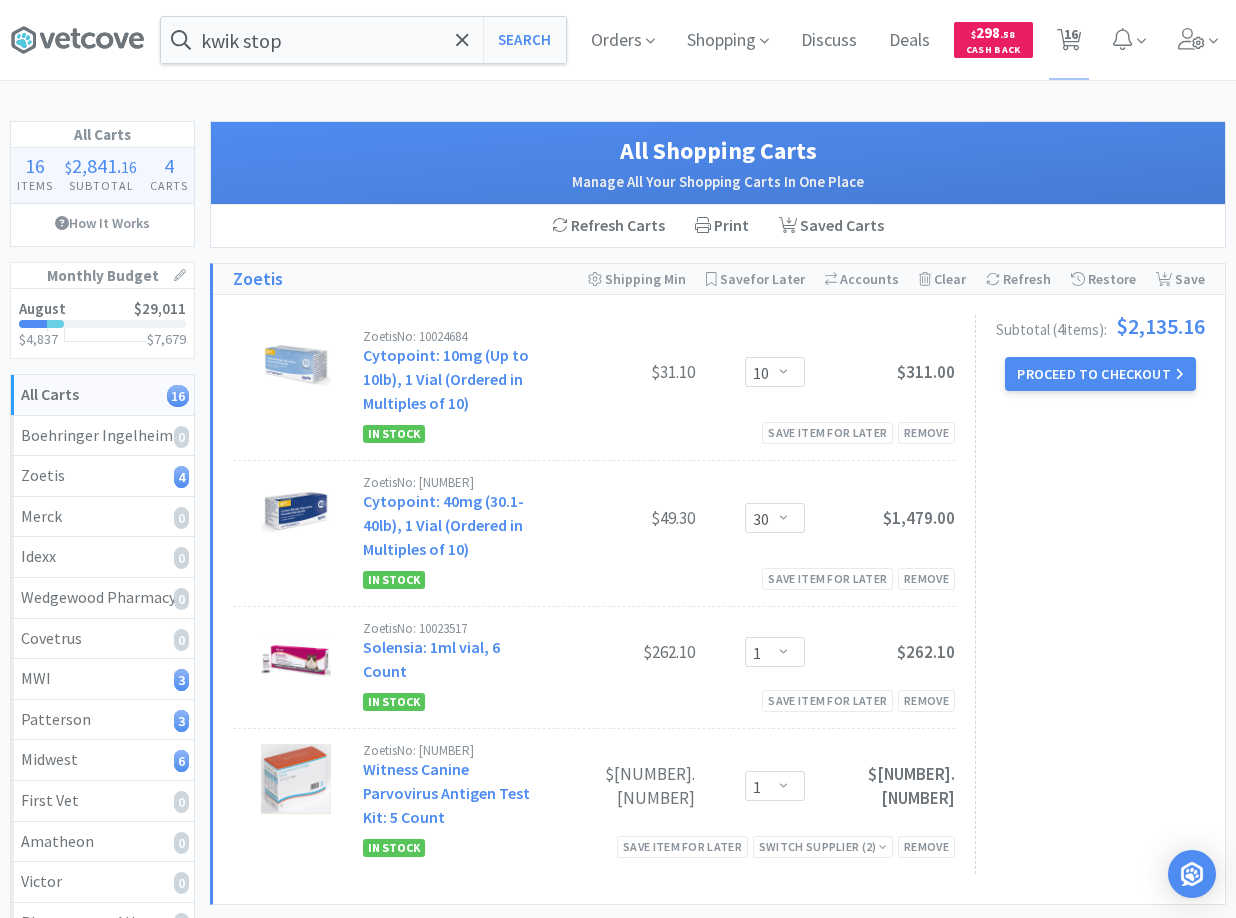 click on "Subtotal ( 4  item s ):    $2,135.16 Proceed to Checkout" at bounding box center [1090, 594] 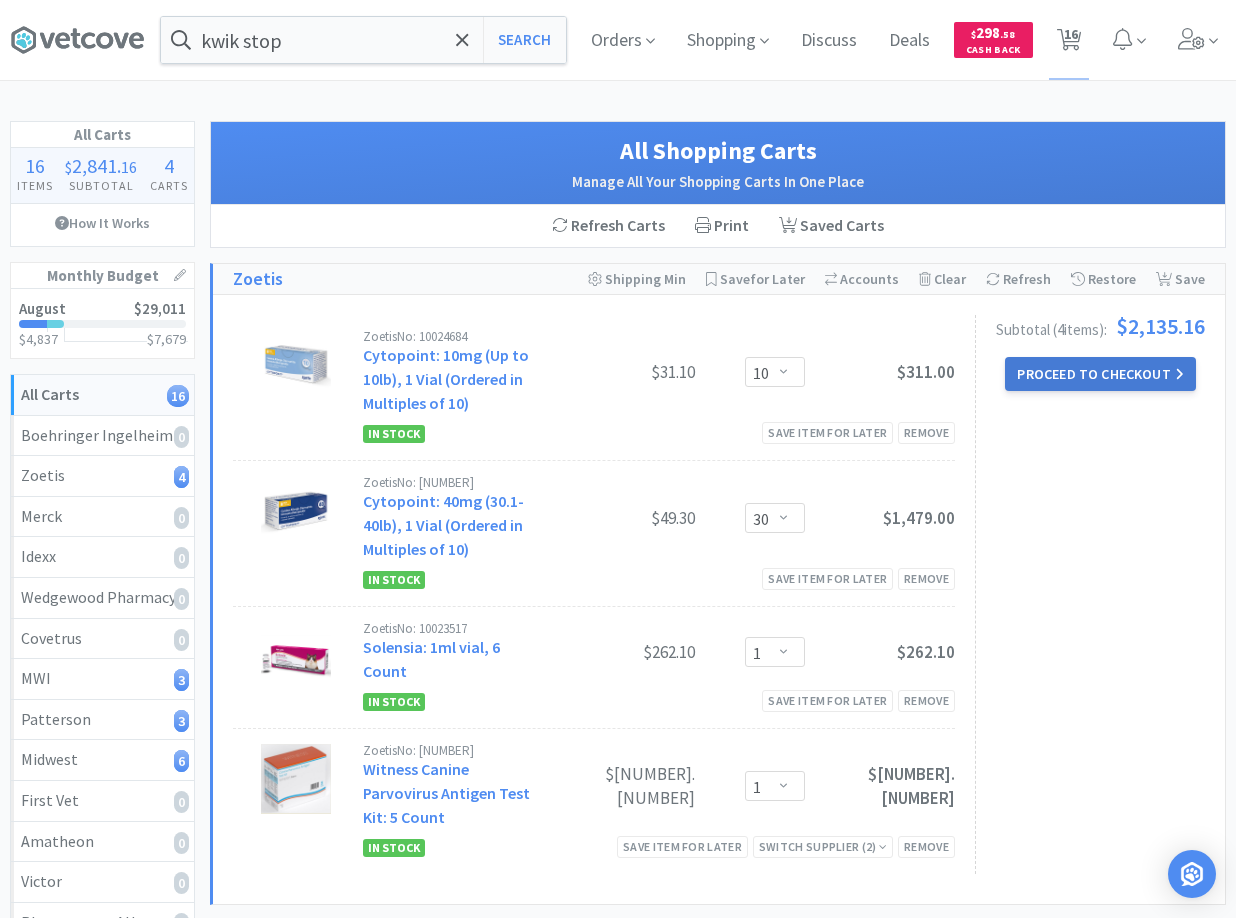 click on "Proceed to Checkout" at bounding box center (1100, 374) 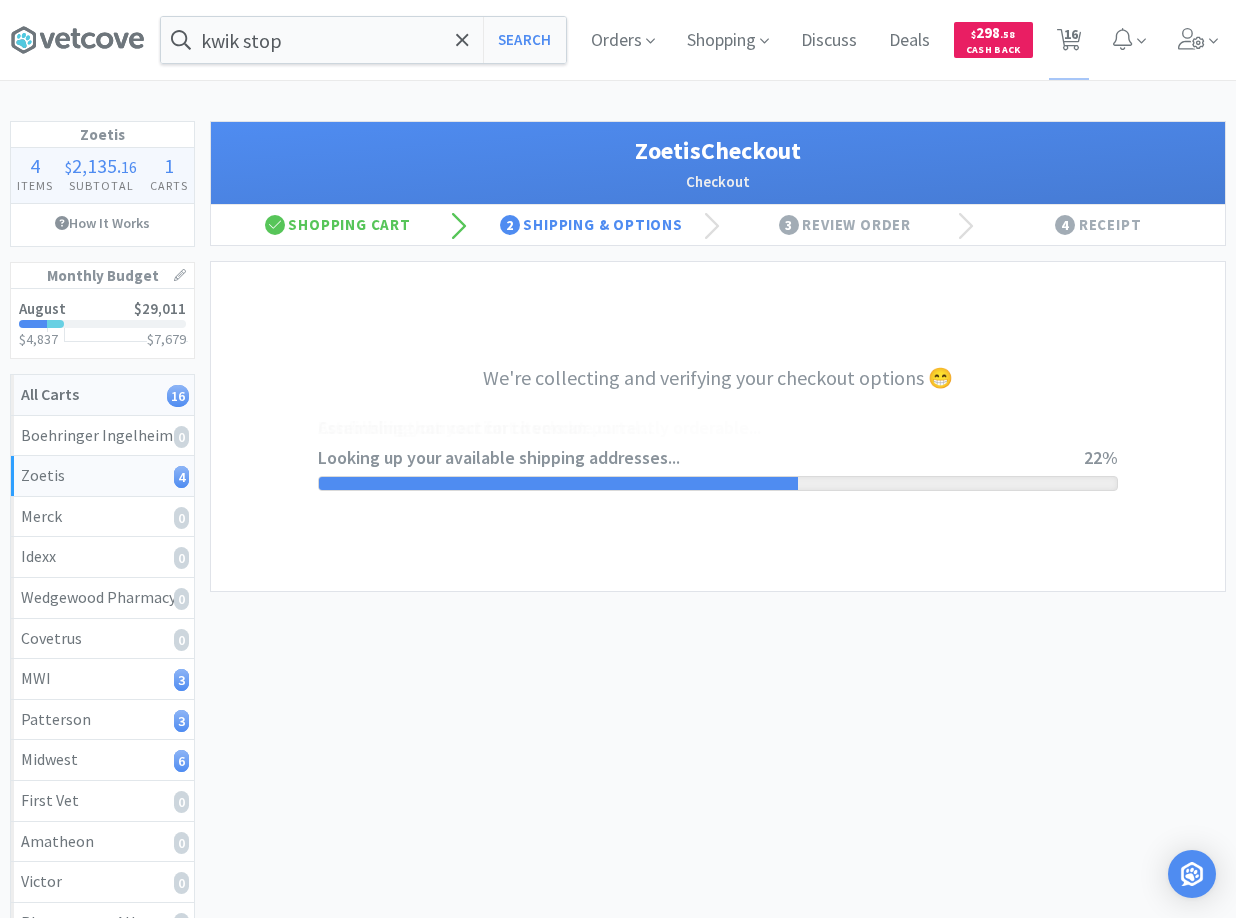 select on "invoice" 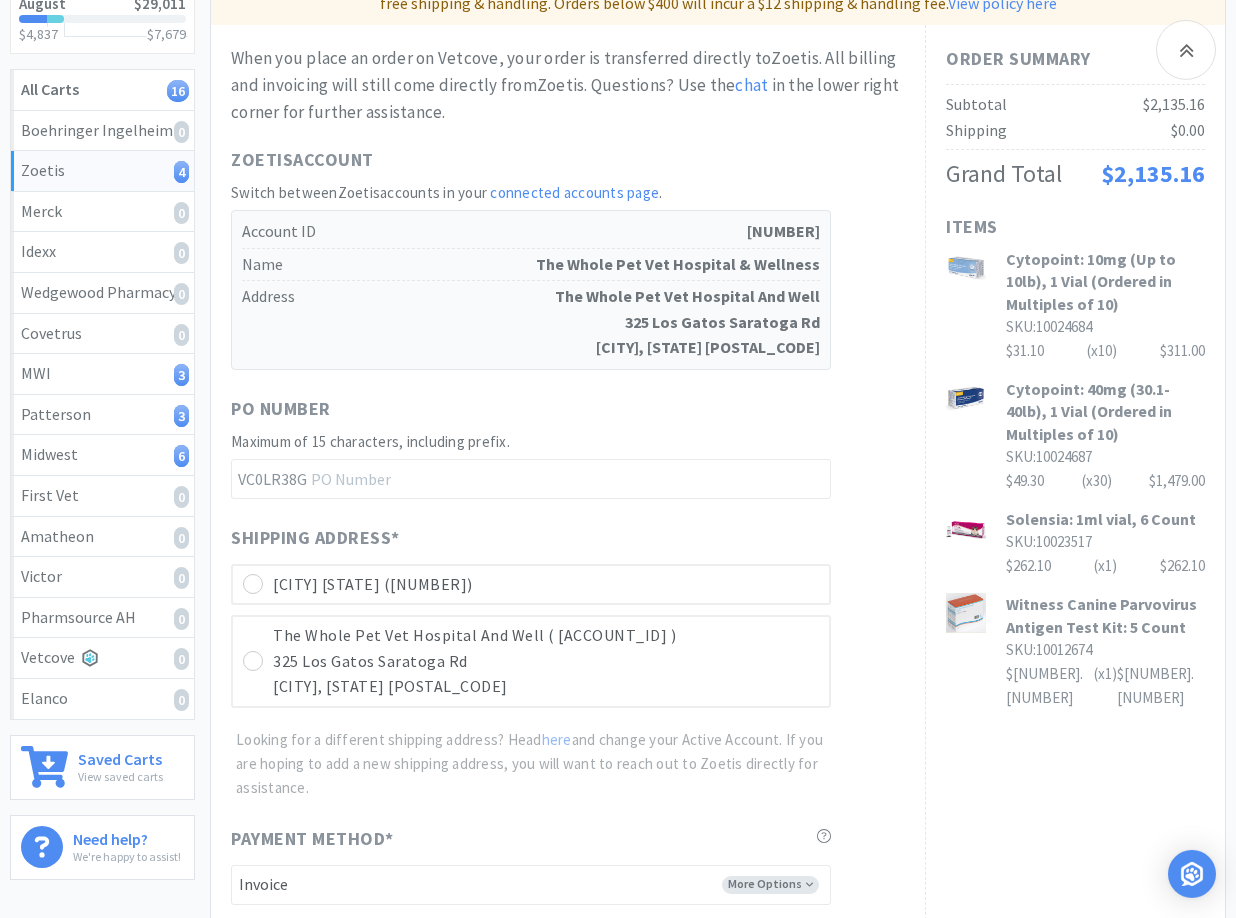 scroll, scrollTop: 306, scrollLeft: 0, axis: vertical 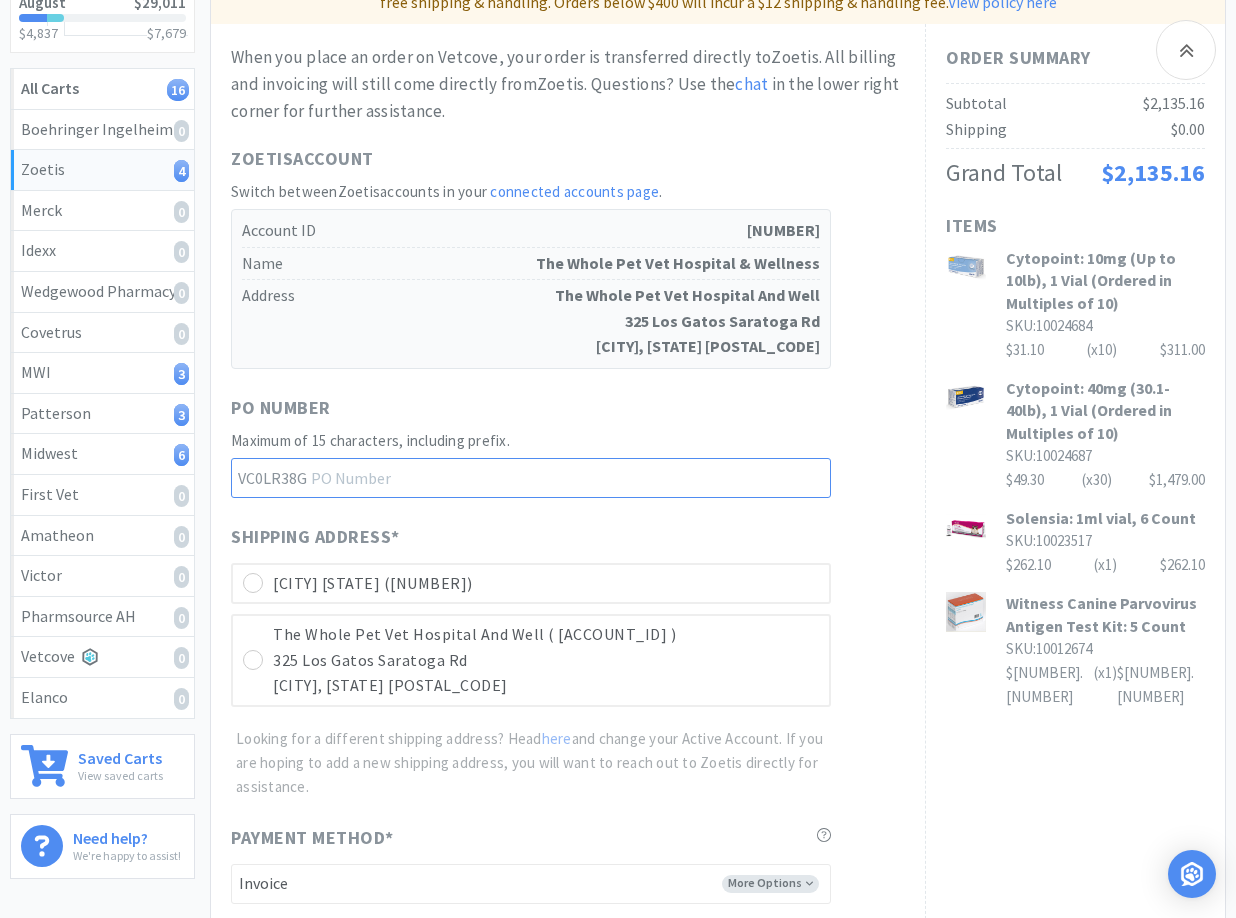 click at bounding box center [531, 478] 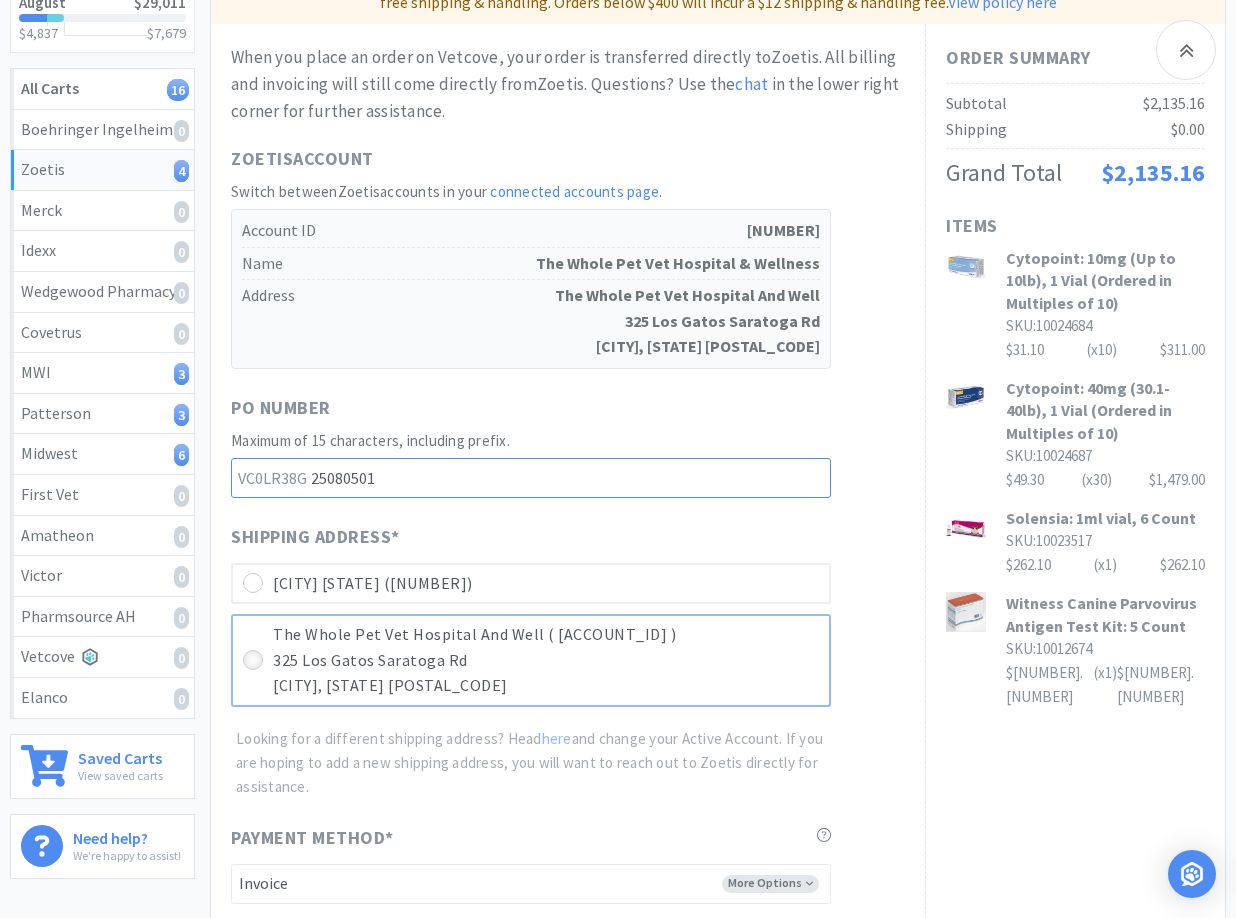 type on "25080501" 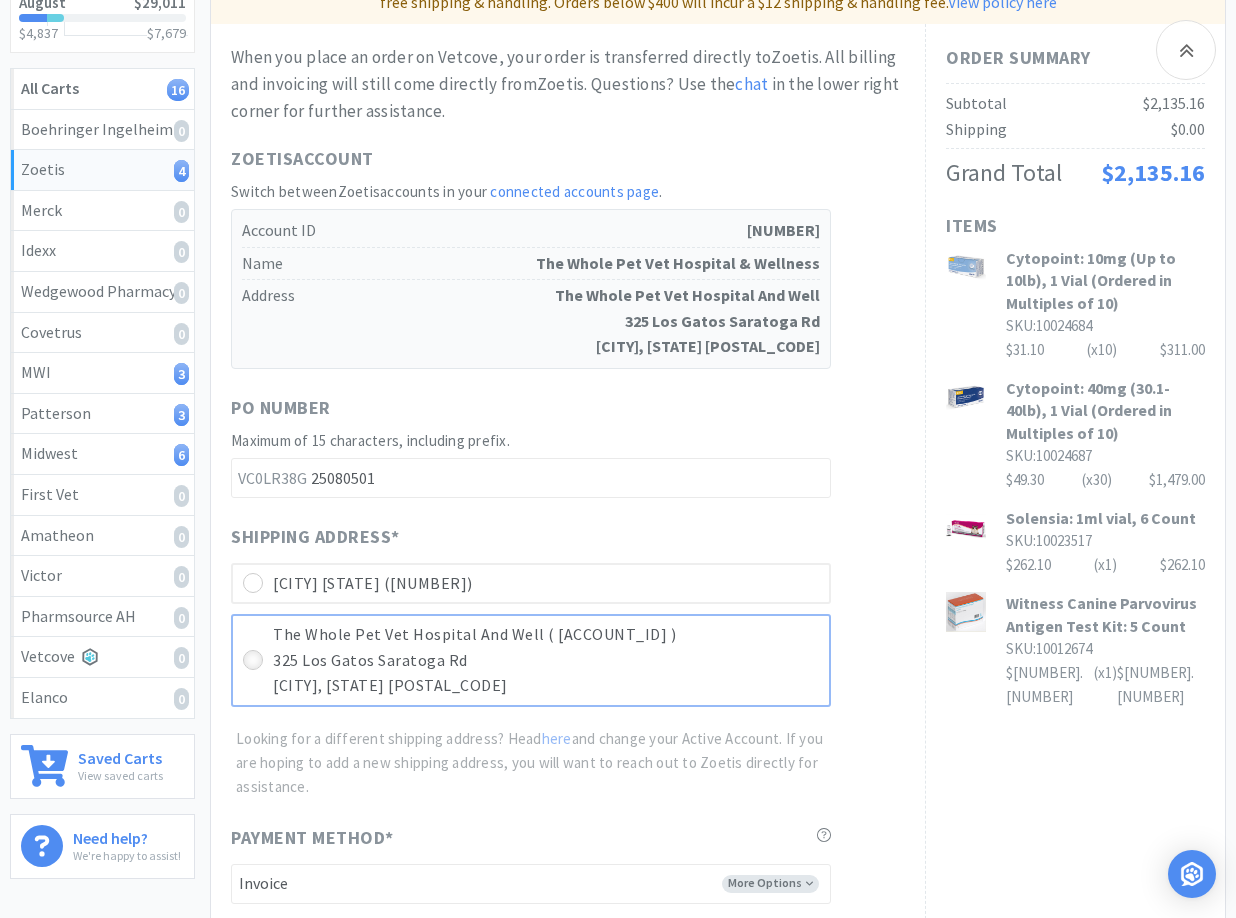 click at bounding box center [253, 660] 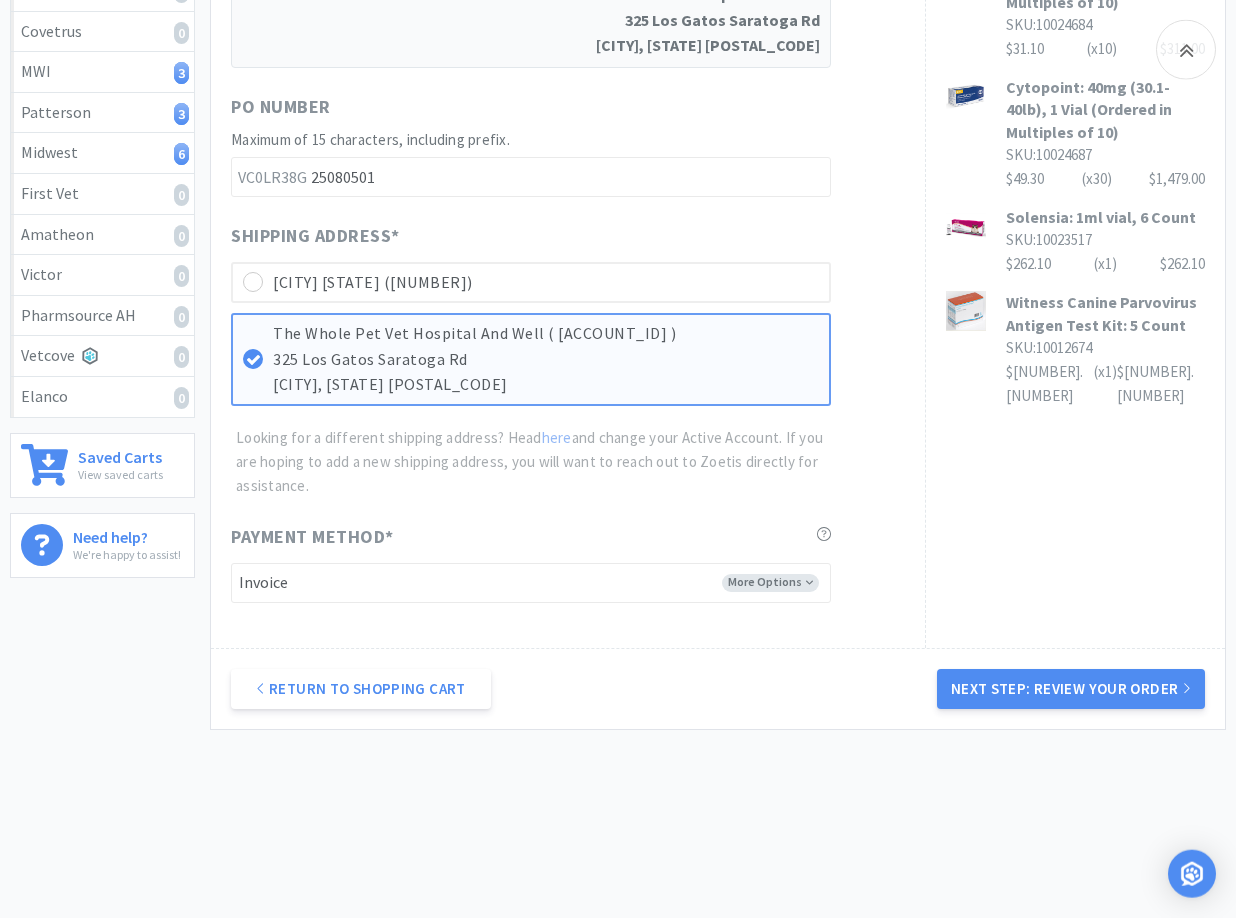 scroll, scrollTop: 612, scrollLeft: 0, axis: vertical 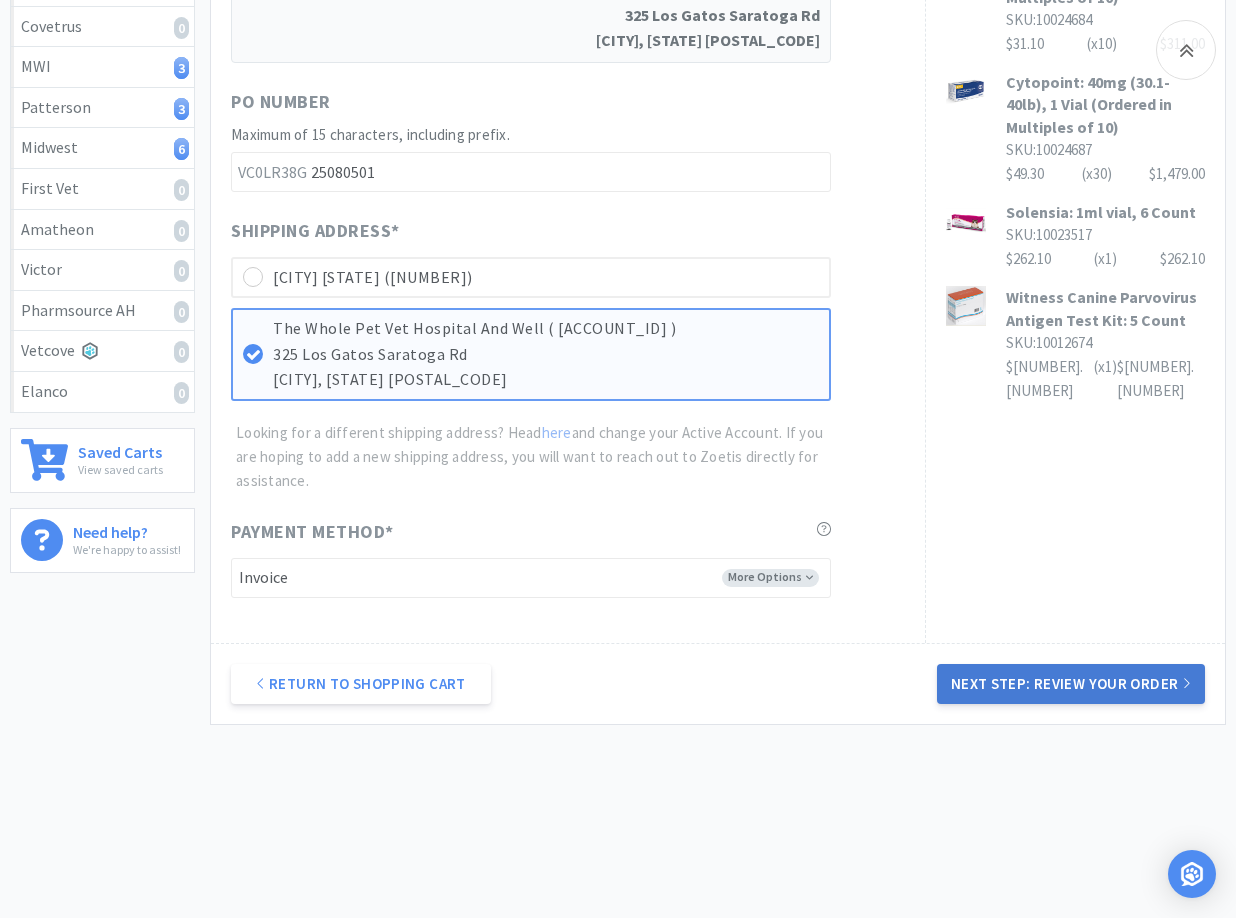 click on "Next Step: Review Your Order" at bounding box center [1071, 684] 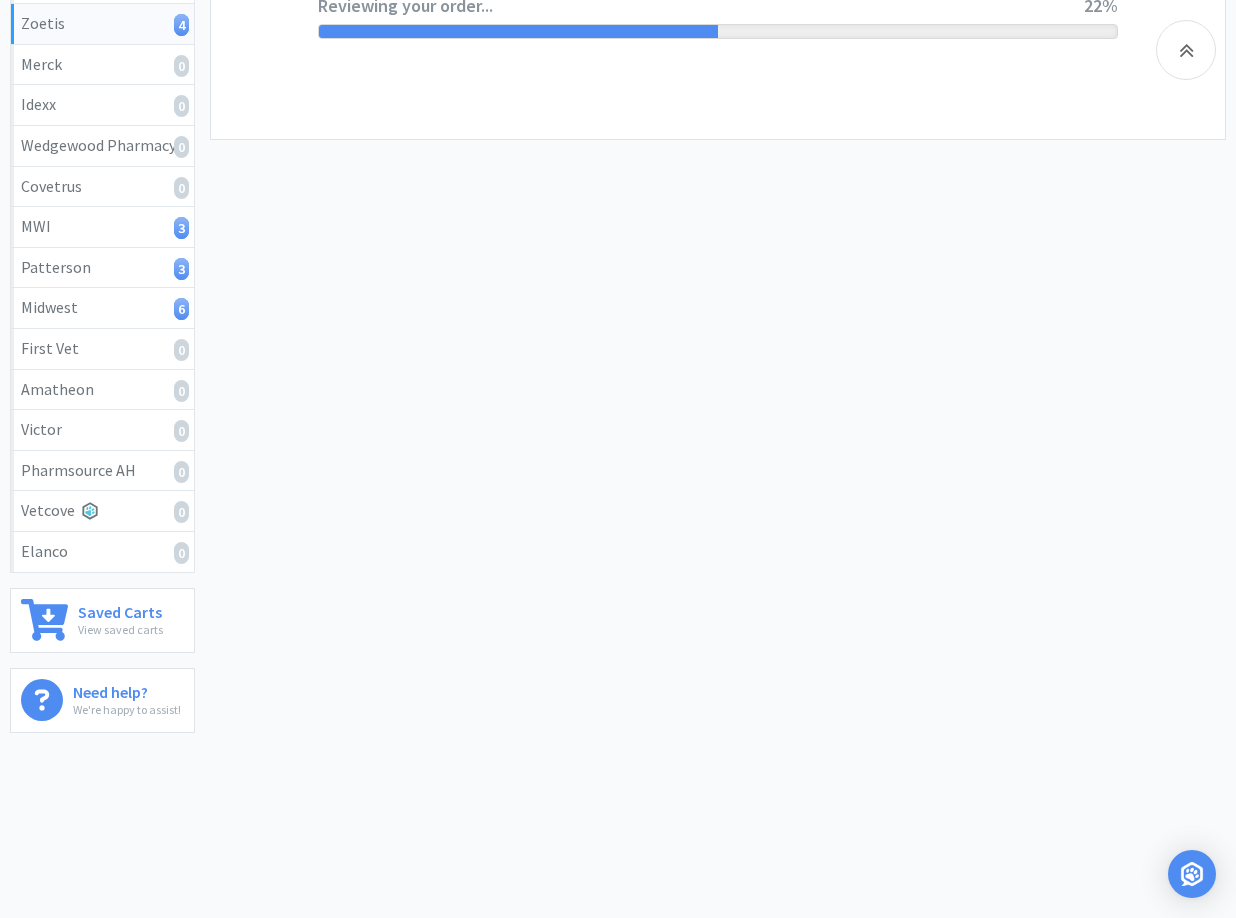 scroll, scrollTop: 0, scrollLeft: 0, axis: both 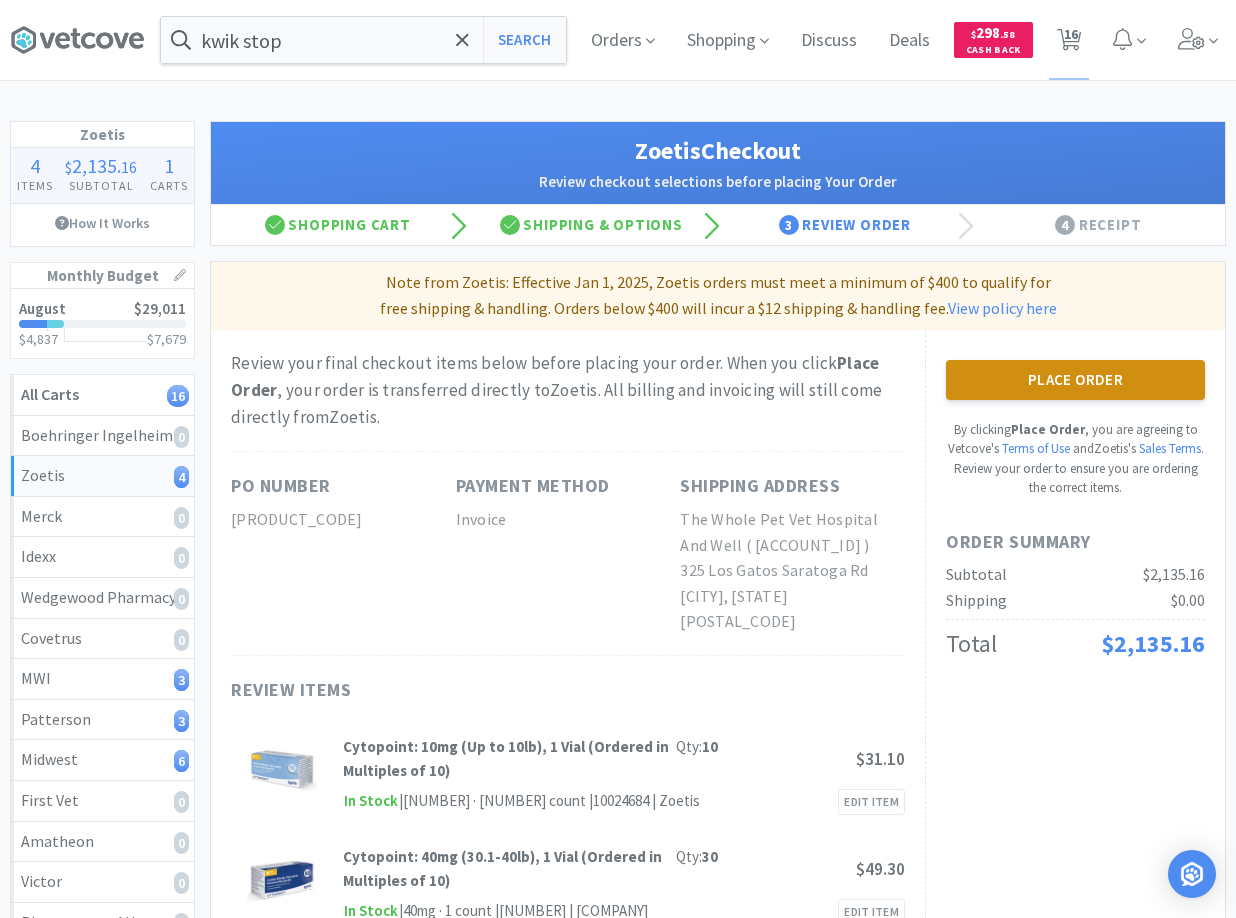 click on "Place Order" at bounding box center (1075, 380) 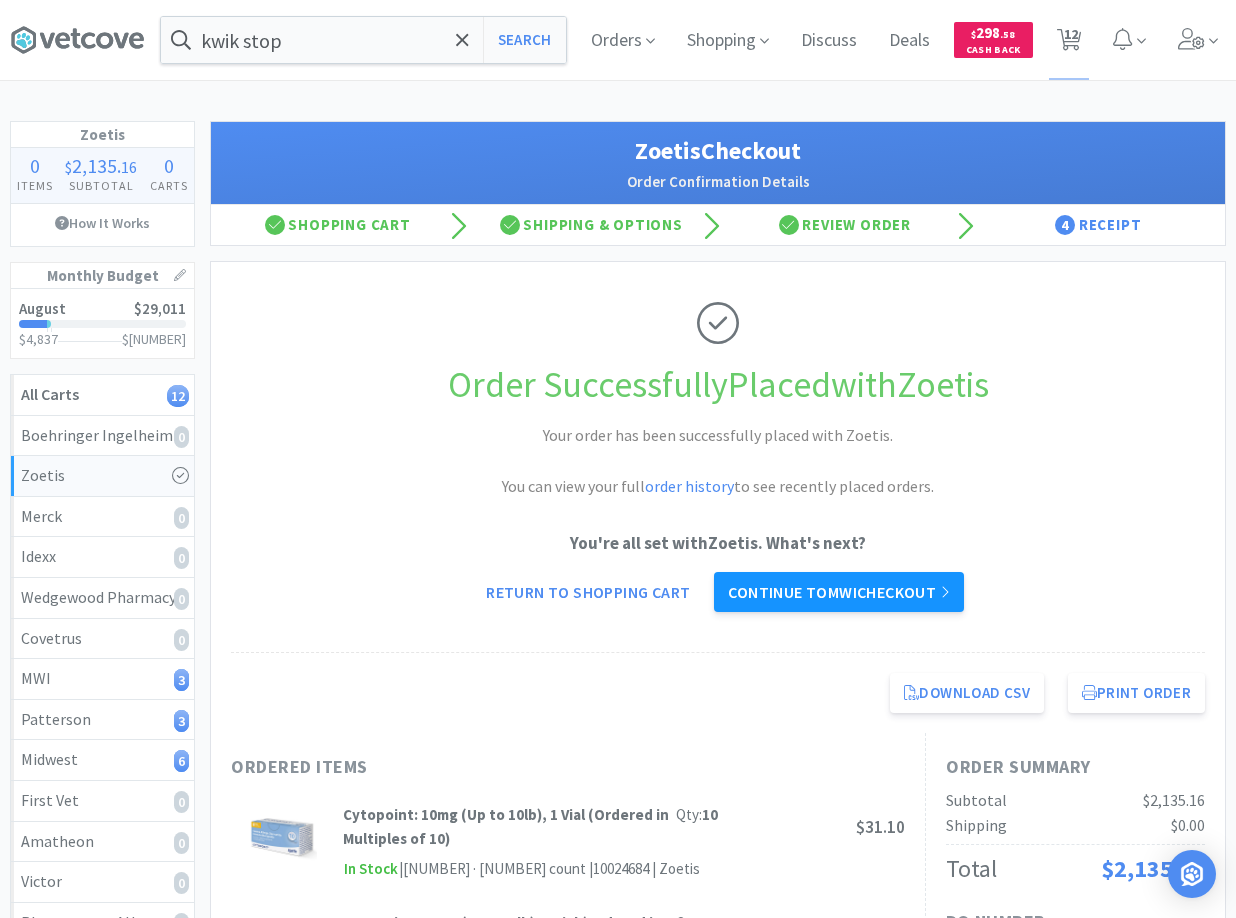 click on "Continue to  MWI  checkout" at bounding box center (838, 592) 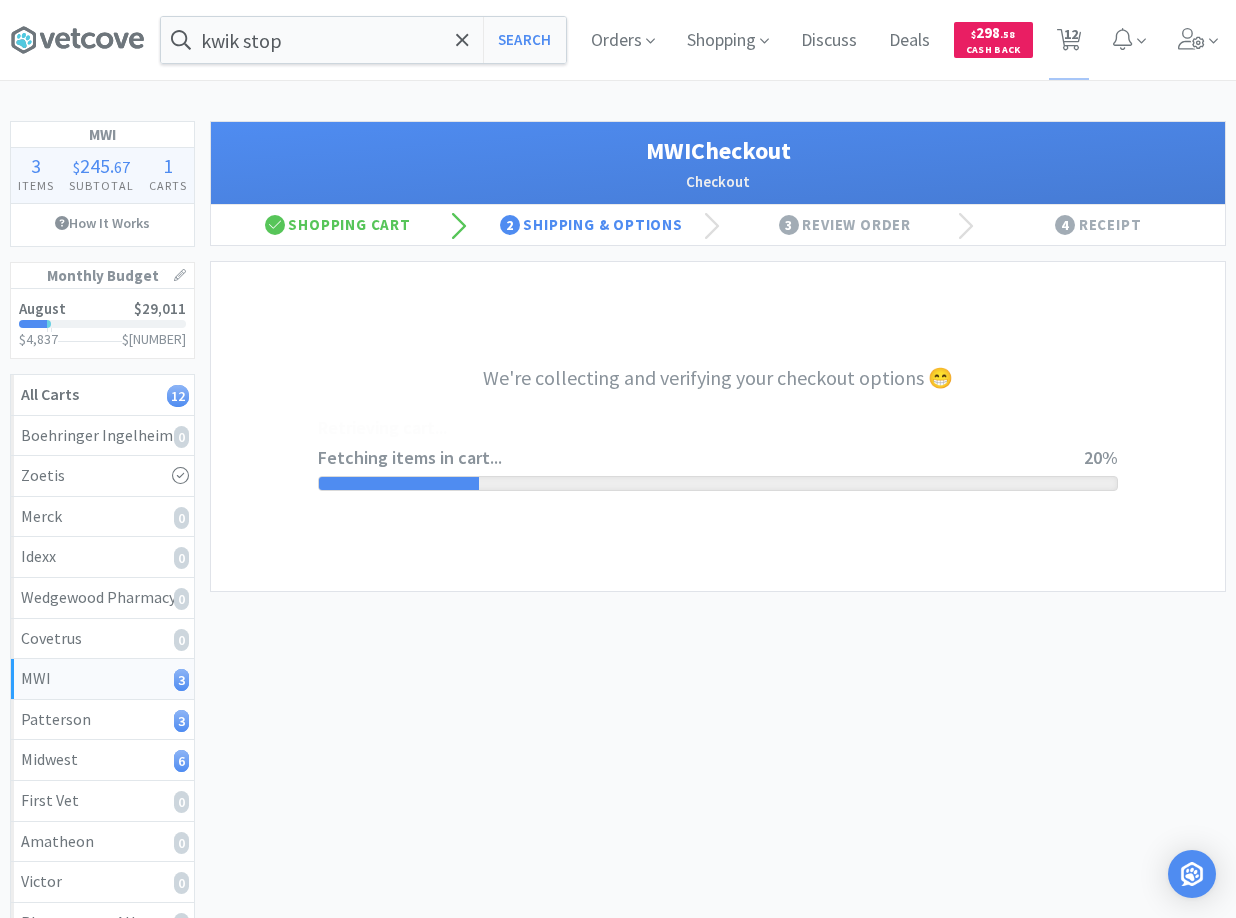 click on "We're collecting and verifying your checkout options 😁 Fetching items in cart... Retrieving cart... 20%" at bounding box center [718, 426] 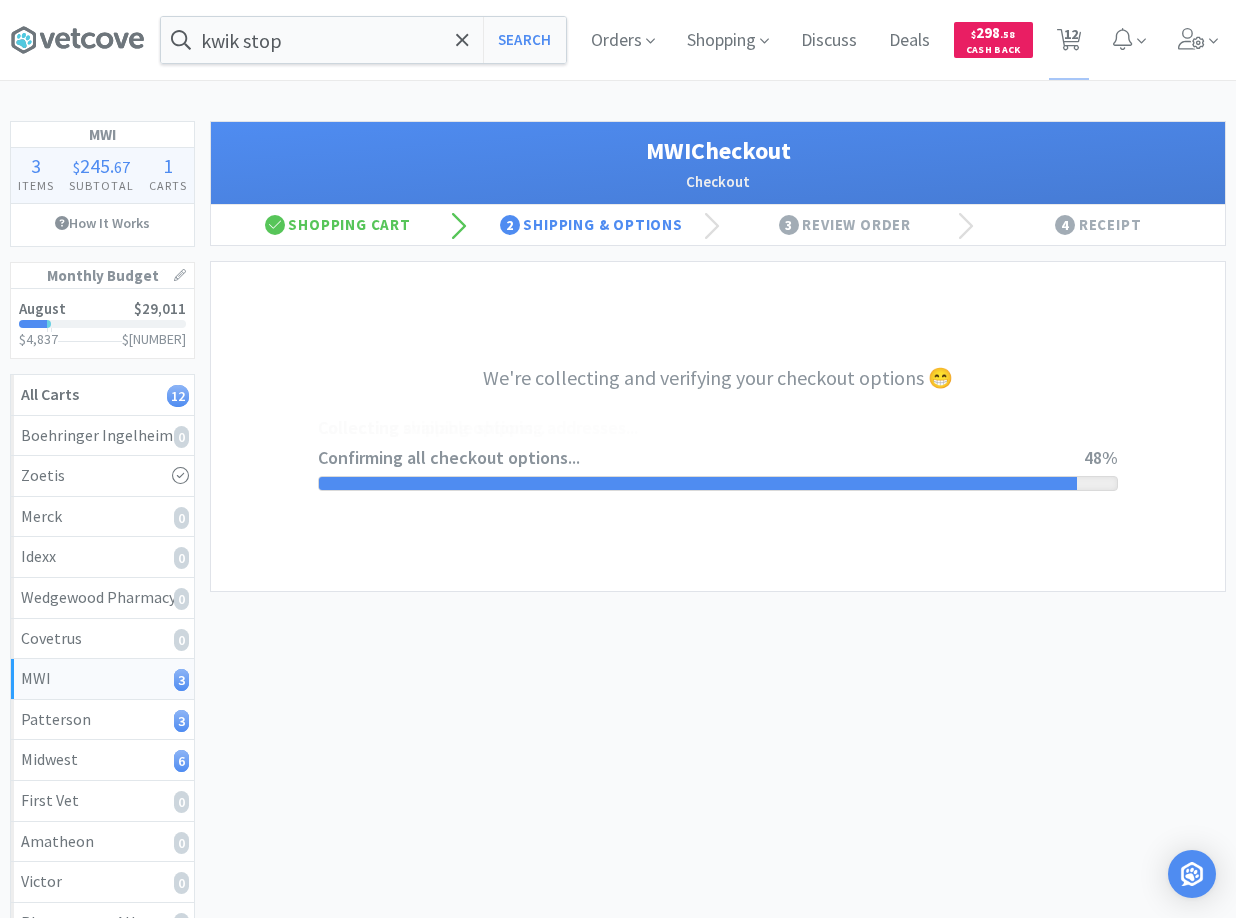 select on "STD_" 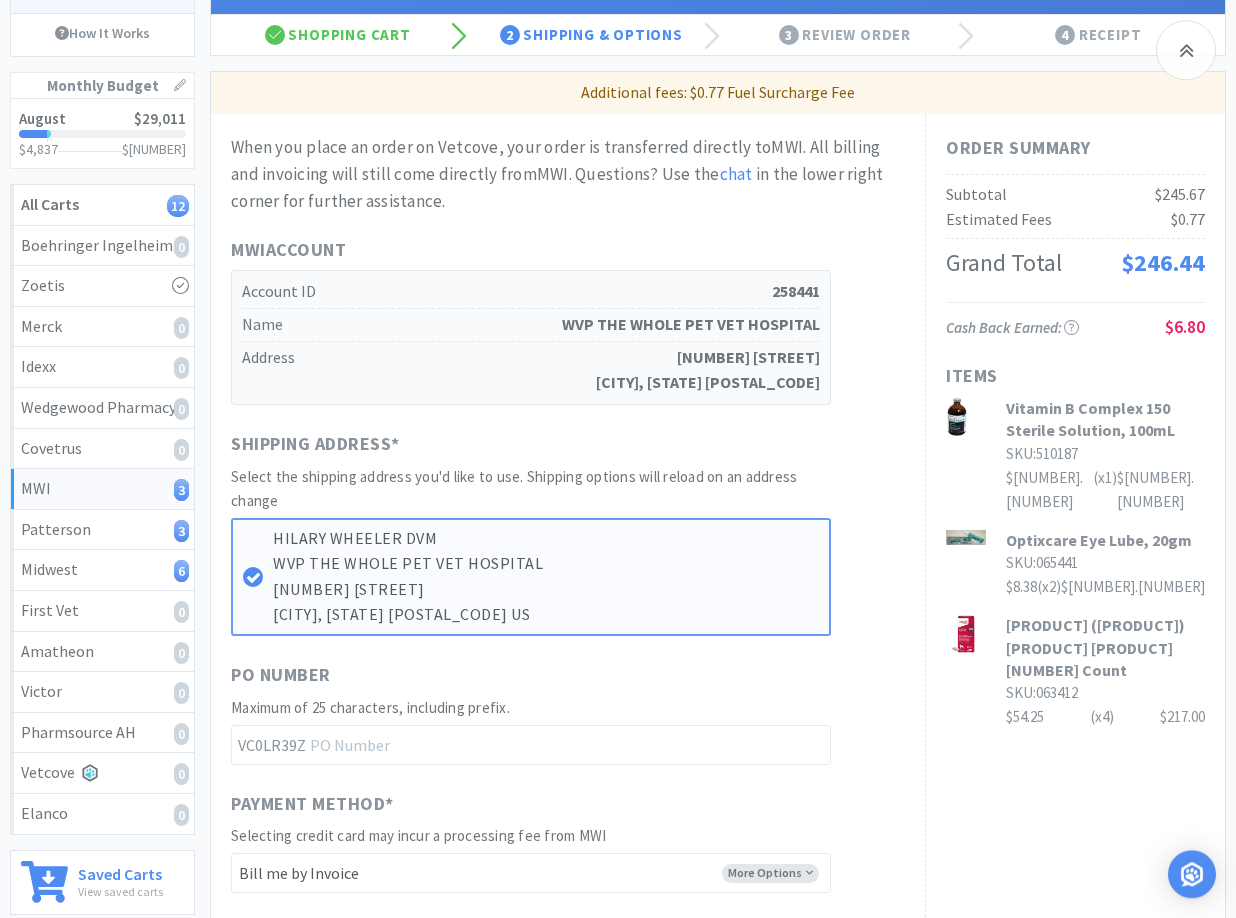 scroll, scrollTop: 204, scrollLeft: 0, axis: vertical 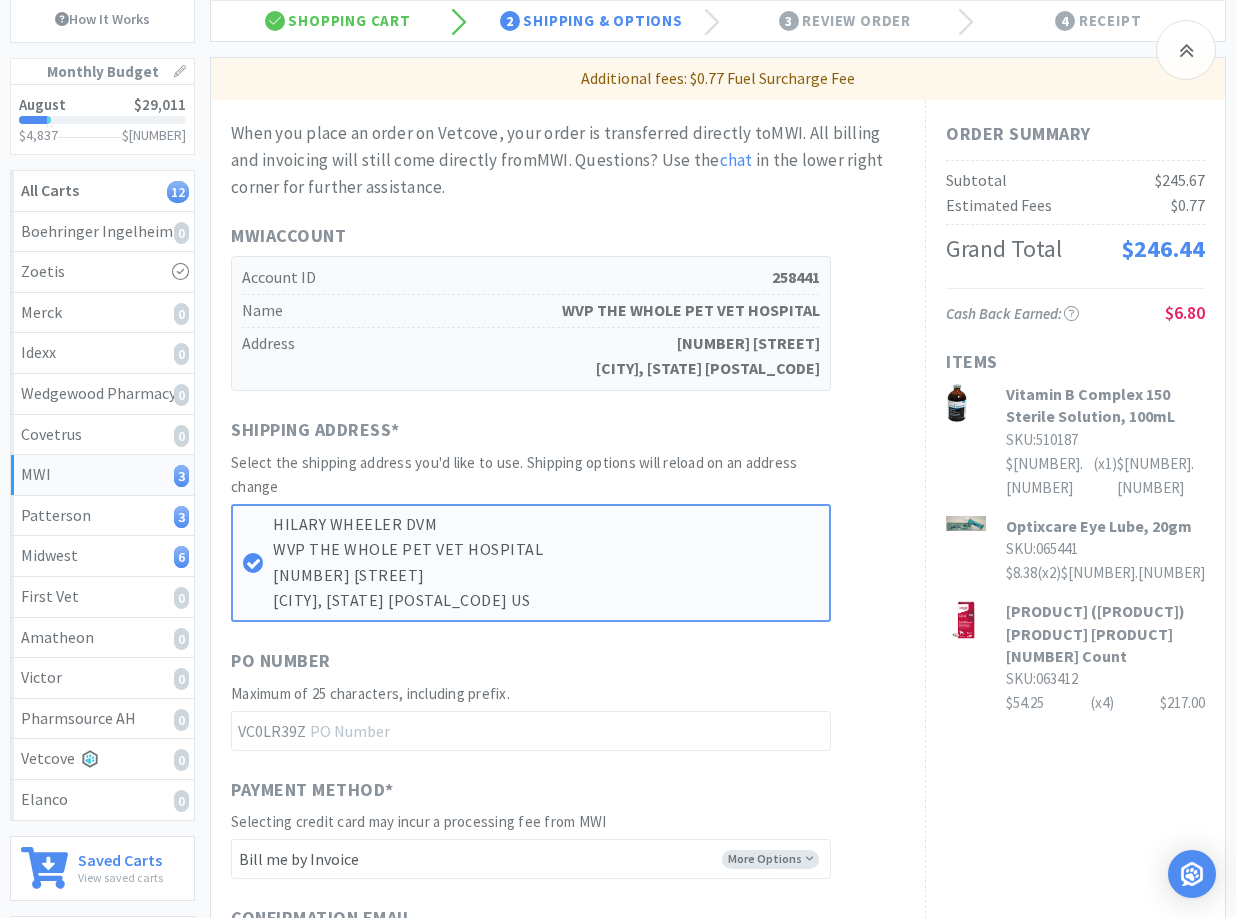 click on "Shipping Address *" at bounding box center [531, 433] 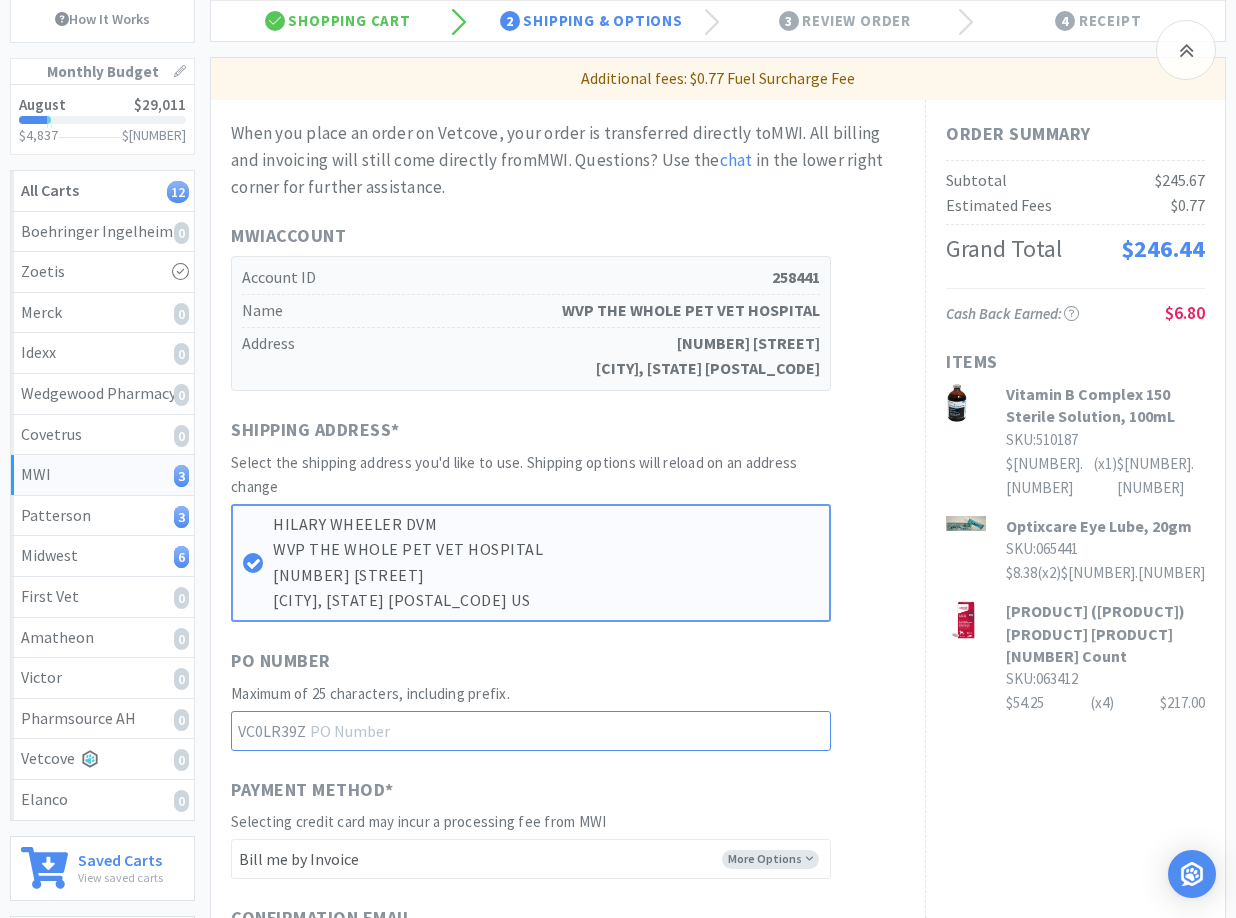 click at bounding box center (531, 731) 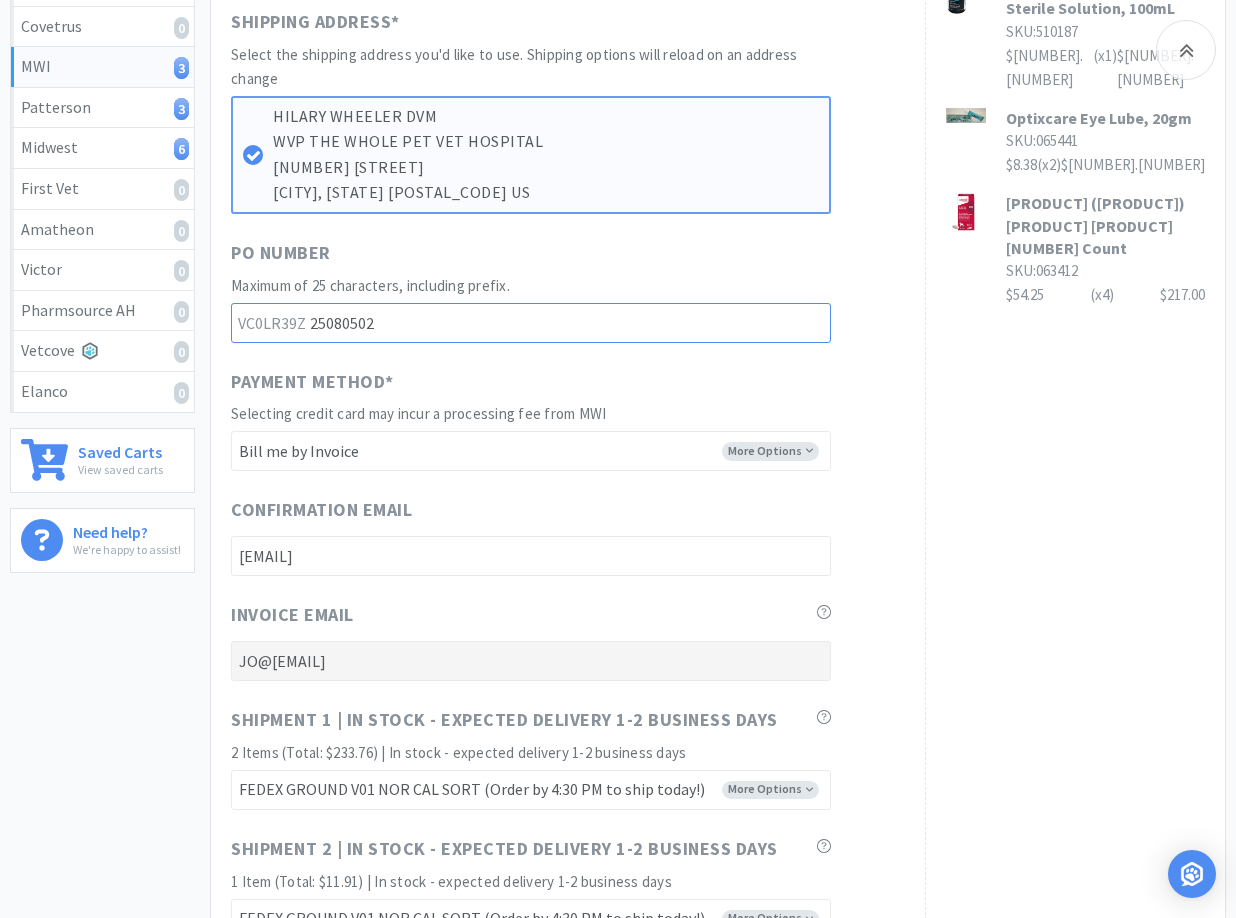 scroll, scrollTop: 918, scrollLeft: 0, axis: vertical 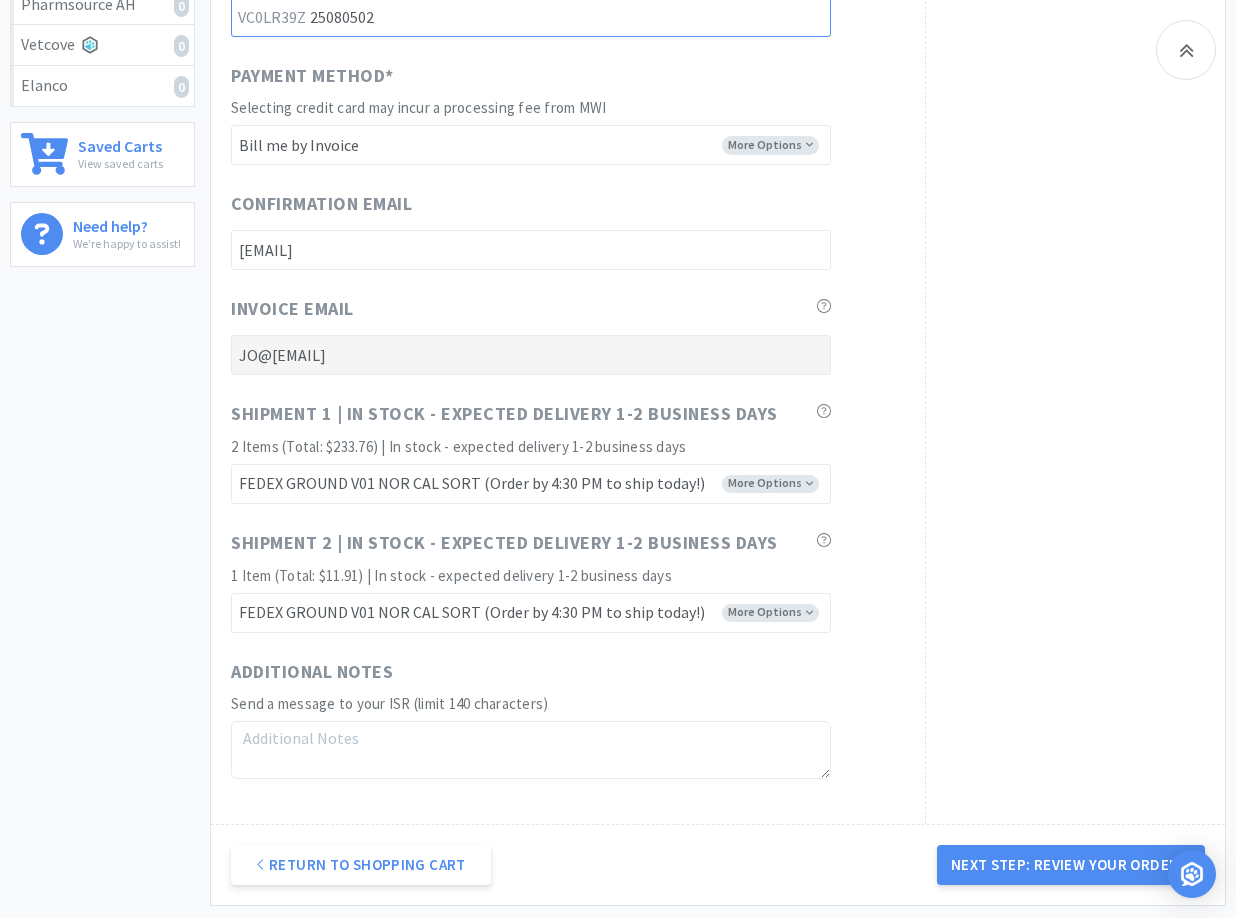 type on "25080502" 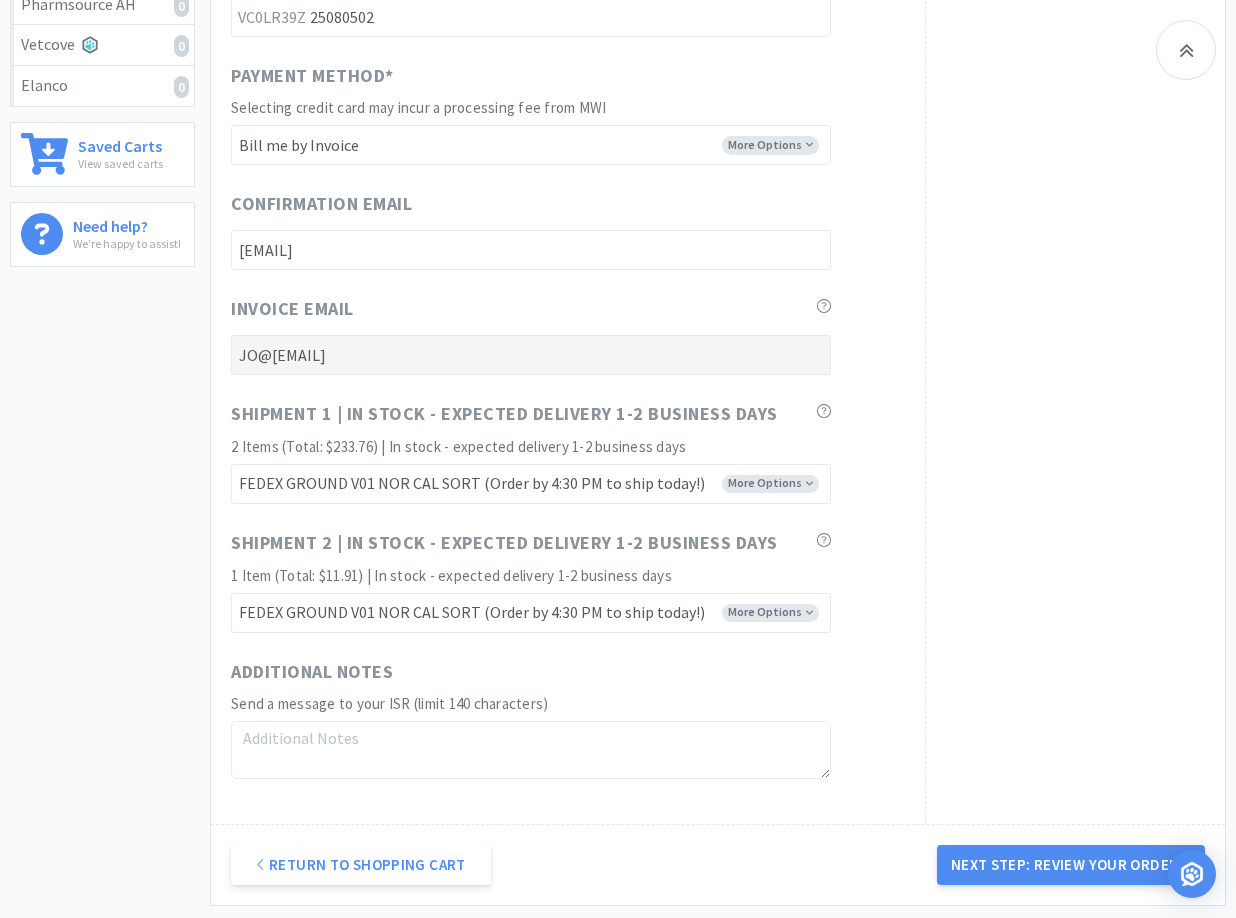 click at bounding box center [531, 750] 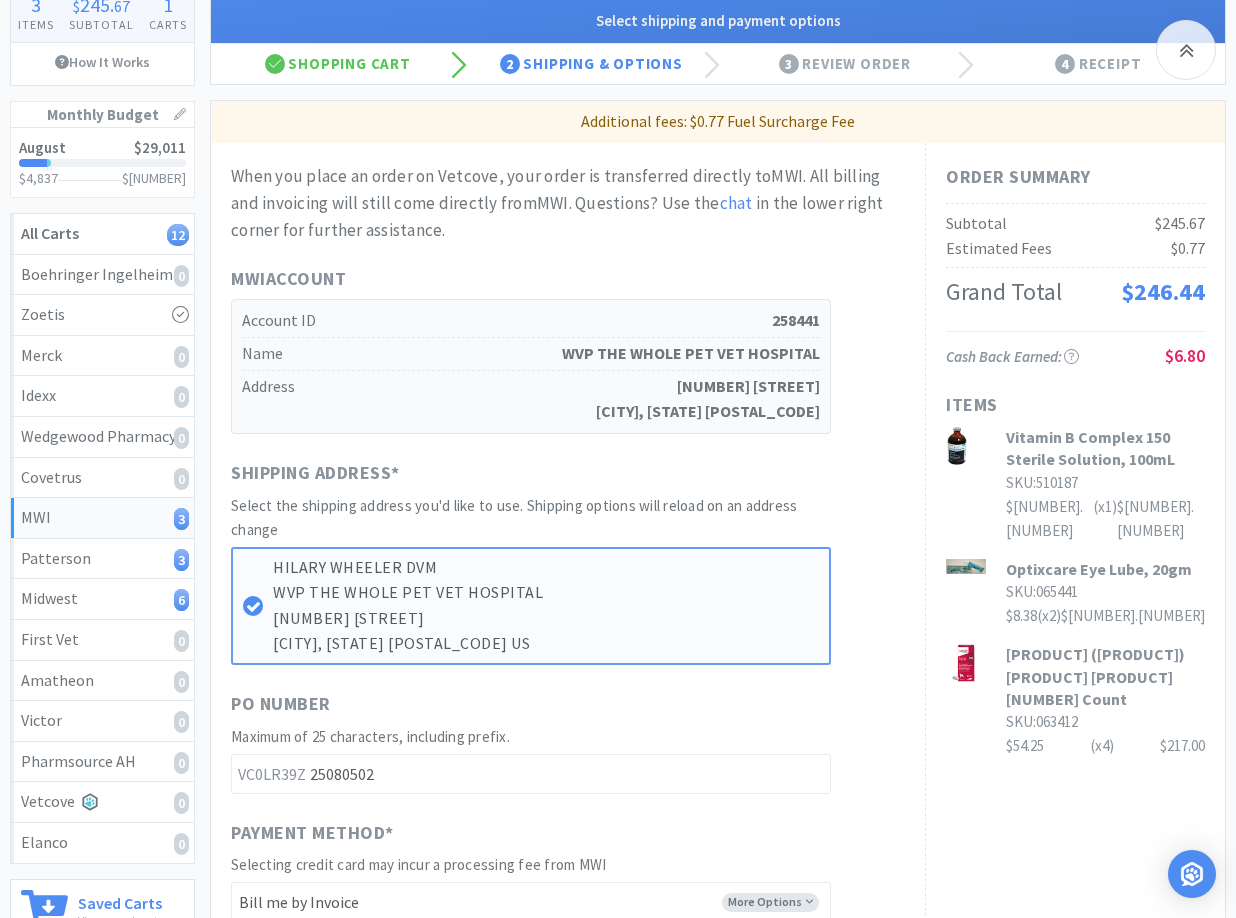 scroll, scrollTop: 102, scrollLeft: 0, axis: vertical 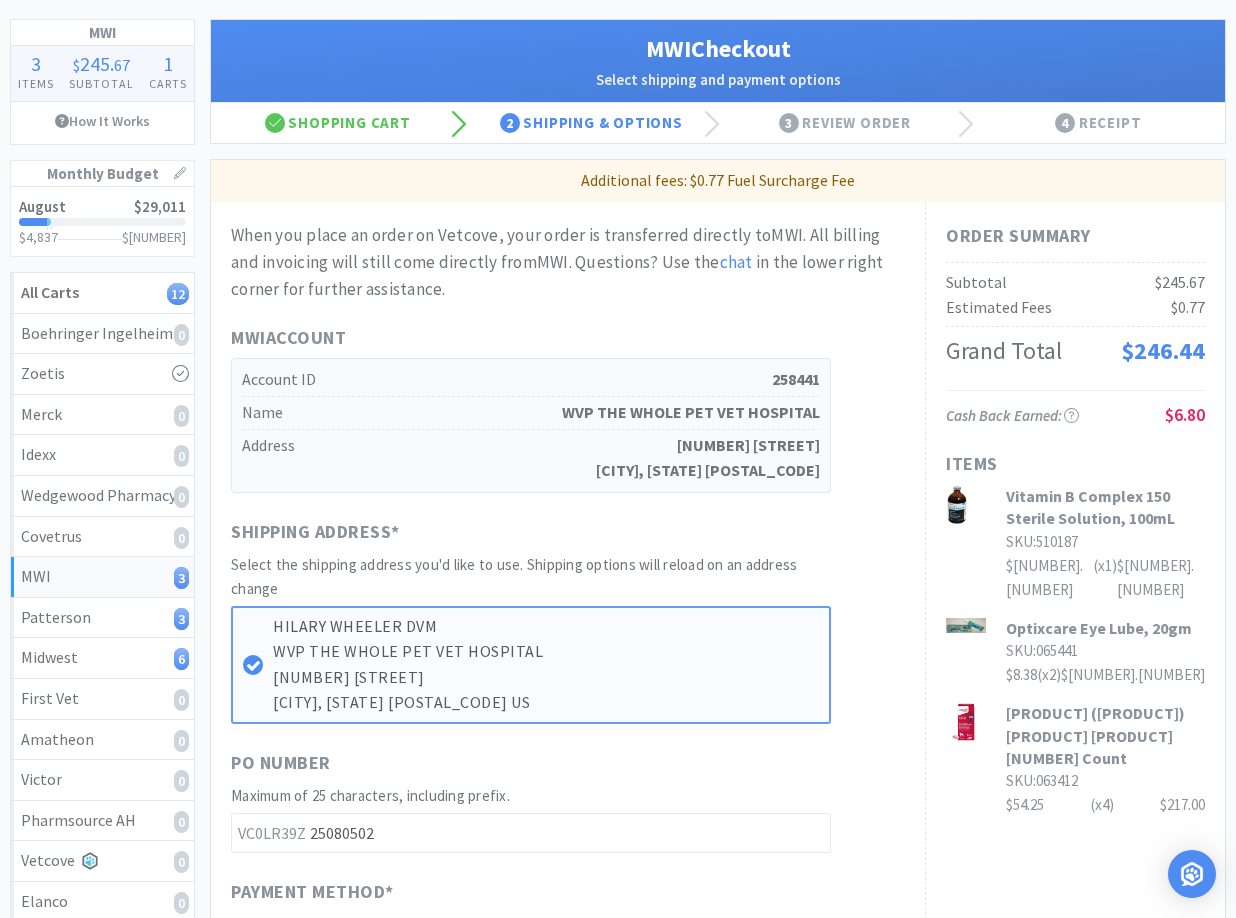 type on "Please send invoice to [EMAIL]" 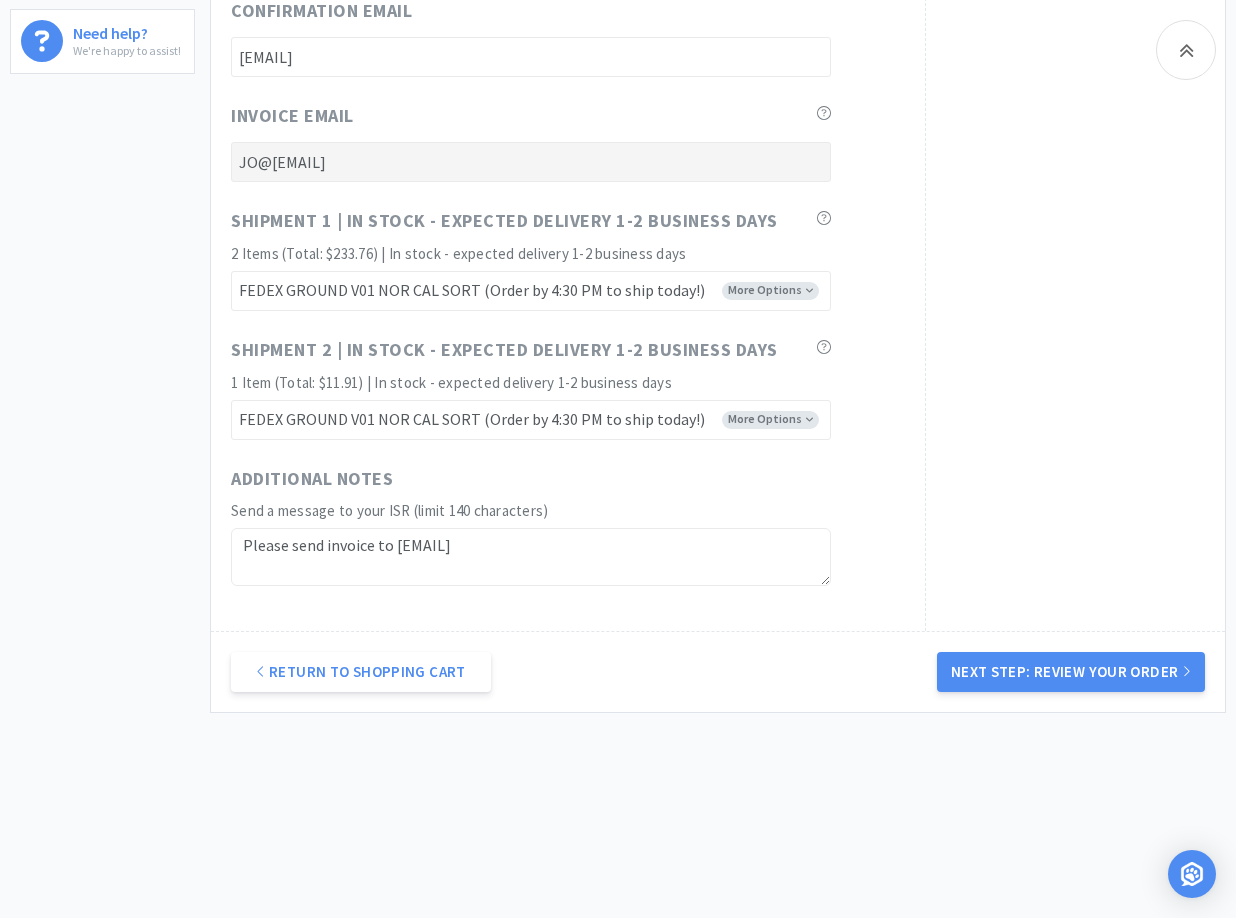 click on "Return to Shopping Cart Next Step: Review Your Order" at bounding box center [718, 671] 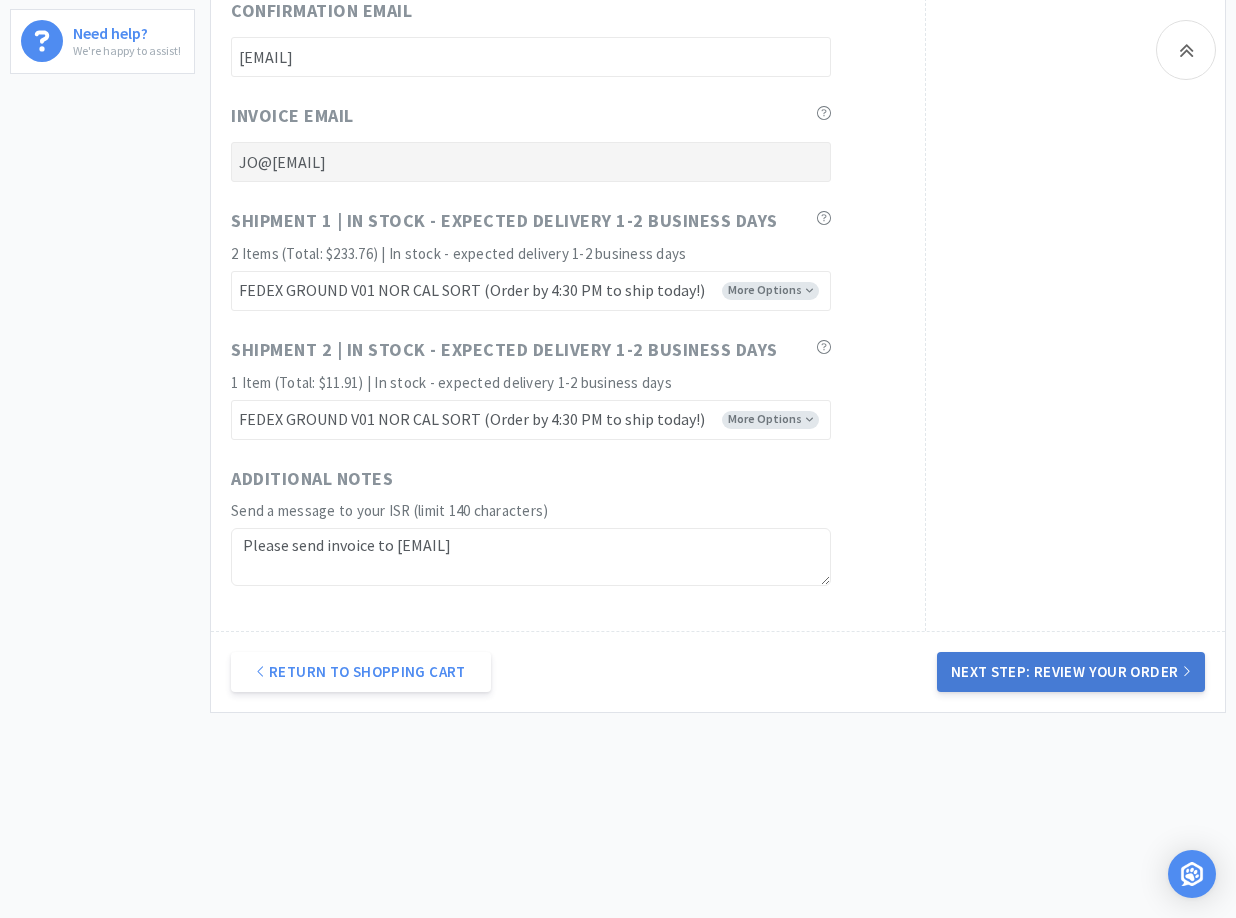 click on "Next Step: Review Your Order" at bounding box center (1071, 672) 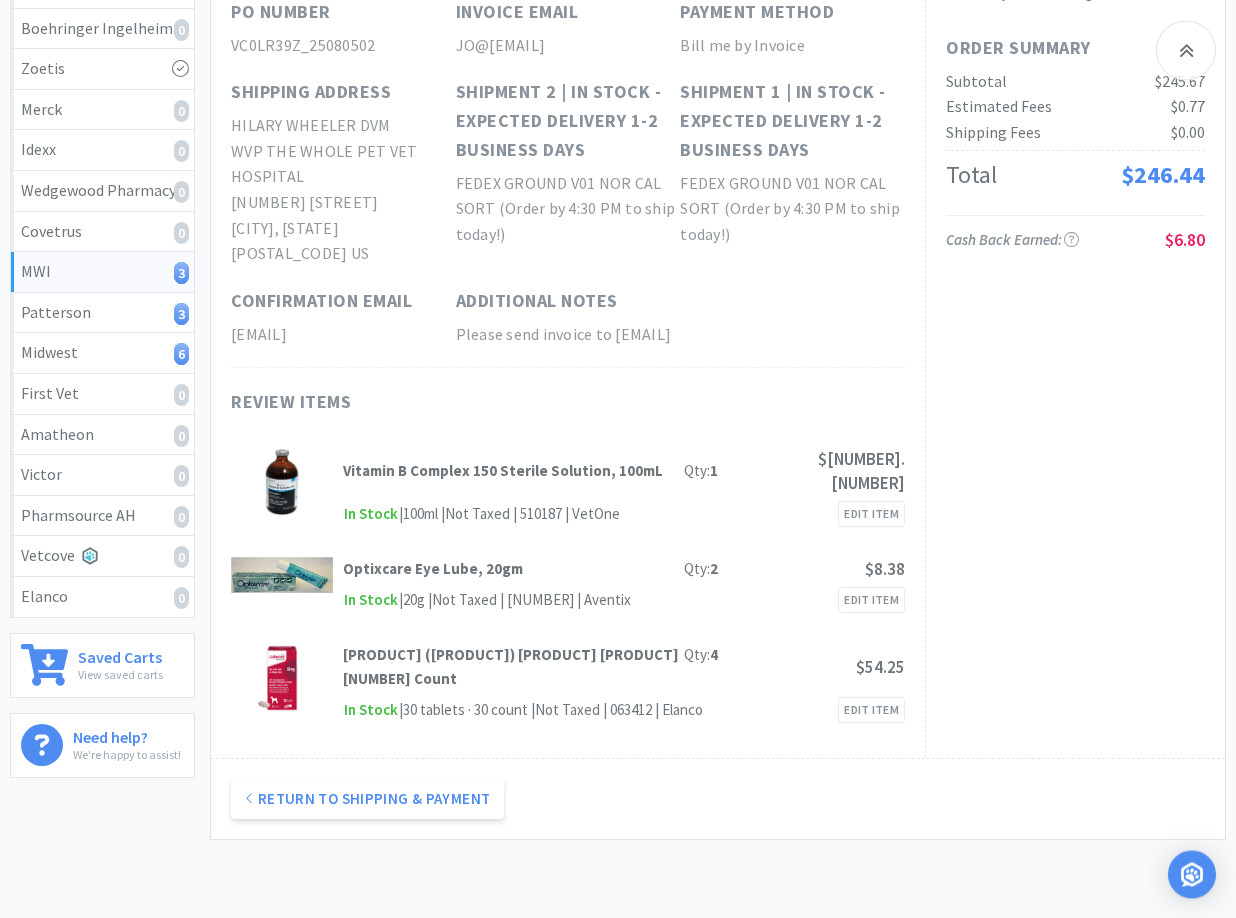 scroll, scrollTop: 0, scrollLeft: 0, axis: both 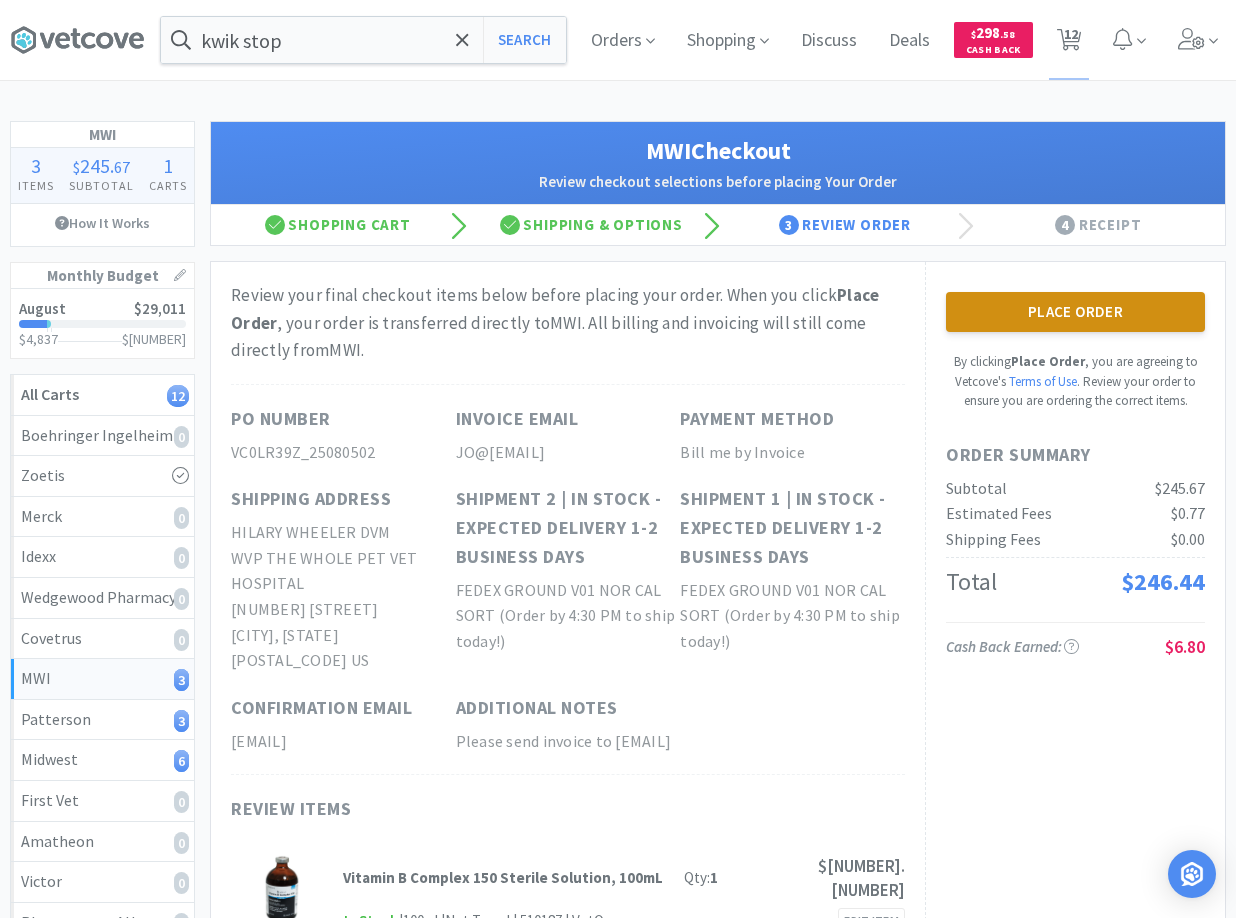 click on "Place Order" at bounding box center [1075, 312] 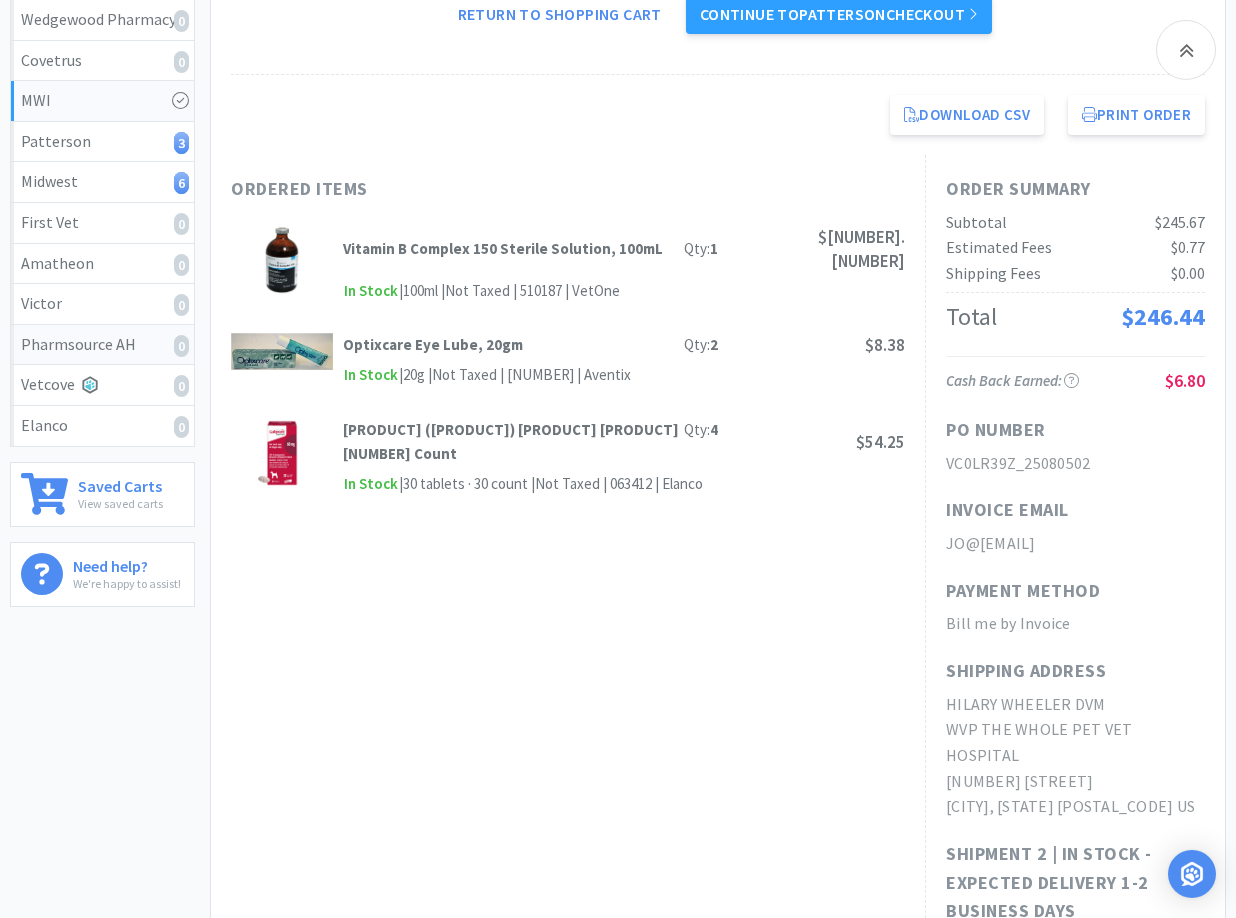 scroll, scrollTop: 612, scrollLeft: 0, axis: vertical 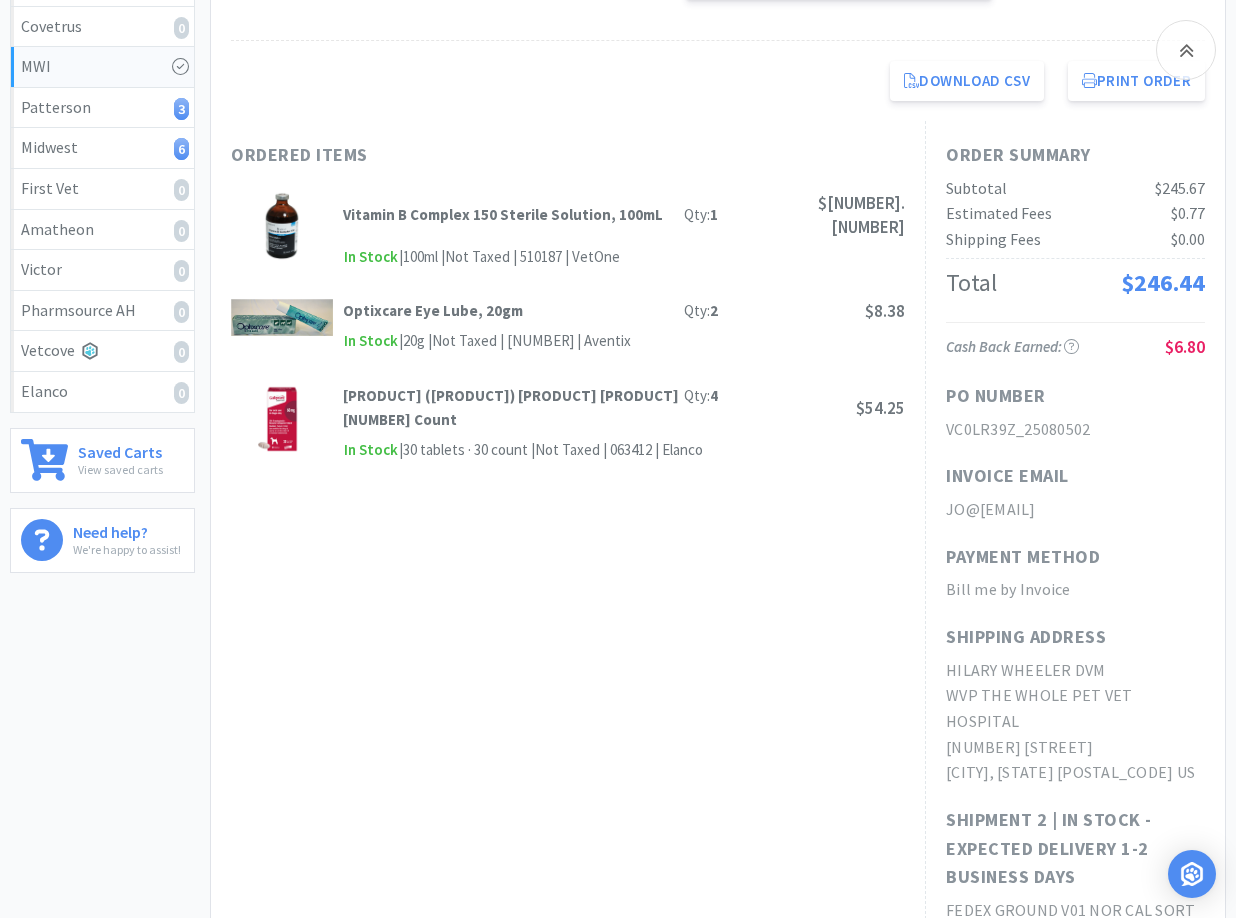 click on "Ordered Items Vitamin B Complex 150 Sterile Solution, 100mL Qty: 1 $11.91 In Stock | 100ml | Not Taxed | 510187 | VetOne Optixcare Eye Lube, 20gm Qty: 2 $8.38 In Stock | 20g | Not Taxed | 065441 | Aventix Galliprant (Grapiprant) Flavored Tablets for Dogs 60mg, 30 Count Qty: 4 $54.25 In Stock | 30 tablets · 30 count | Not Taxed | 063412 | Elanco" at bounding box center [568, 717] 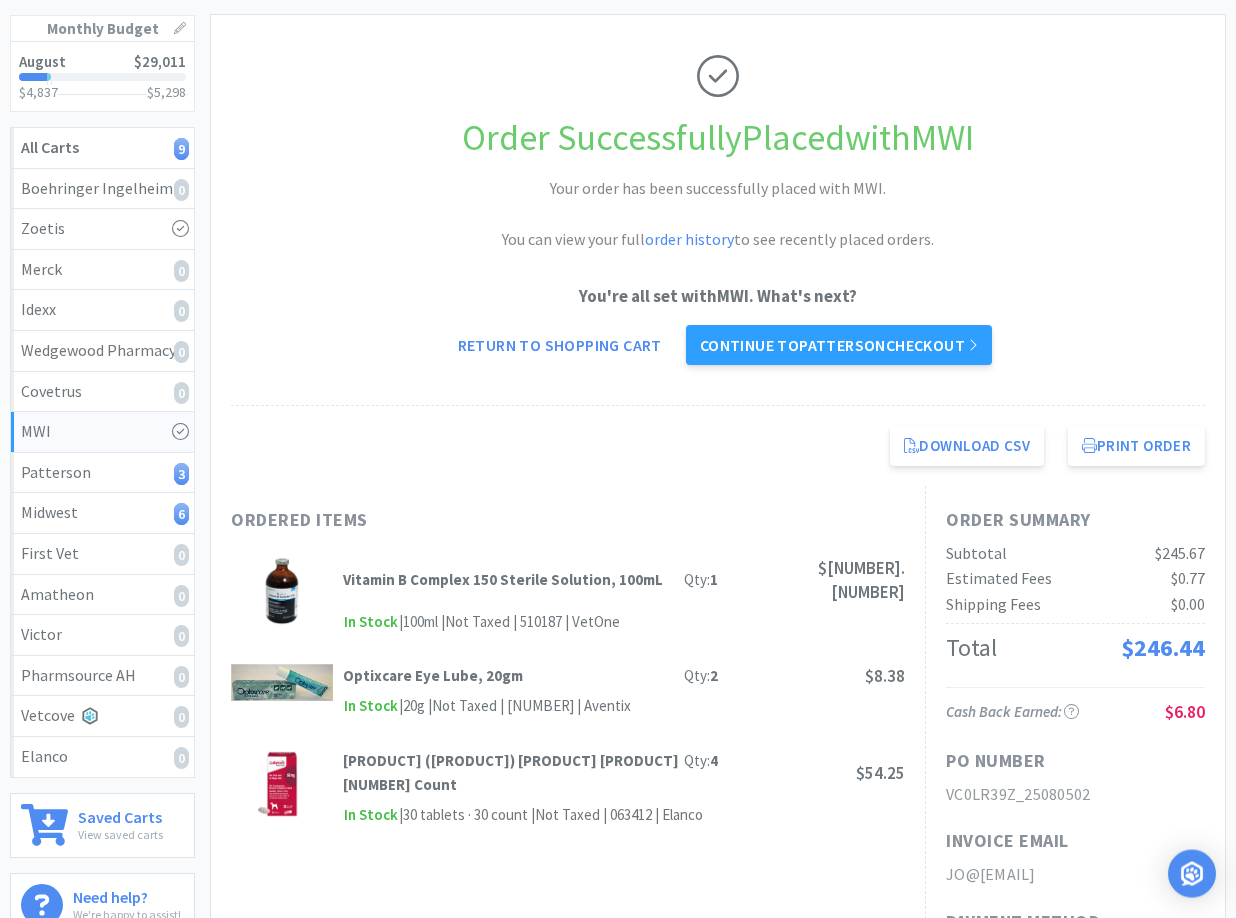 scroll, scrollTop: 102, scrollLeft: 0, axis: vertical 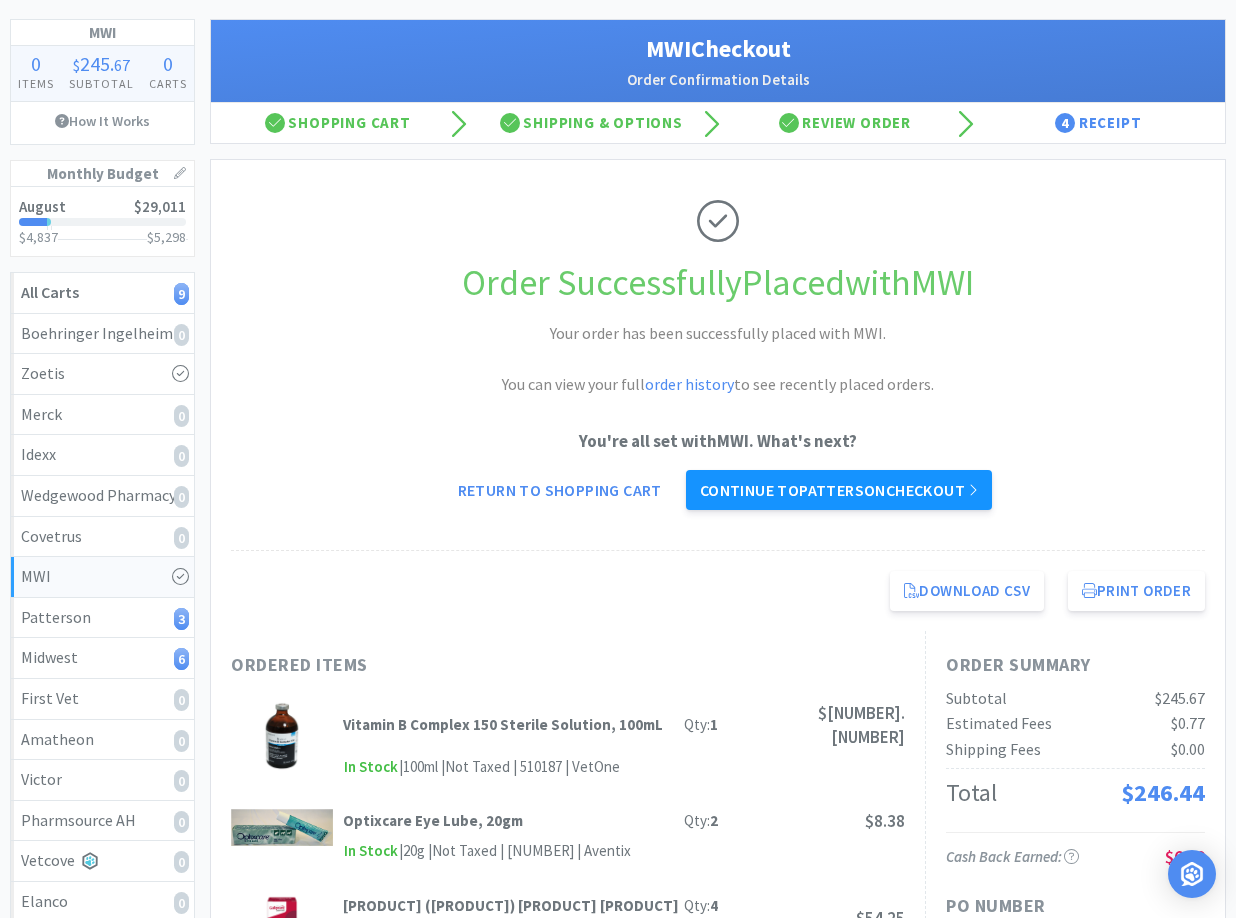 click on "Continue to  Patterson  checkout" at bounding box center (839, 490) 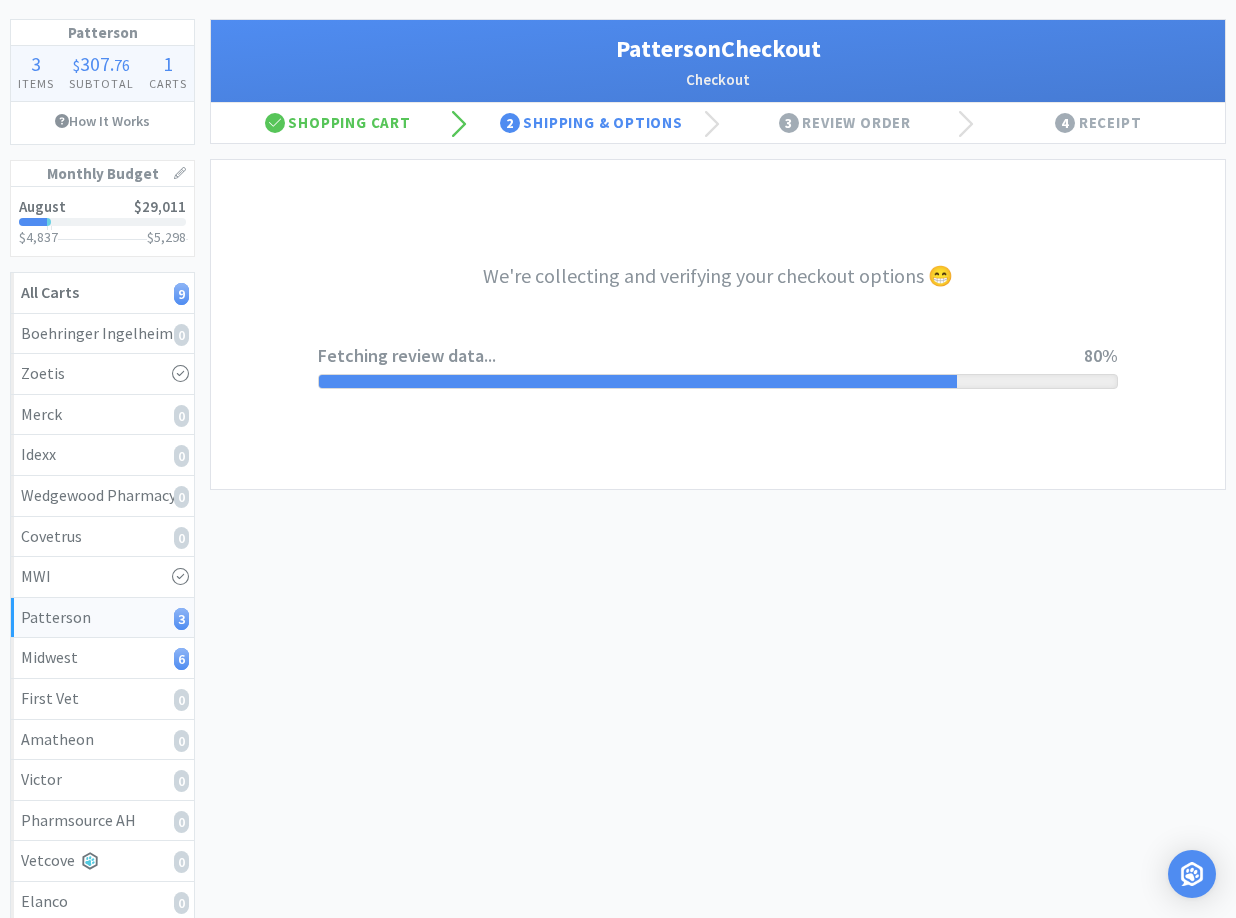 select on "1" 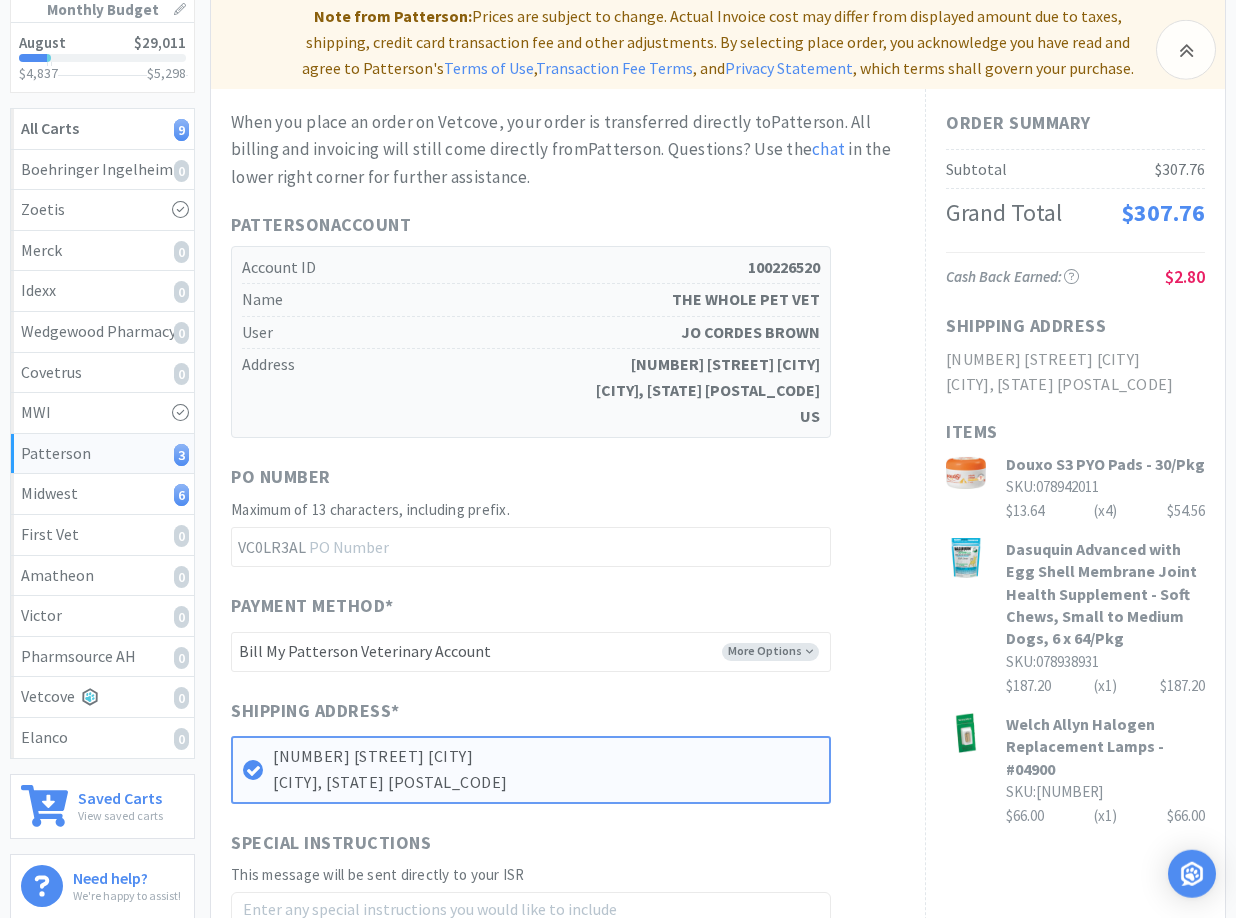 scroll, scrollTop: 306, scrollLeft: 0, axis: vertical 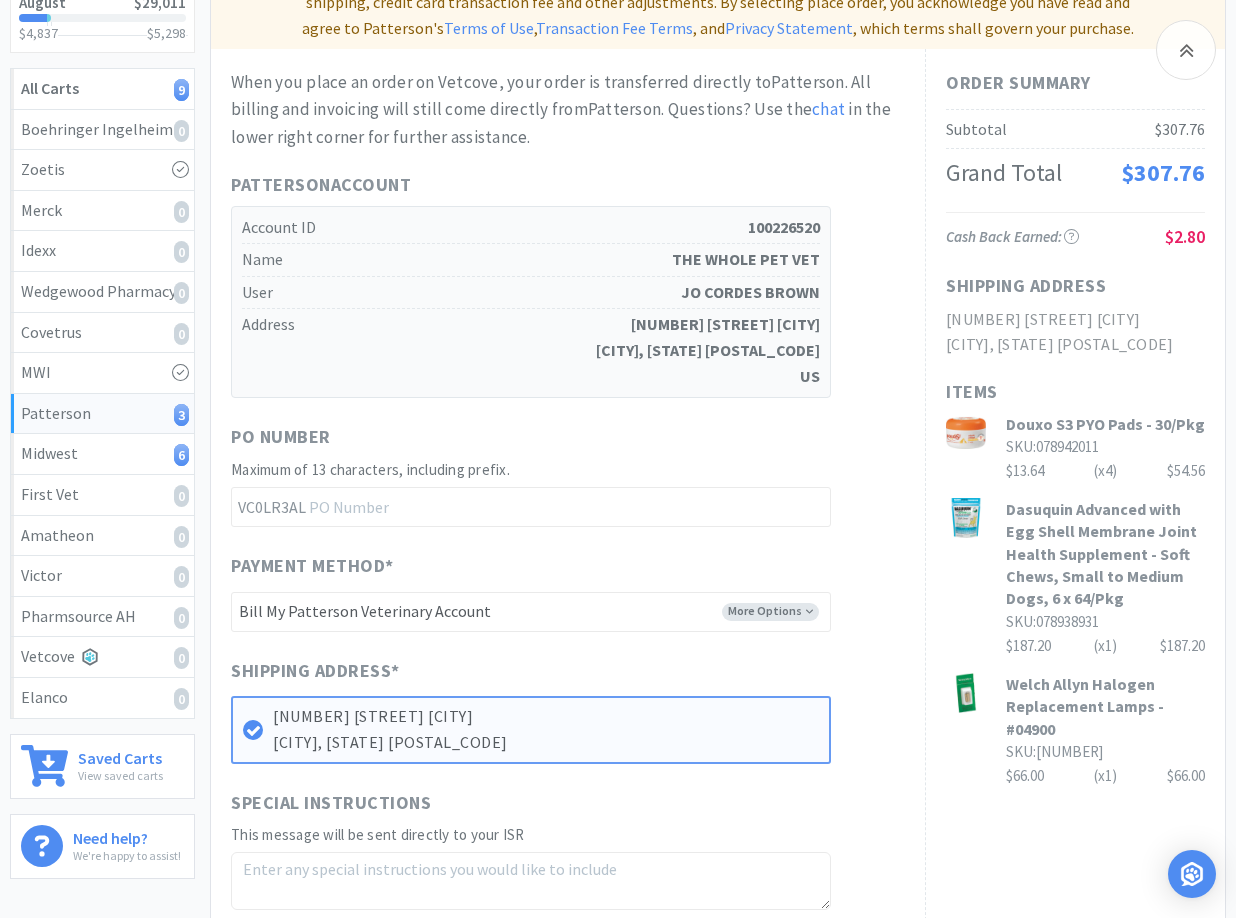 click on "Shipping Address * [NUMBER] [CITY] [STATE] [POSTAL_CODE]" at bounding box center (568, 710) 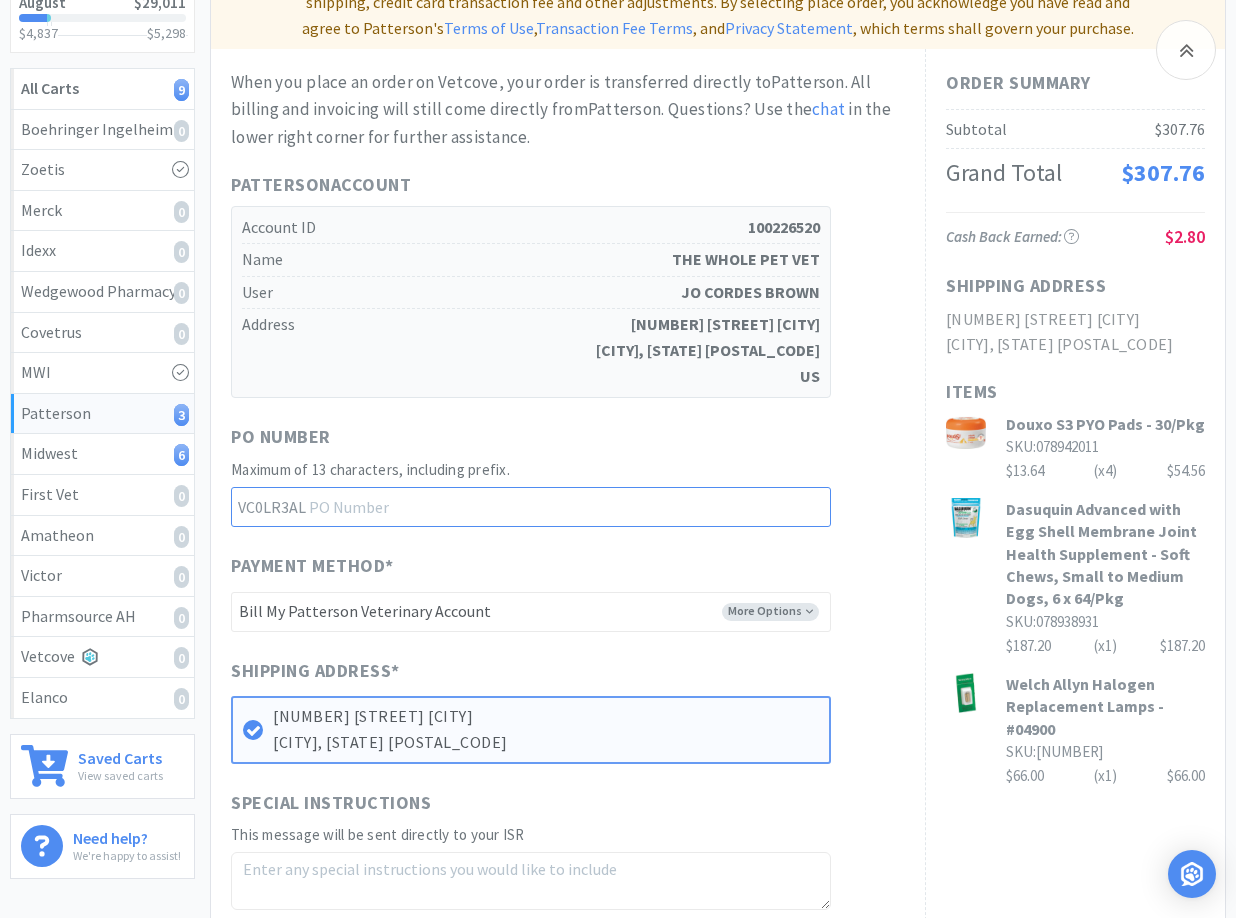 click at bounding box center (531, 507) 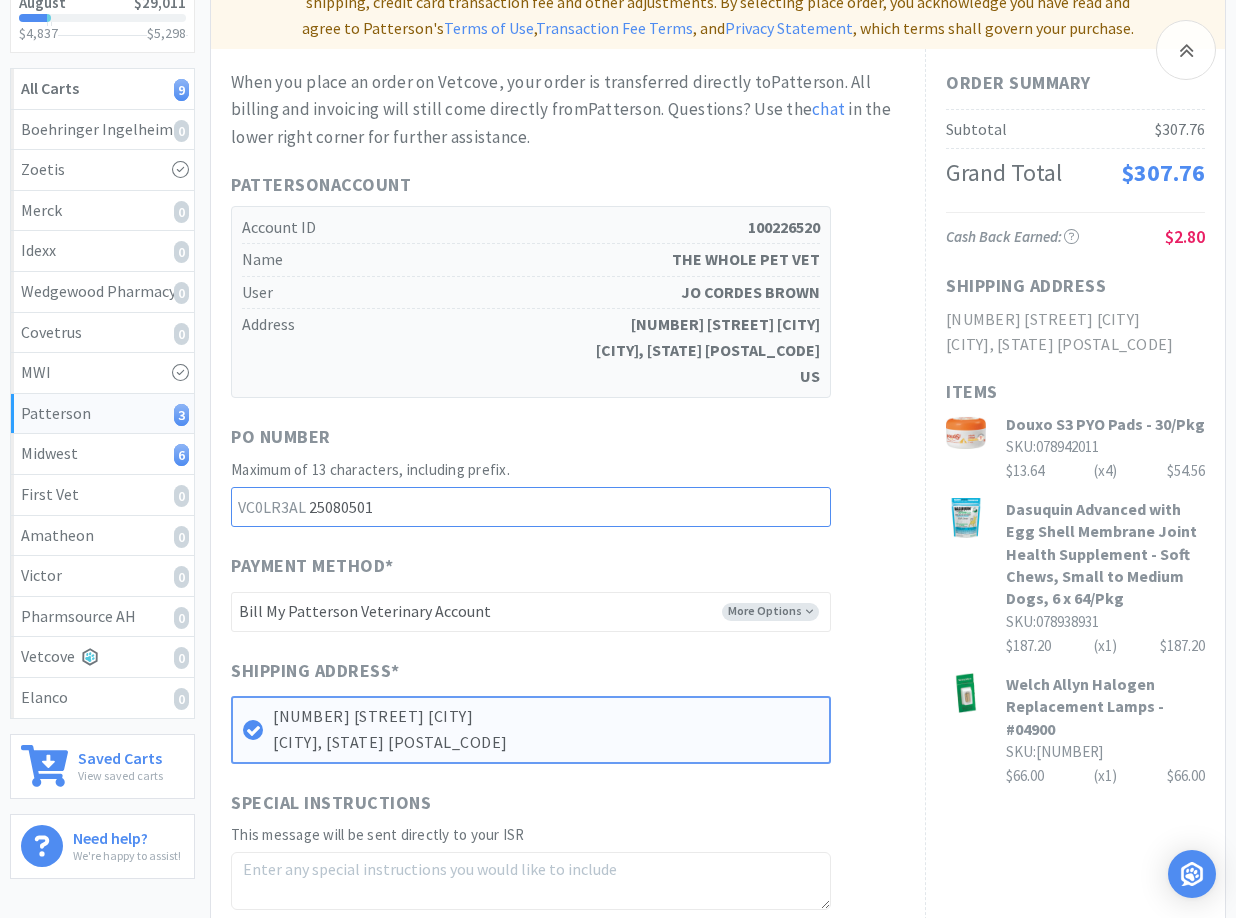 scroll, scrollTop: 631, scrollLeft: 0, axis: vertical 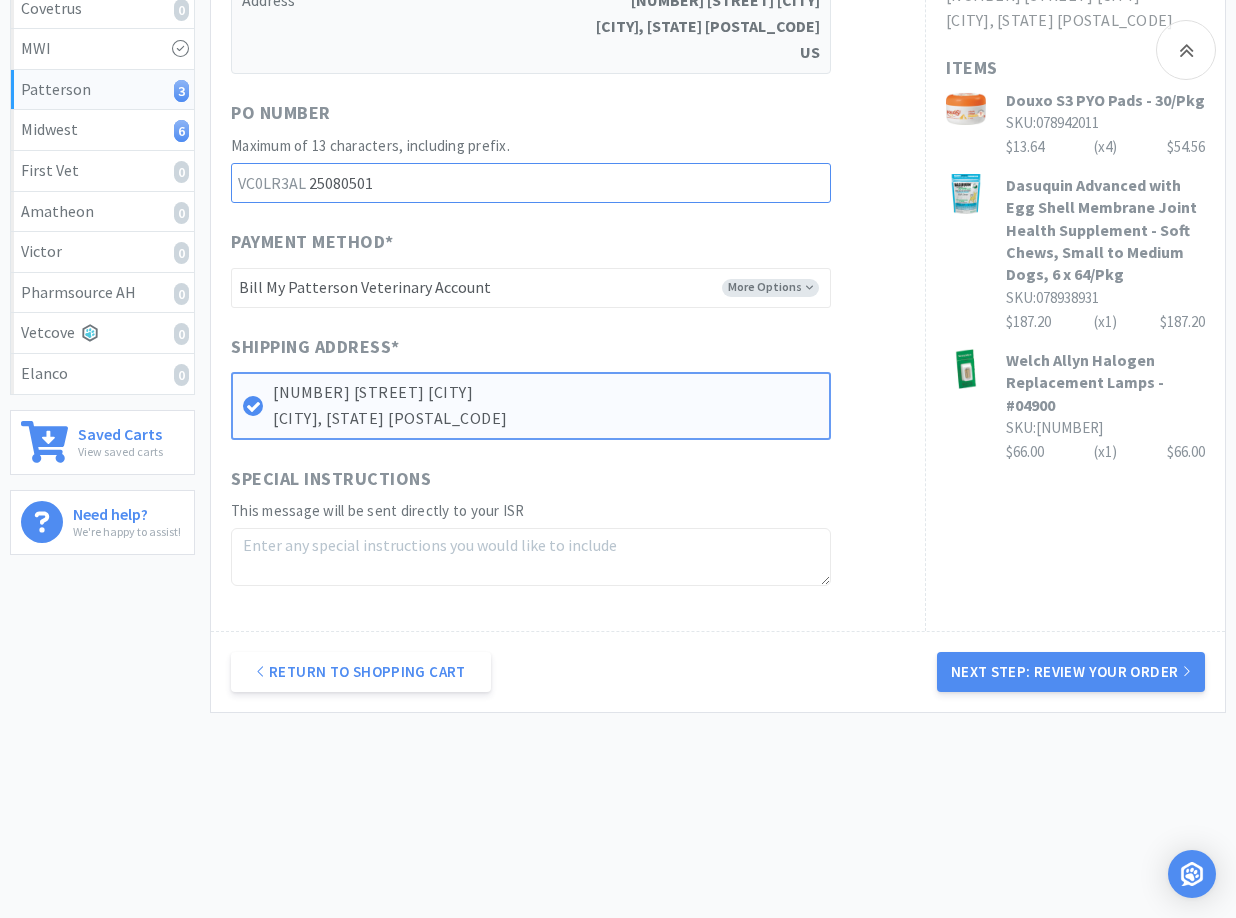 type on "25080501" 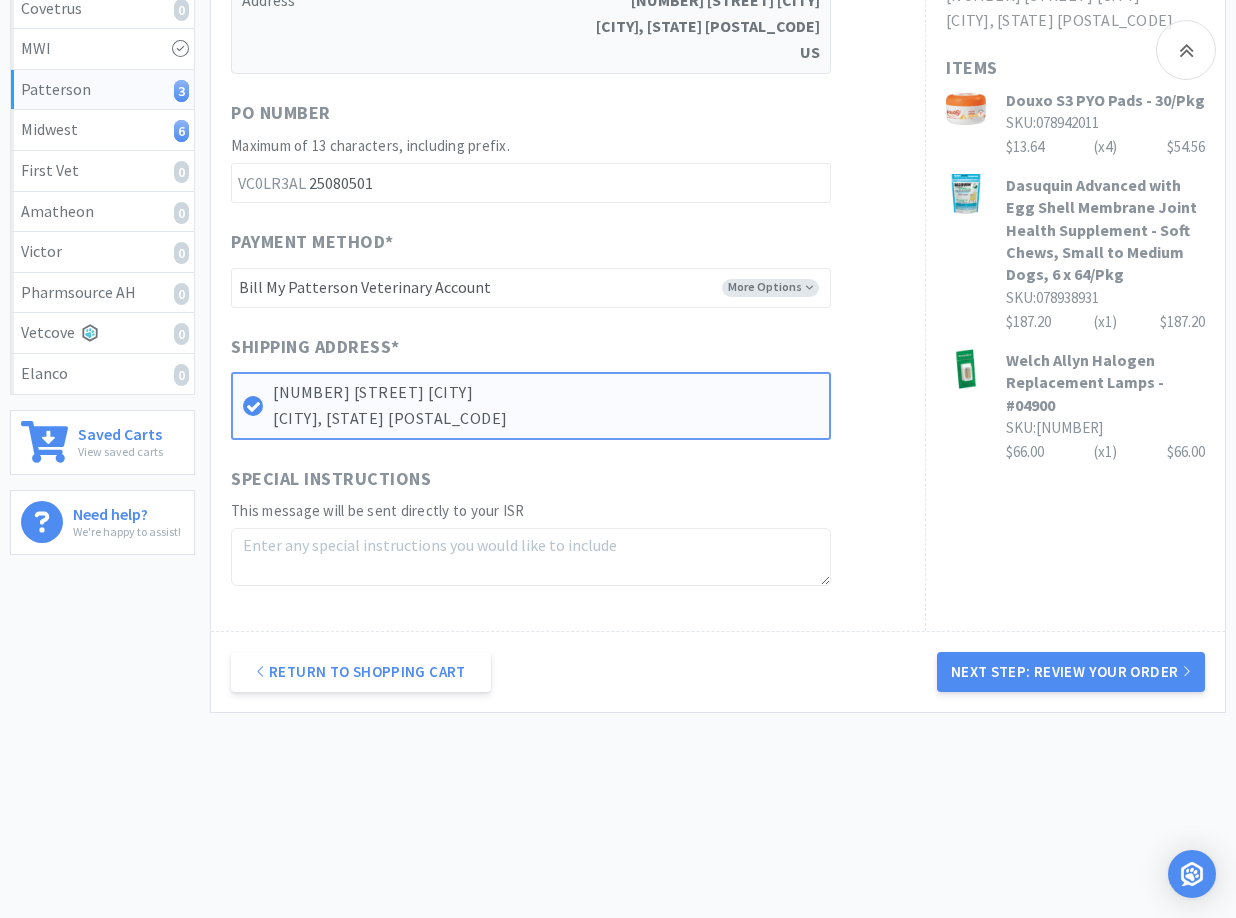 click at bounding box center (531, 557) 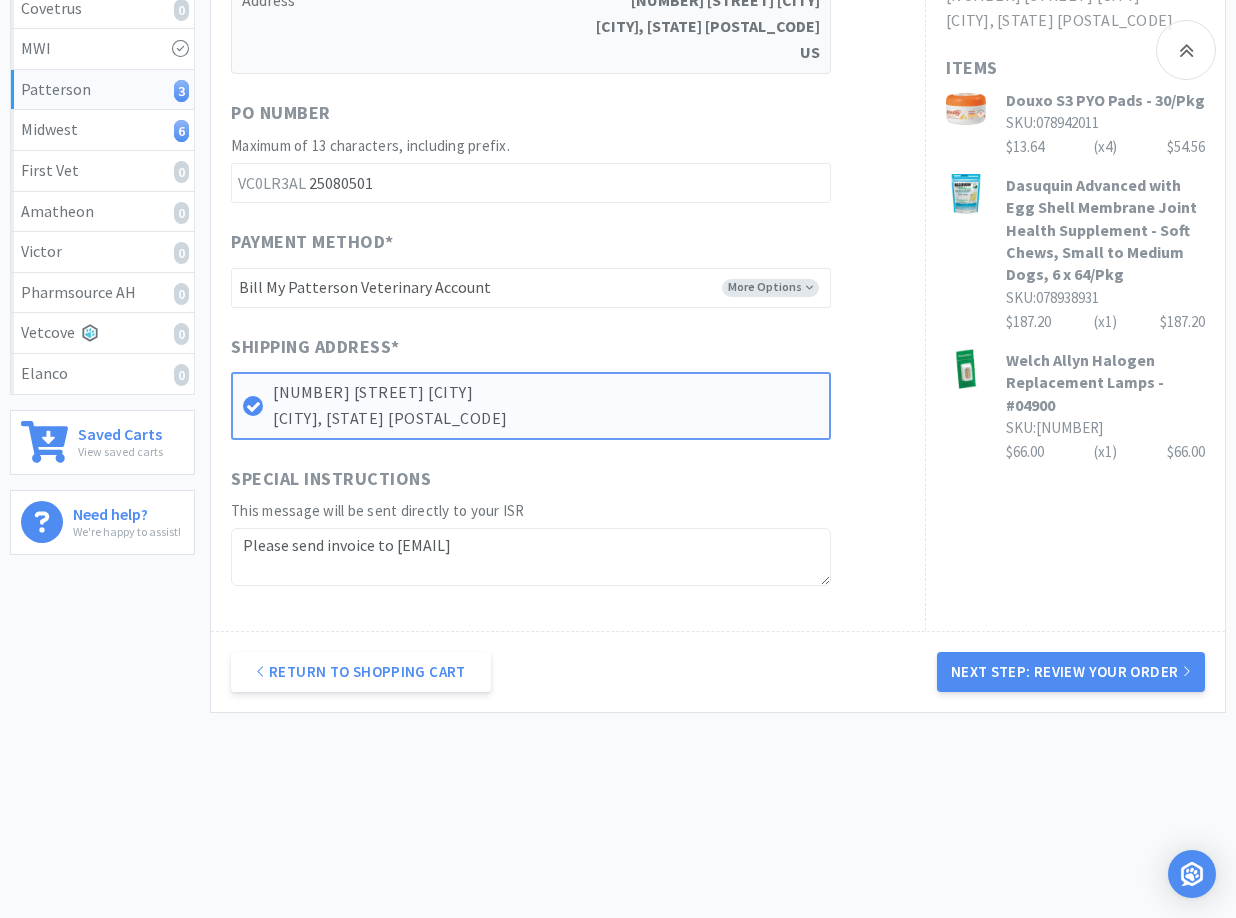drag, startPoint x: 705, startPoint y: 551, endPoint x: 3, endPoint y: 494, distance: 704.3103 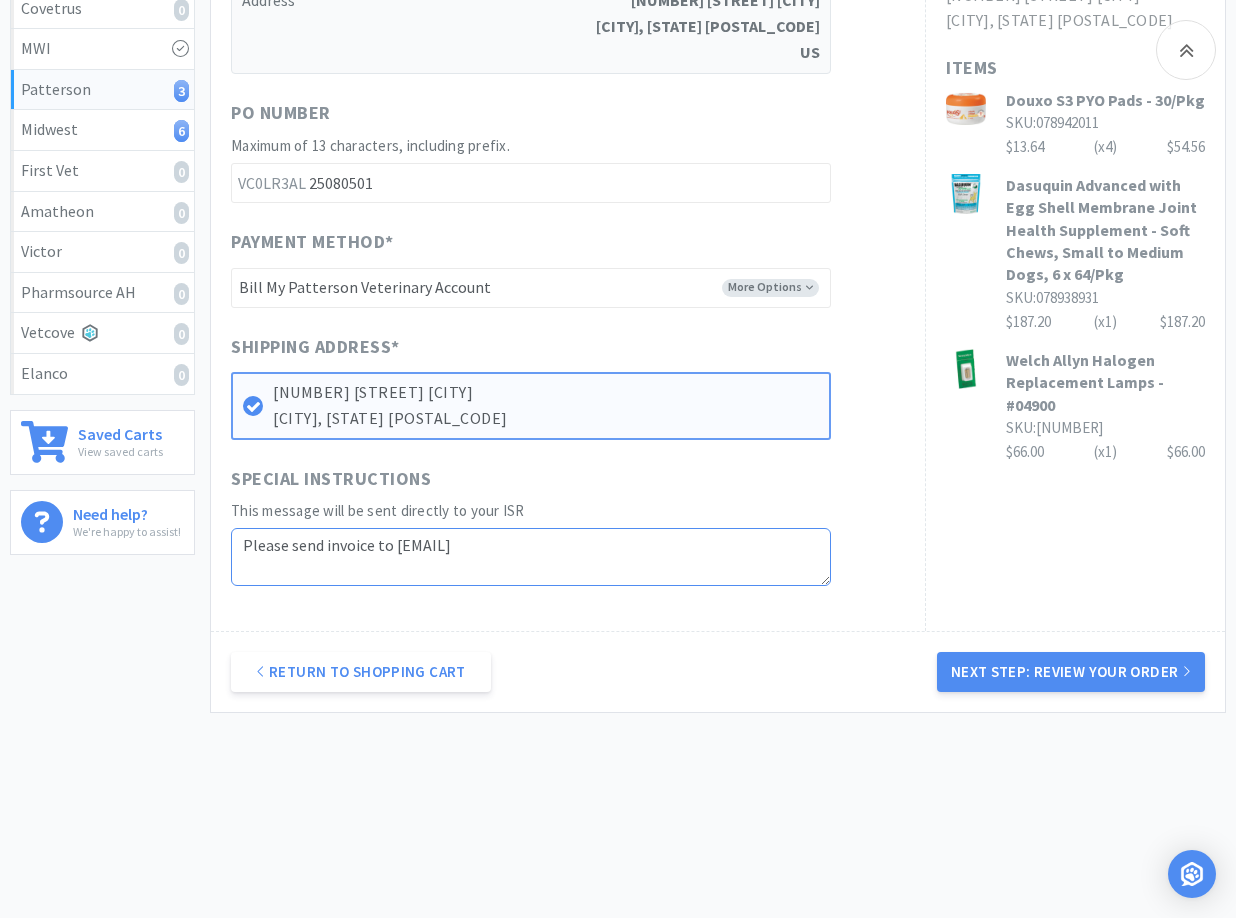 type on "Please send invoice to [EMAIL]" 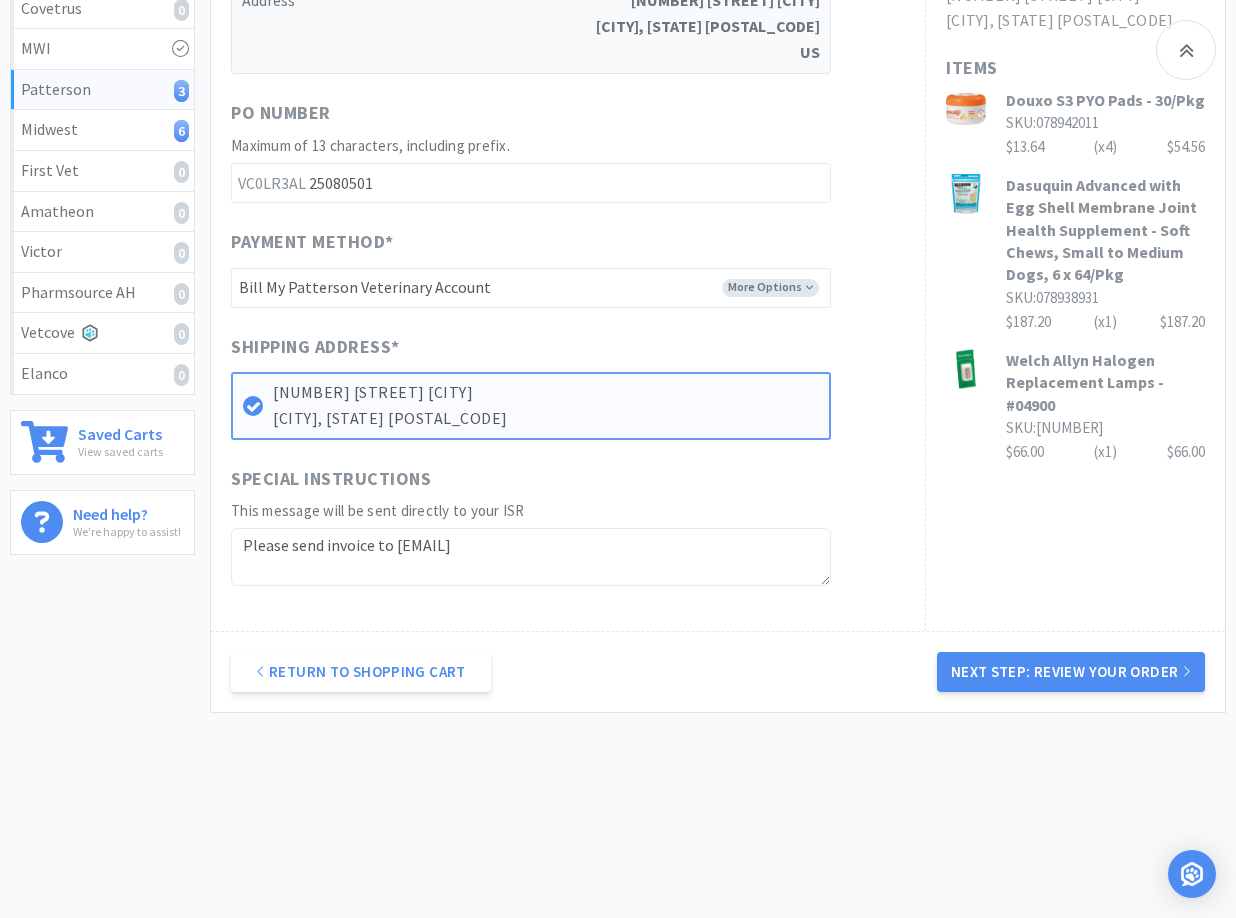 click on "When you place an order on Vetcove, your order is transferred directly to Patterson. All billing and invoicing will still come directly from Patterson. Questions? Use the chat in the lower right corner for further assistance. Patterson Account Account ID [NUMBER] Name THE WHOLE PET VET User [USER_NAME] Address 325 LOS GATOS SARATOGA RD WVP LOS GATOS, CA 95030-5310 US PO Number Maximum of 13 characters, including prefix. VC0LR3AL 25080501 Payment Method * More Options -------- Bill My Patterson Veterinary Account New Credit Card Shipping Address * 325 LOS GATOS SARATOGA RD WVP LOS GATOS, CA 95030-5310 Special Instructions This message will be sent directly to your ISR Please send invoice to [EMAIL]" at bounding box center [568, 178] 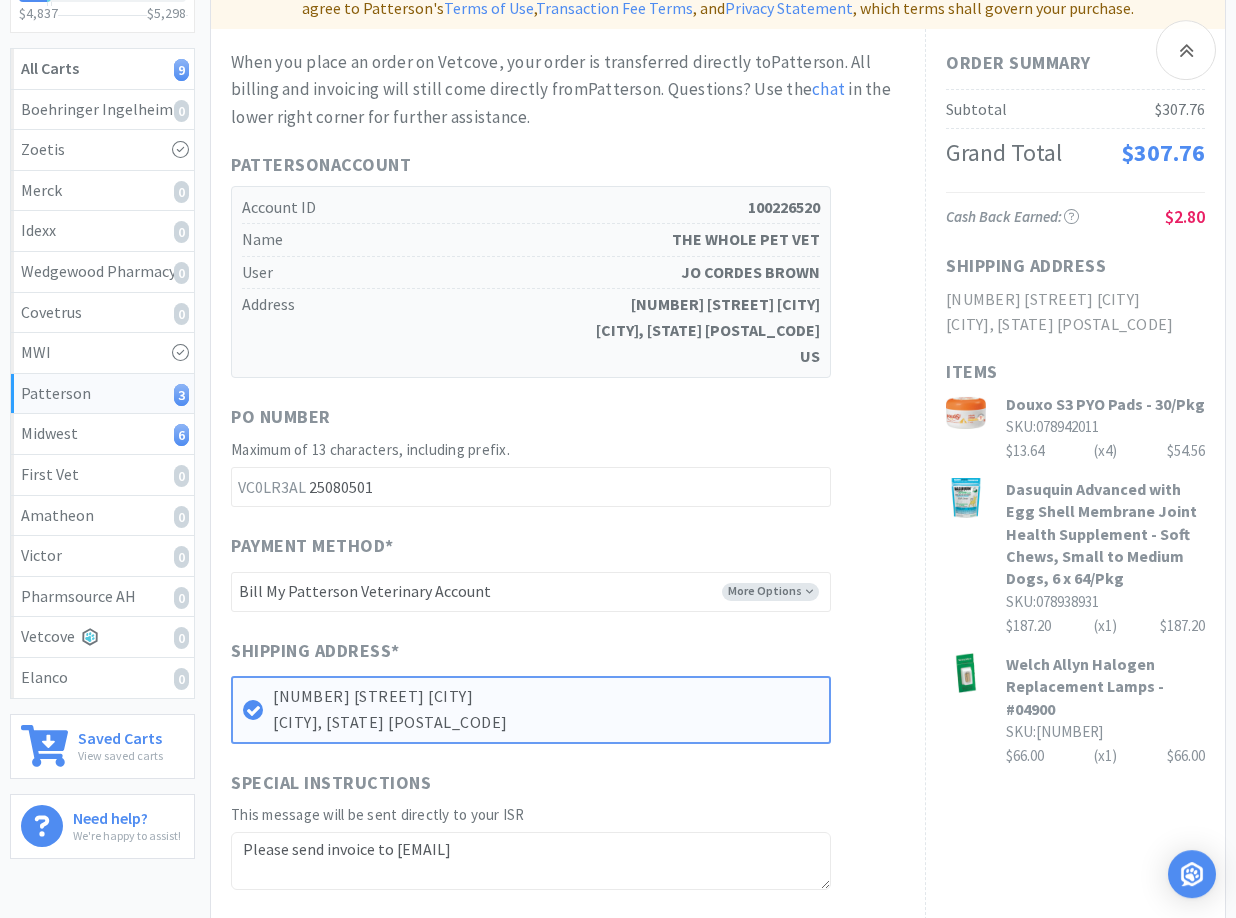 scroll, scrollTop: 325, scrollLeft: 0, axis: vertical 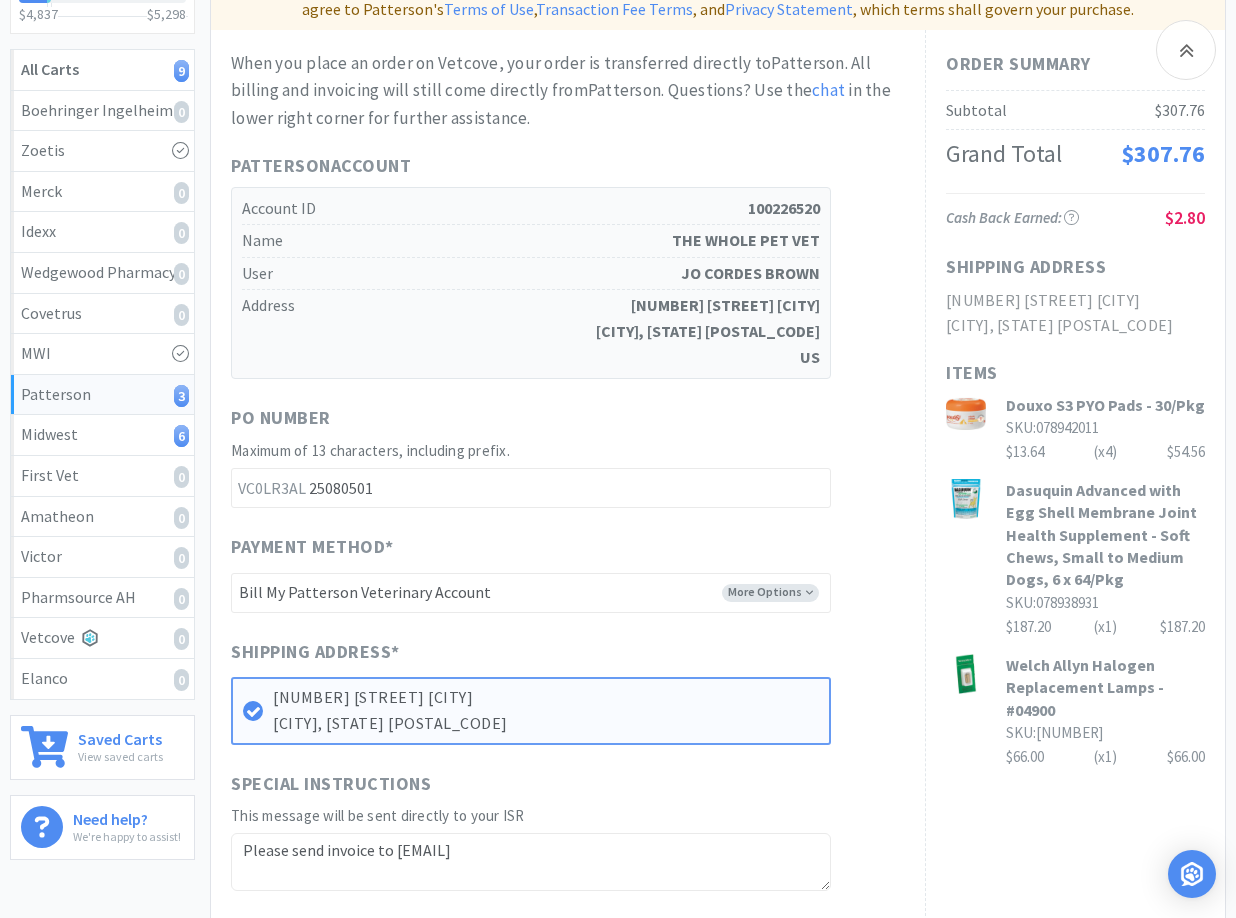 click on "When you place an order on Vetcove, your order is transferred directly to Patterson. All billing and invoicing will still come directly from Patterson. Questions? Use the chat in the lower right corner for further assistance. Patterson Account Account ID [NUMBER] Name THE WHOLE PET VET User [USER_NAME] Address 325 LOS GATOS SARATOGA RD WVP LOS GATOS, CA 95030-5310 US PO Number Maximum of 13 characters, including prefix. VC0LR3AL 25080501 Payment Method * More Options -------- Bill My Patterson Veterinary Account New Credit Card Shipping Address * 325 LOS GATOS SARATOGA RD WVP LOS GATOS, CA 95030-5310 Special Instructions This message will be sent directly to your ISR Please send invoice to [EMAIL]" at bounding box center (568, 470) 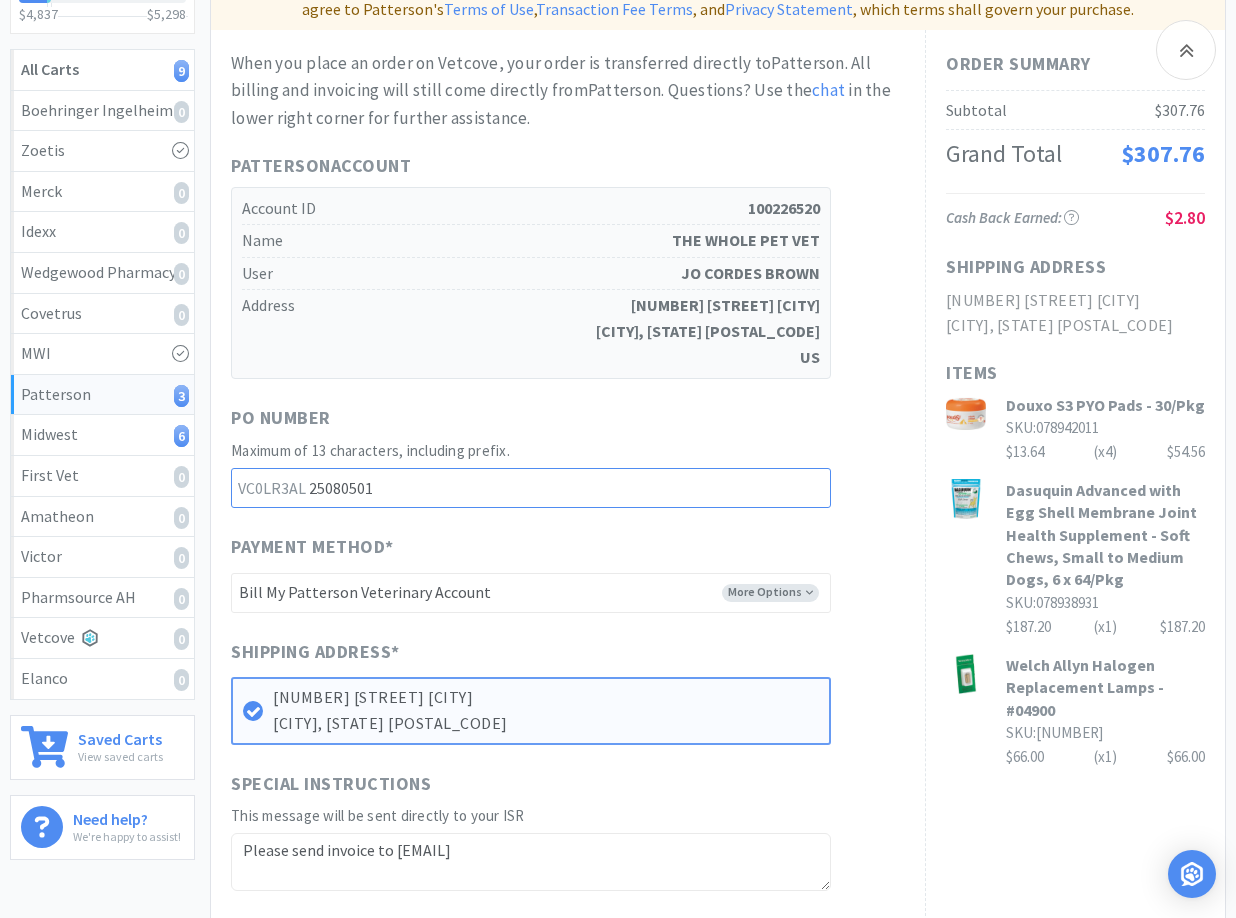 click on "25080501" at bounding box center [531, 488] 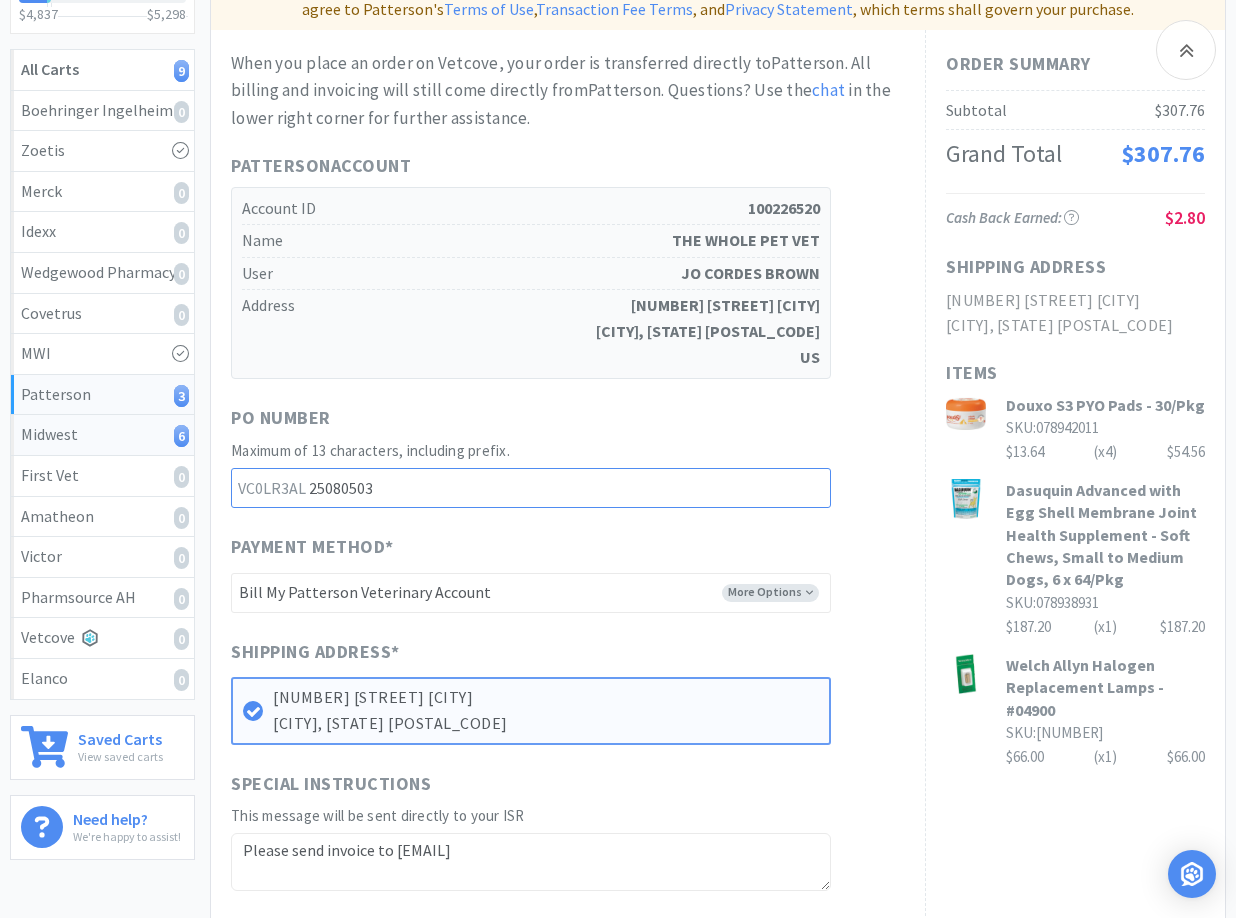 type on "25080503" 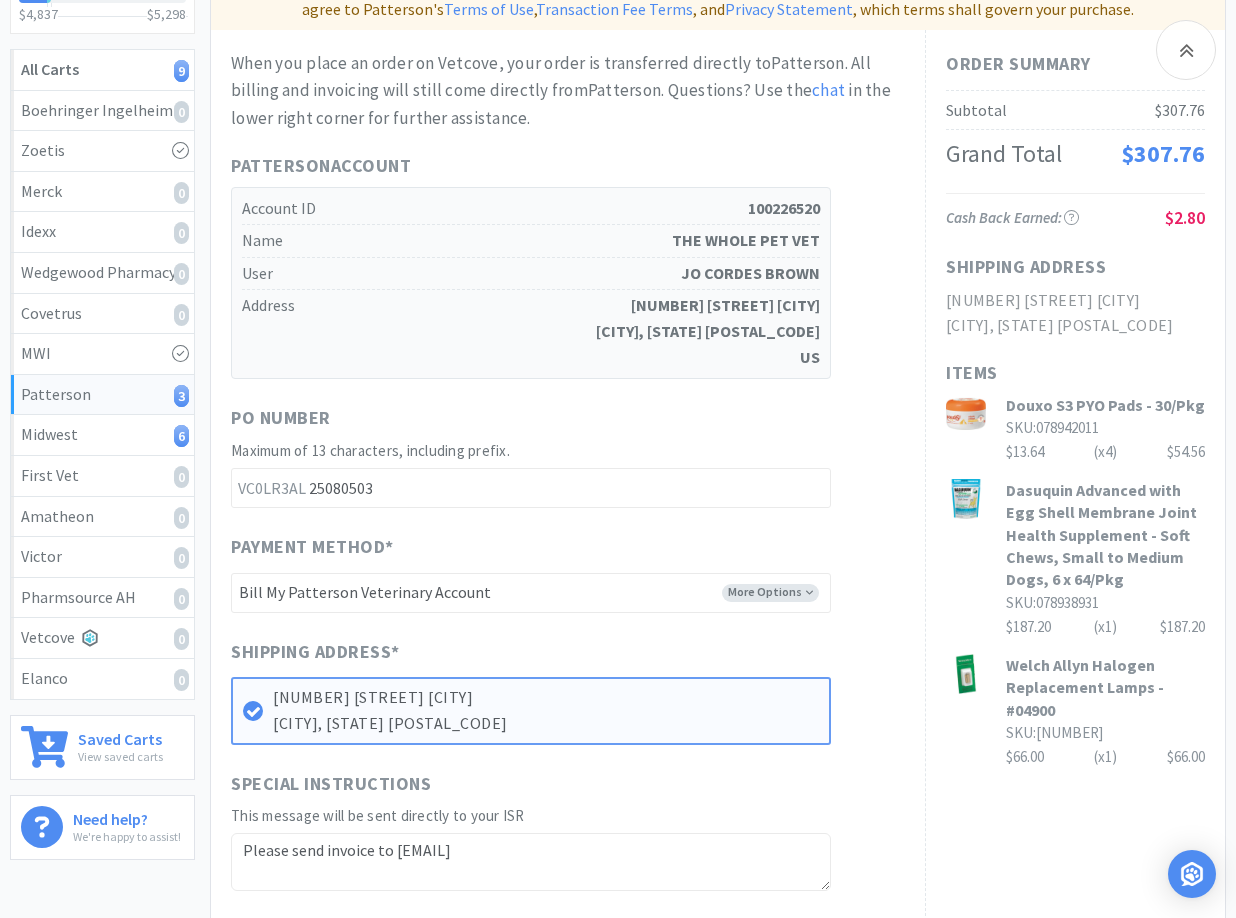 click on "325 LOS GATOS SARATOGA RD WVP LOS GATOS, CA 95030-5310 Special Instructions This message will be sent directly to your ISR Please send invoice to kbryant@[EMAIL]" at bounding box center (568, 470) 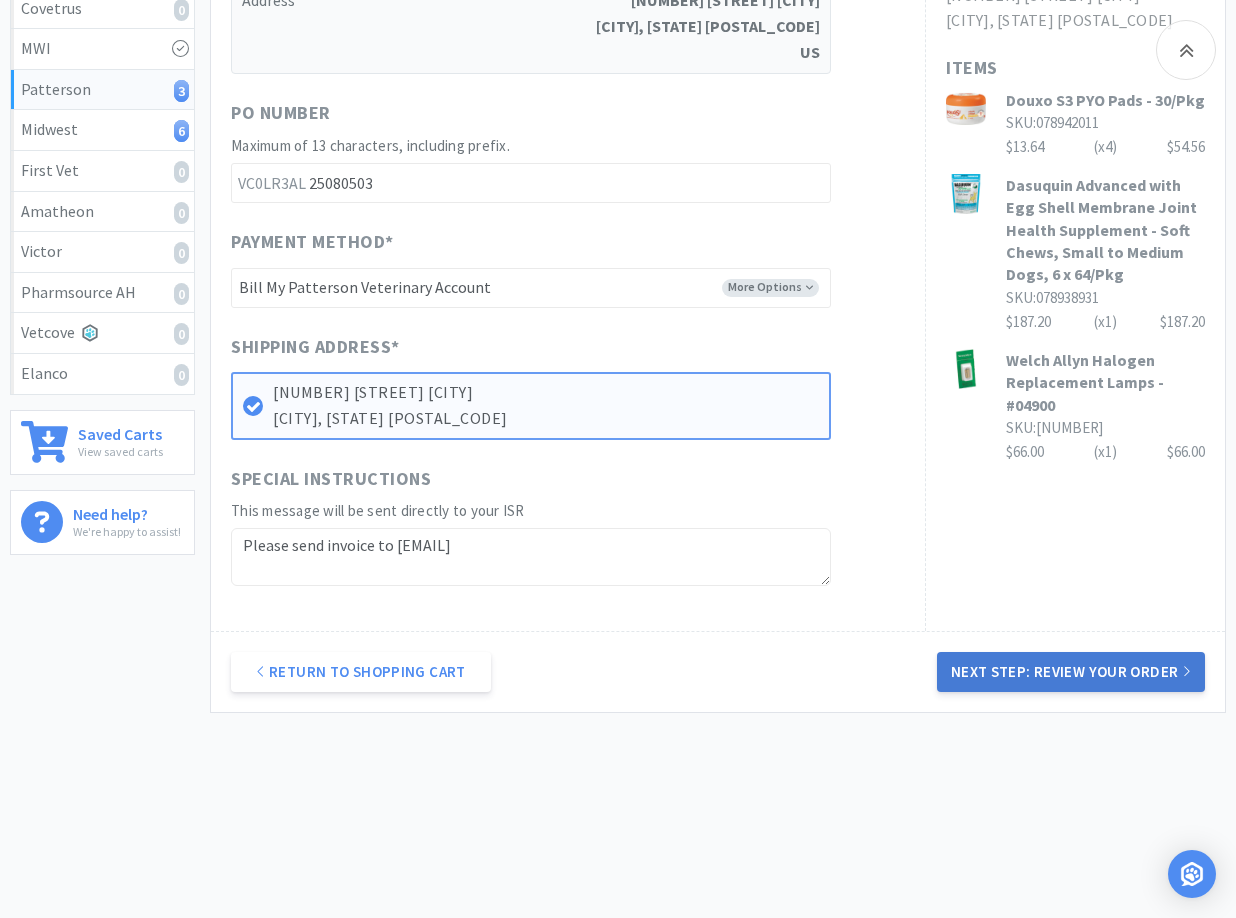 click on "Next Step: Review Your Order" at bounding box center (1071, 672) 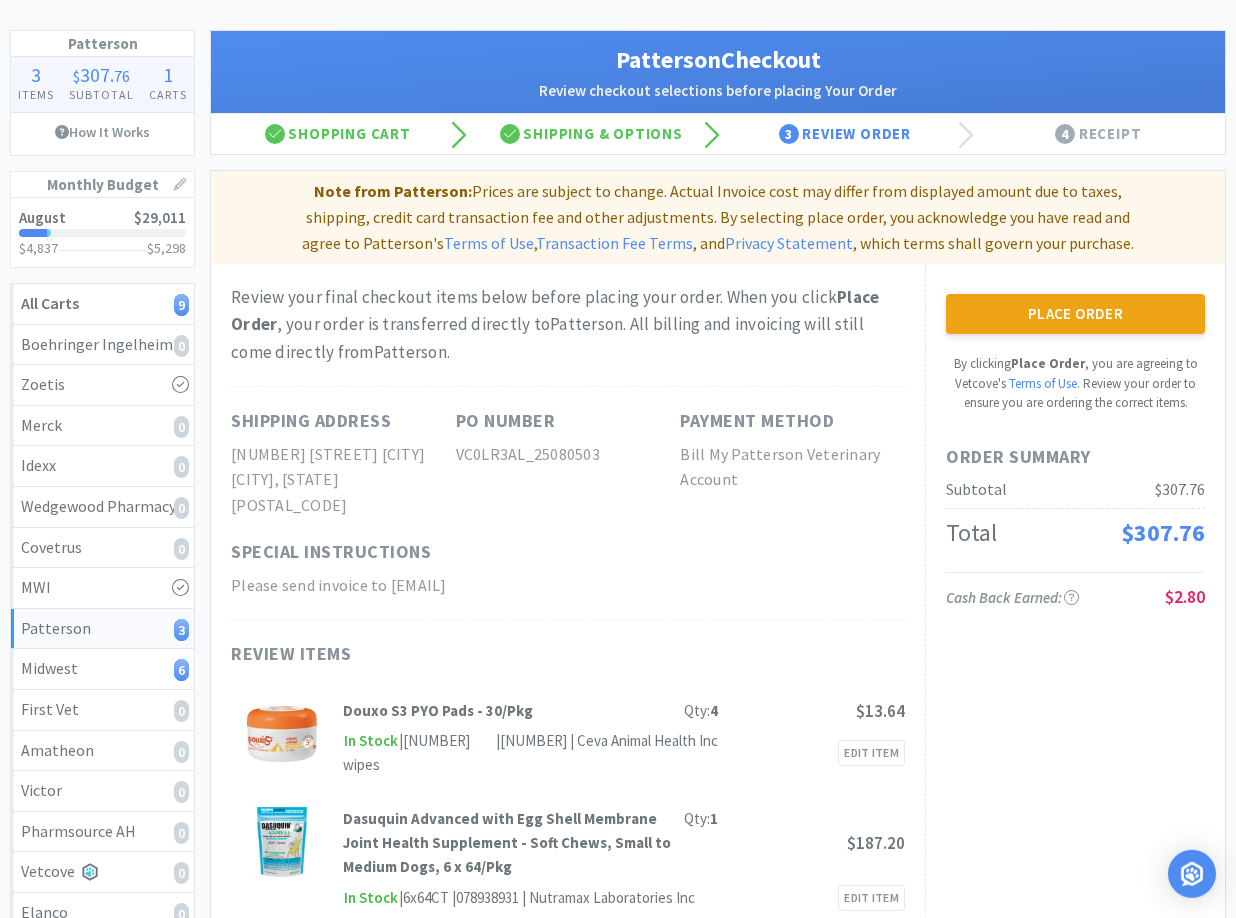 scroll, scrollTop: 102, scrollLeft: 0, axis: vertical 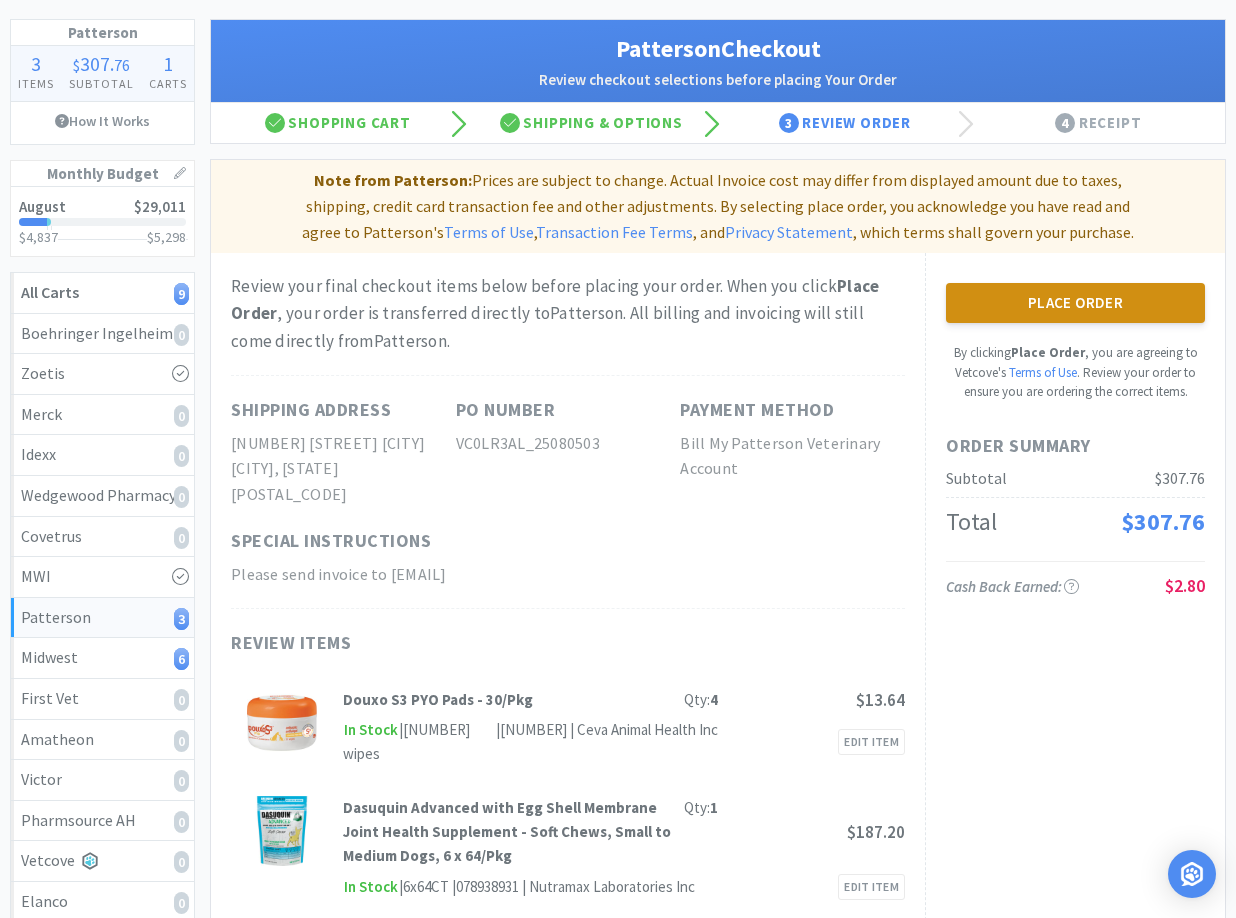 click on "Place Order" at bounding box center [1075, 303] 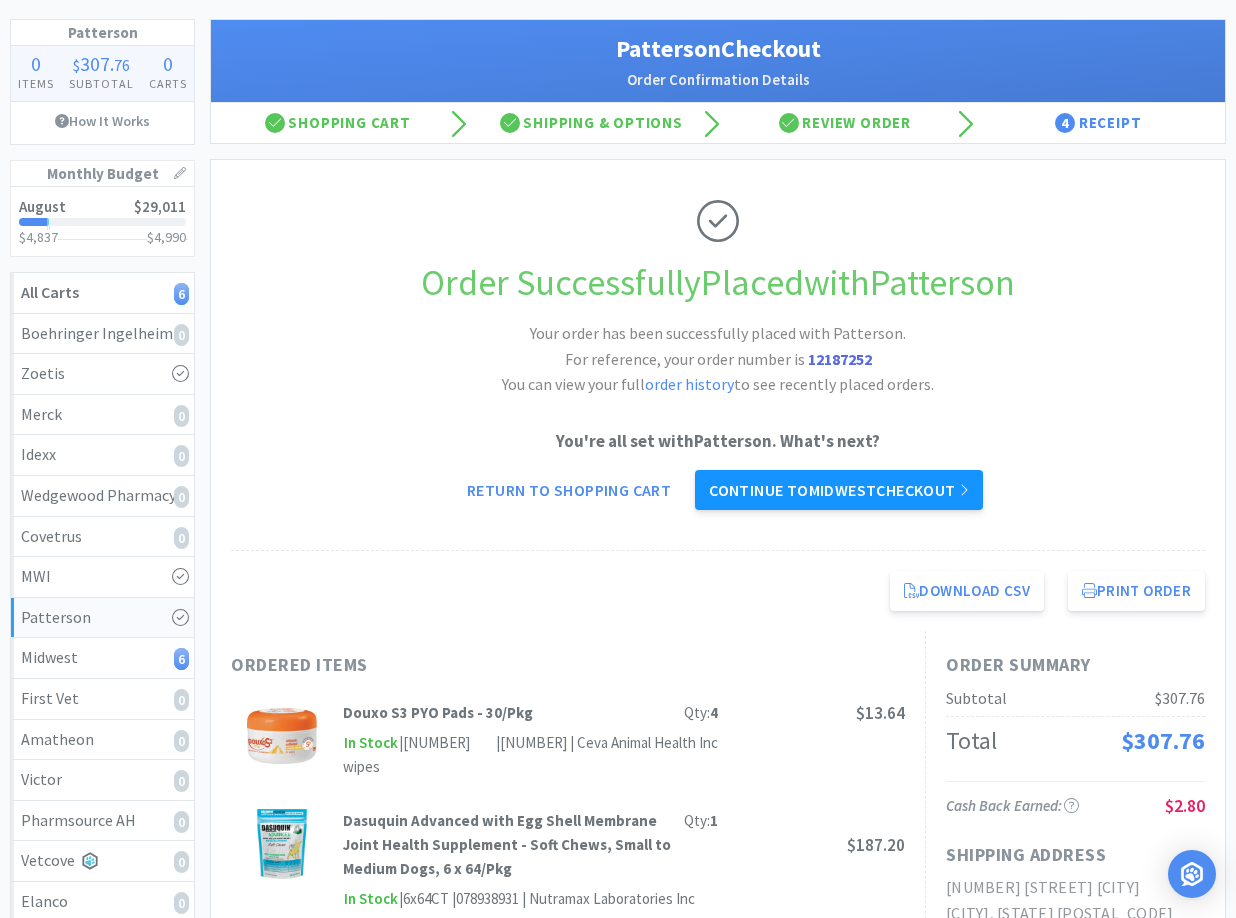 click on "Continue to  Midwest  checkout" at bounding box center (839, 490) 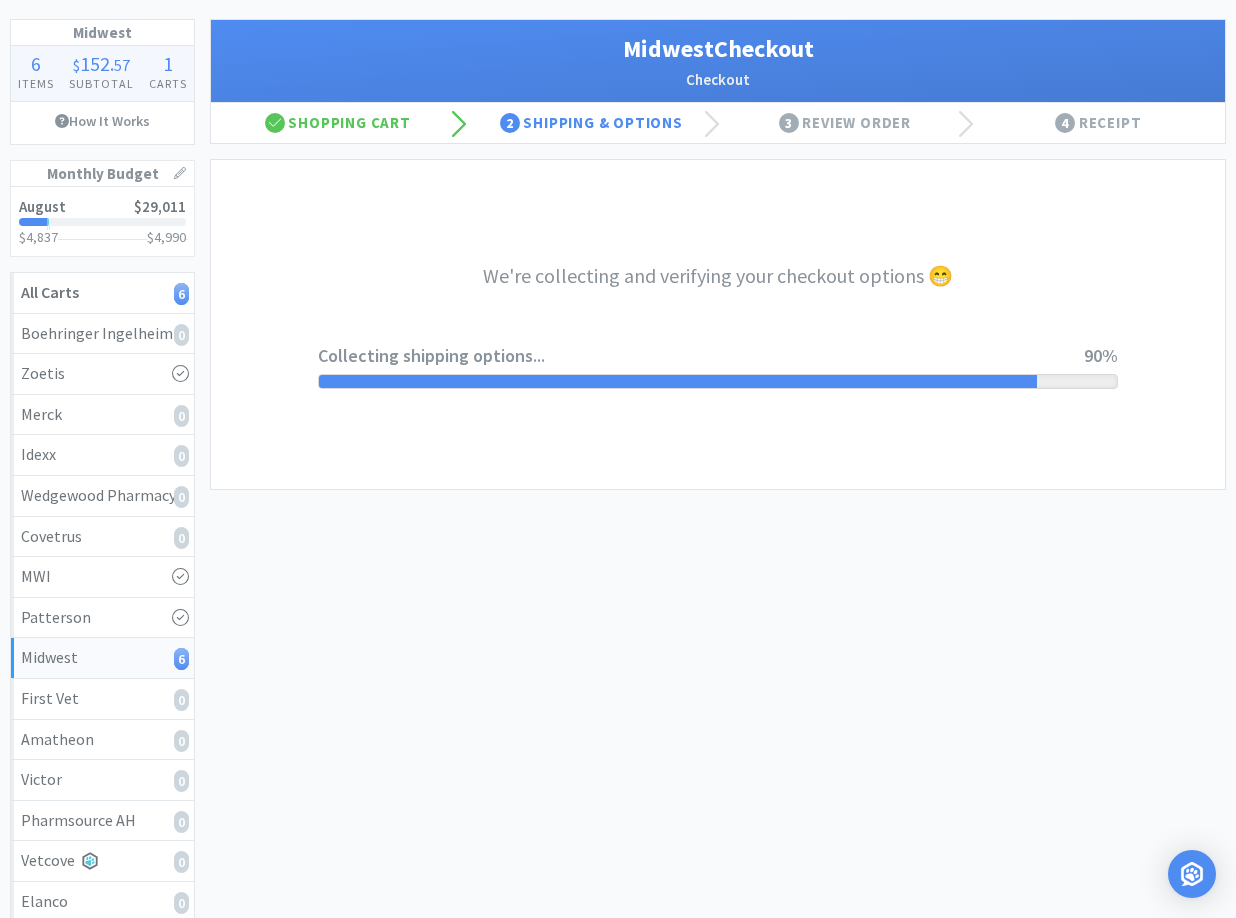 scroll, scrollTop: 0, scrollLeft: 0, axis: both 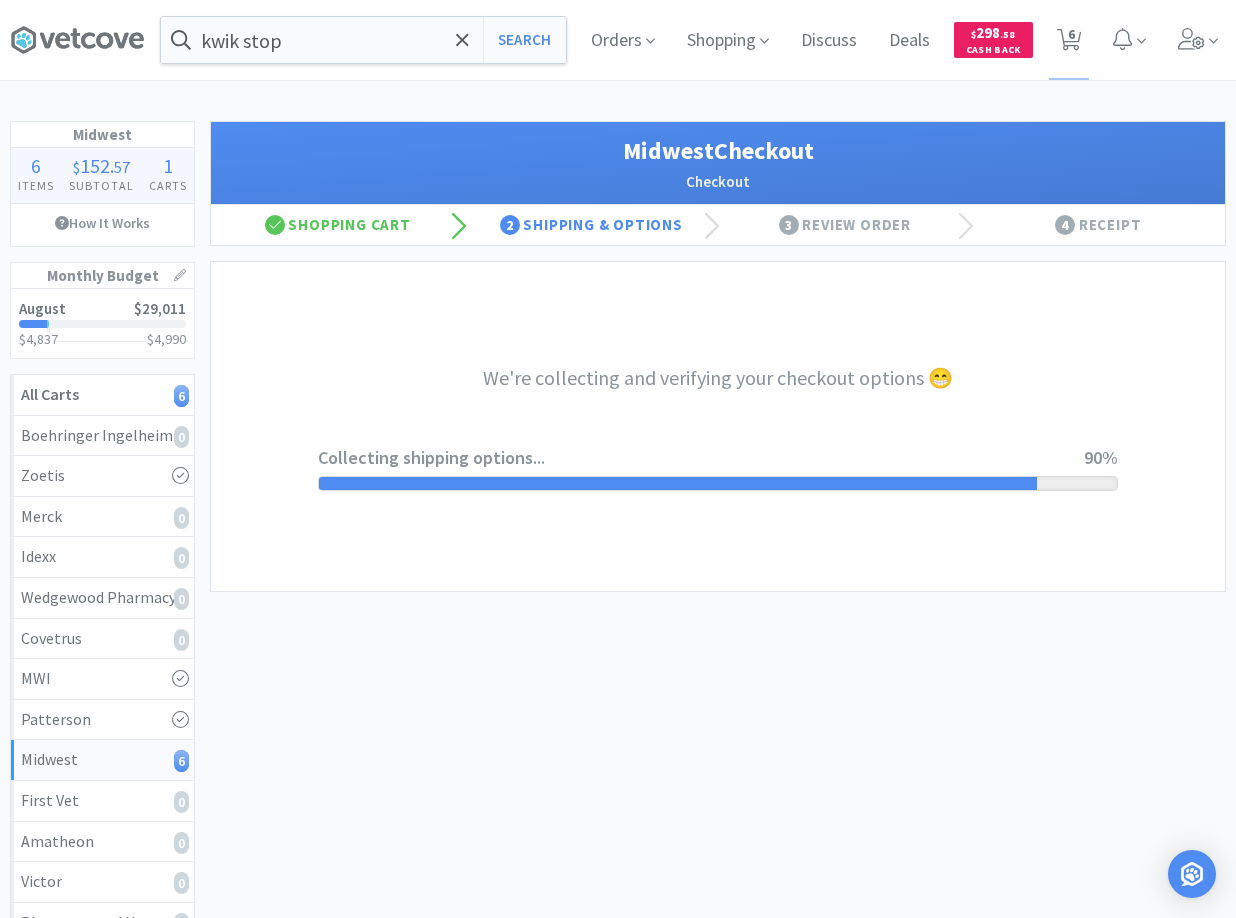 select on "0" 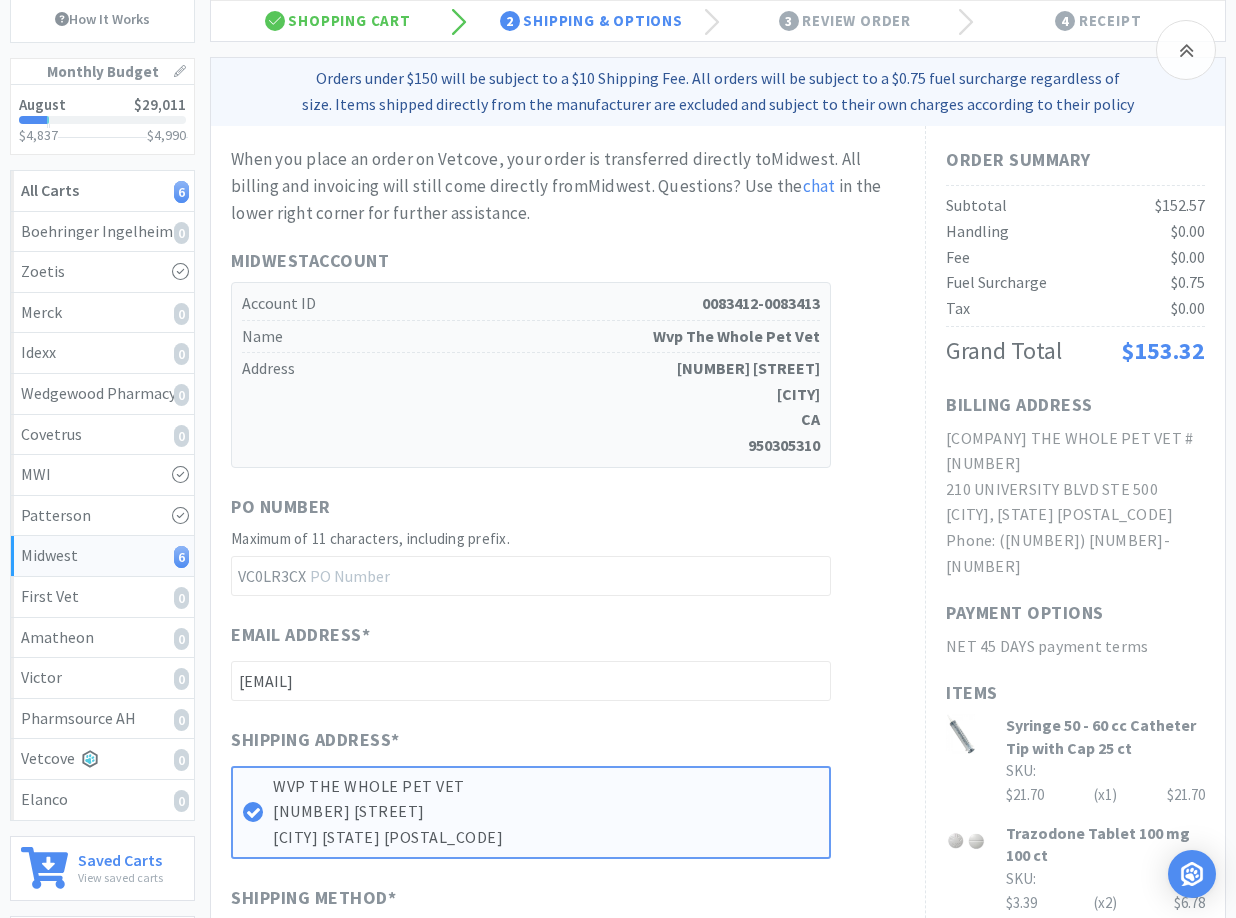 scroll, scrollTop: 306, scrollLeft: 0, axis: vertical 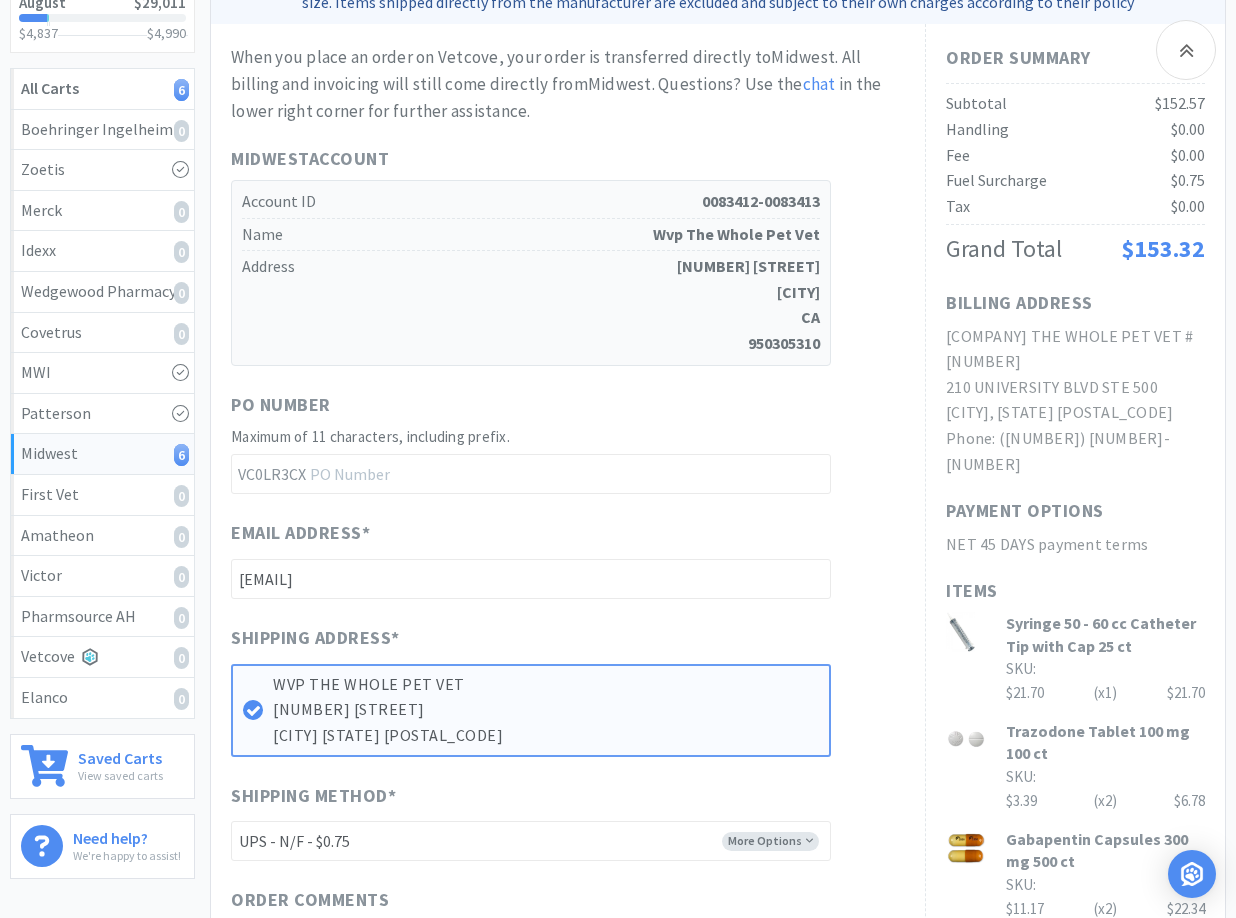 click on "PO Number" at bounding box center (531, 408) 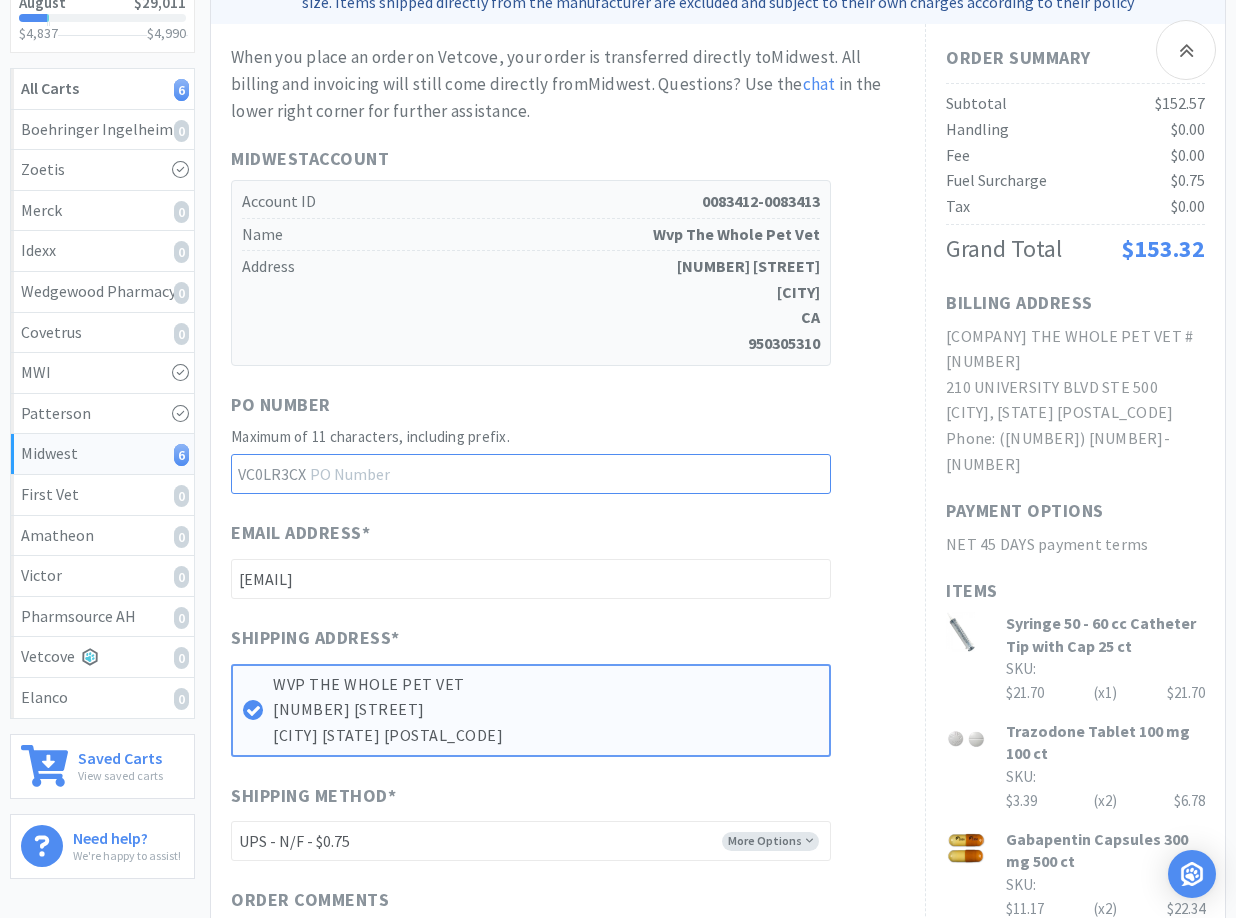 click at bounding box center (531, 474) 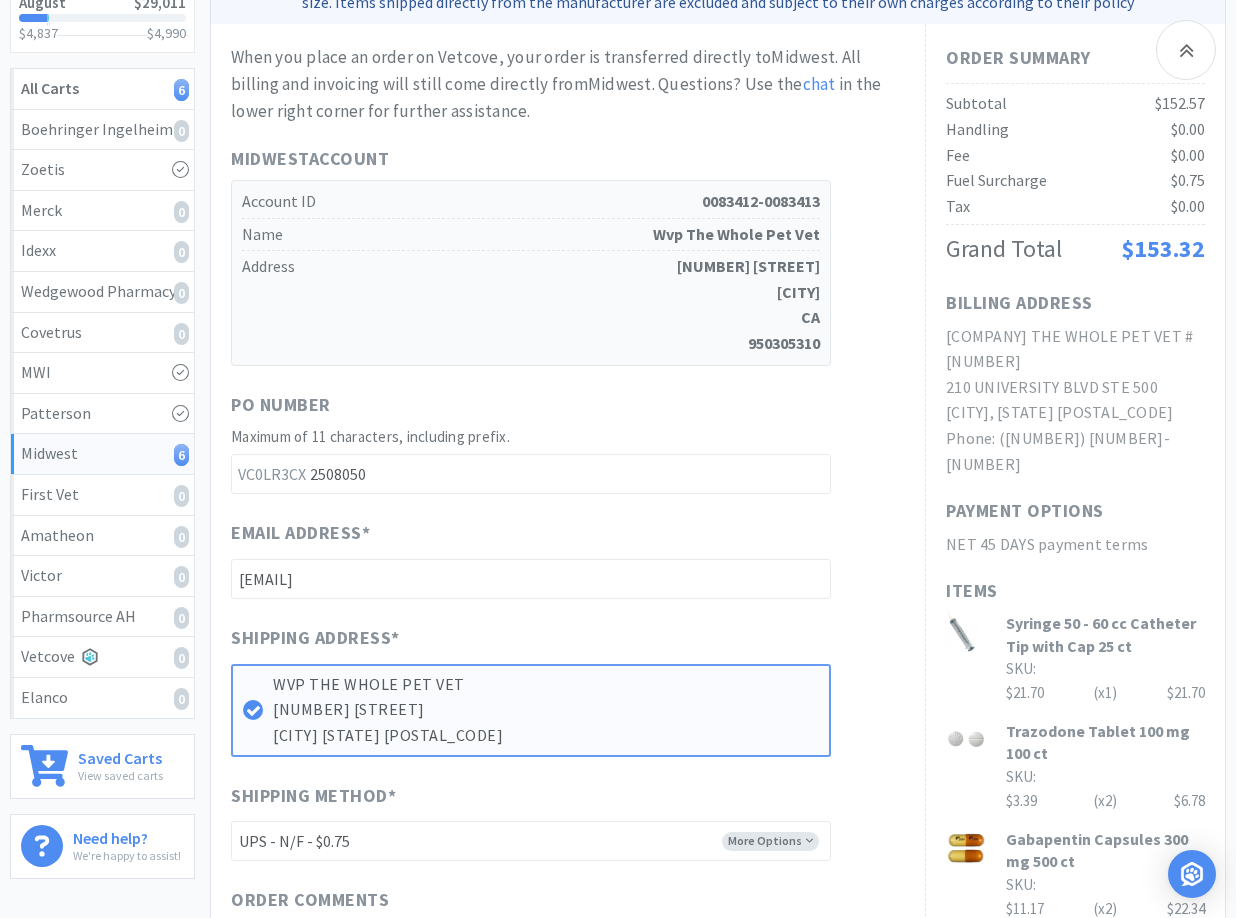 click on "PO Number Maximum of 11 characters, including prefix. VC0LR3CX [NUMBER]" at bounding box center [568, 443] 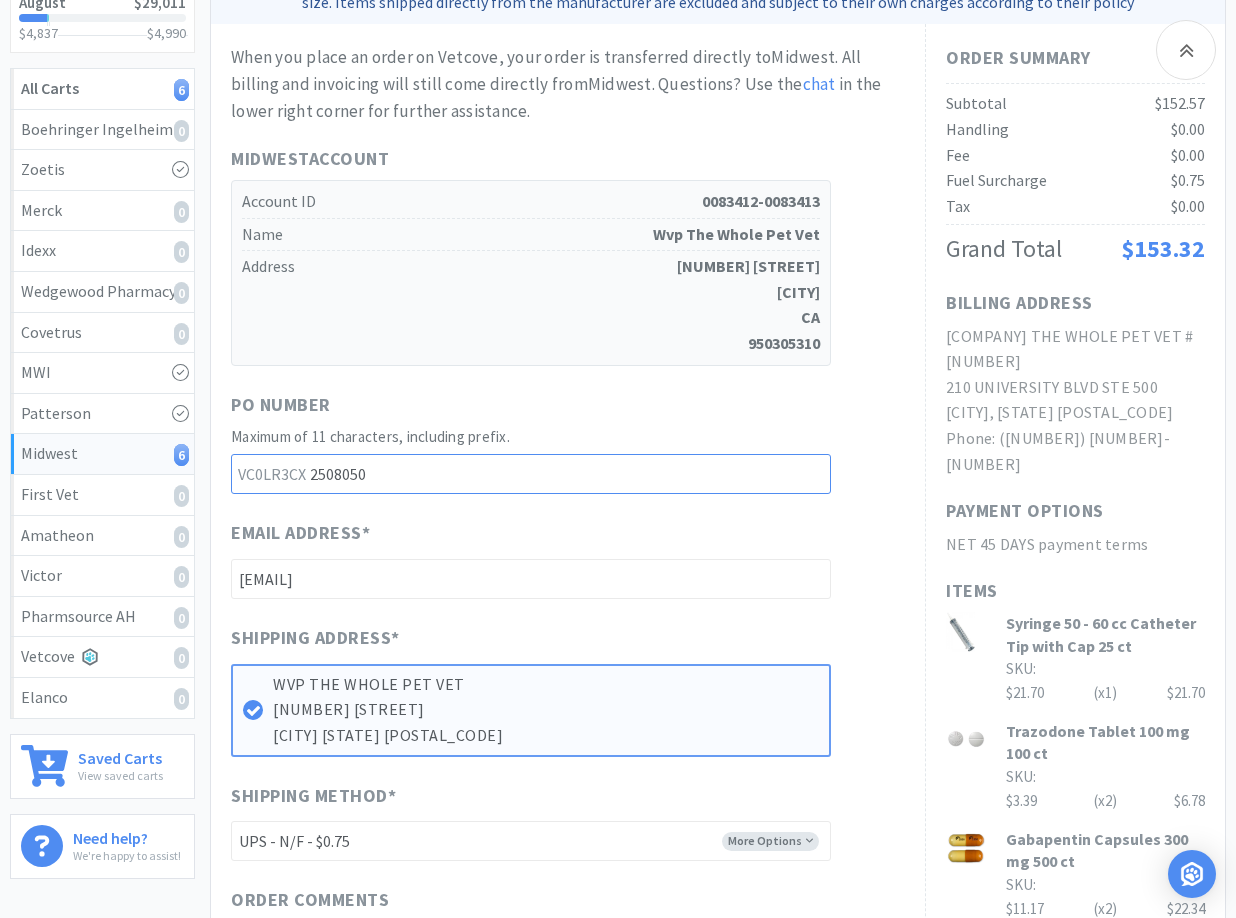 click on "2508050" at bounding box center (531, 474) 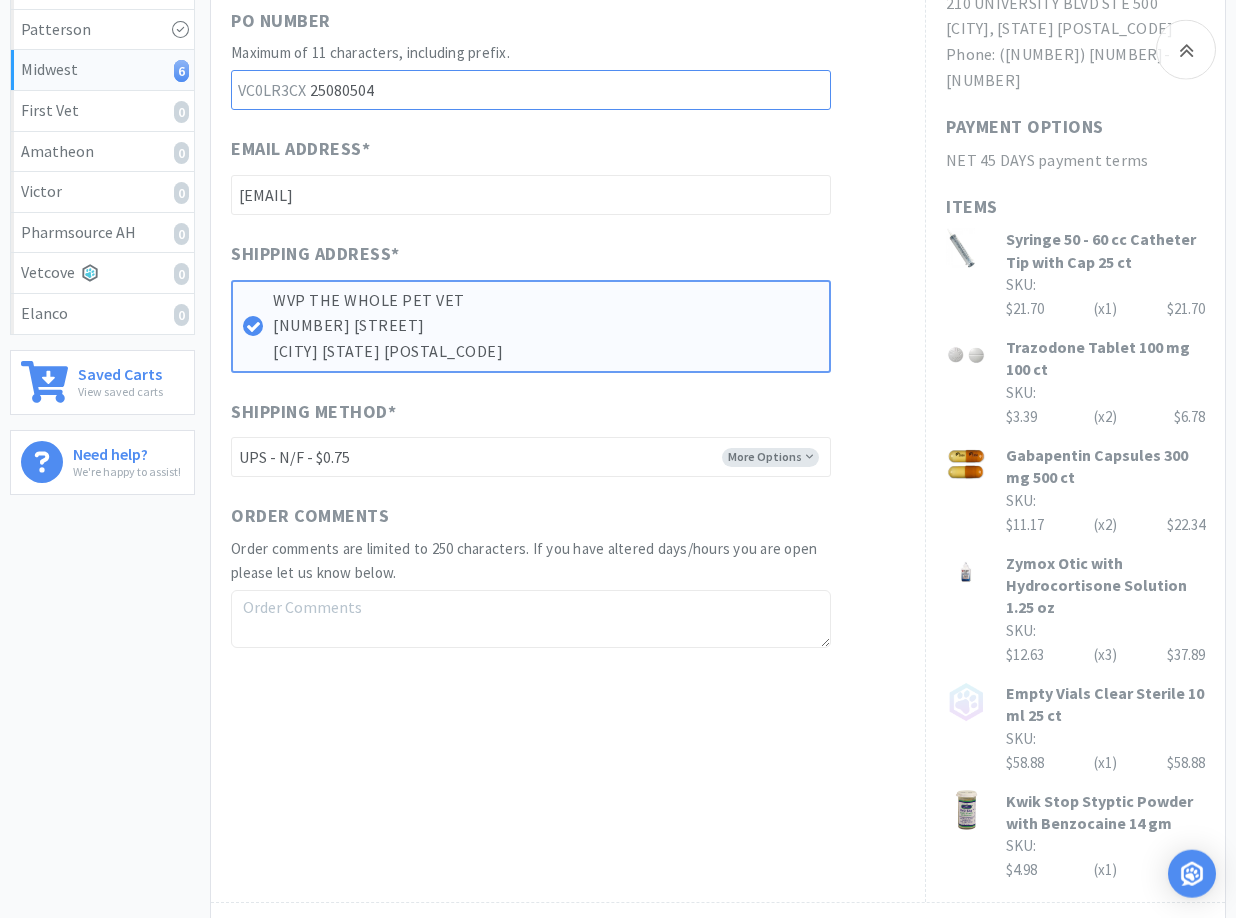 scroll, scrollTop: 816, scrollLeft: 0, axis: vertical 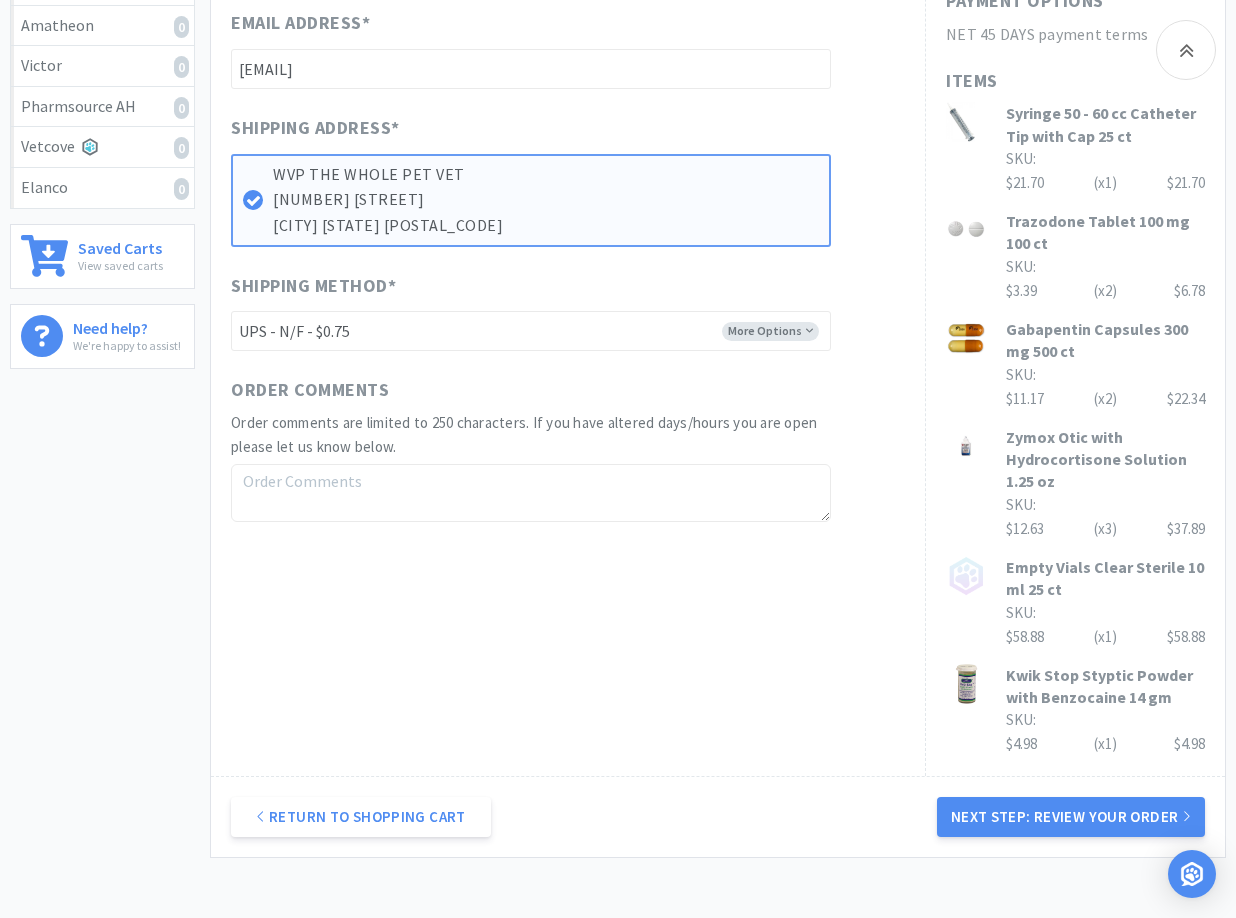type on "25080504" 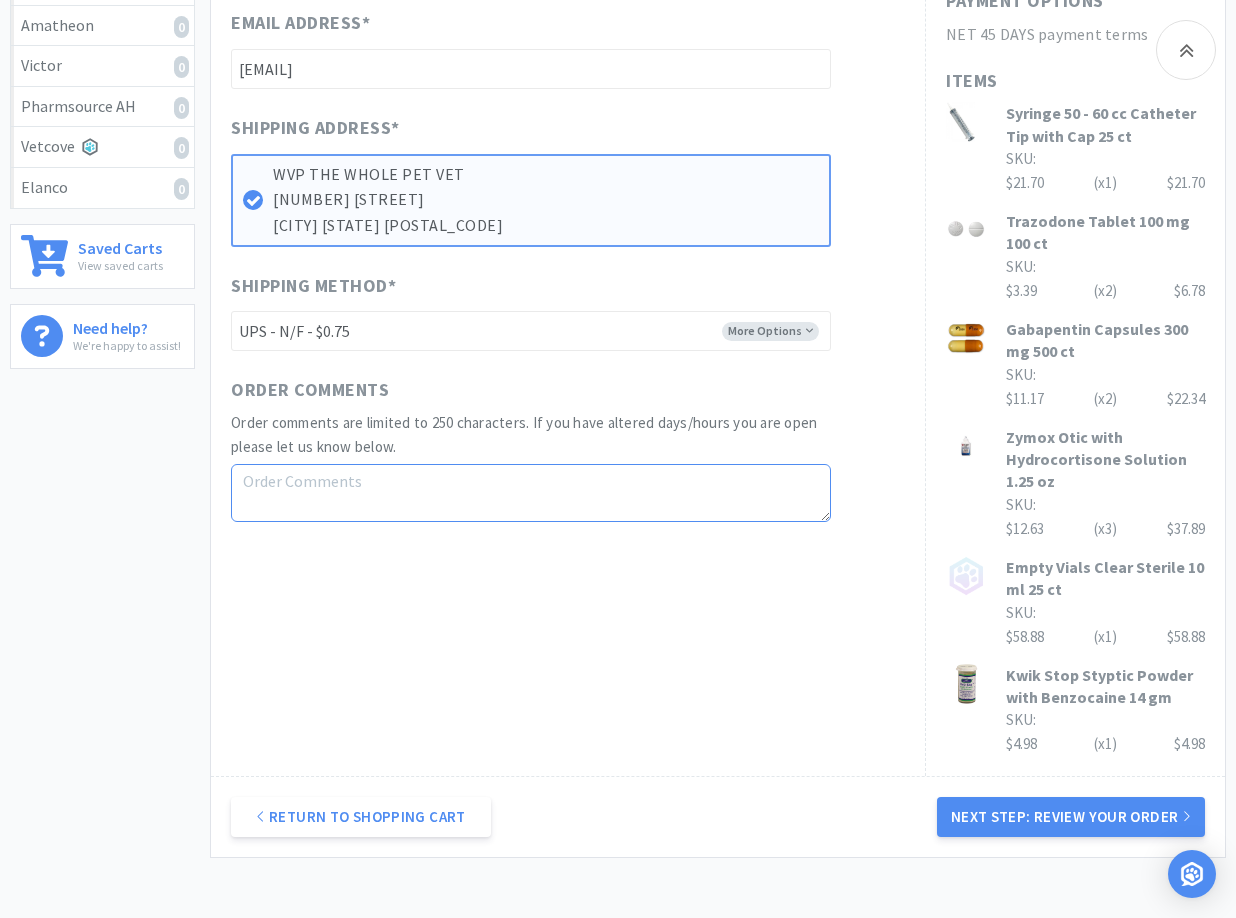 click at bounding box center (531, 493) 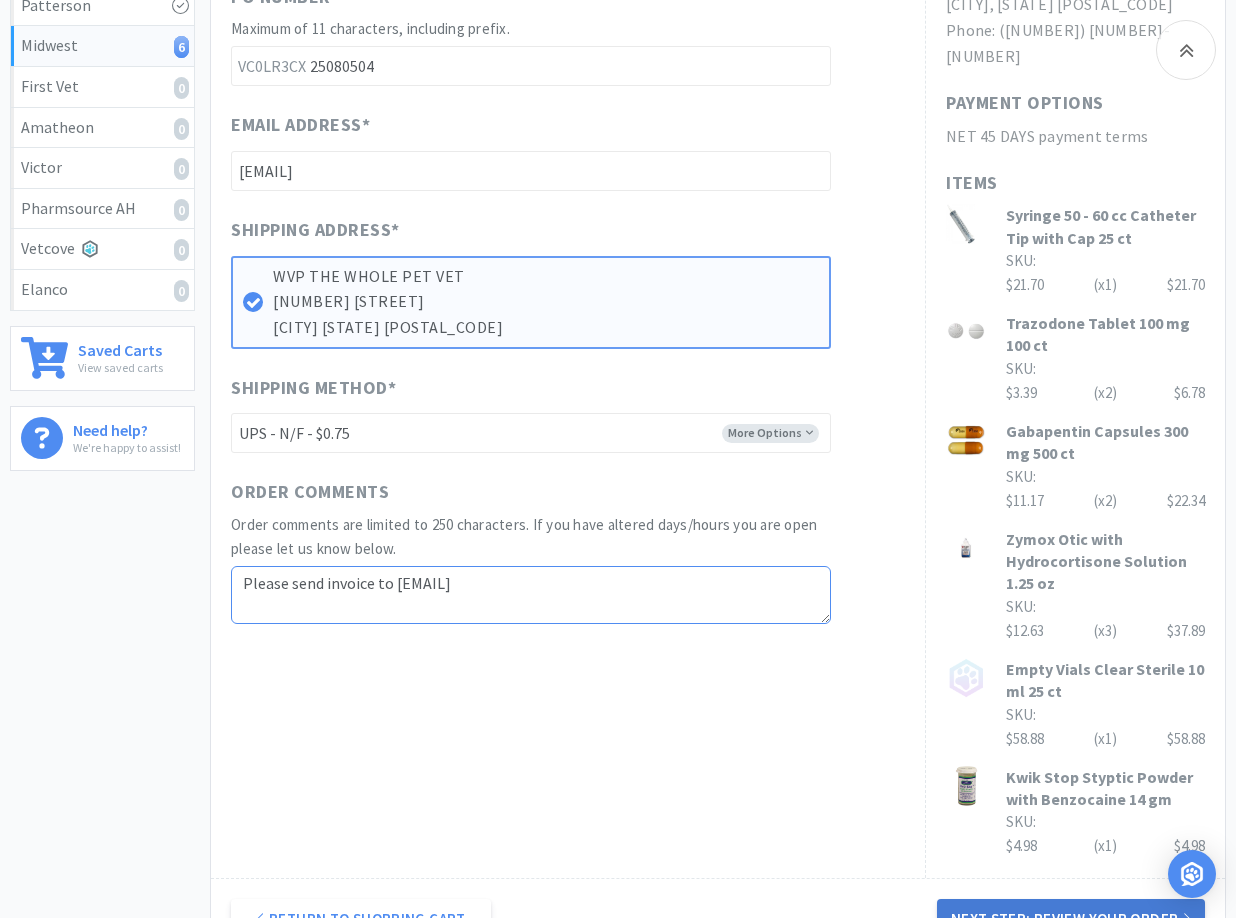 type on "Please send invoice to [EMAIL]" 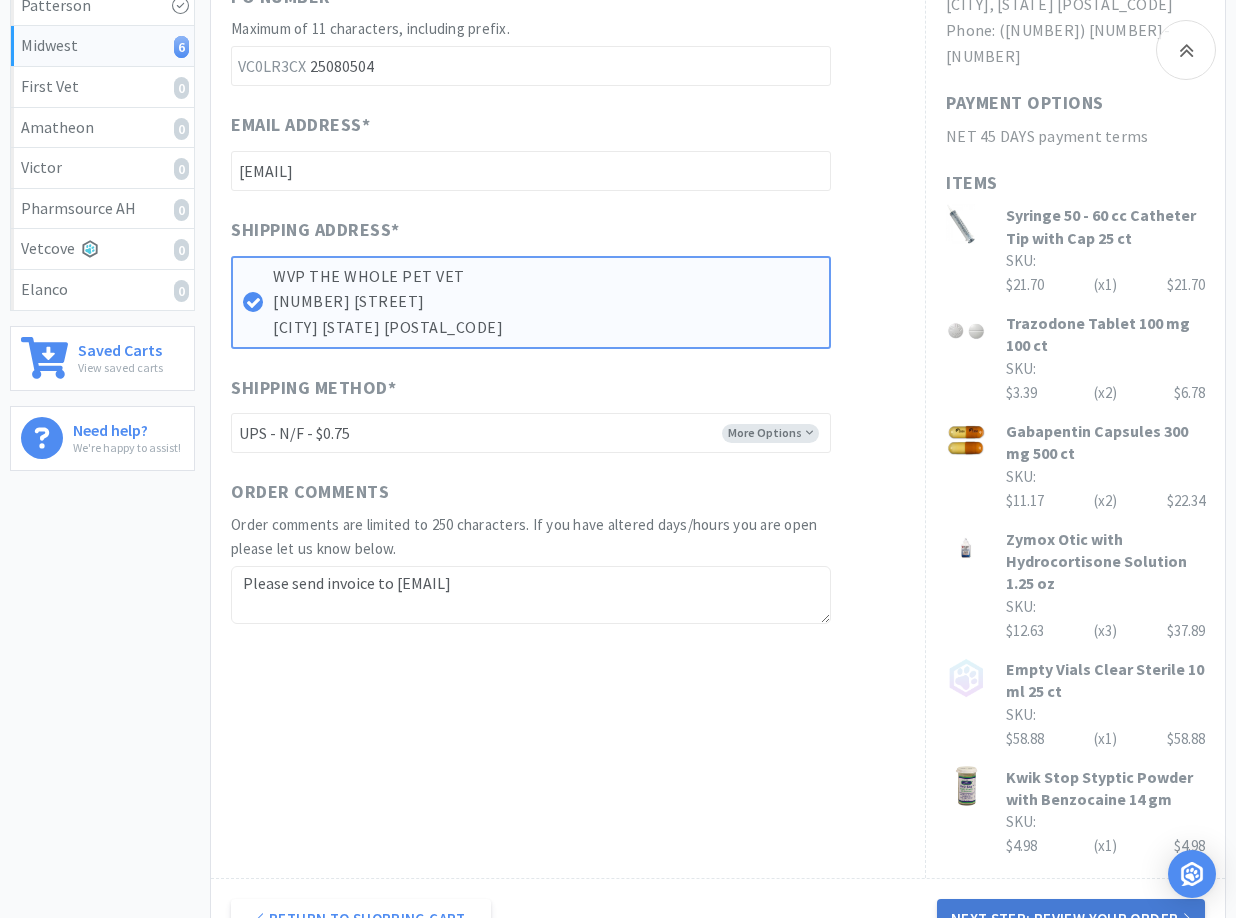 click on "Next Step: Review Your Order" at bounding box center (1071, 919) 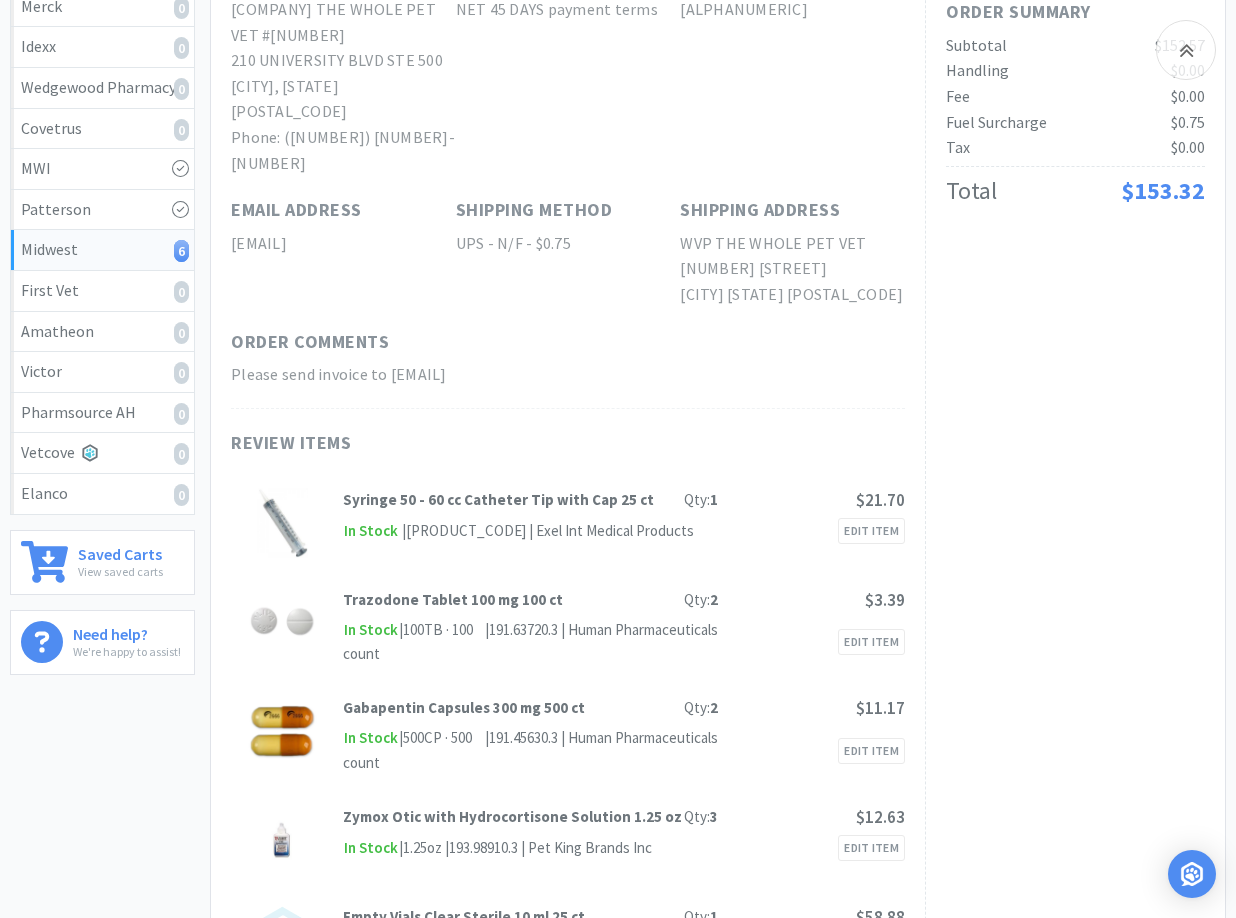 scroll, scrollTop: 102, scrollLeft: 0, axis: vertical 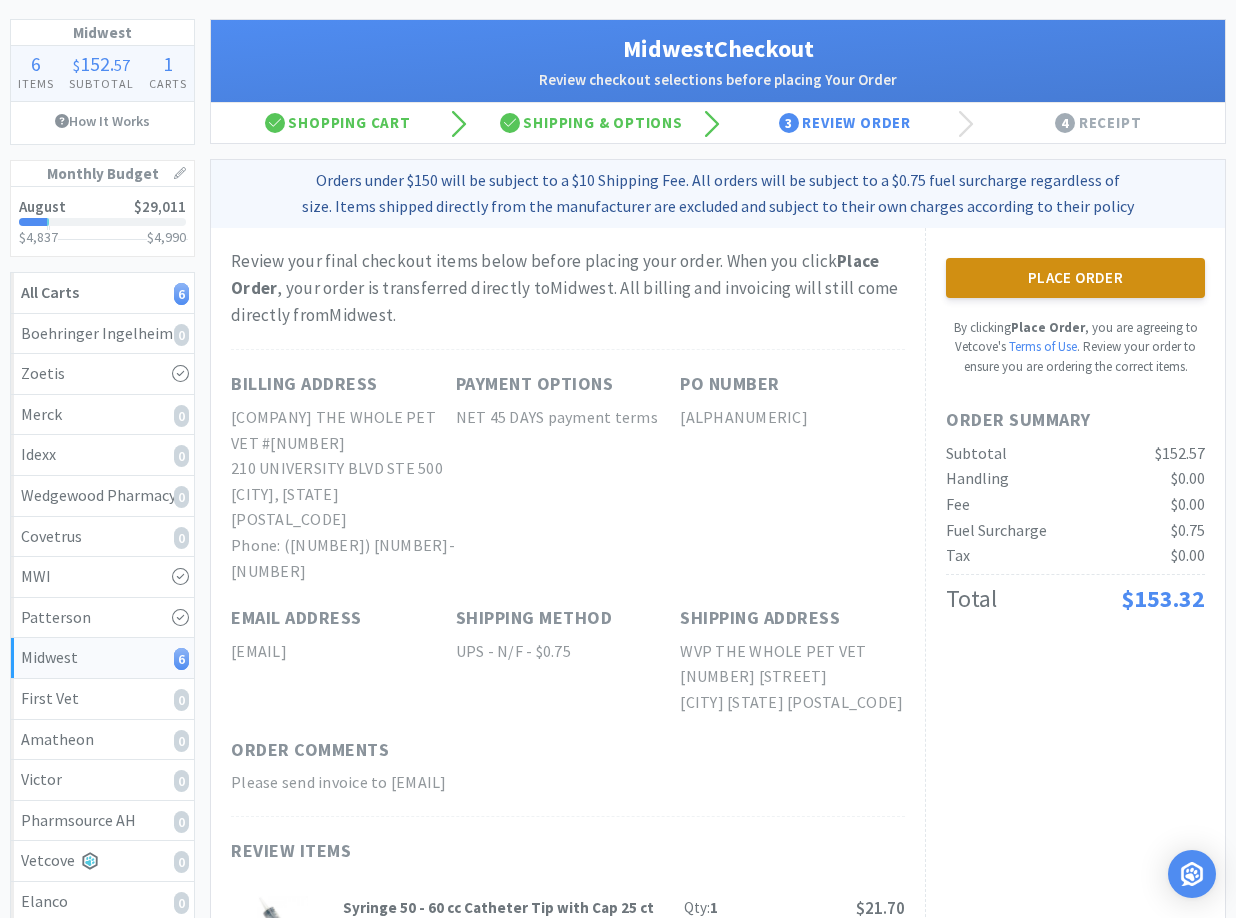 click on "Place Order" at bounding box center [1075, 278] 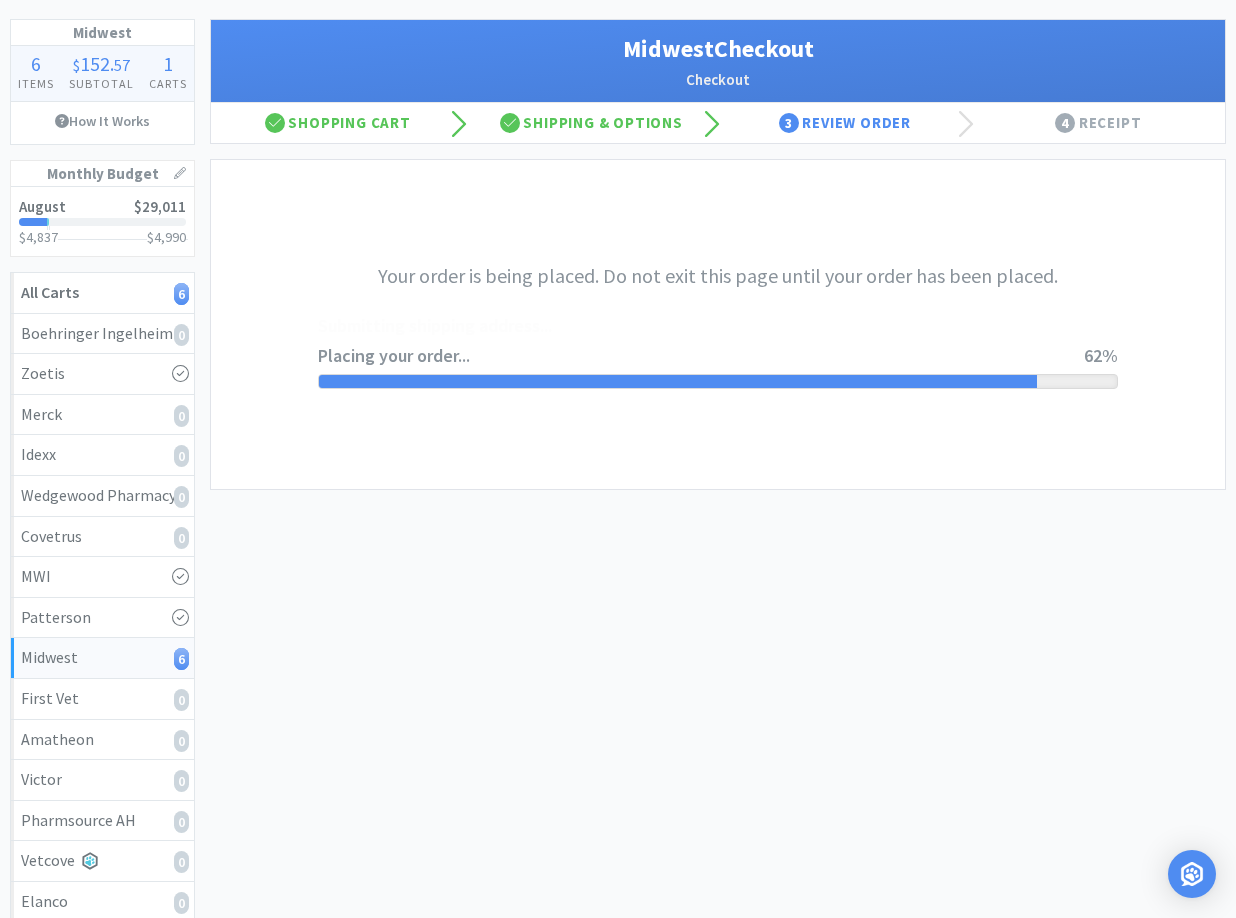 click on "Your order is being placed. Do not exit this page until your order has been placed. Placing your order... Submitting shipping address... 62%" at bounding box center [718, 324] 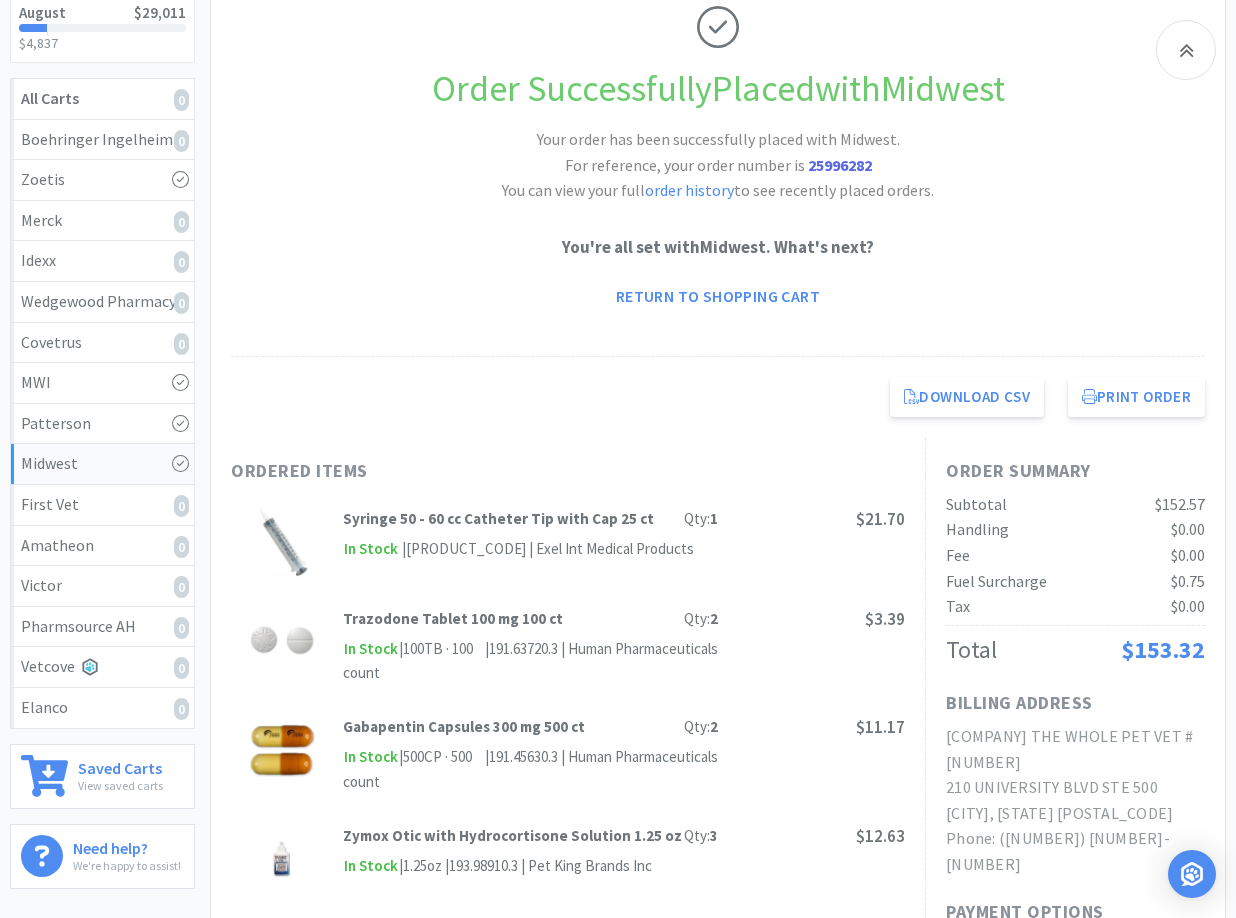scroll, scrollTop: 0, scrollLeft: 0, axis: both 